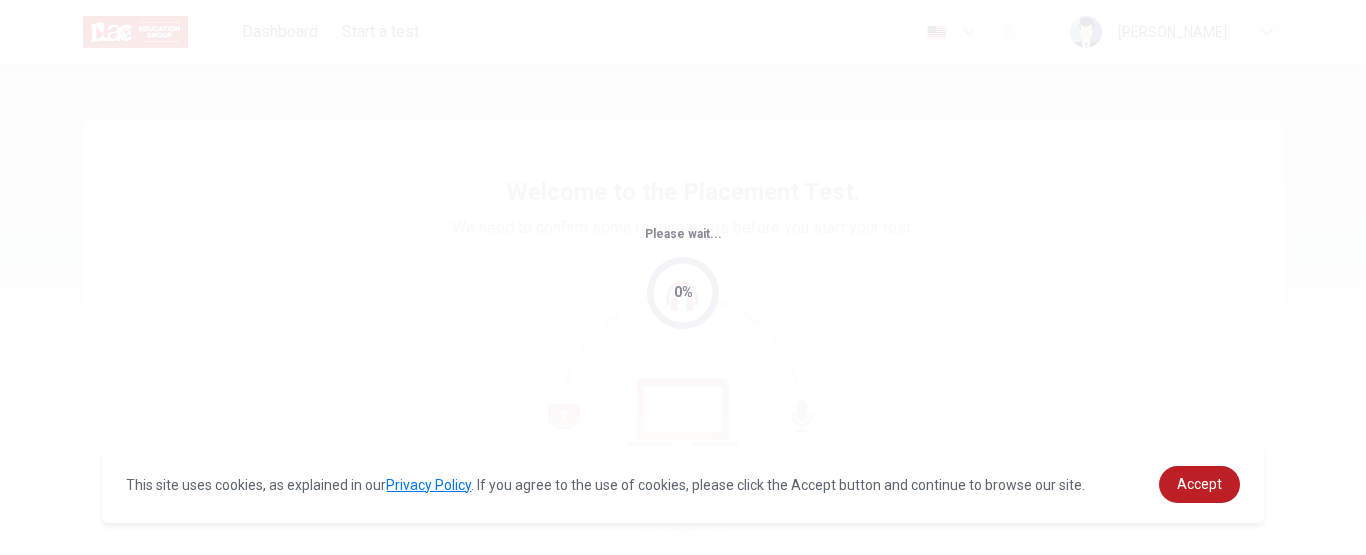 scroll, scrollTop: 0, scrollLeft: 0, axis: both 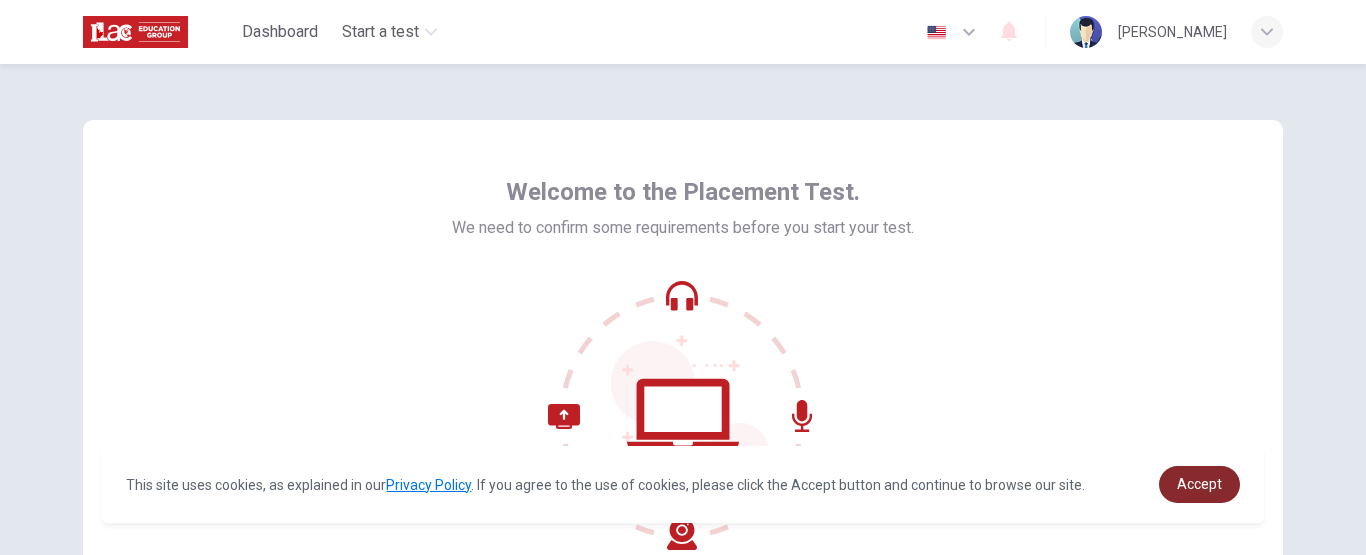 click on "Accept" at bounding box center [1199, 484] 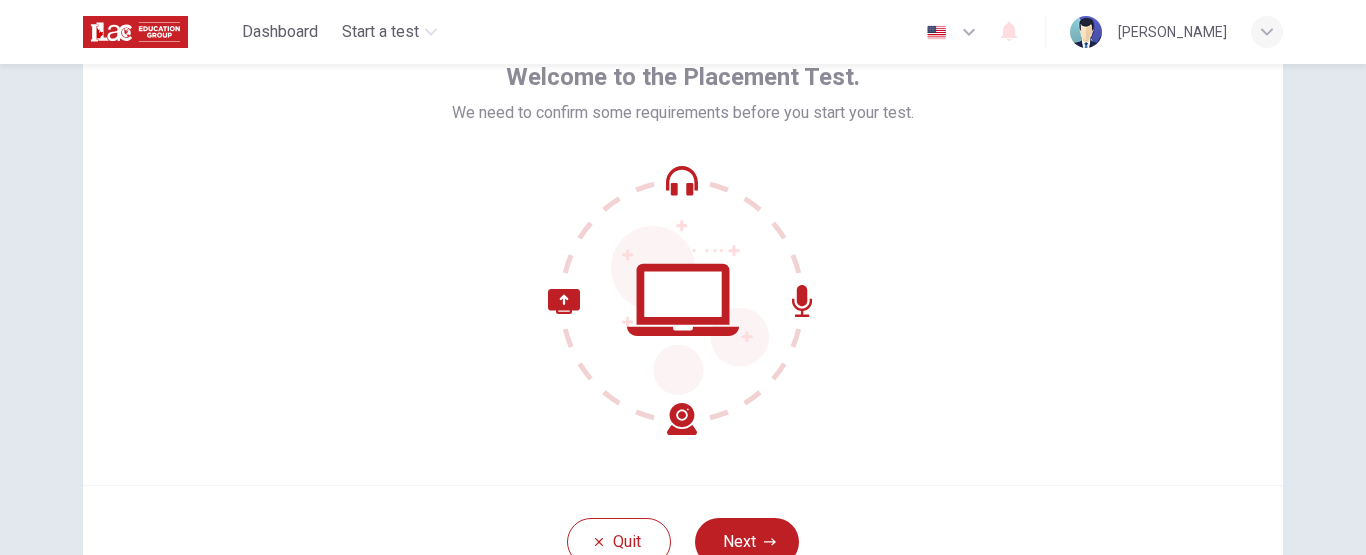 scroll, scrollTop: 117, scrollLeft: 0, axis: vertical 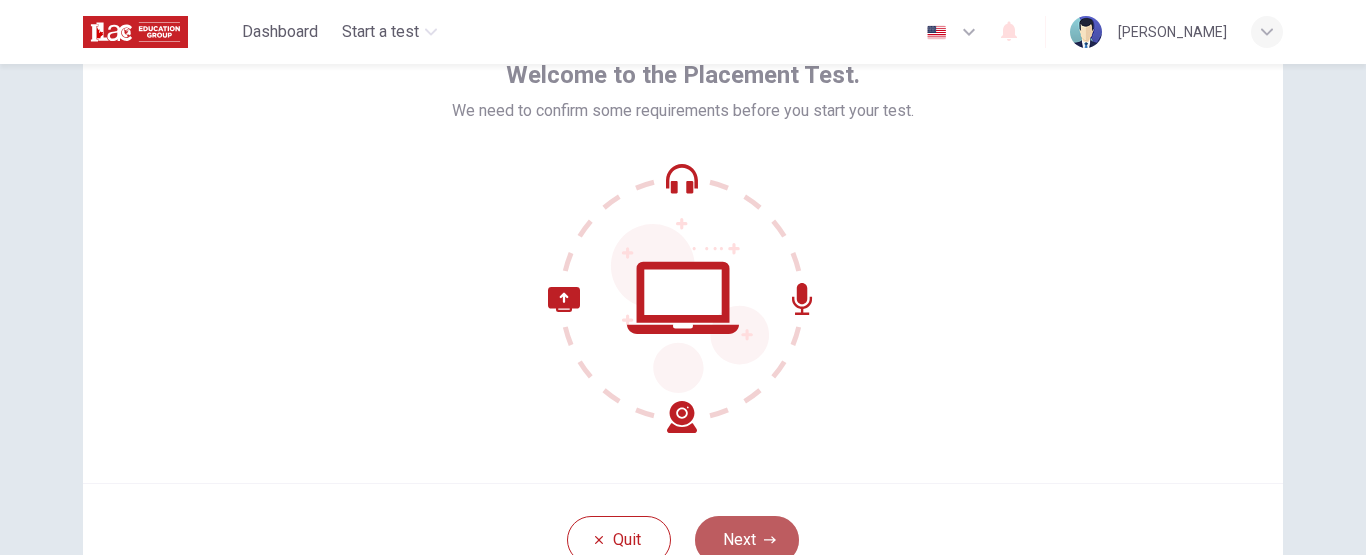 click on "Next" at bounding box center (747, 540) 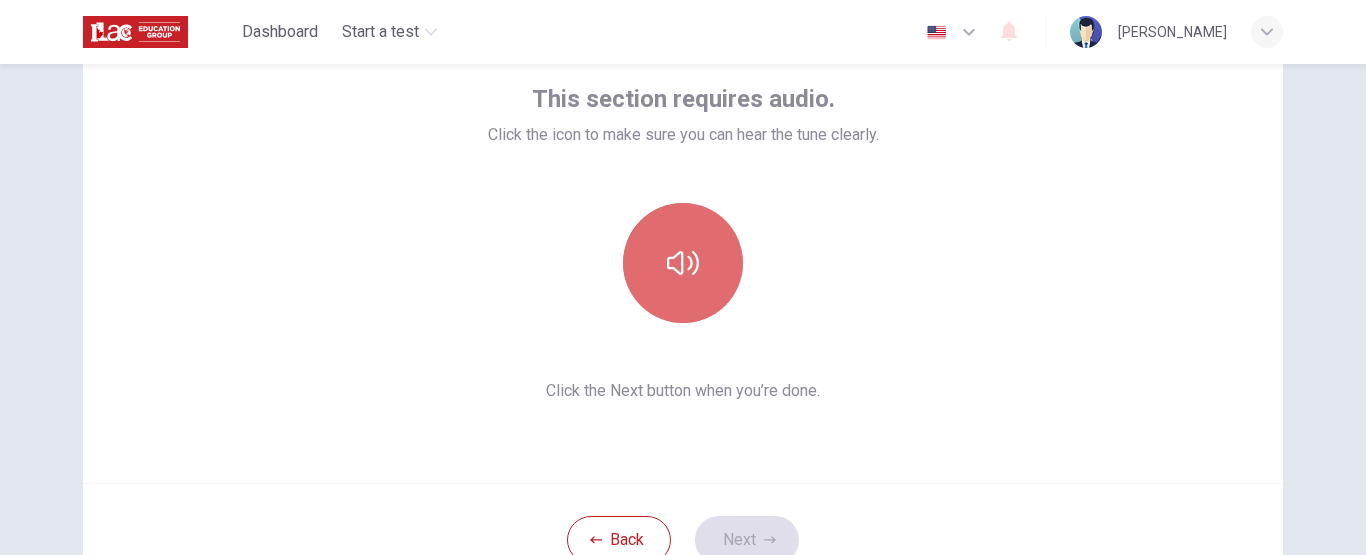 click at bounding box center [683, 263] 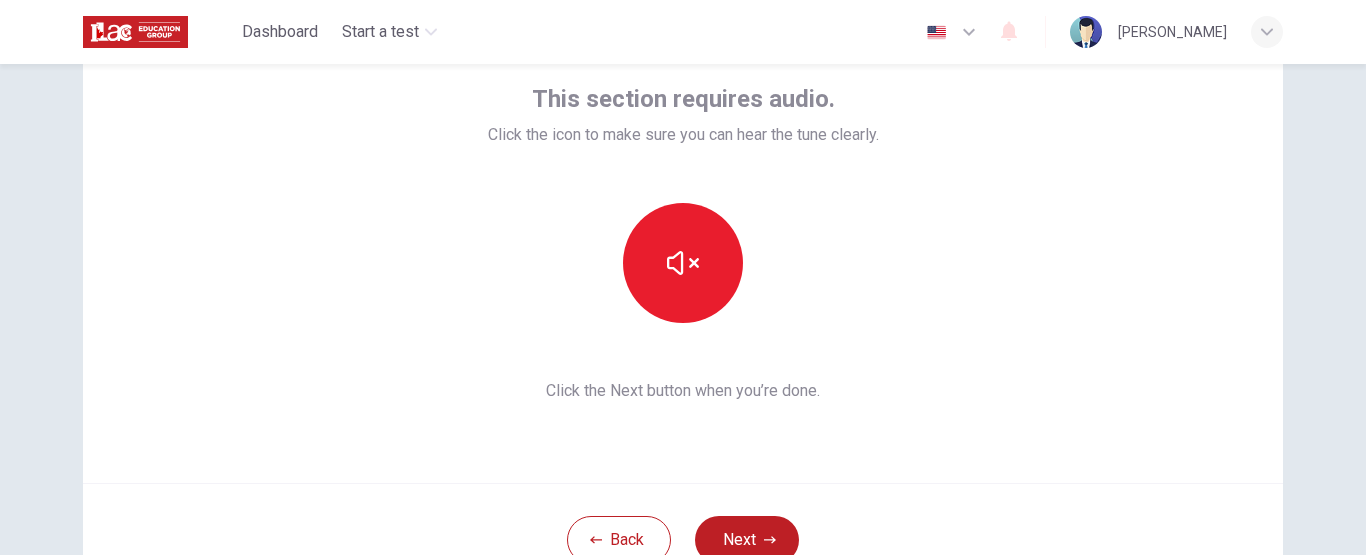 scroll, scrollTop: 149, scrollLeft: 0, axis: vertical 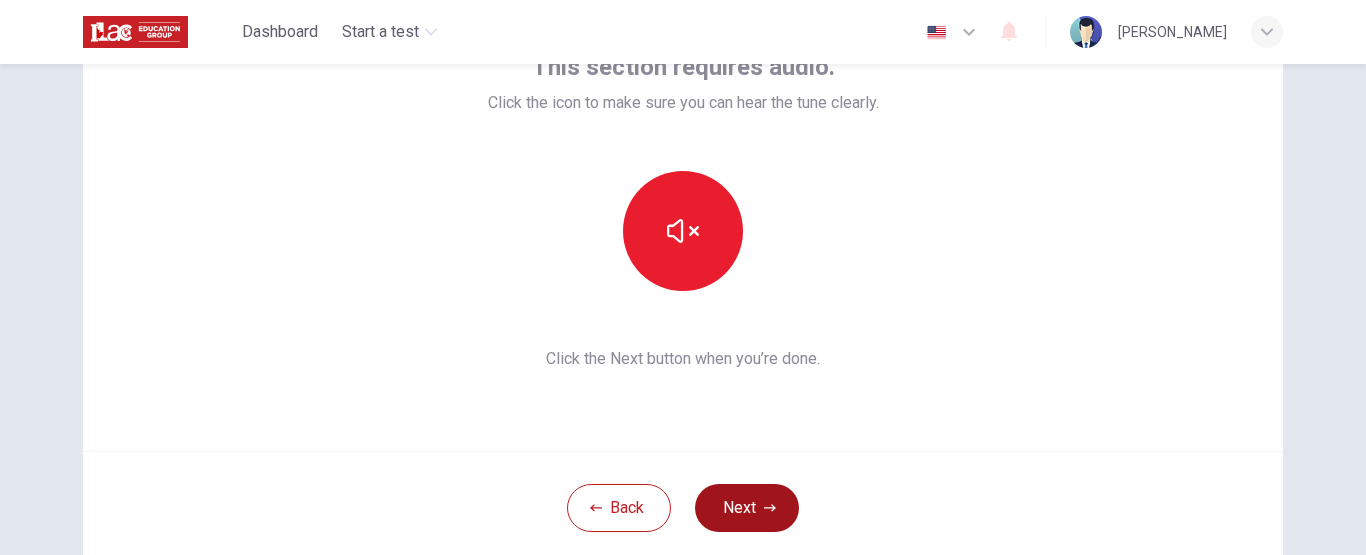 click on "Next" at bounding box center (747, 508) 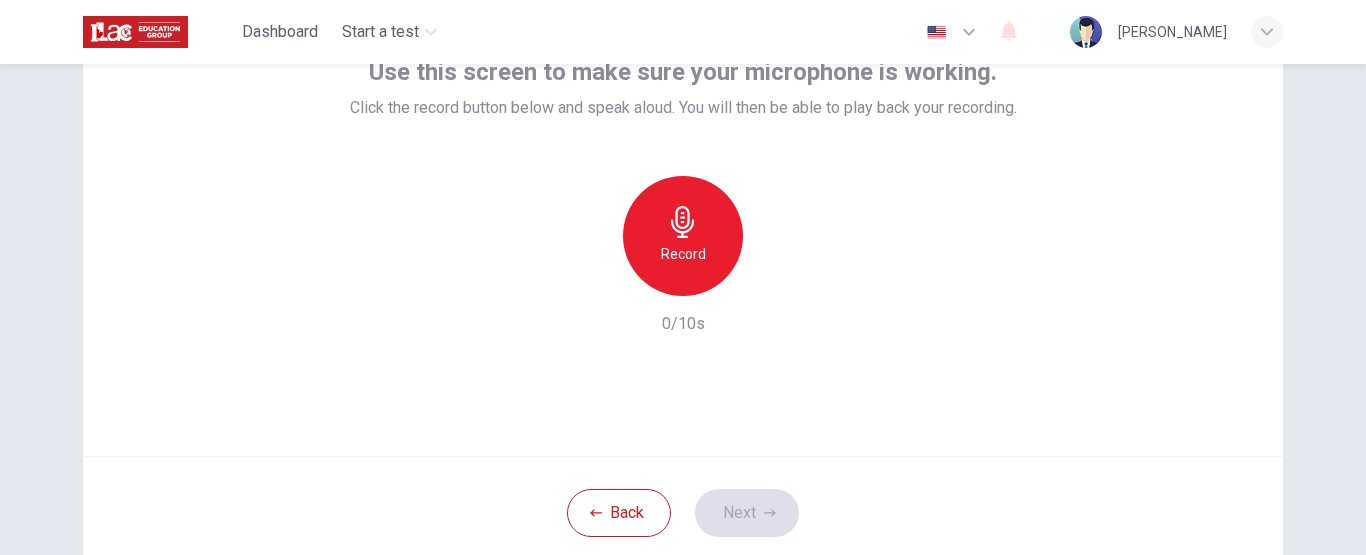 scroll, scrollTop: 143, scrollLeft: 0, axis: vertical 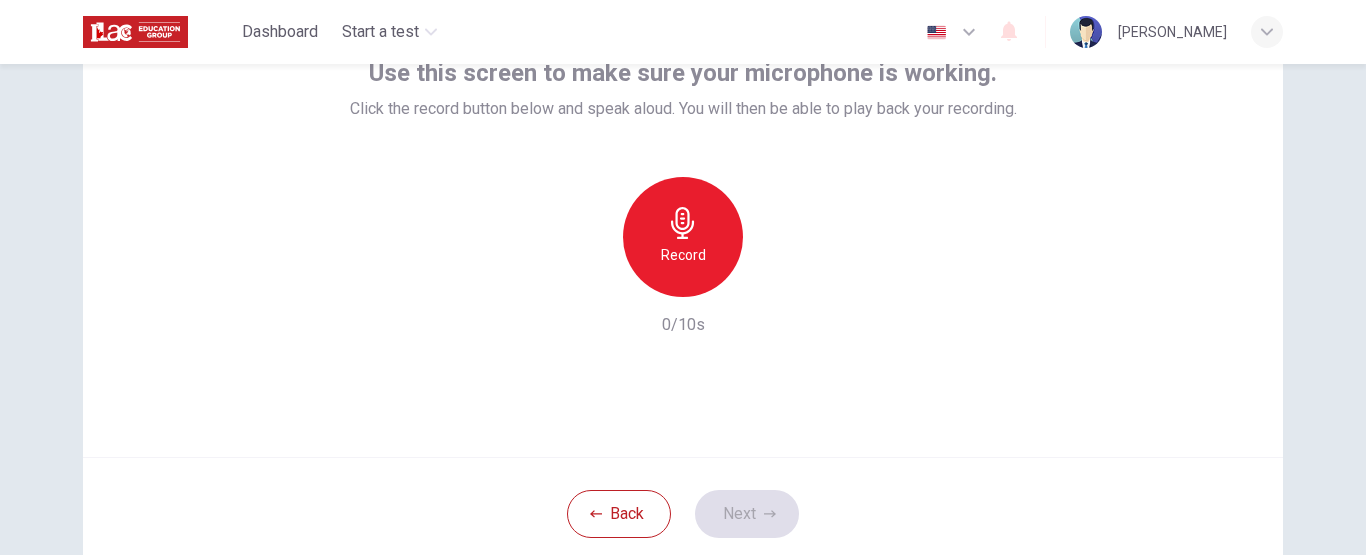 click on "Record" at bounding box center [683, 237] 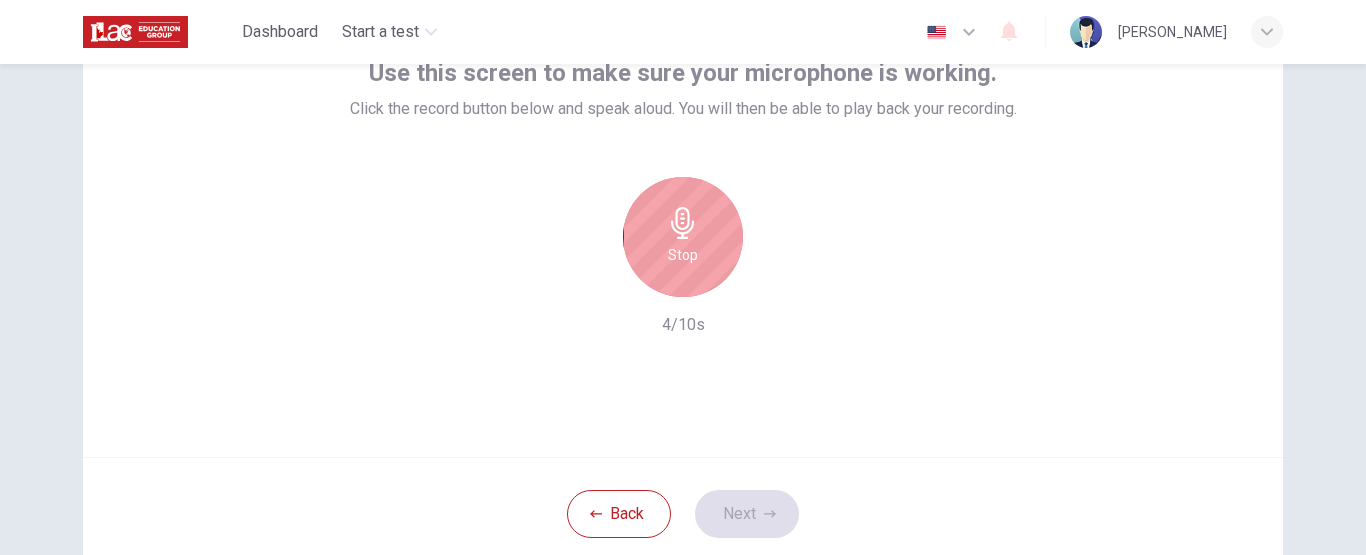 click on "Stop" at bounding box center (683, 237) 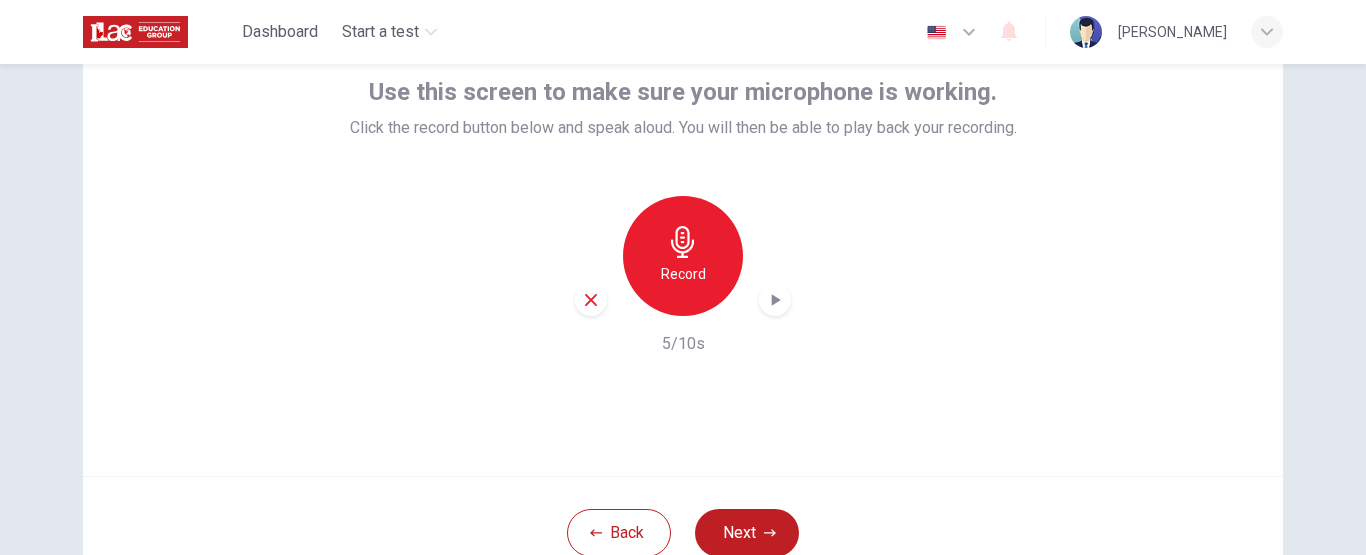 scroll, scrollTop: 123, scrollLeft: 0, axis: vertical 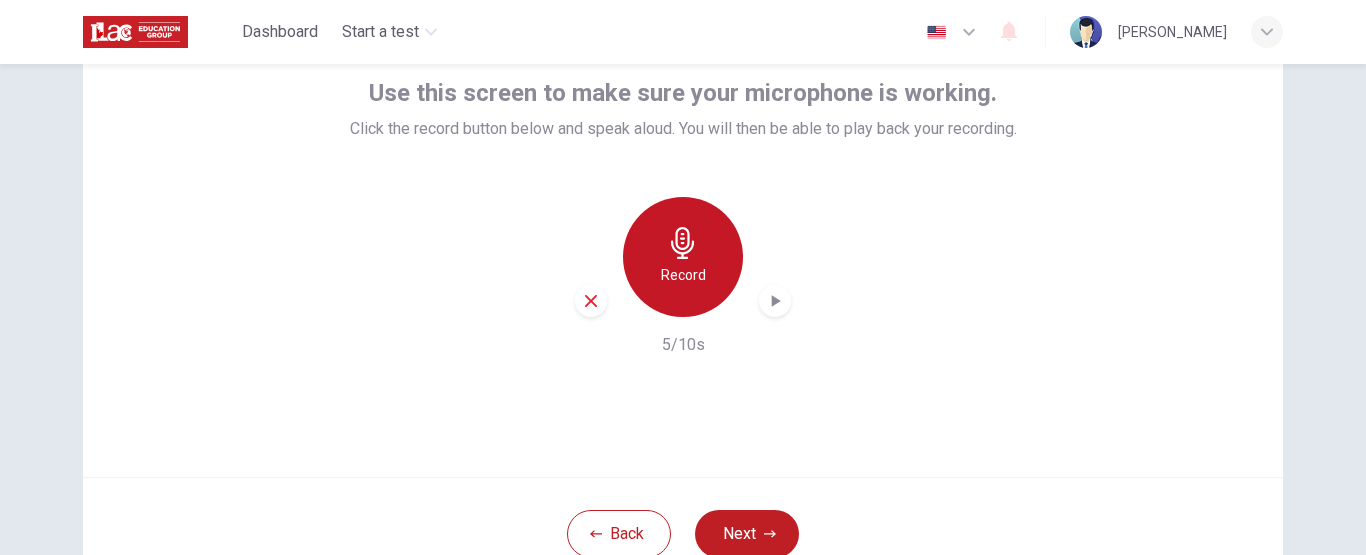 click on "Record" at bounding box center [683, 275] 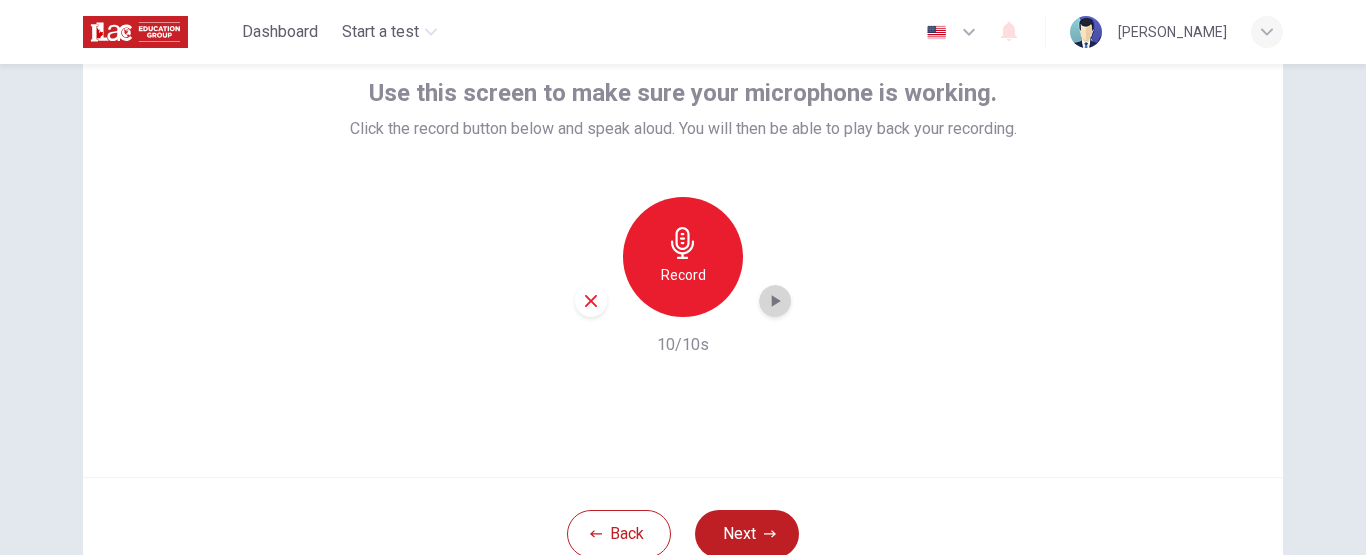click at bounding box center (775, 301) 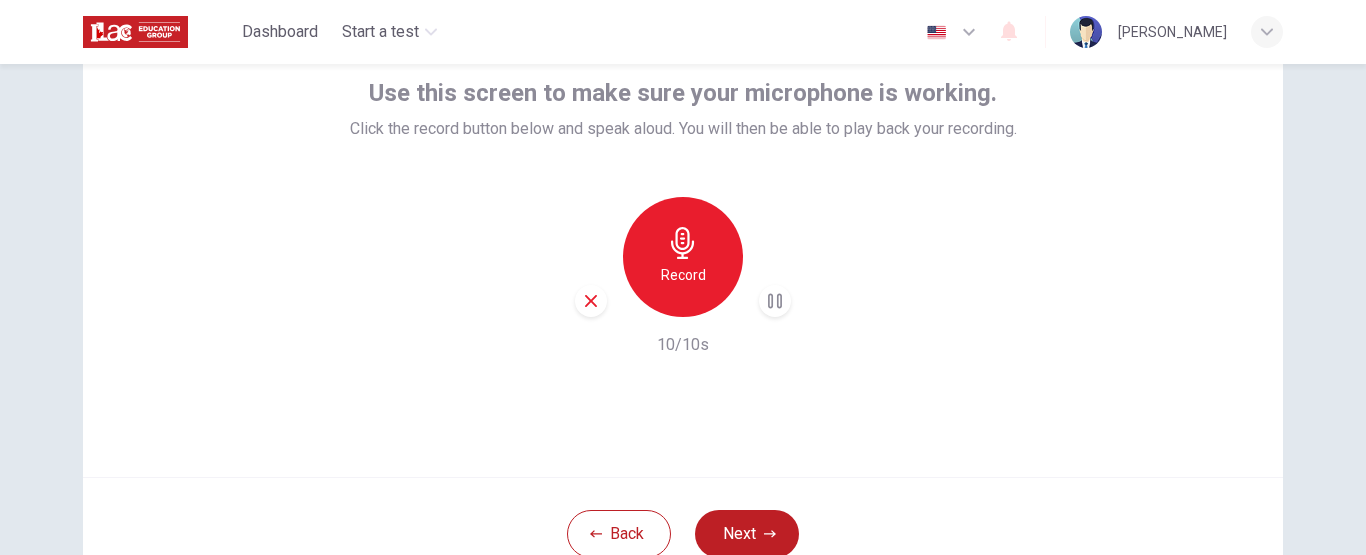 type 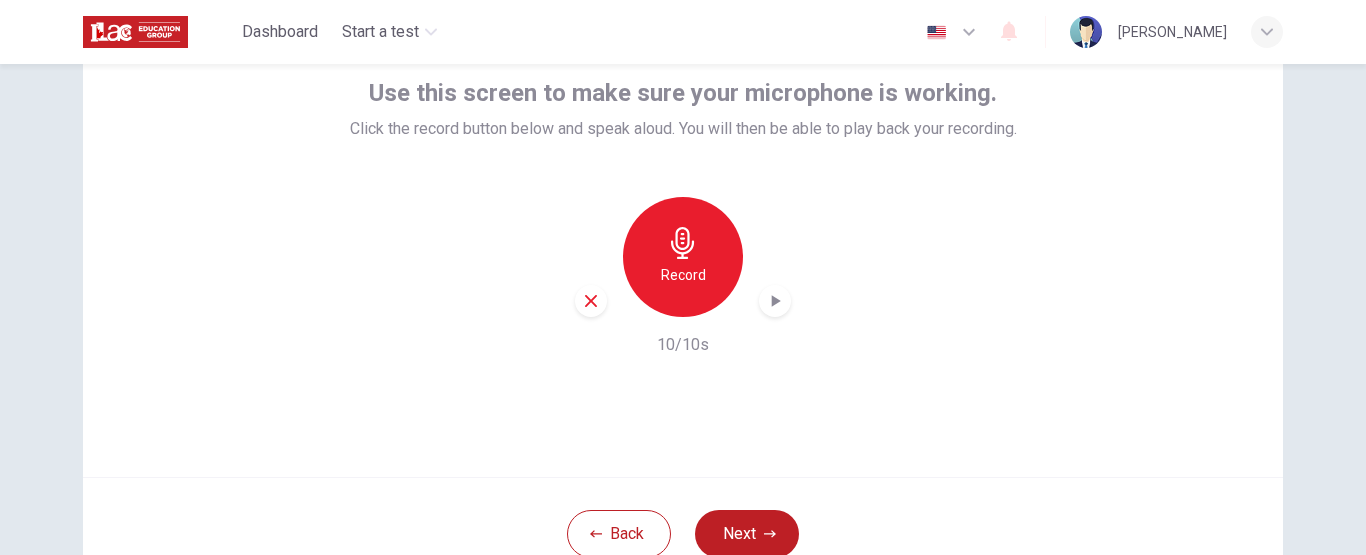 click 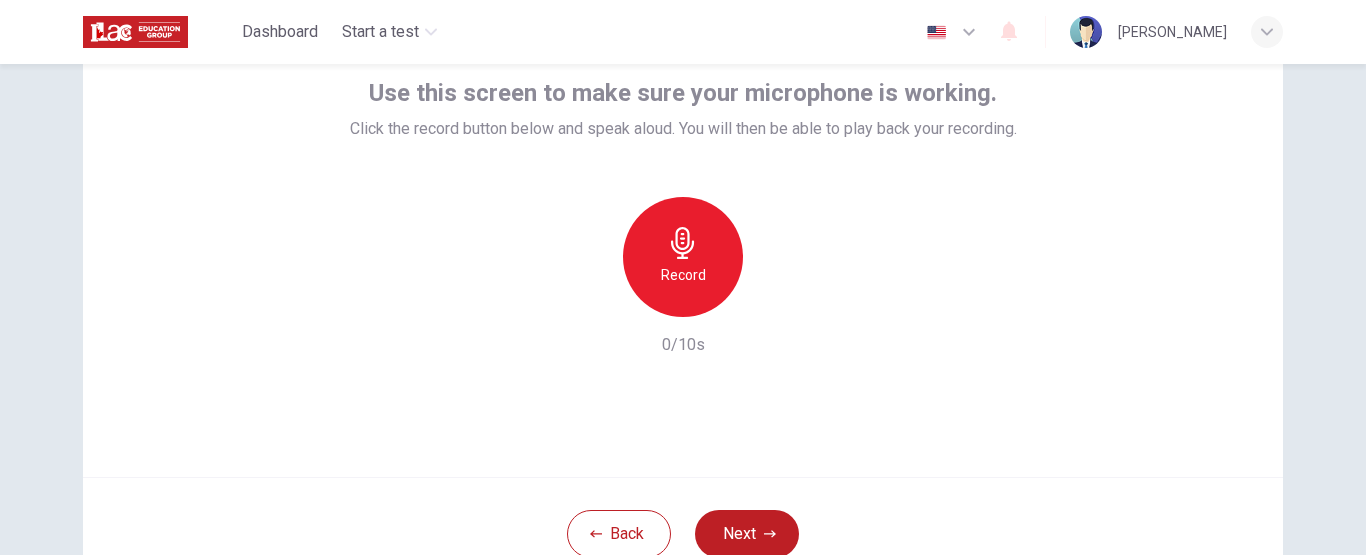 click on "Record" at bounding box center [683, 275] 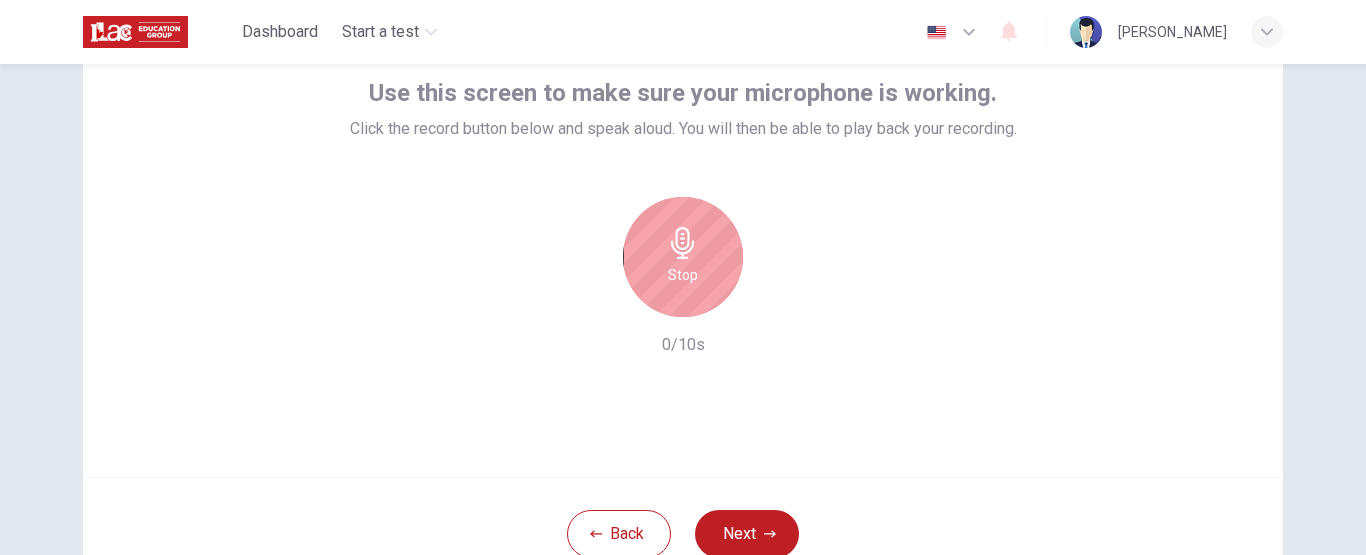 click on "Stop" at bounding box center [683, 257] 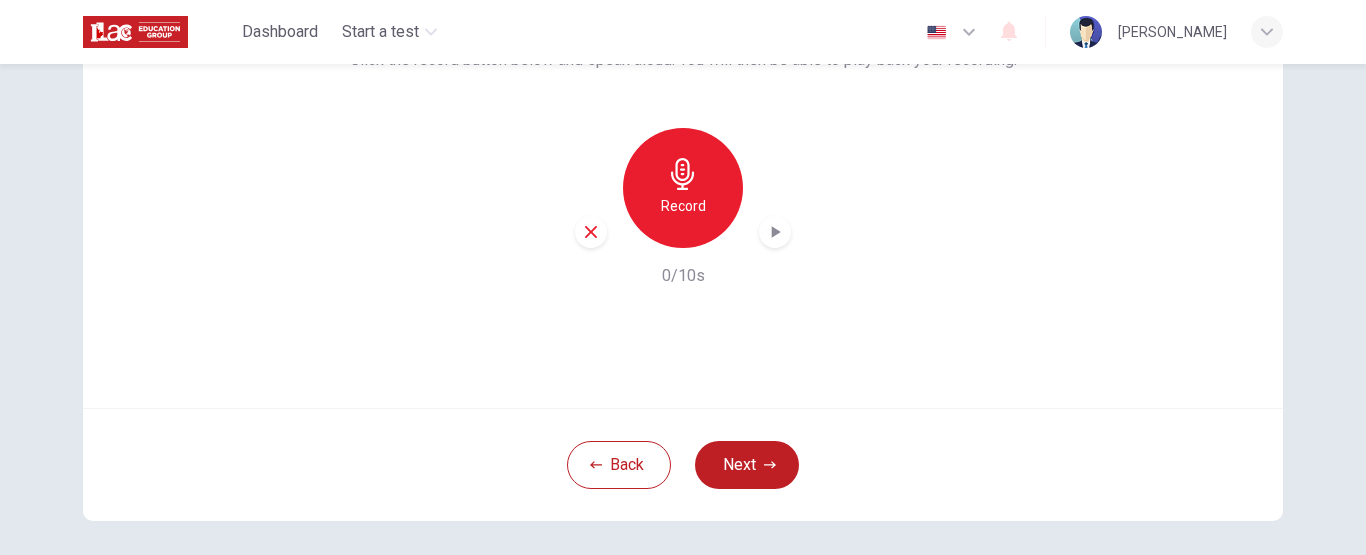 scroll, scrollTop: 173, scrollLeft: 0, axis: vertical 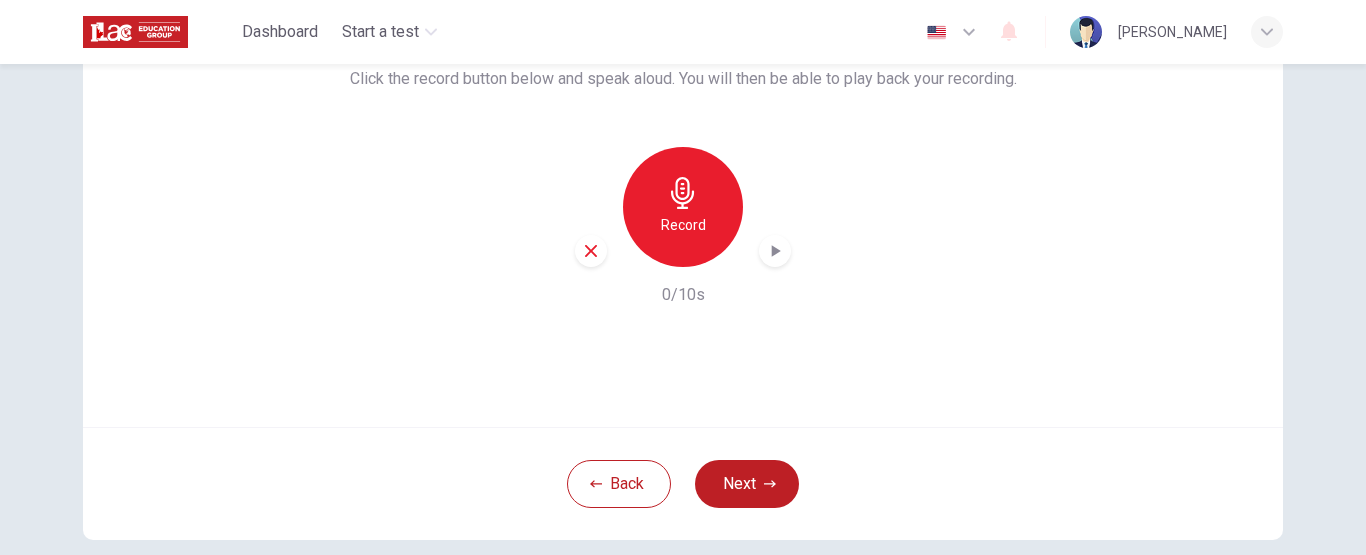 click on "Record" at bounding box center [683, 207] 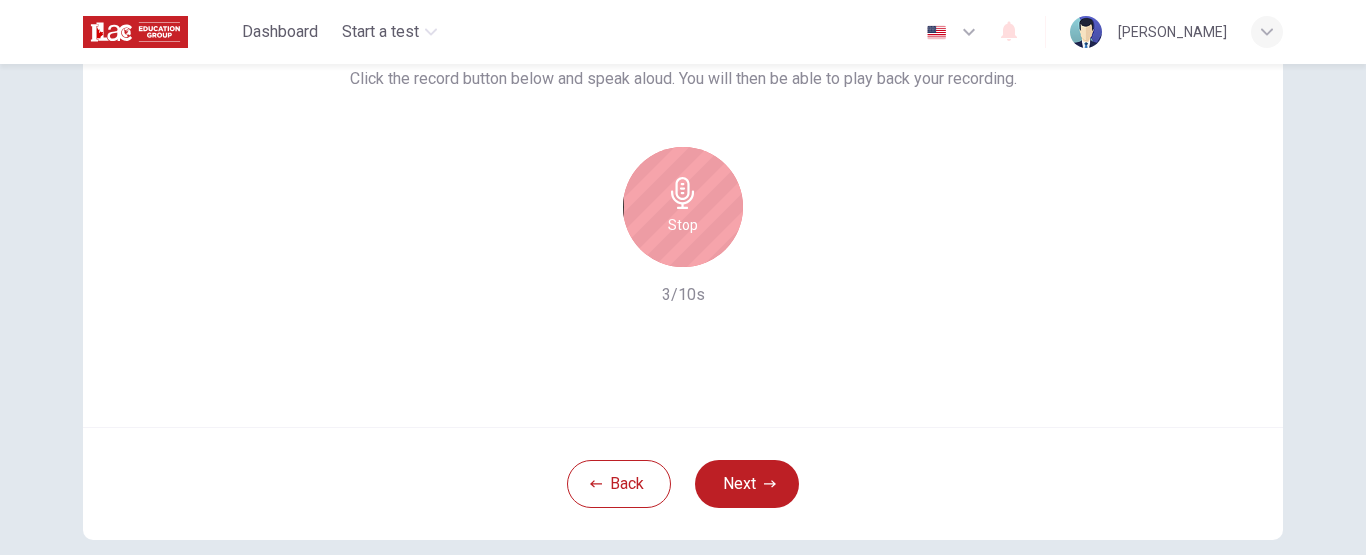 click 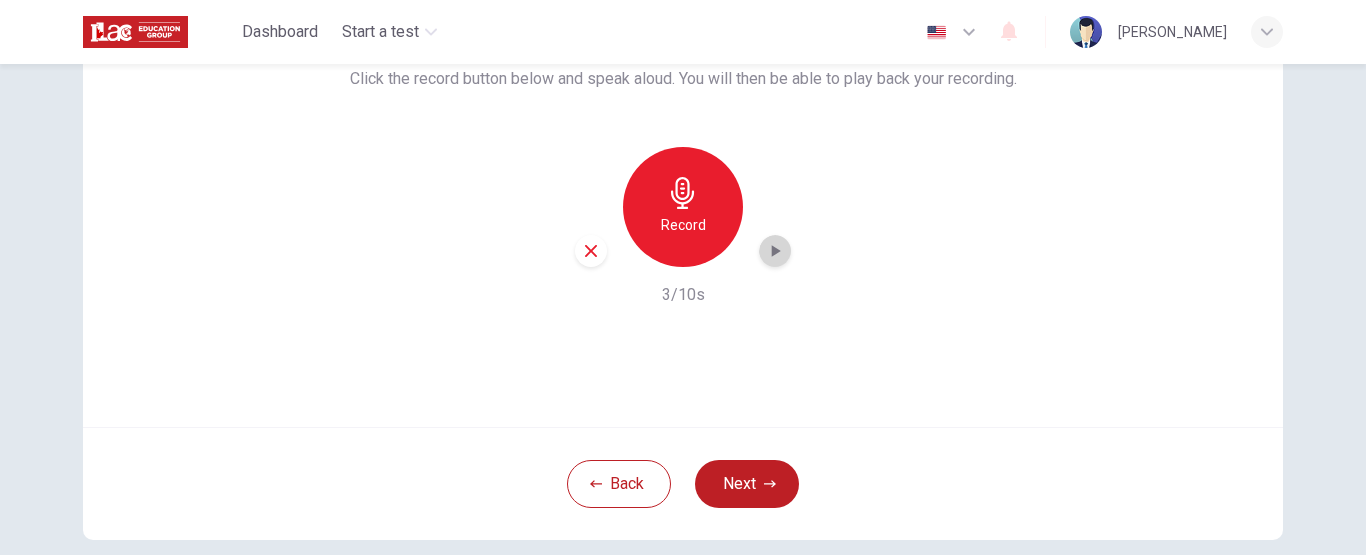 click 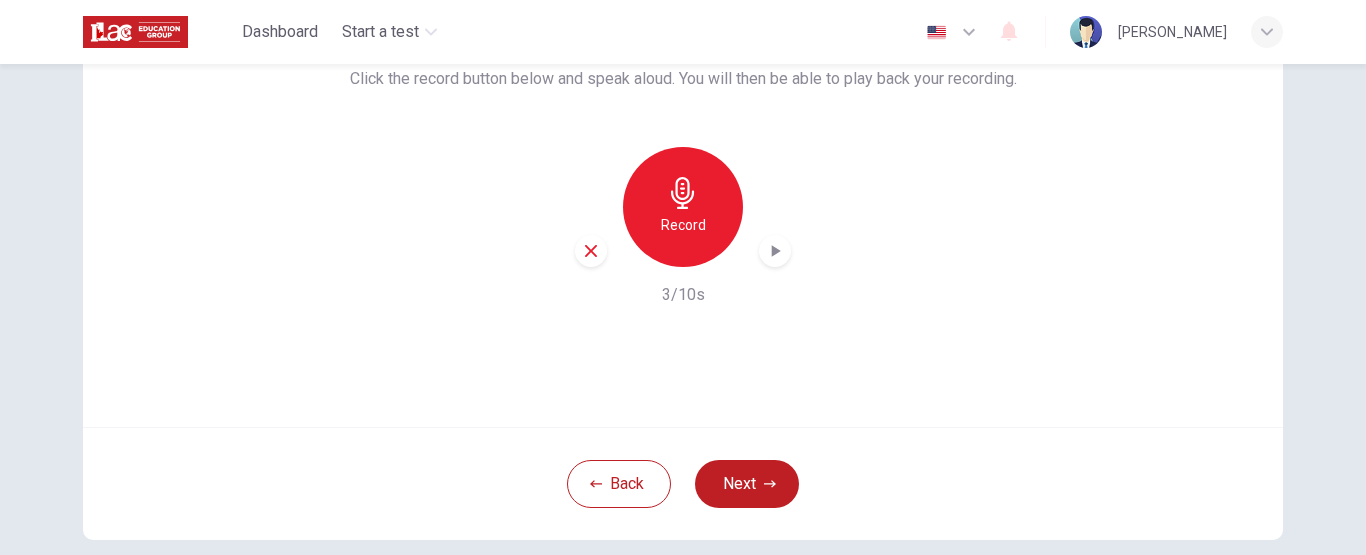 click 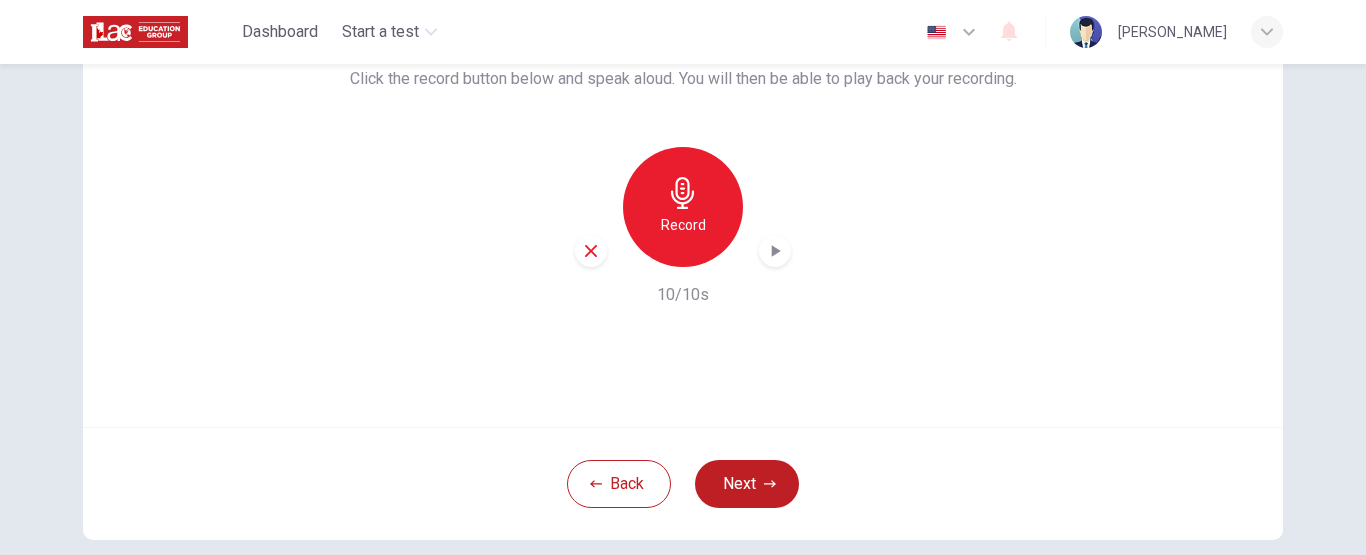 click 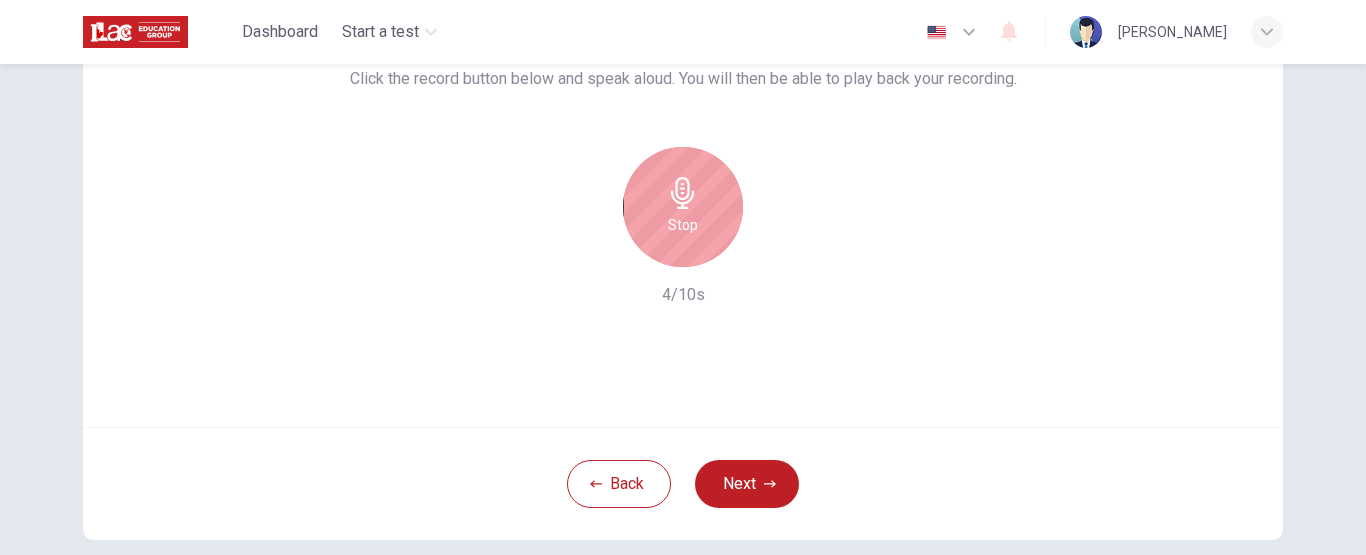 click on "Stop" at bounding box center [683, 225] 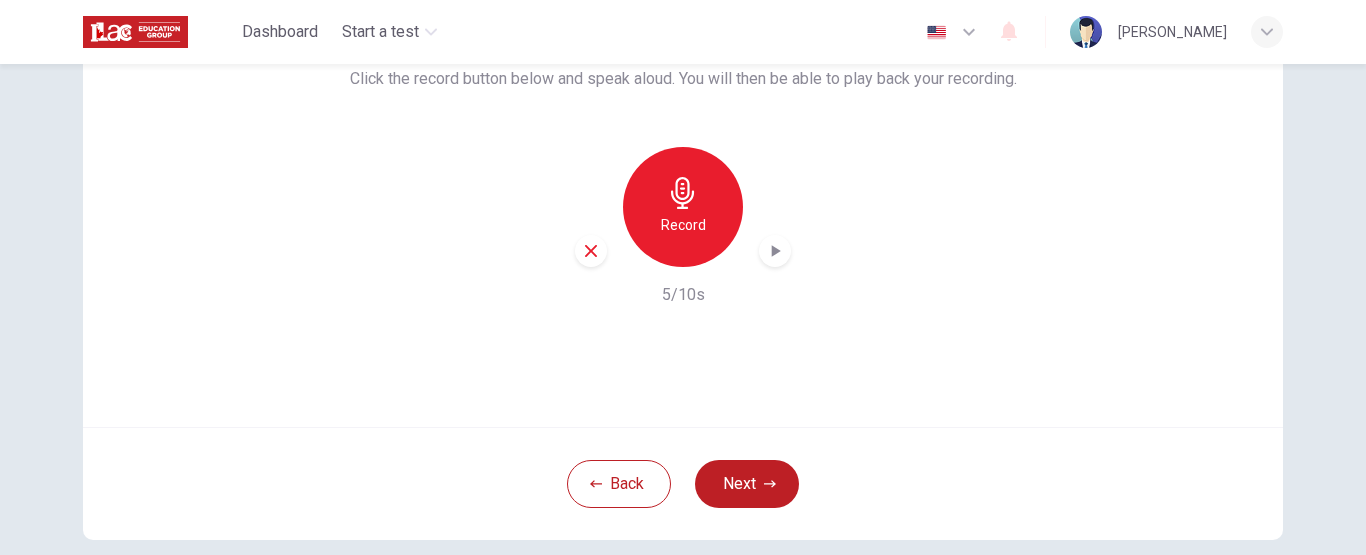 click 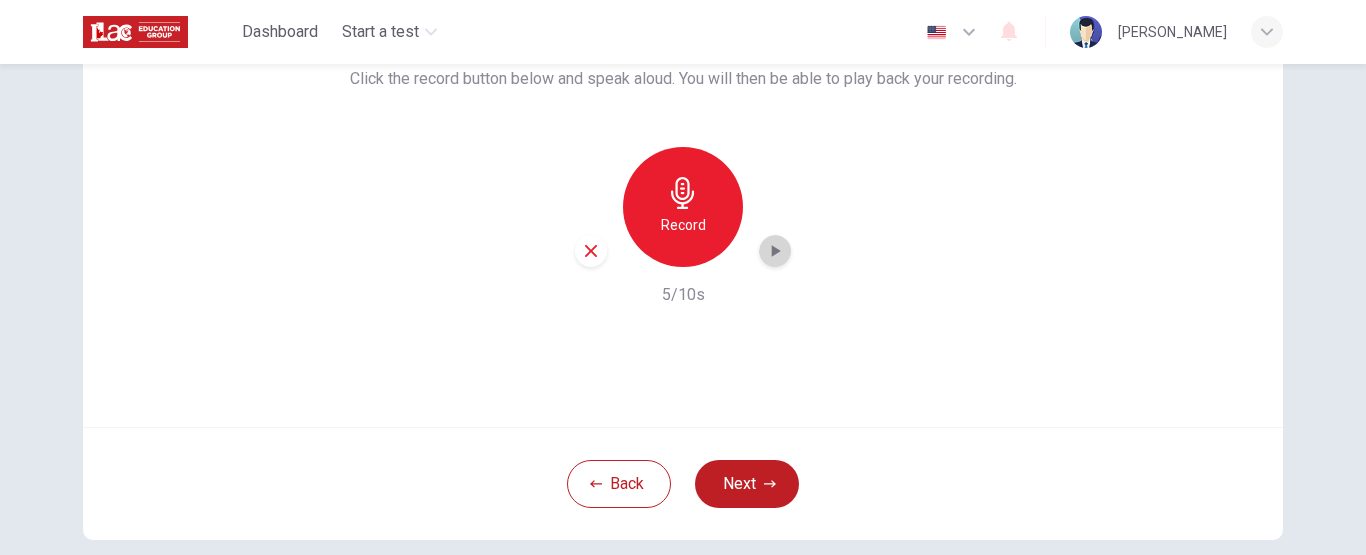 click 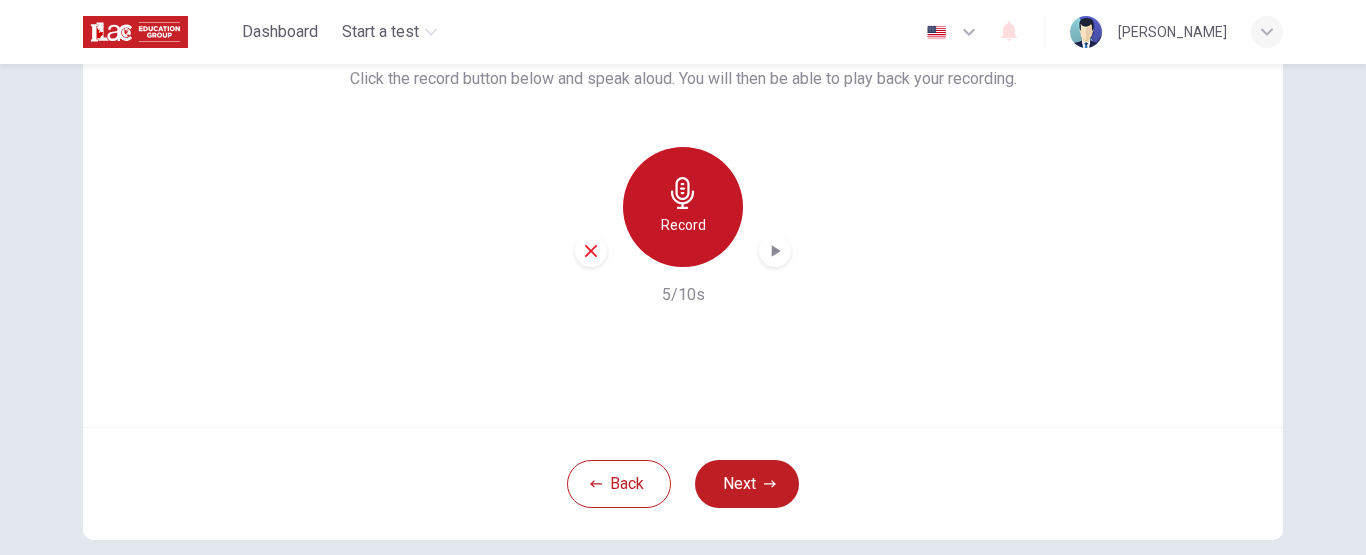 click on "Record" at bounding box center [683, 225] 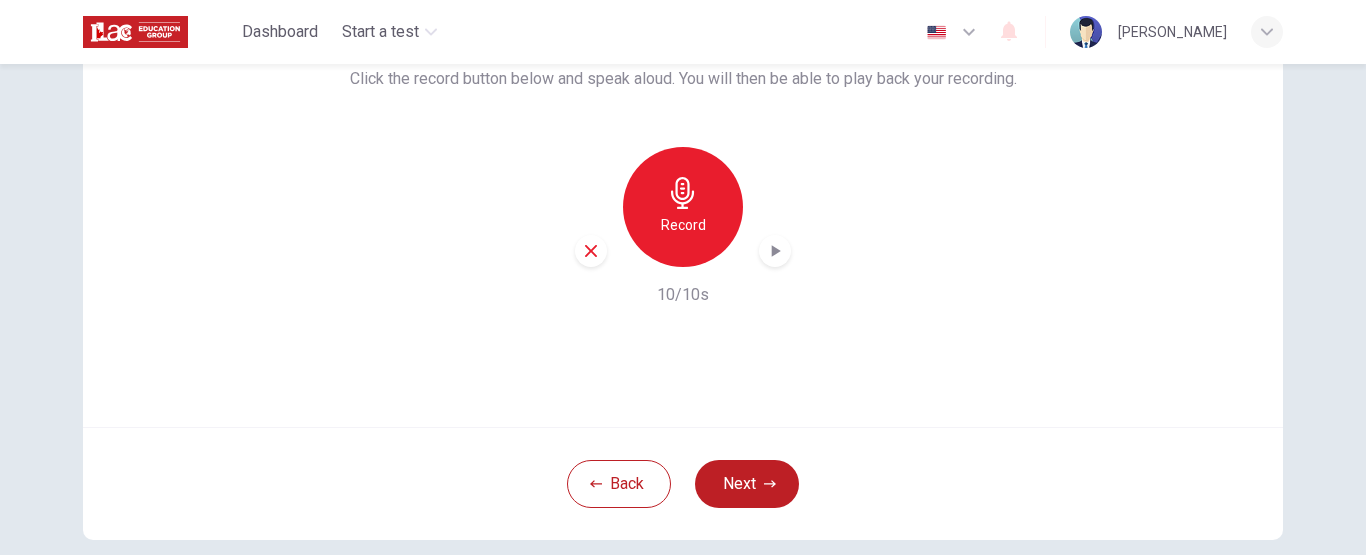 click 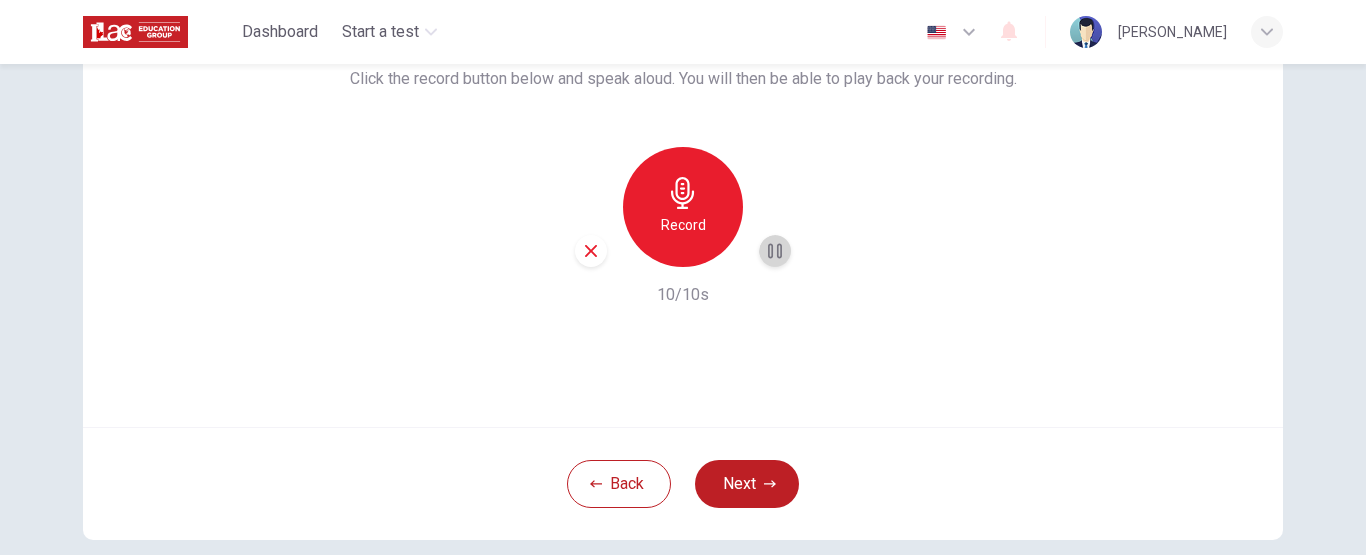 click 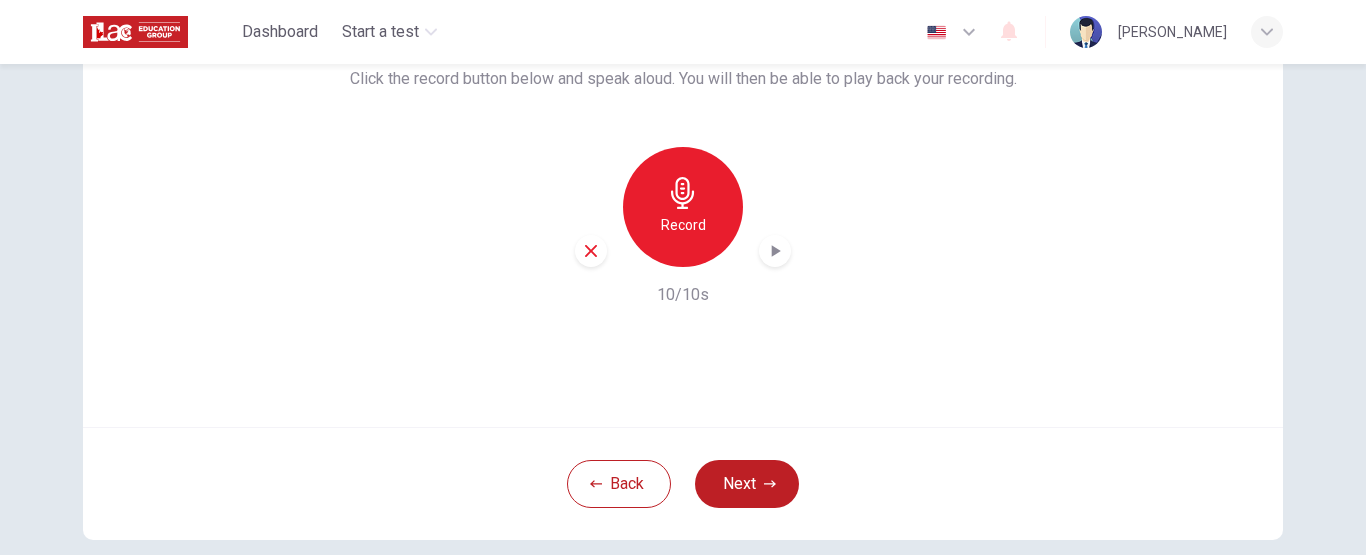 click 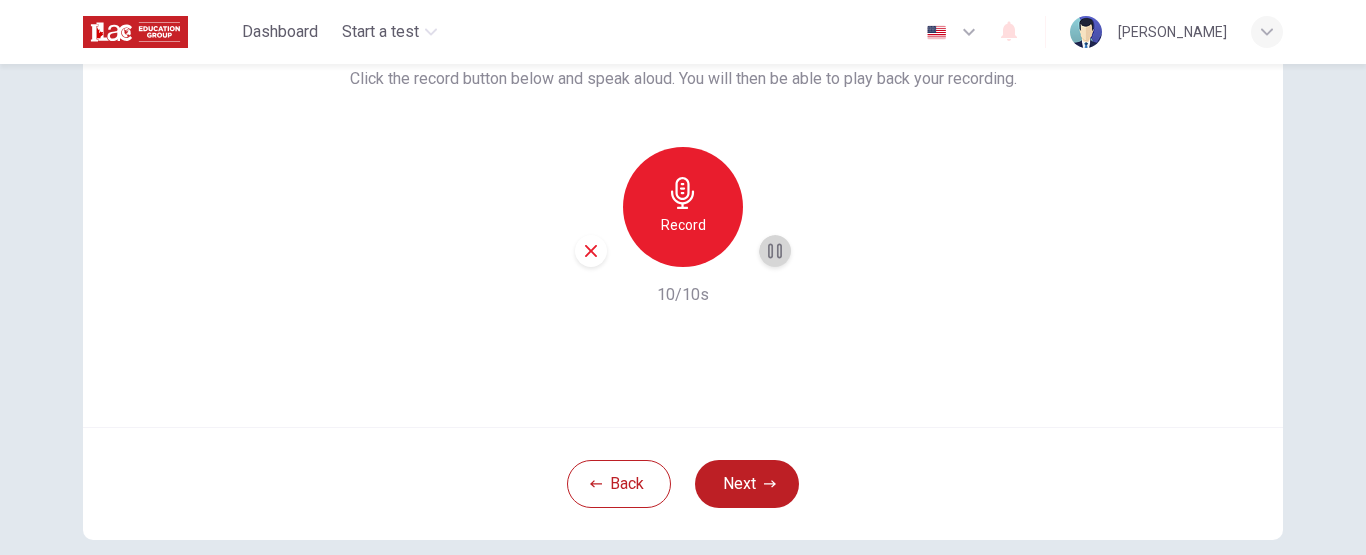 click 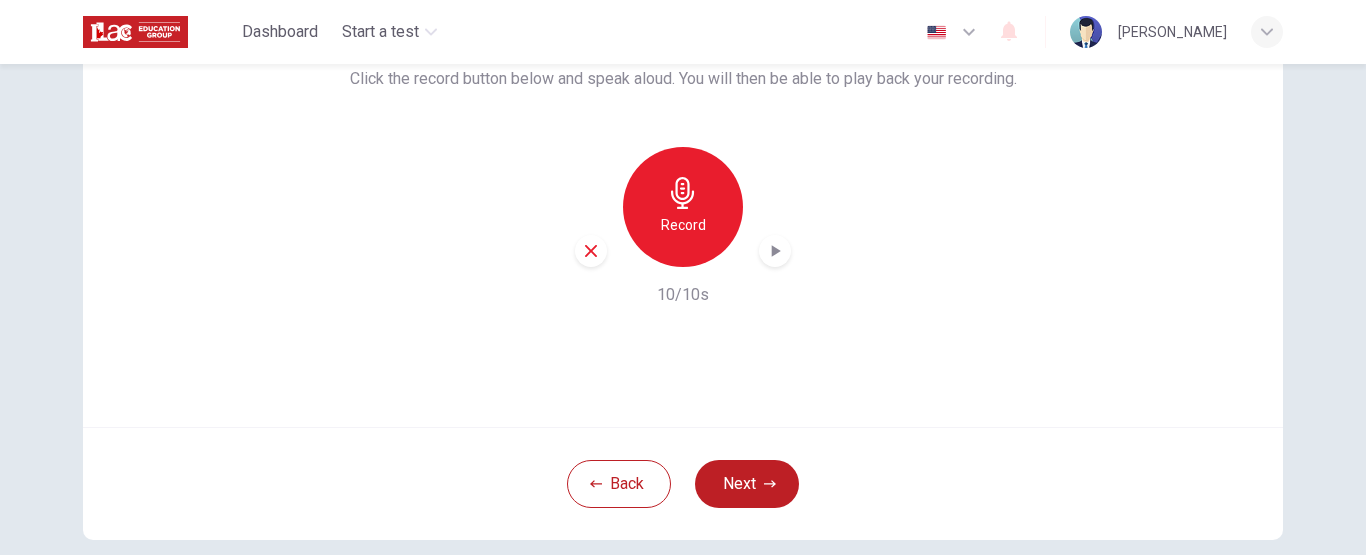 click 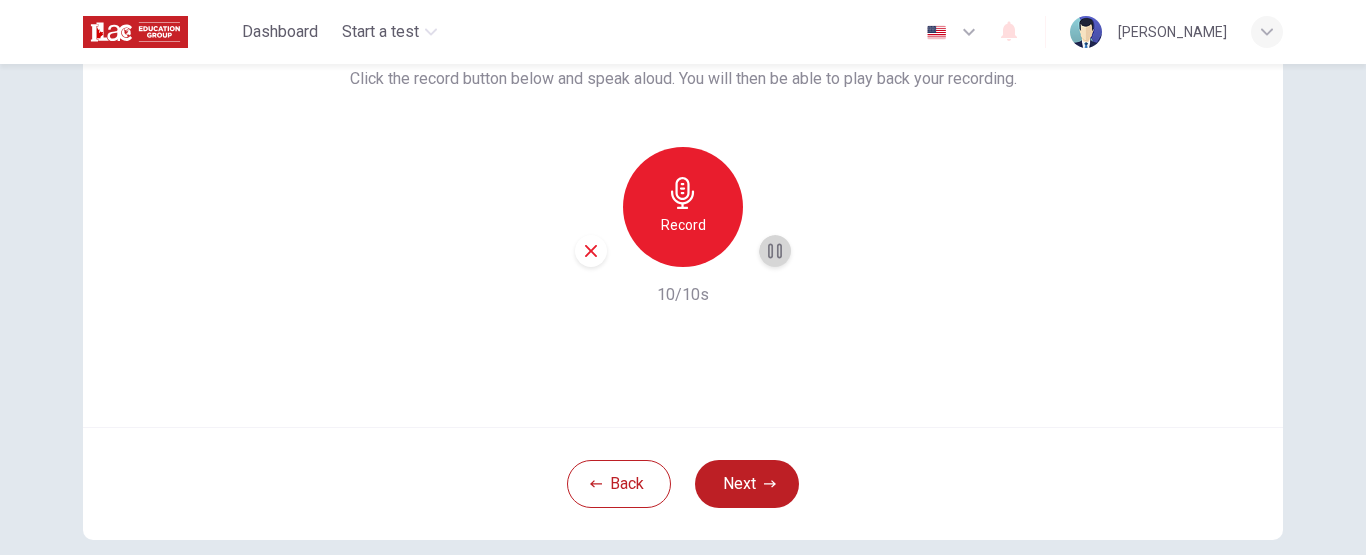 click 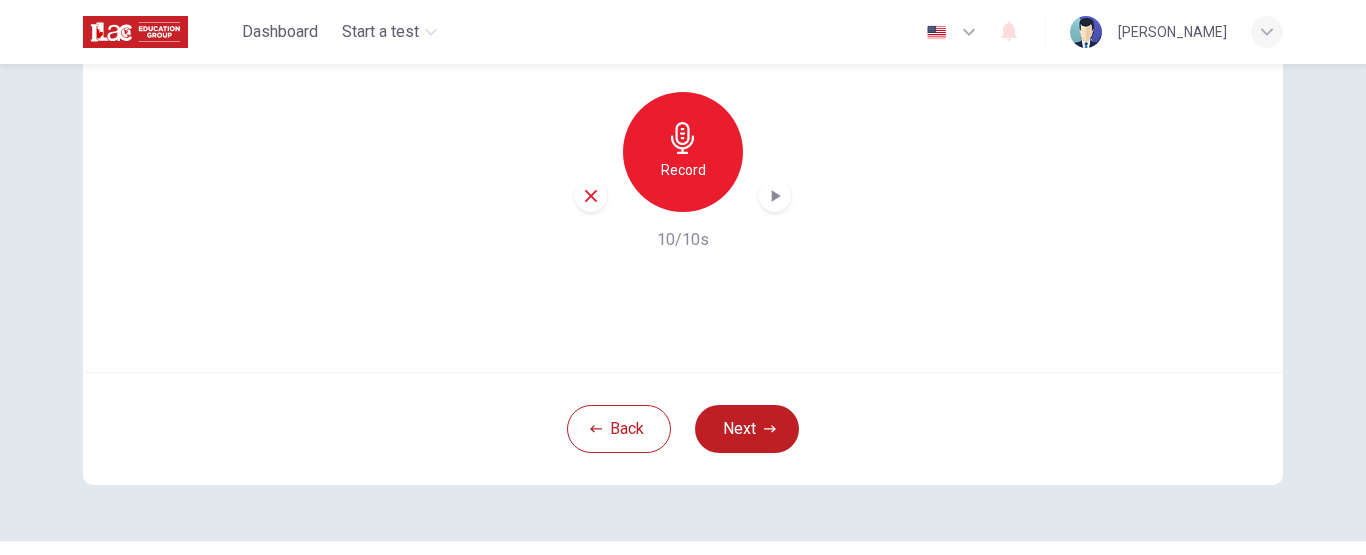 scroll, scrollTop: 221, scrollLeft: 0, axis: vertical 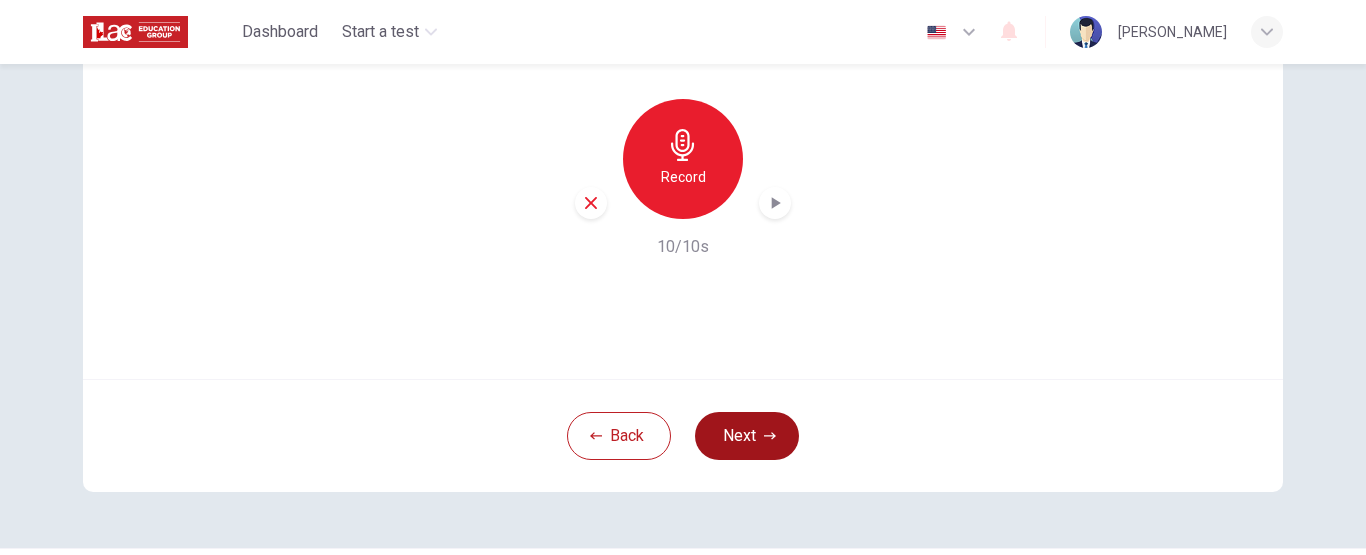 click on "Next" at bounding box center [747, 436] 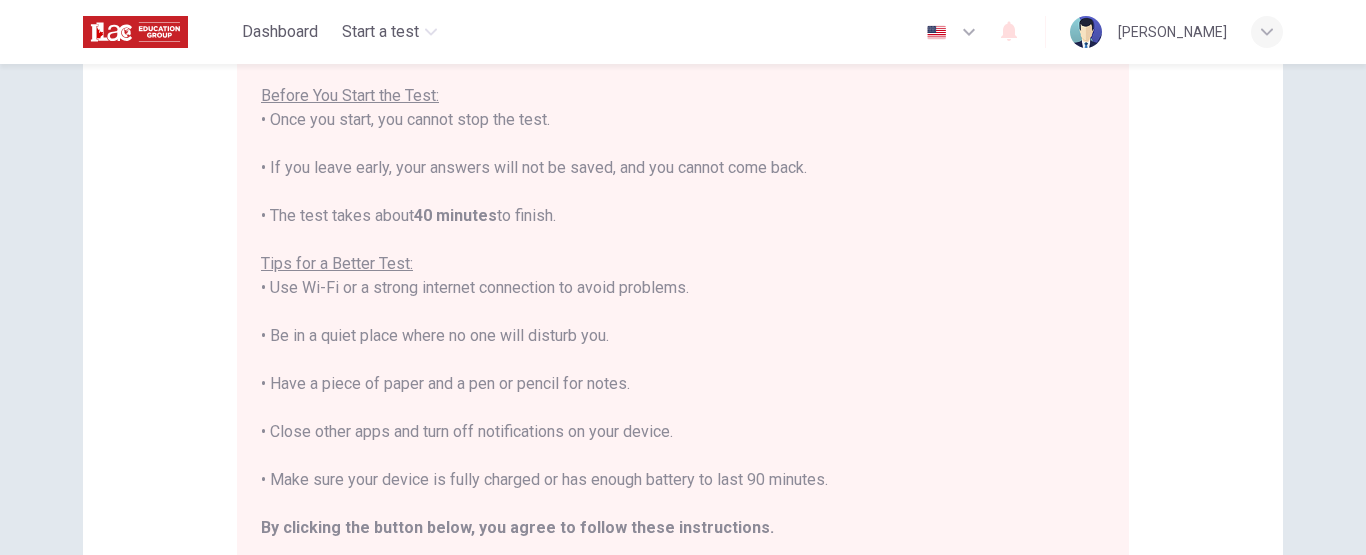 scroll, scrollTop: 0, scrollLeft: 0, axis: both 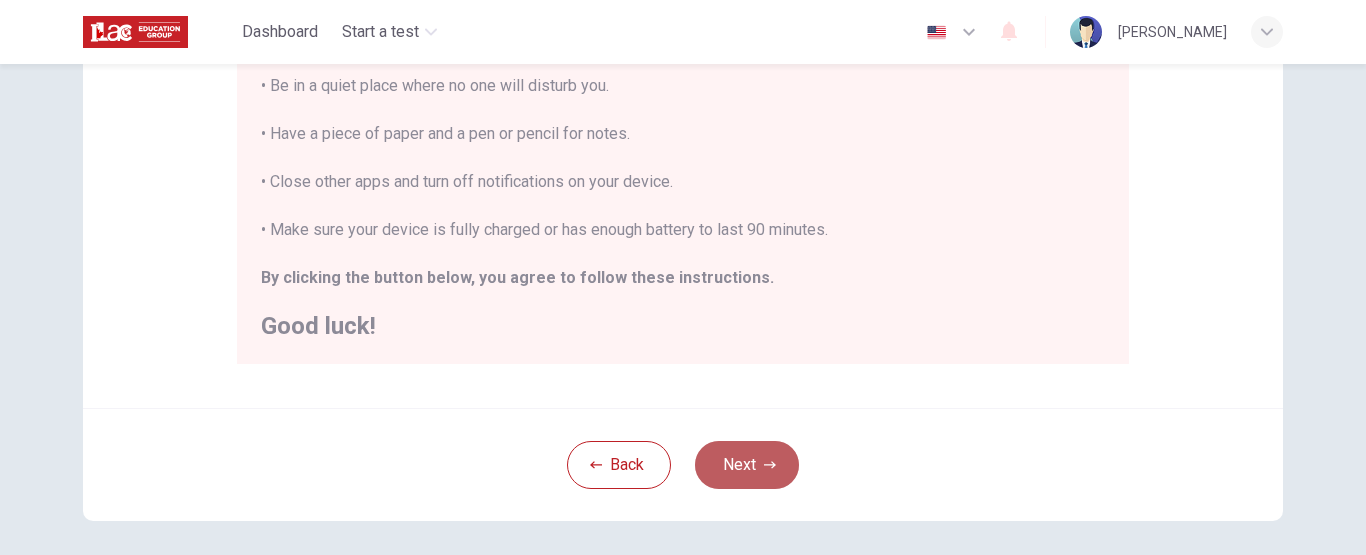 click on "Next" at bounding box center [747, 465] 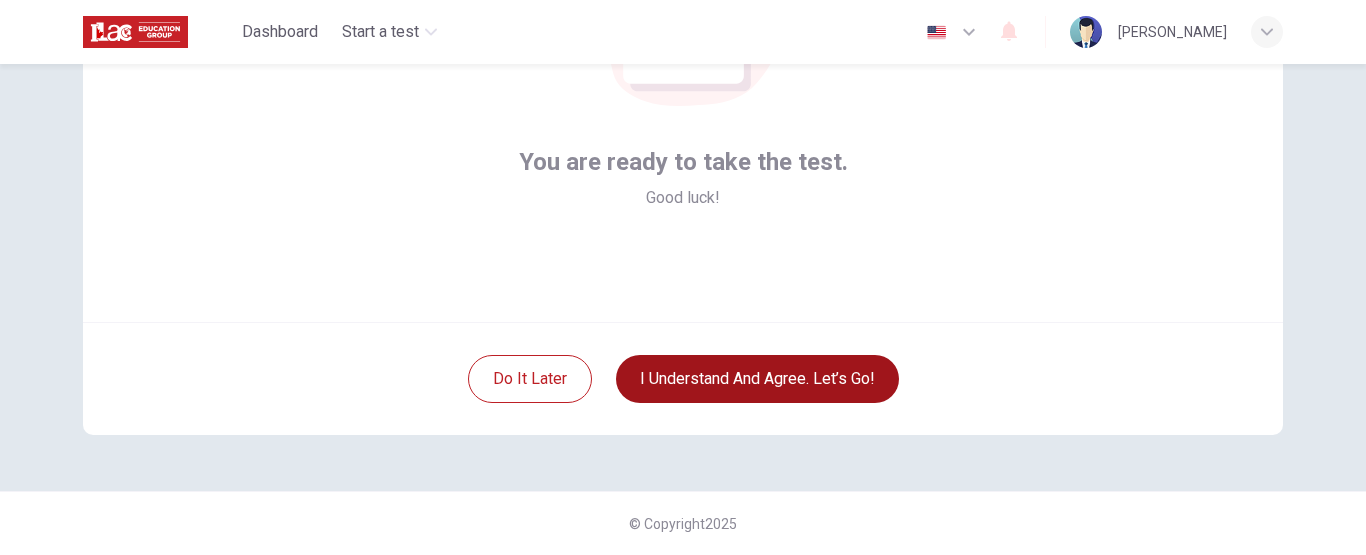 scroll, scrollTop: 277, scrollLeft: 0, axis: vertical 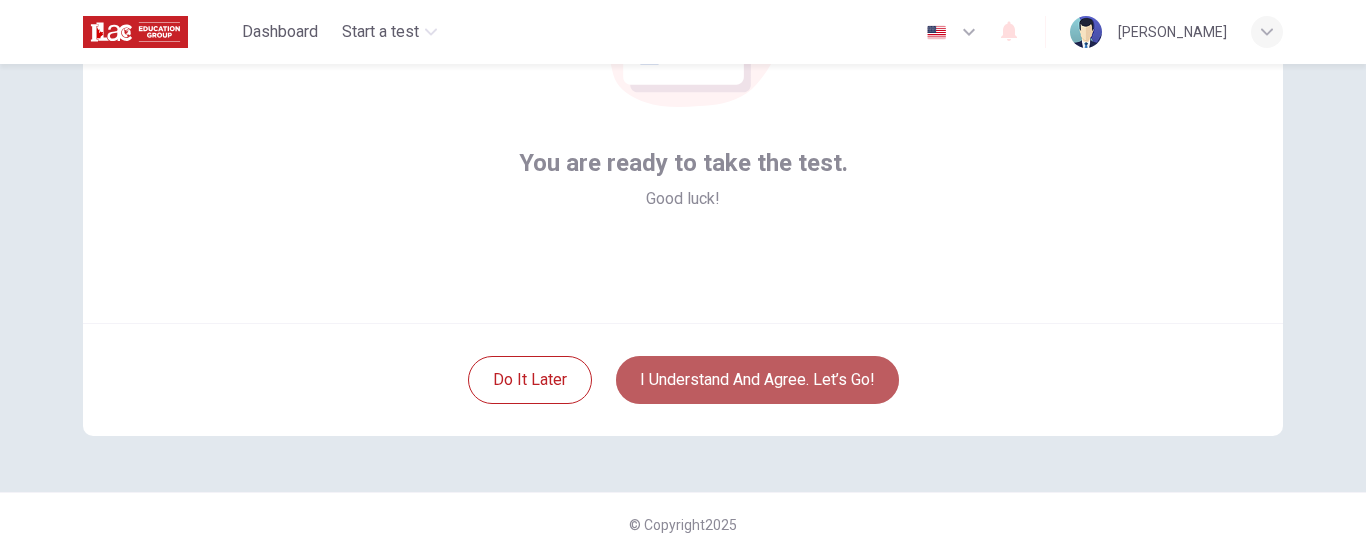 click on "I understand and agree. Let’s go!" at bounding box center [757, 380] 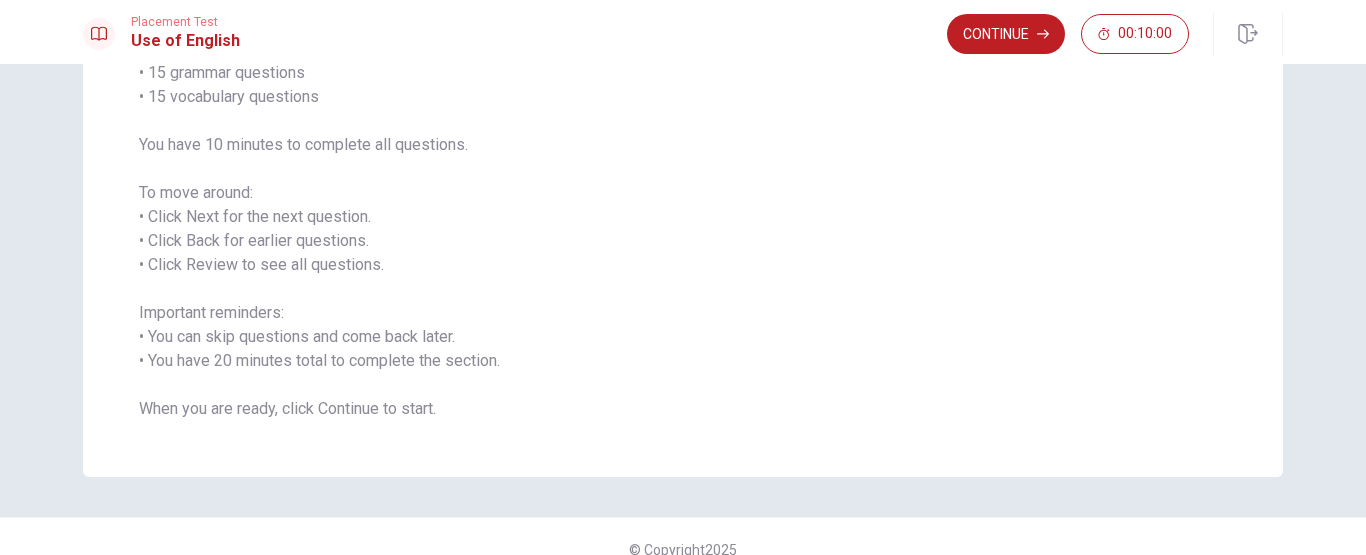 scroll, scrollTop: 206, scrollLeft: 0, axis: vertical 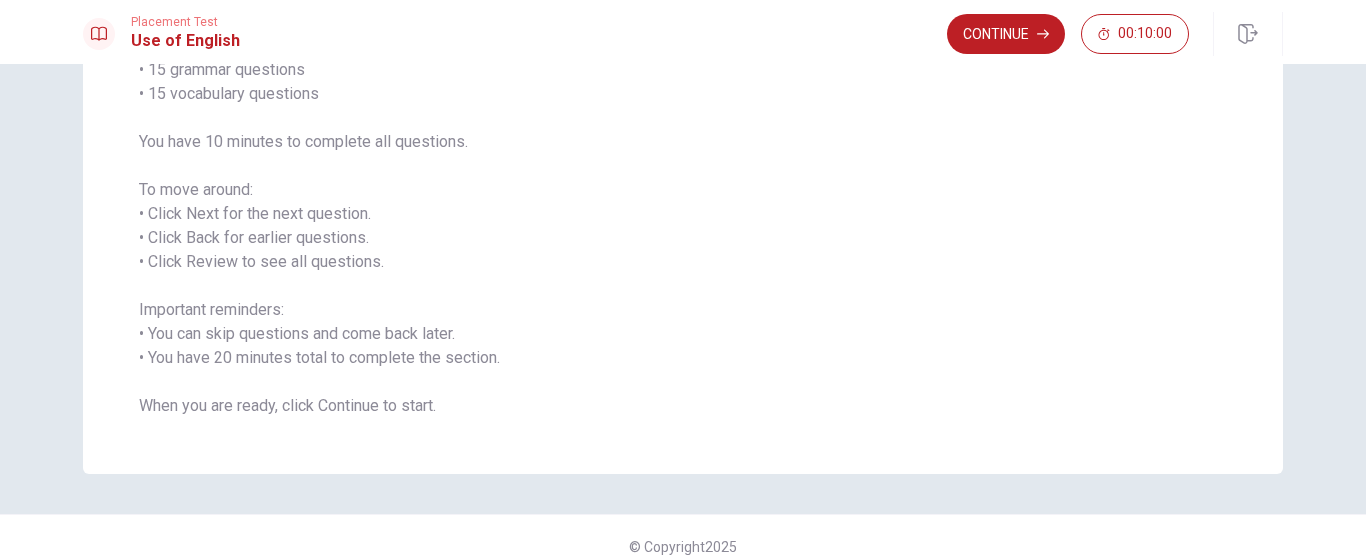 click on "You will answer 30 questions in total:
• 15 grammar questions
• 15 vocabulary questions
You have 10 minutes to complete all questions.
To move around:
• Click Next for the next question.
• Click Back for earlier questions.
• Click Review to see all questions.
Important reminders:
• You can skip questions and come back later.
• You have 20 minutes total to complete the section.
When you are ready, click Continue to start." at bounding box center [683, 226] 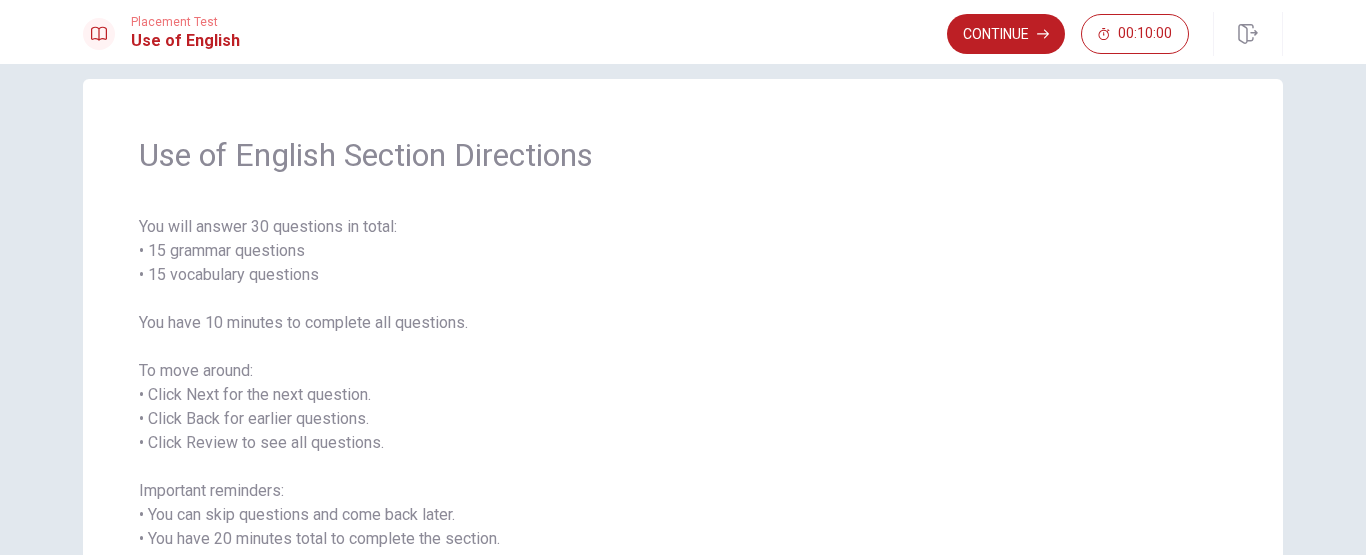 scroll, scrollTop: 0, scrollLeft: 0, axis: both 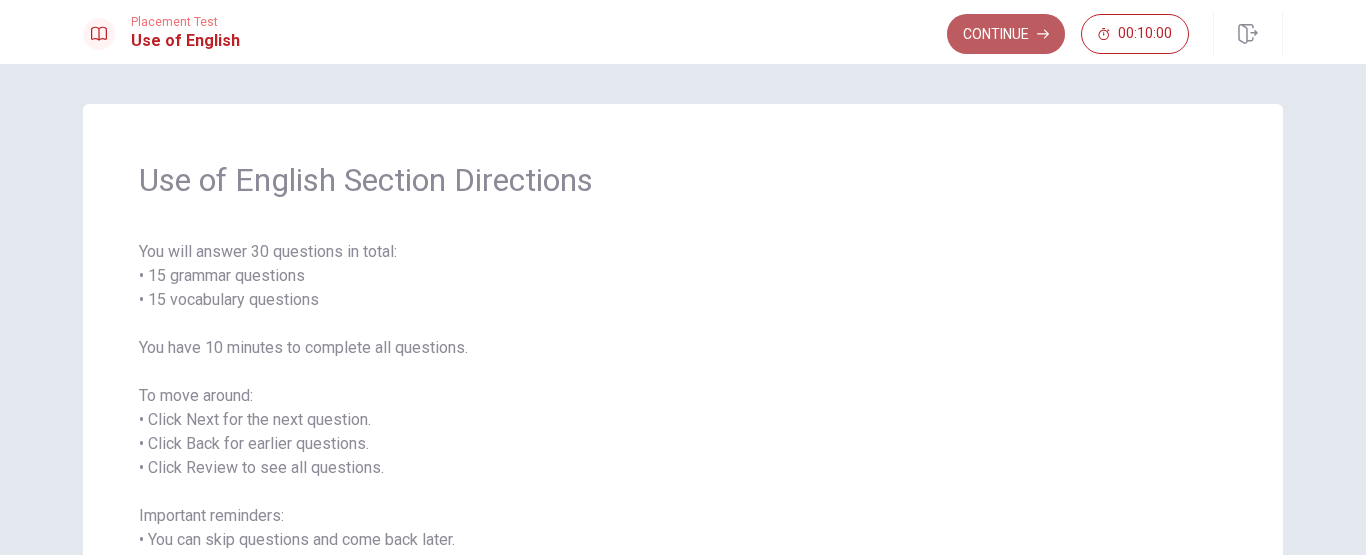 click on "Continue" at bounding box center (1006, 34) 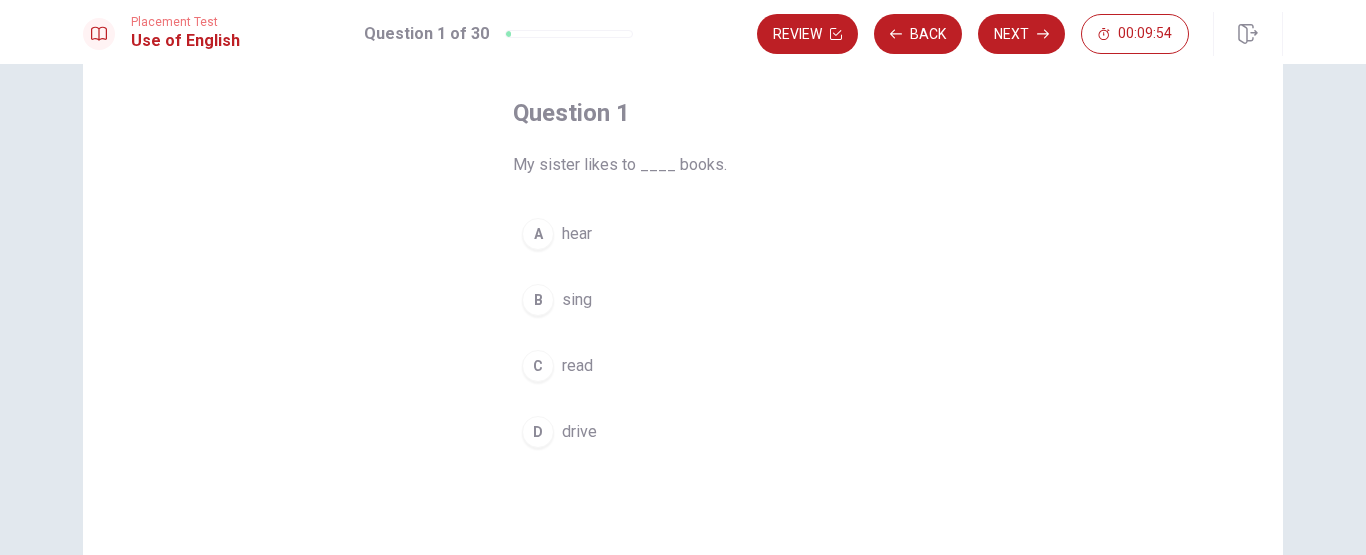 scroll, scrollTop: 89, scrollLeft: 0, axis: vertical 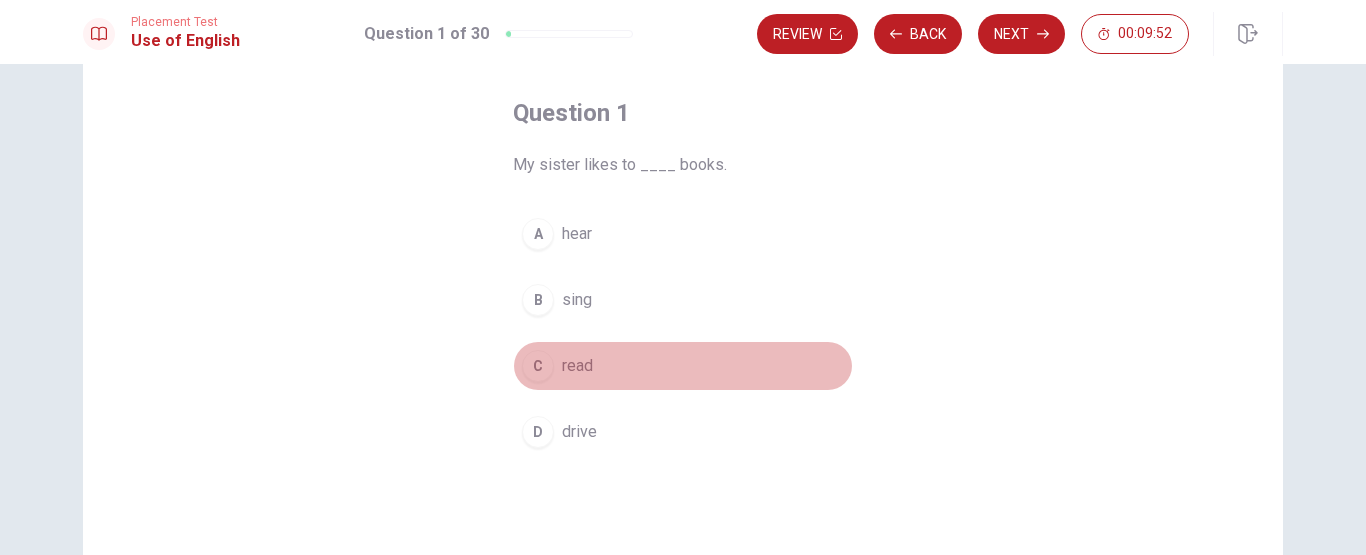 click on "C" at bounding box center [538, 366] 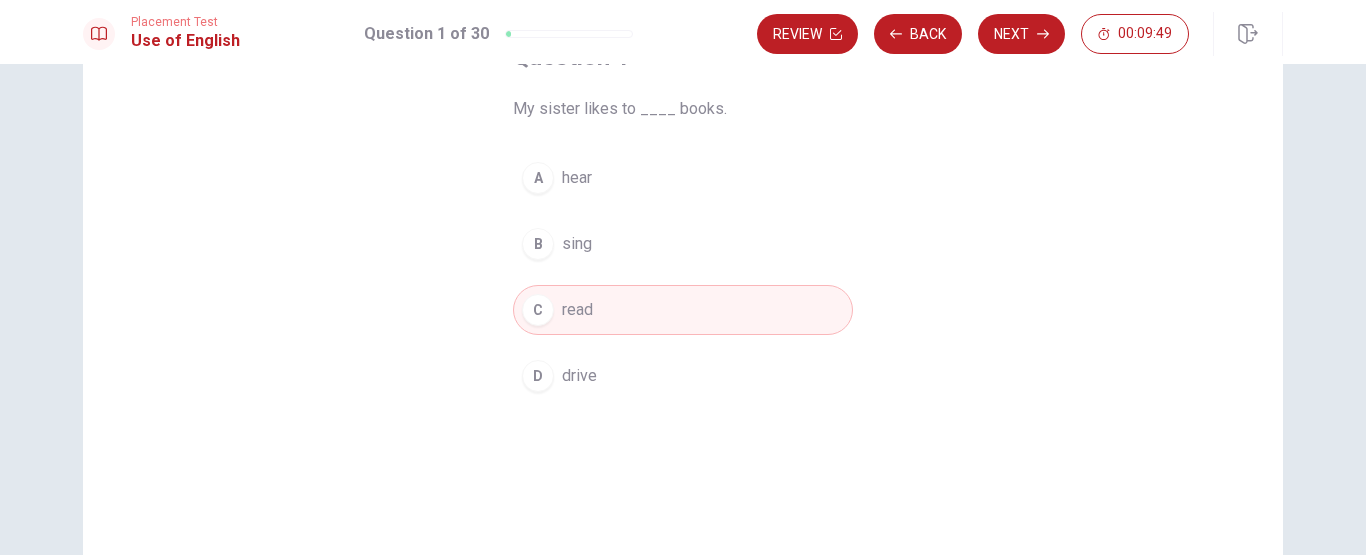 scroll, scrollTop: 132, scrollLeft: 0, axis: vertical 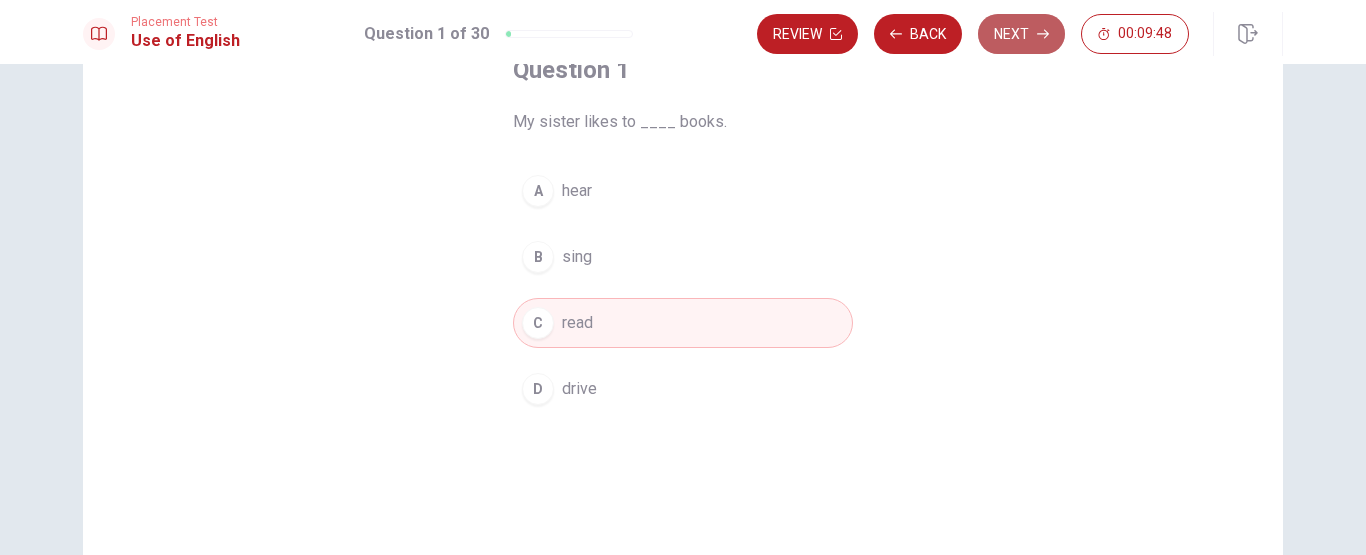 click on "Next" at bounding box center (1021, 34) 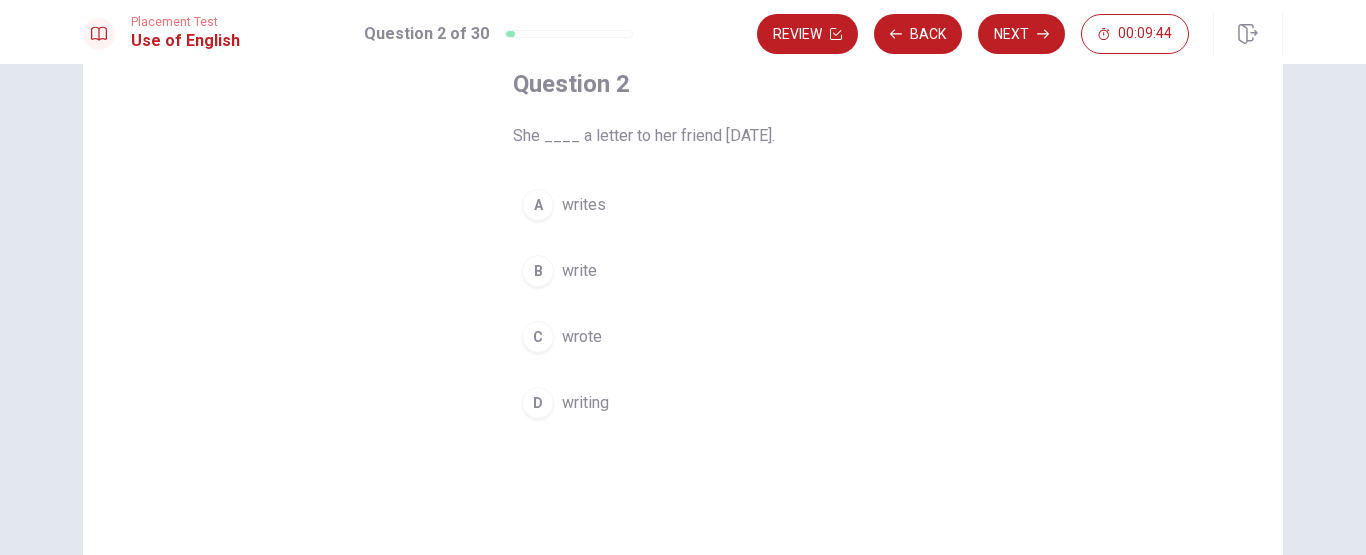 scroll, scrollTop: 118, scrollLeft: 0, axis: vertical 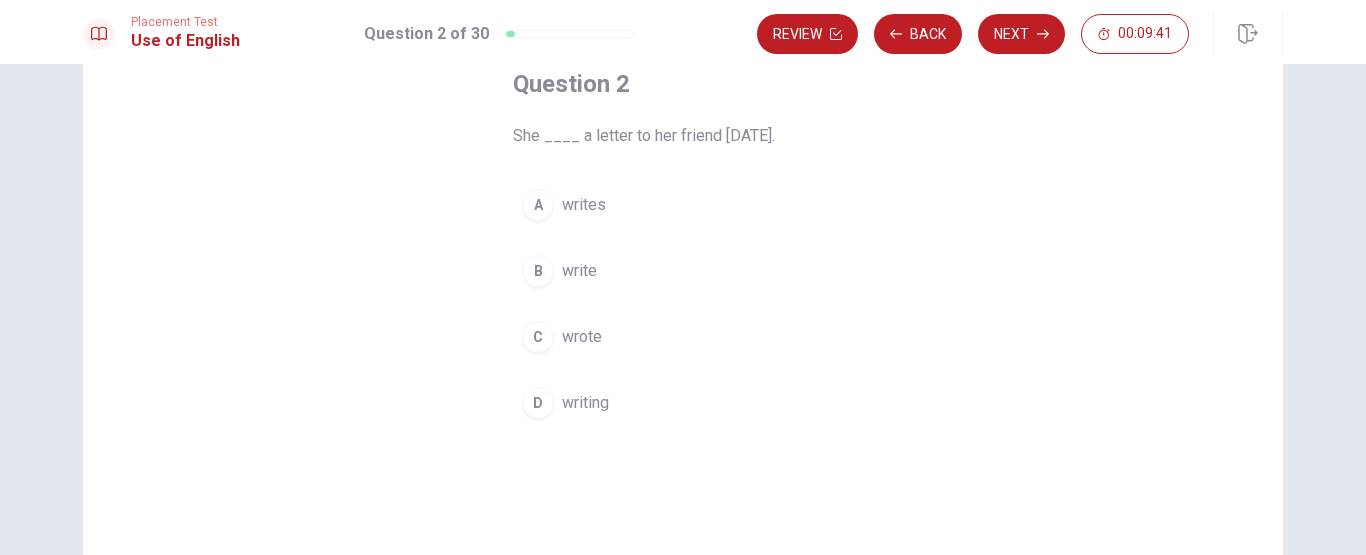 click on "C" at bounding box center (538, 337) 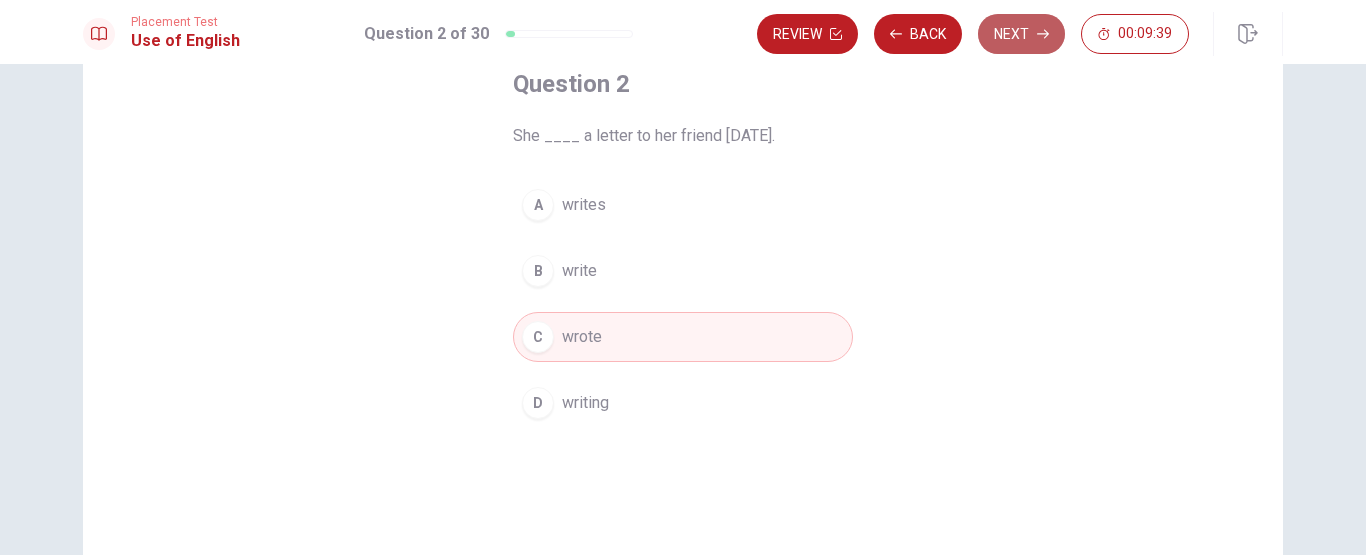 click on "Next" at bounding box center [1021, 34] 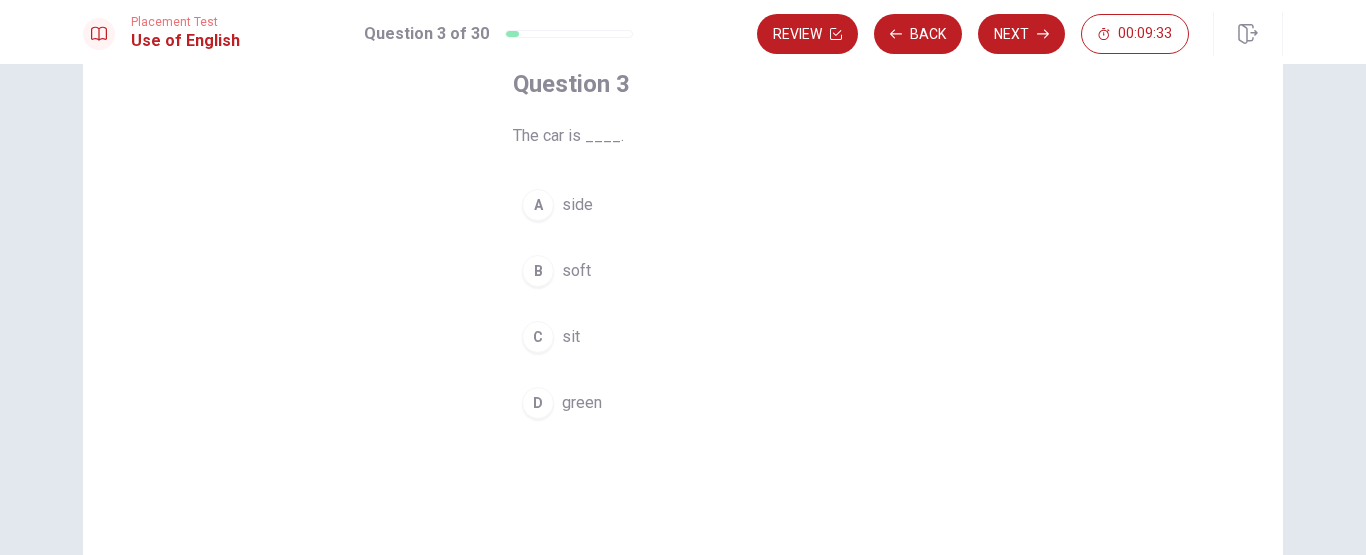 click on "D green" at bounding box center [683, 403] 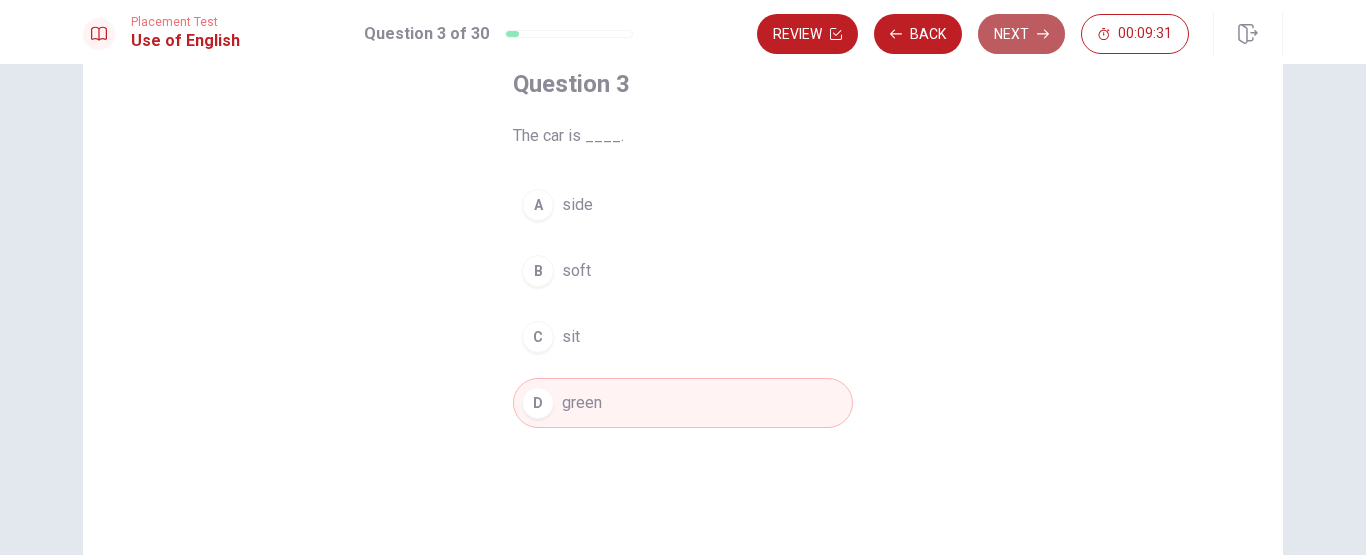 click on "Next" at bounding box center [1021, 34] 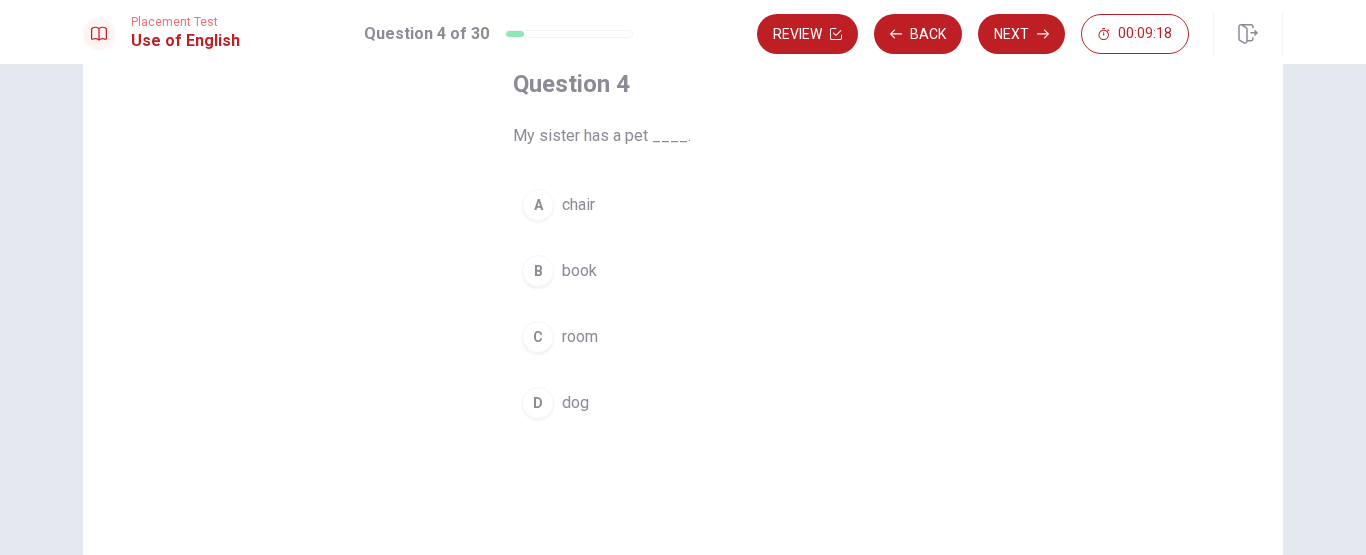 click on "room" at bounding box center (580, 337) 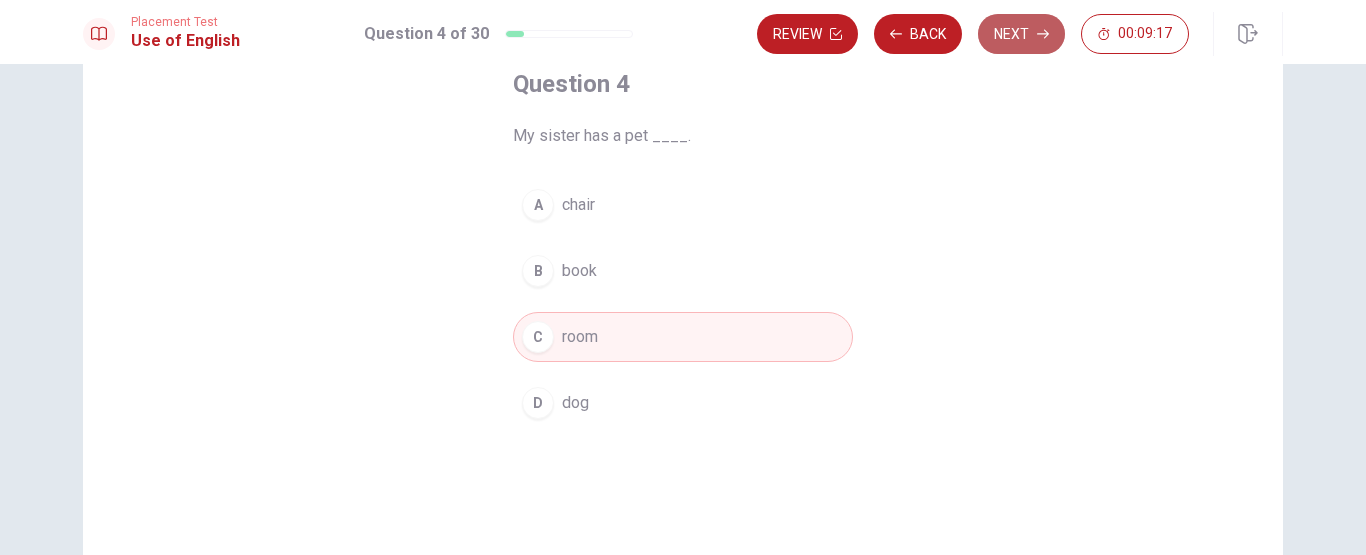click on "Next" at bounding box center (1021, 34) 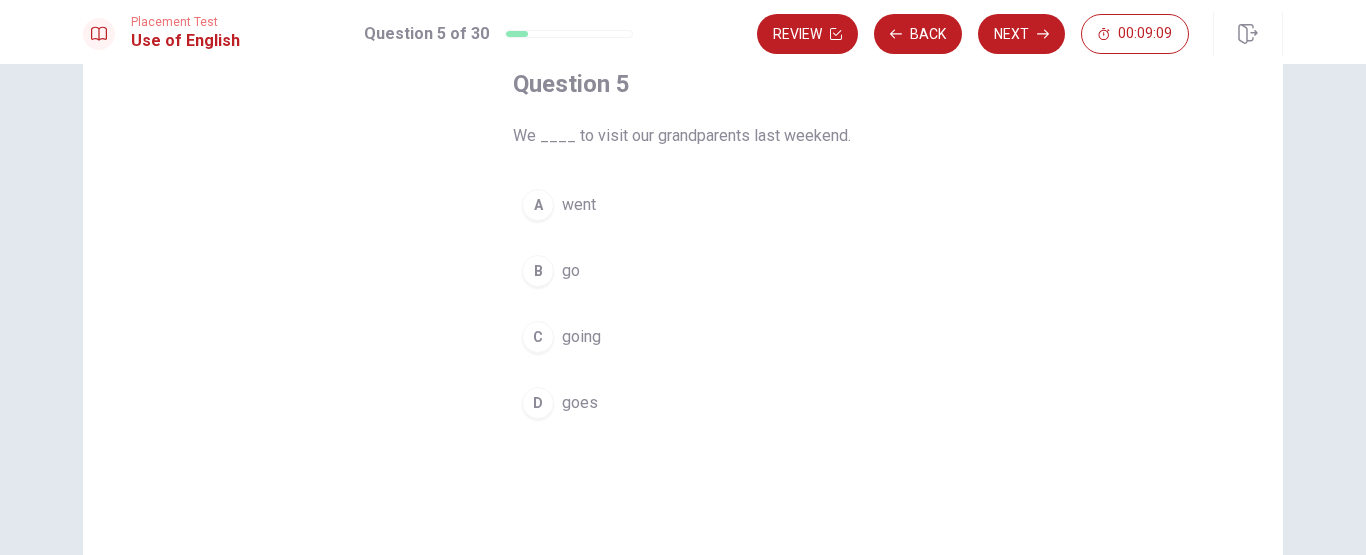 drag, startPoint x: 663, startPoint y: 238, endPoint x: 566, endPoint y: 342, distance: 142.21463 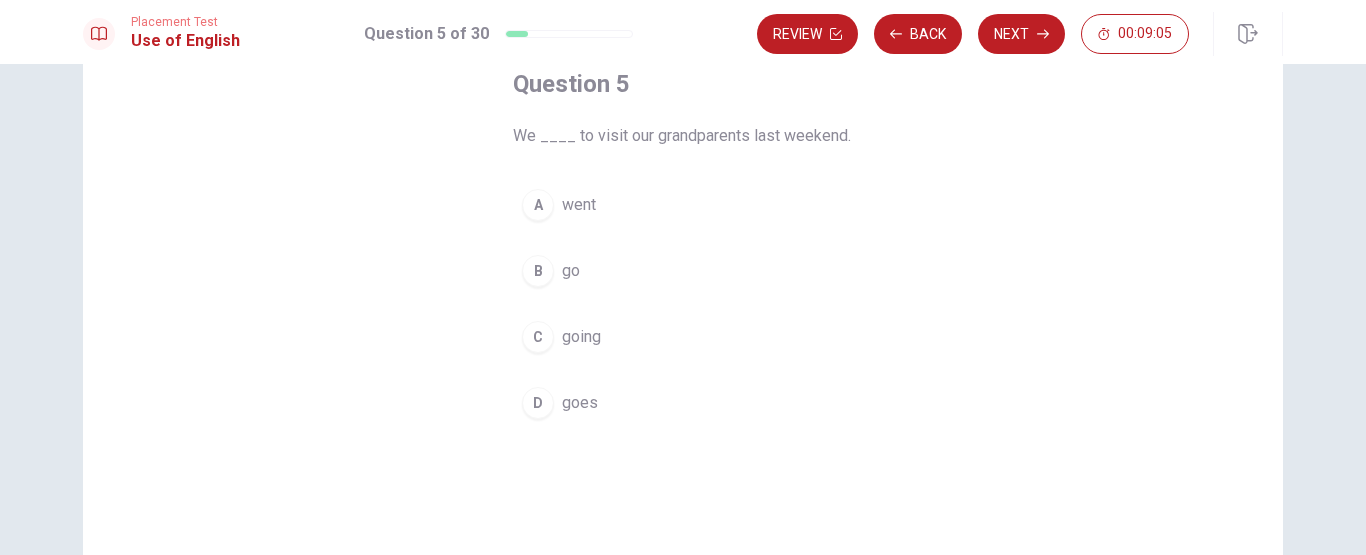 click on "went" at bounding box center (579, 205) 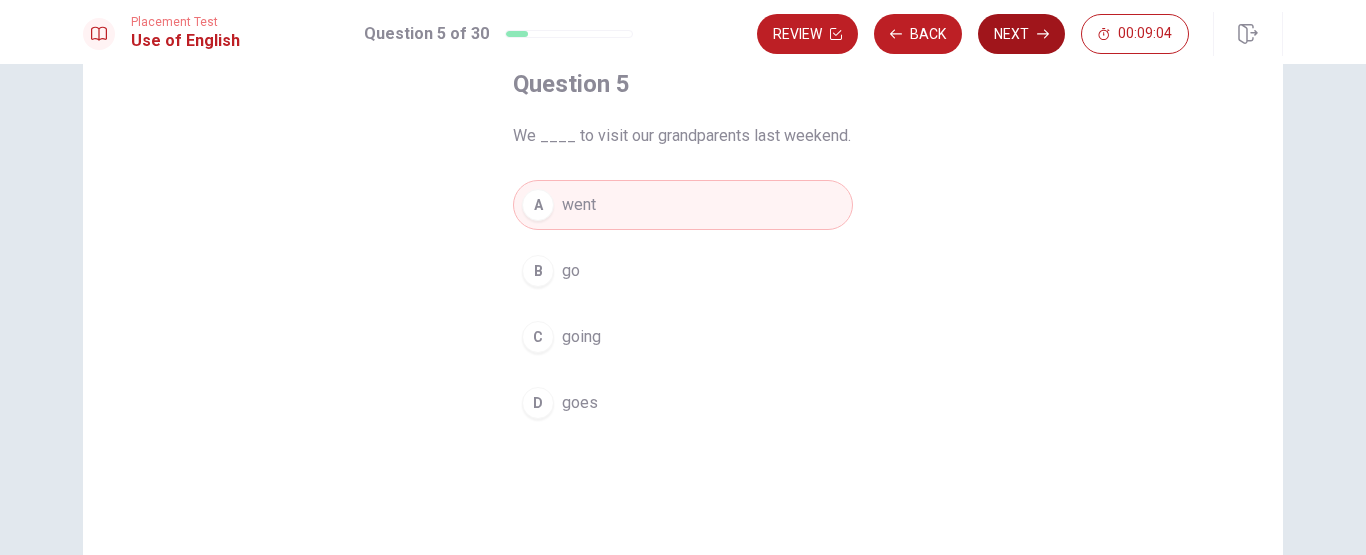 click on "Next" at bounding box center [1021, 34] 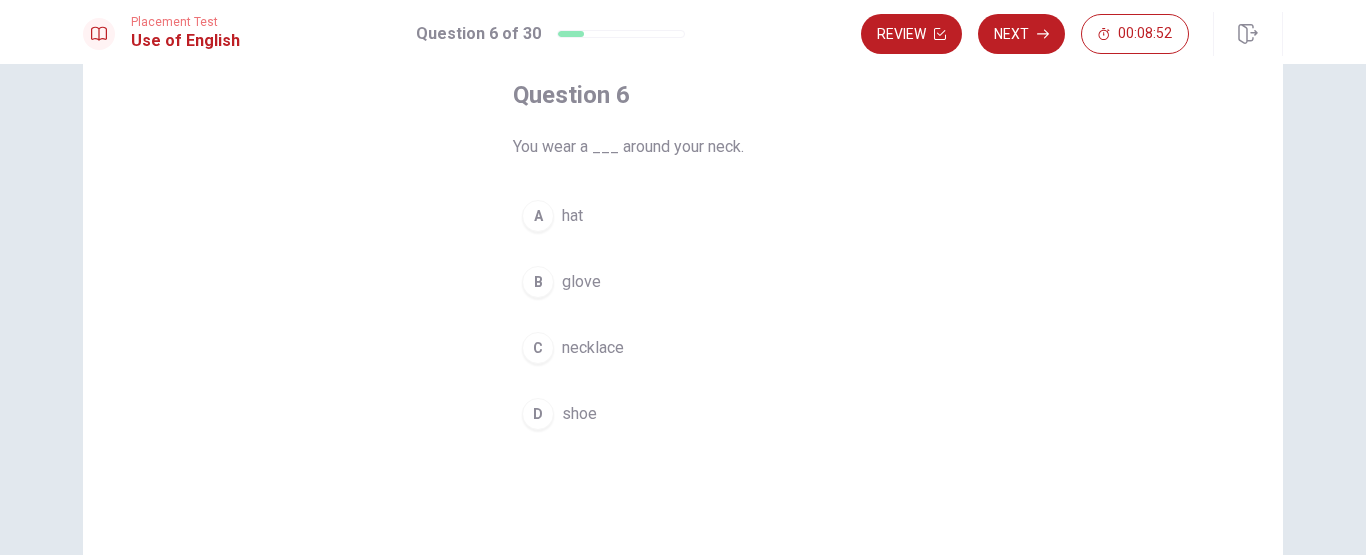 scroll, scrollTop: 108, scrollLeft: 0, axis: vertical 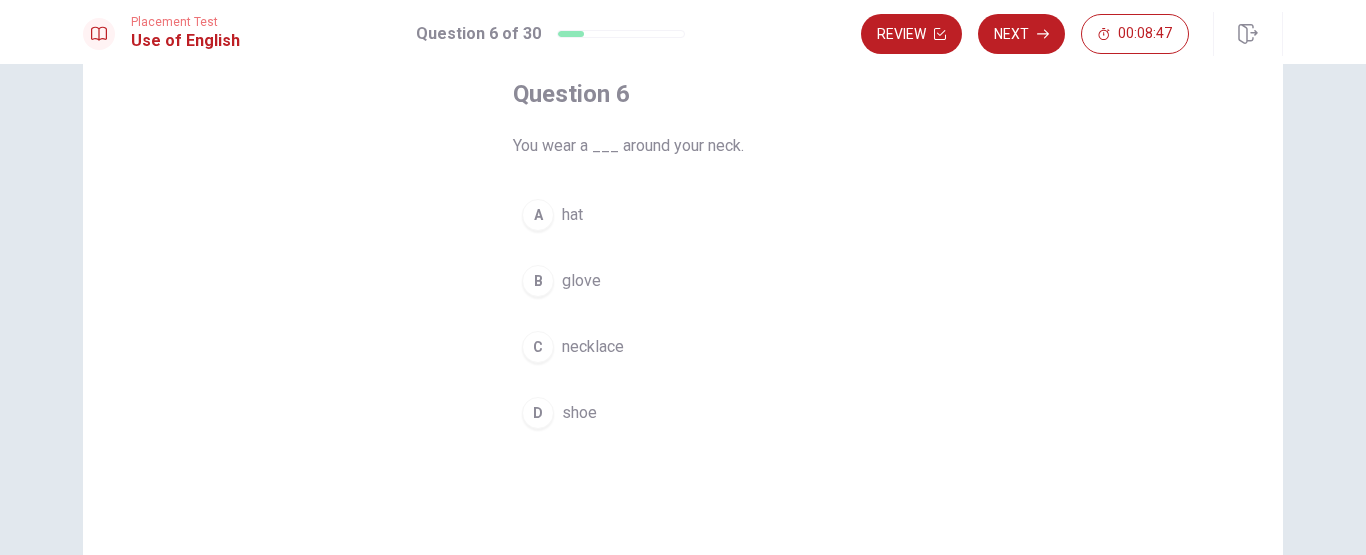click on "C necklace" at bounding box center [683, 347] 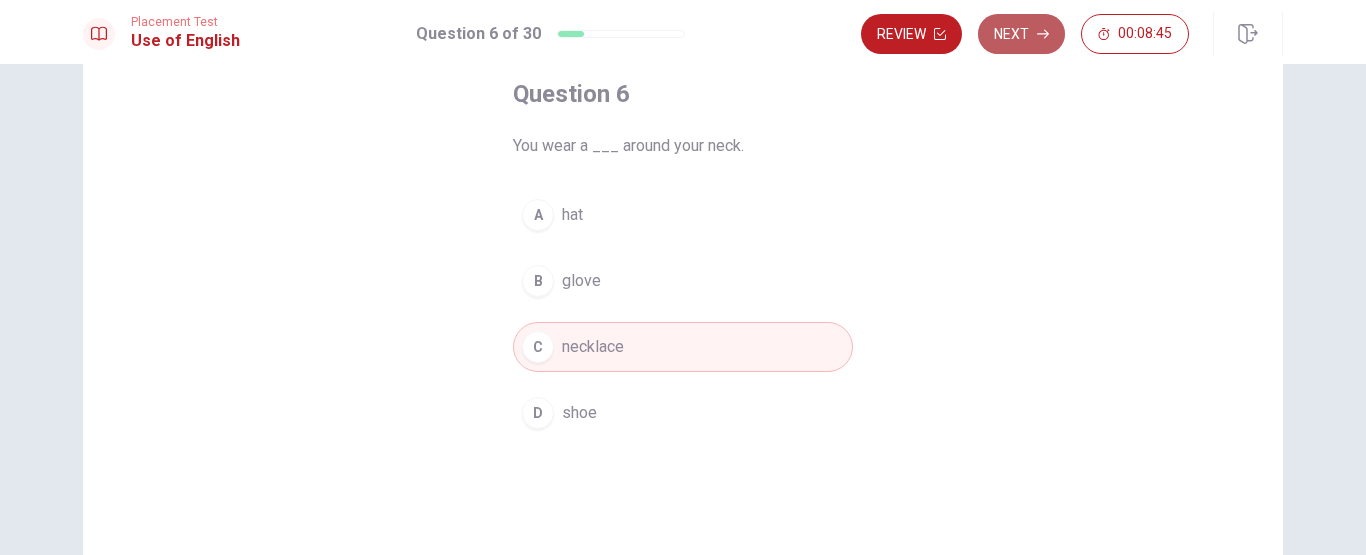 click 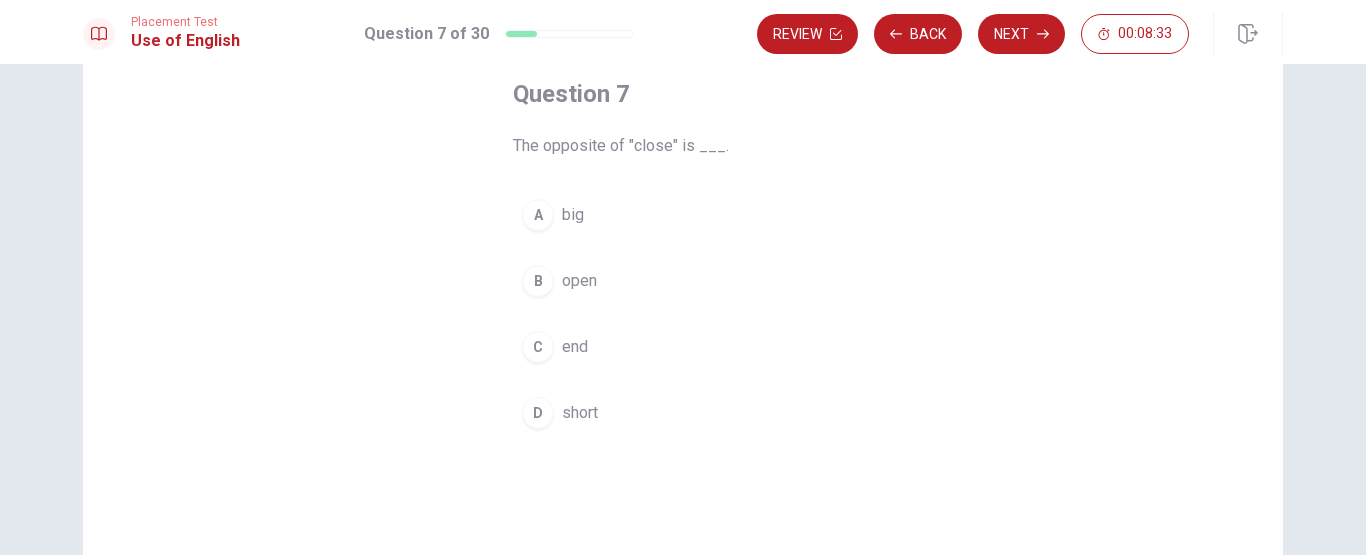 scroll, scrollTop: 109, scrollLeft: 0, axis: vertical 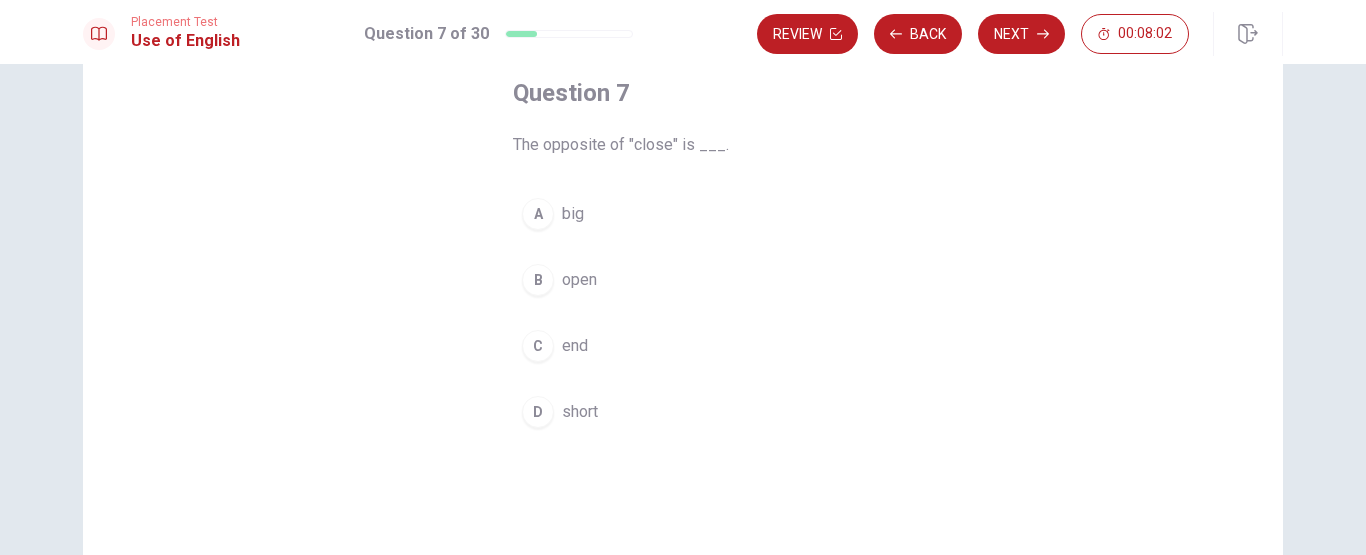 click on "open" at bounding box center [579, 280] 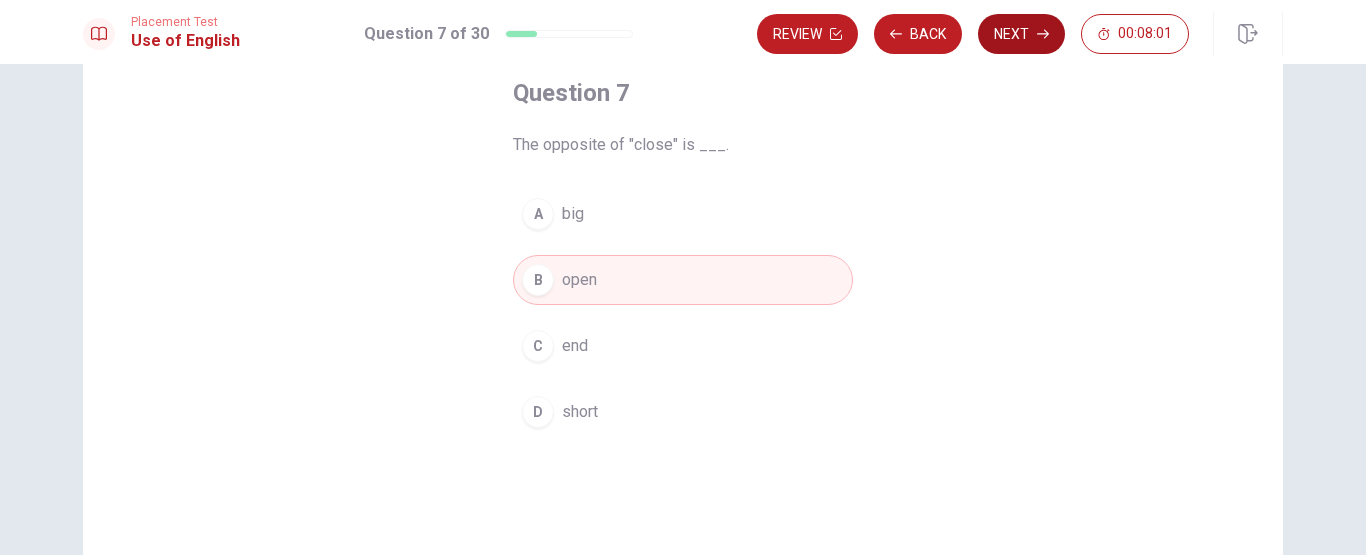 click 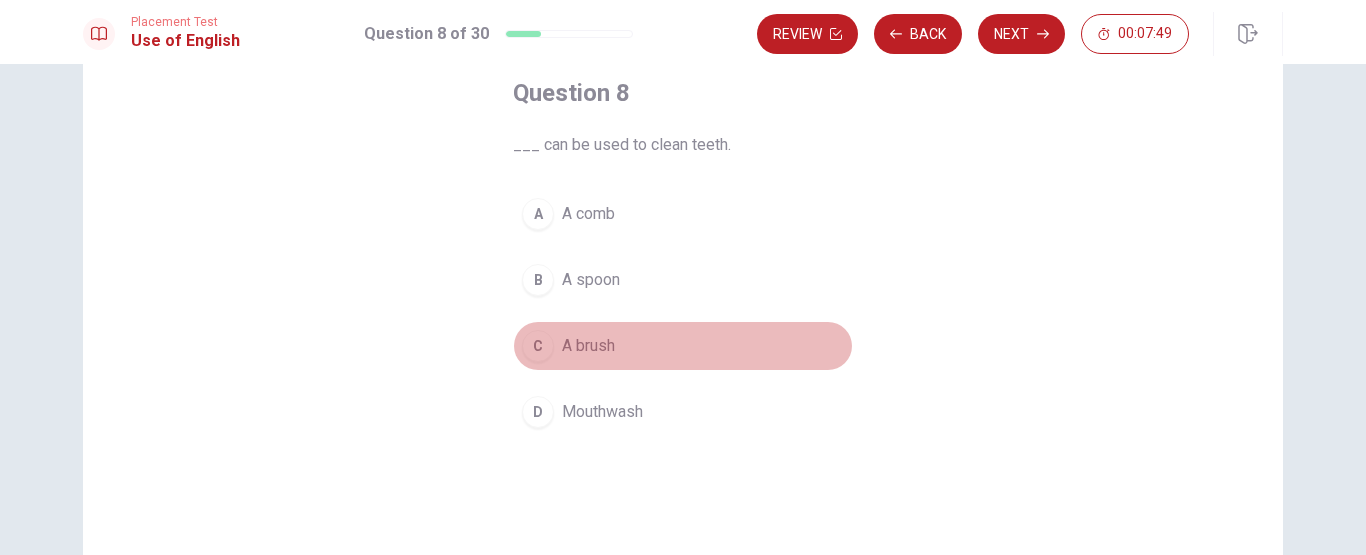 click on "A brush" at bounding box center [588, 346] 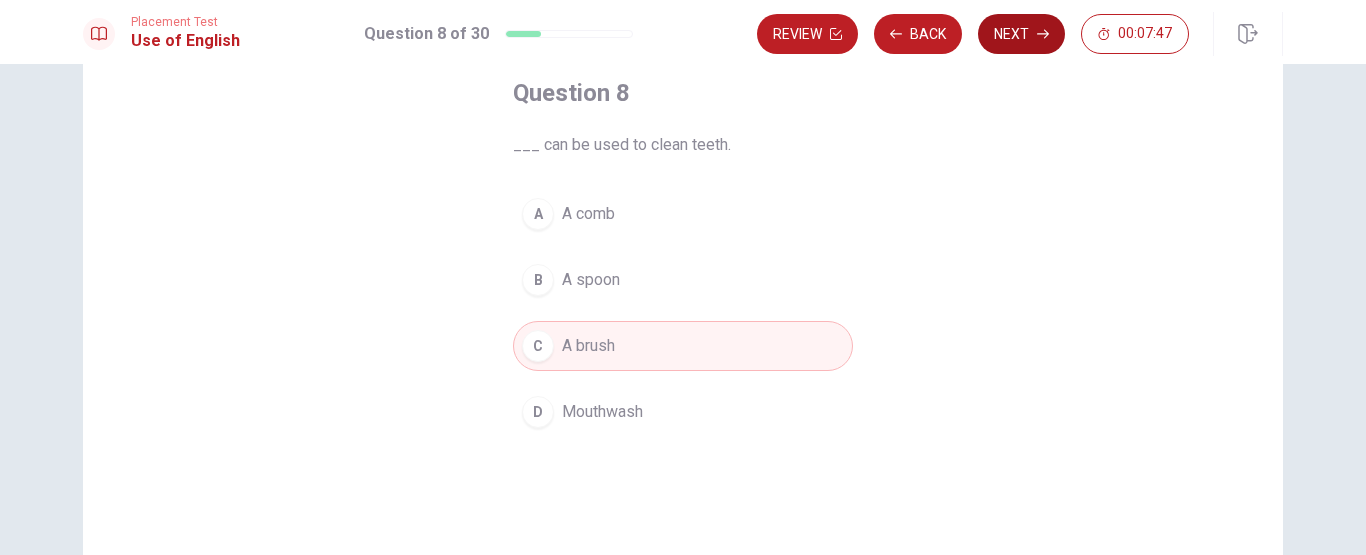 click on "Next" at bounding box center (1021, 34) 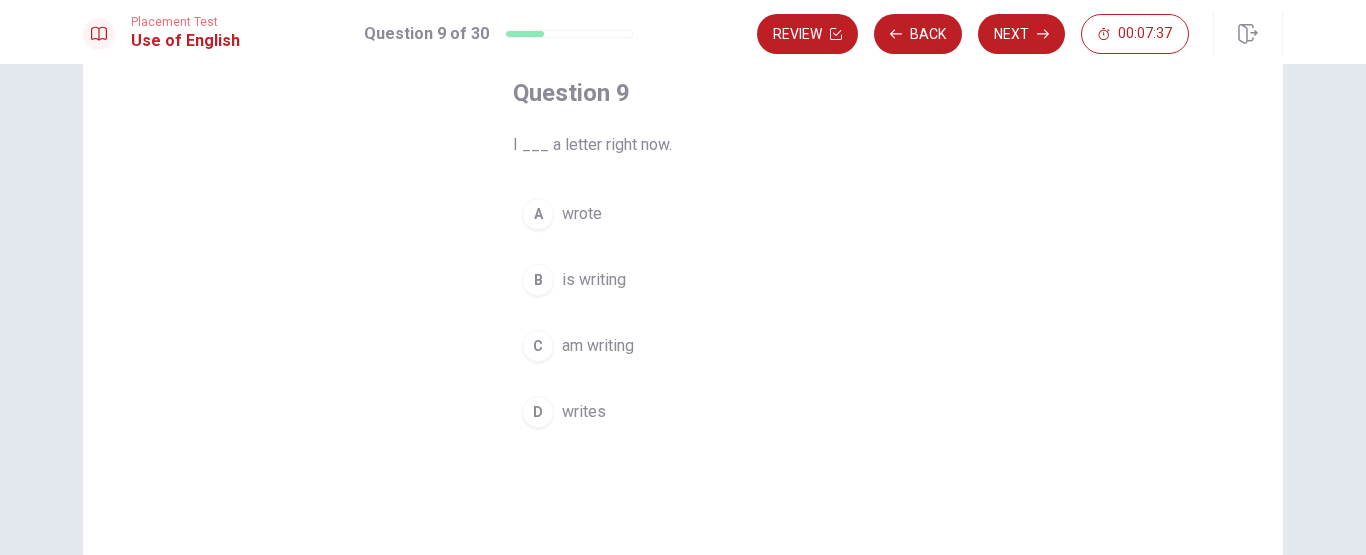 click on "wrote" at bounding box center [582, 214] 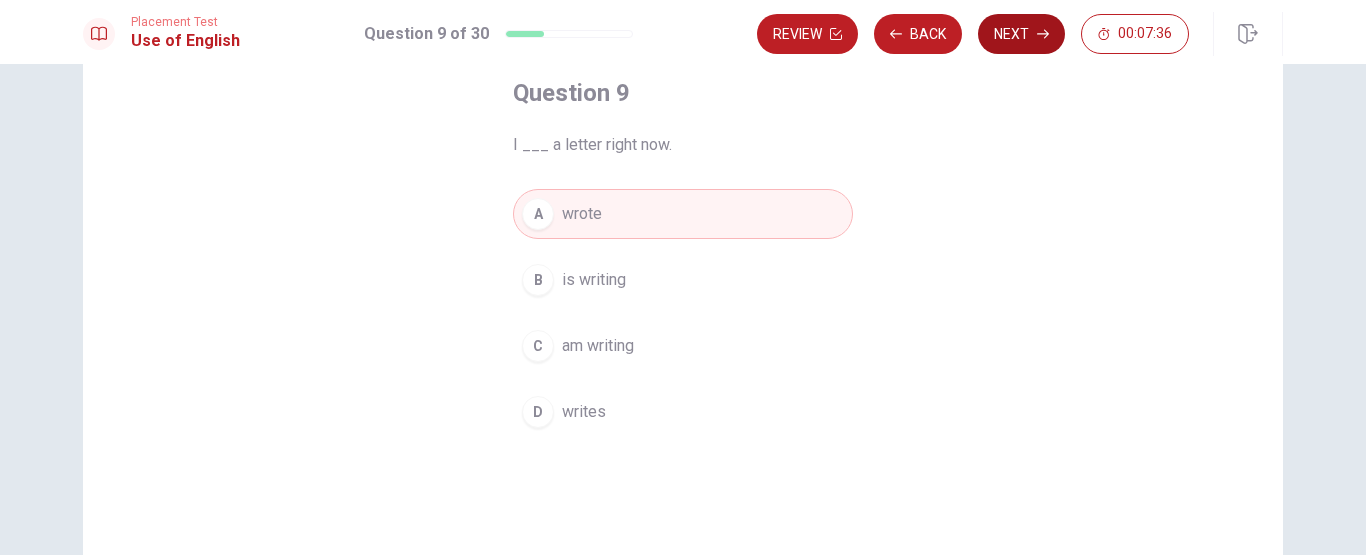 click on "Next" at bounding box center [1021, 34] 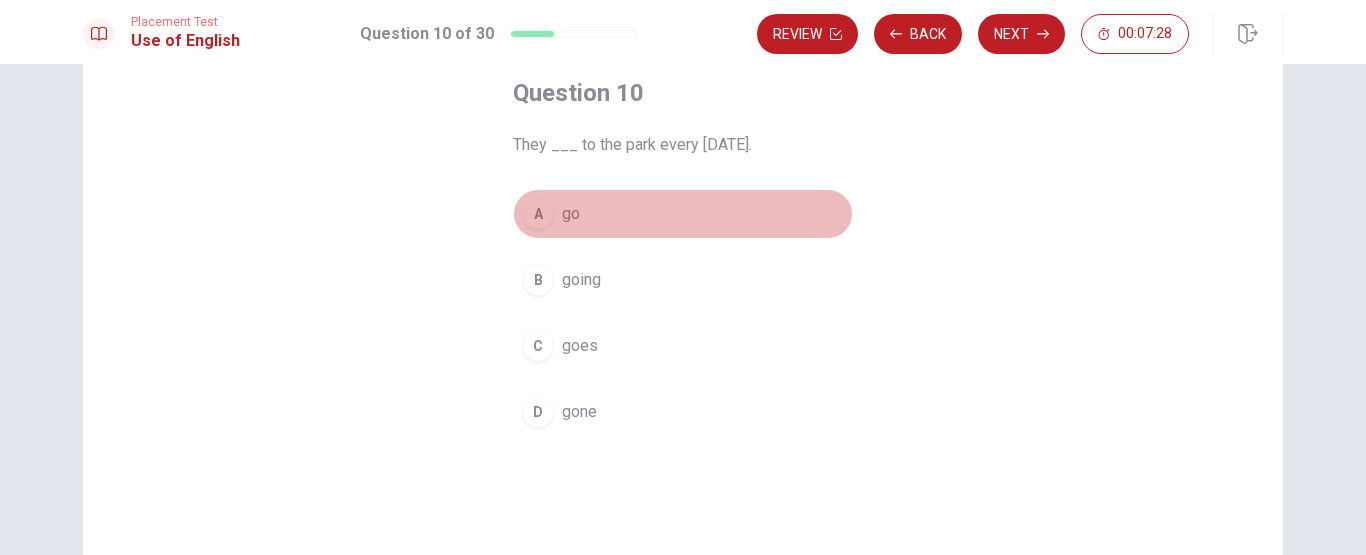 click on "A go" at bounding box center (683, 214) 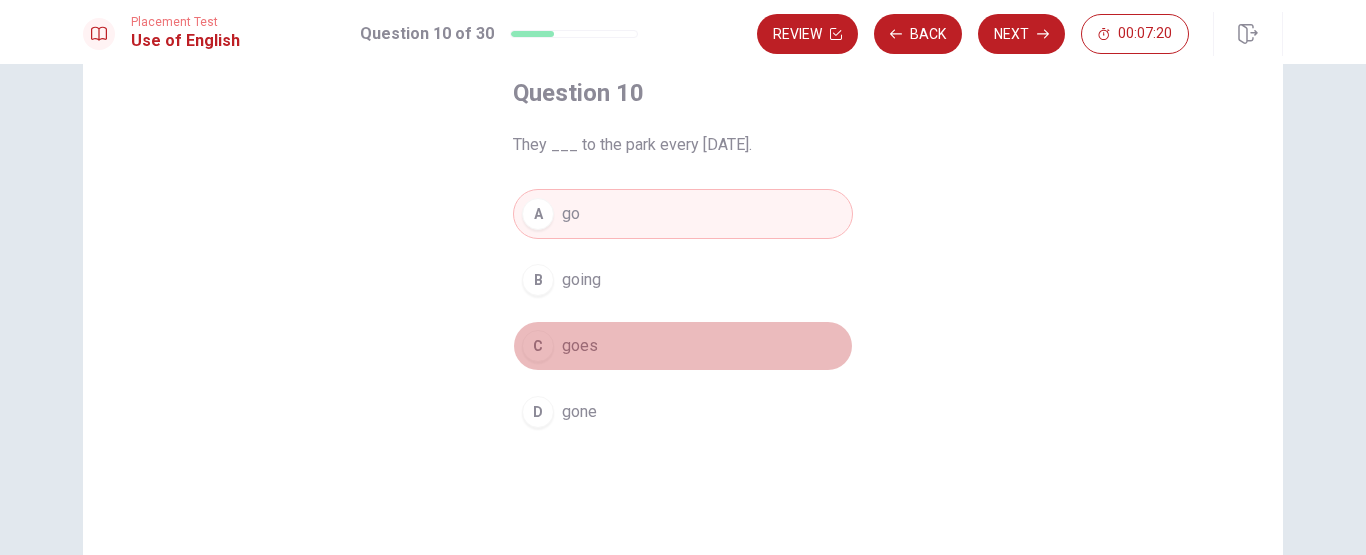 click on "C goes" at bounding box center (683, 346) 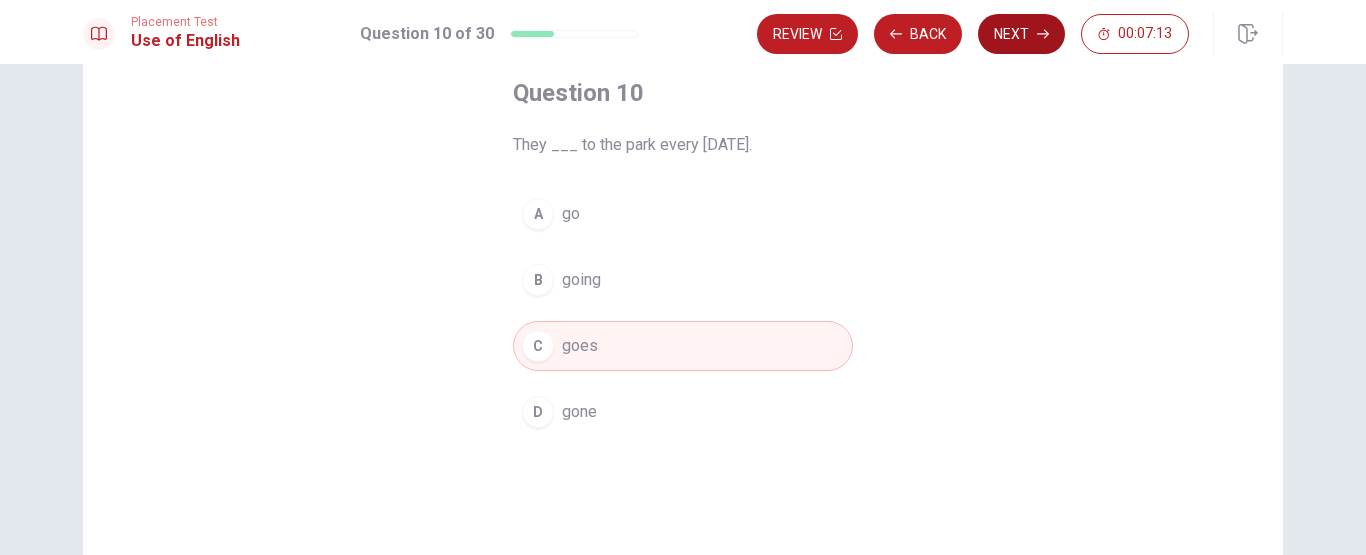 click on "Next" at bounding box center [1021, 34] 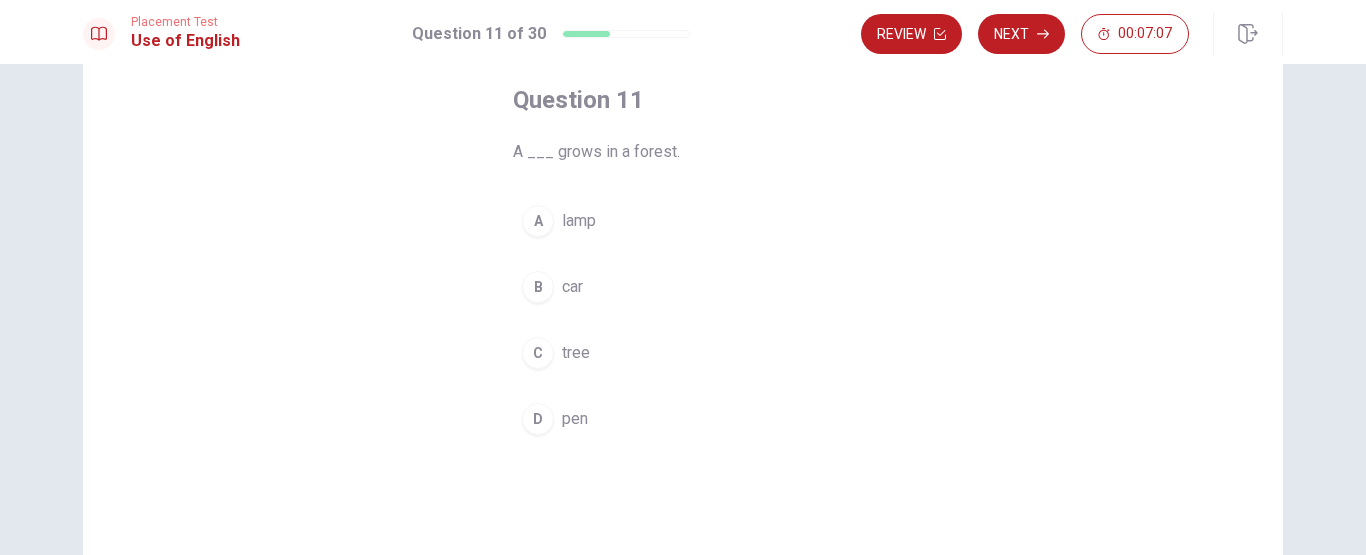 scroll, scrollTop: 104, scrollLeft: 0, axis: vertical 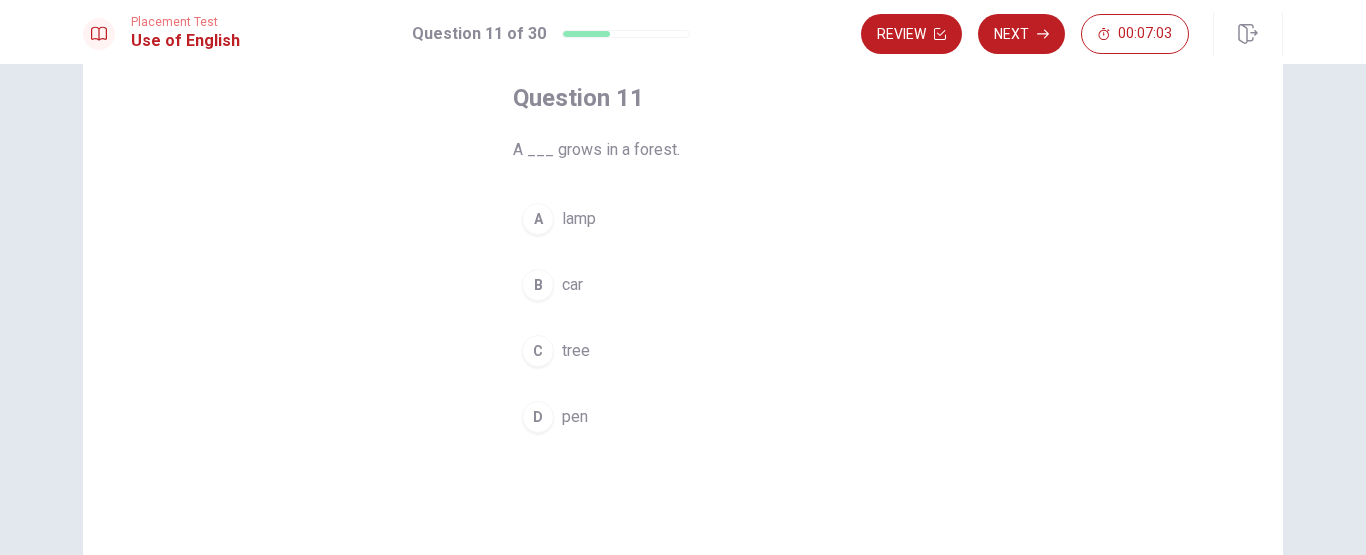 click on "C tree" at bounding box center [683, 351] 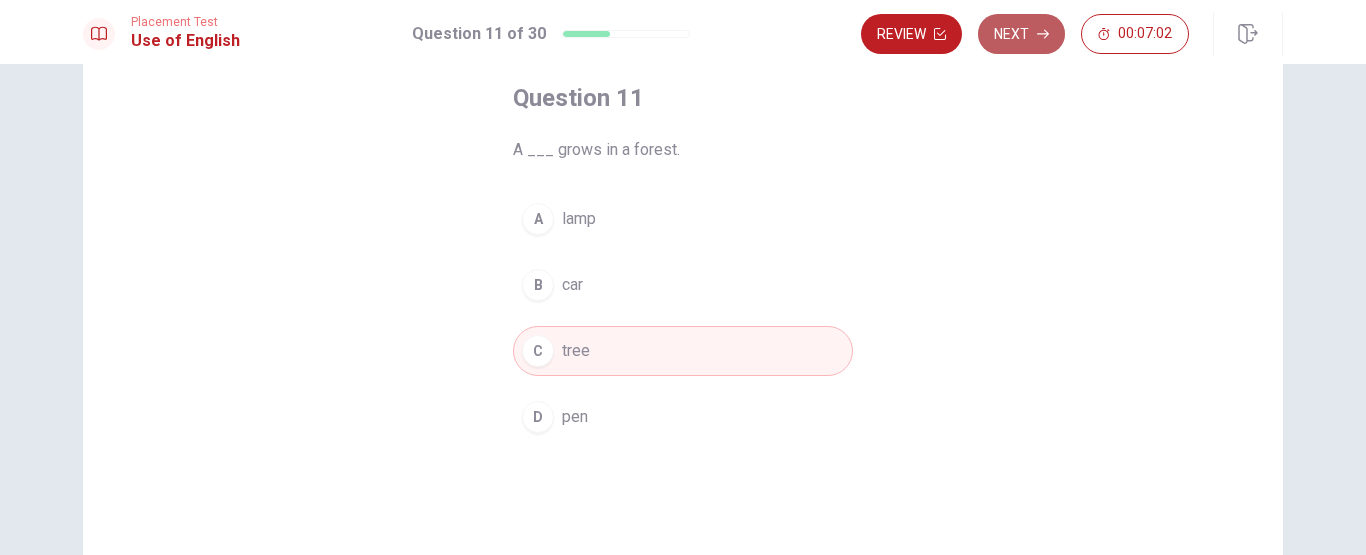 click on "Next" at bounding box center (1021, 34) 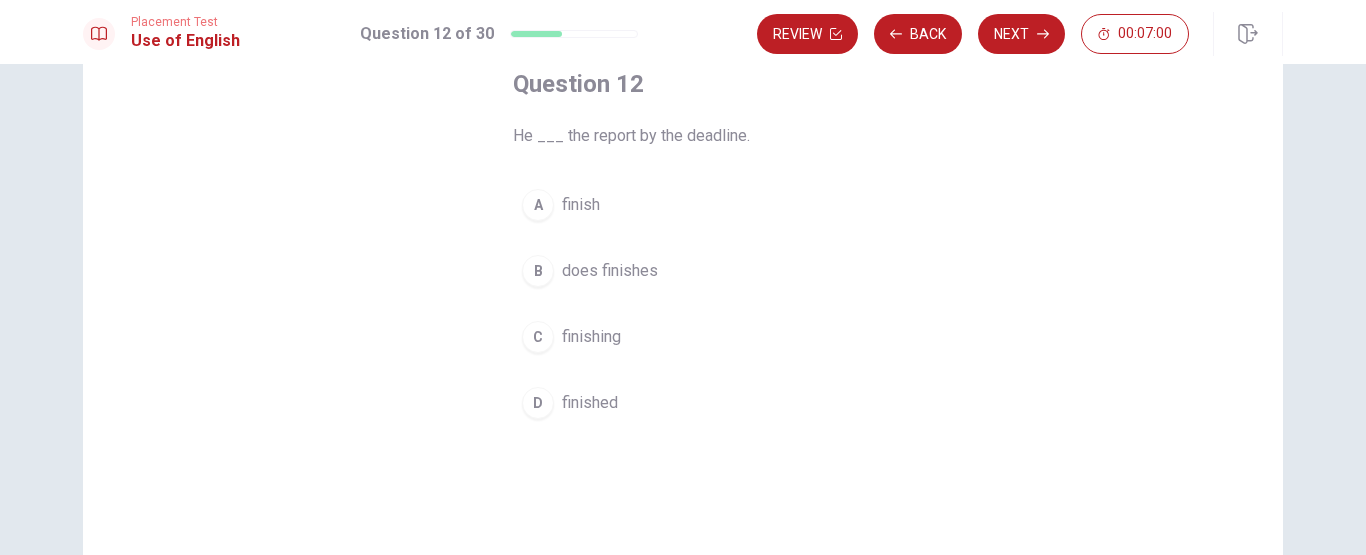 scroll, scrollTop: 122, scrollLeft: 0, axis: vertical 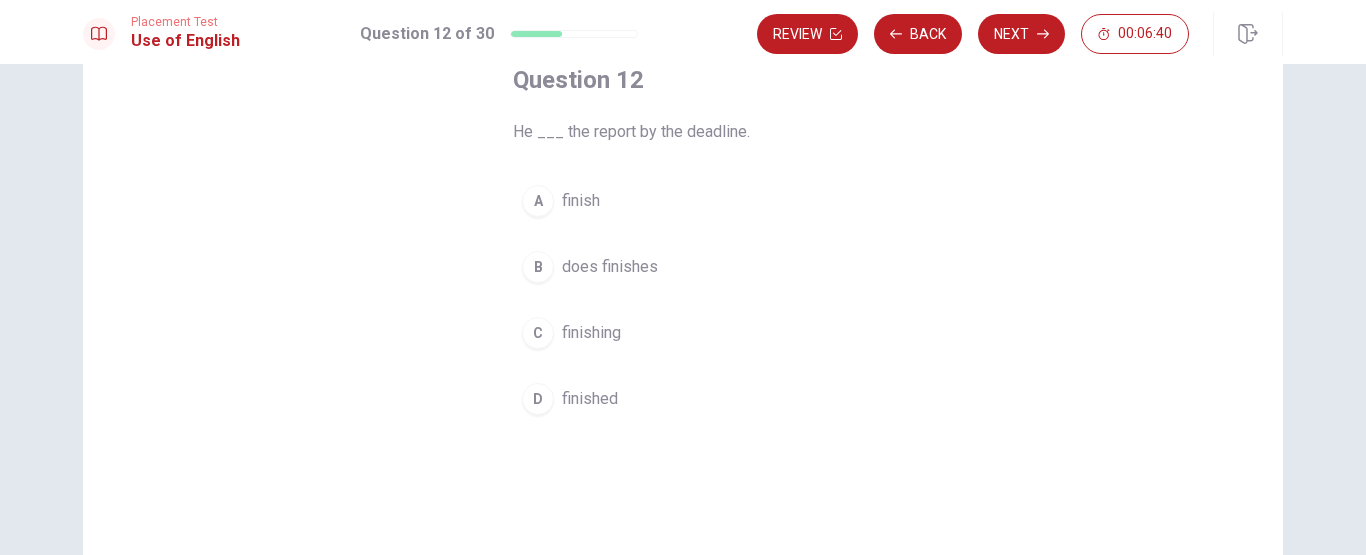 click on "finish" at bounding box center (581, 201) 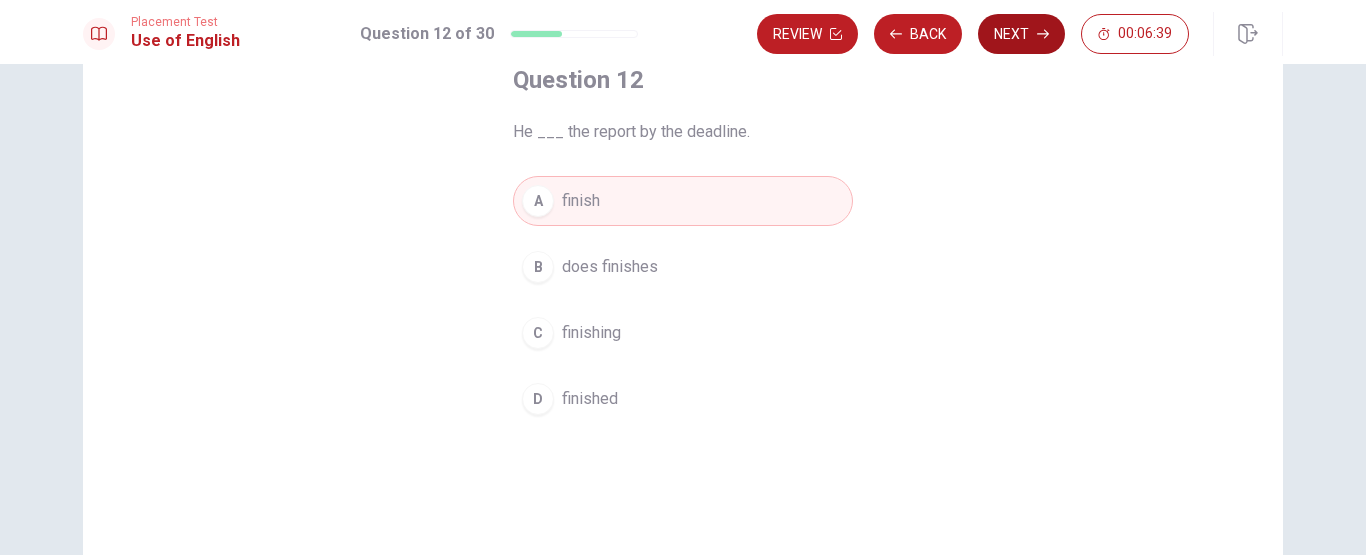 click on "Next" at bounding box center (1021, 34) 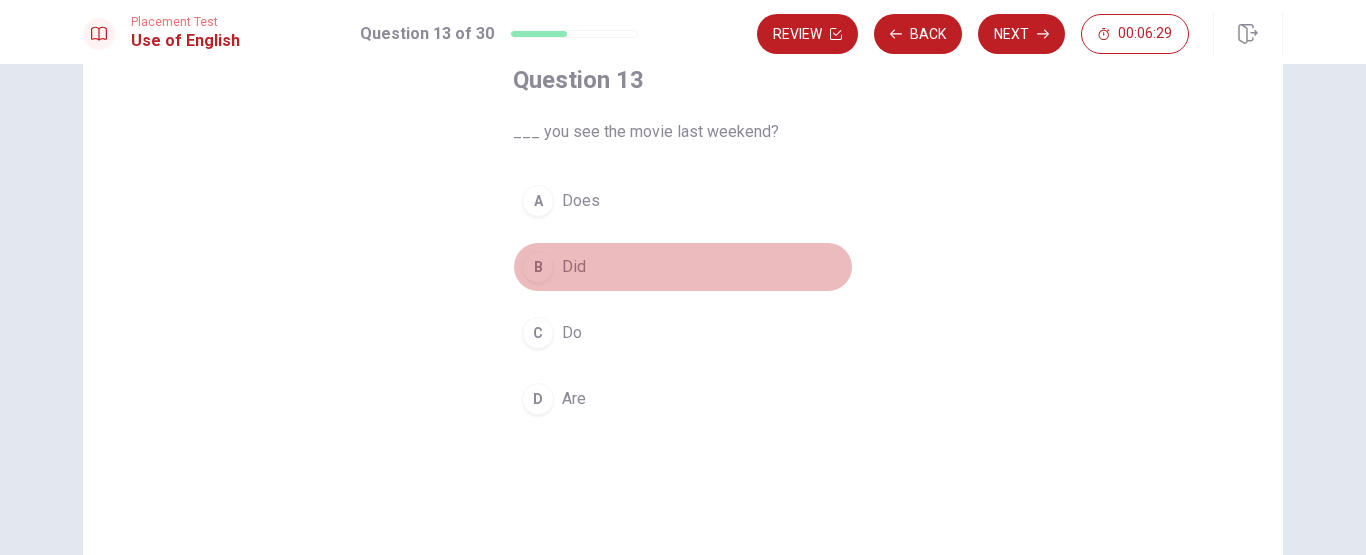 click on "B Did" at bounding box center [683, 267] 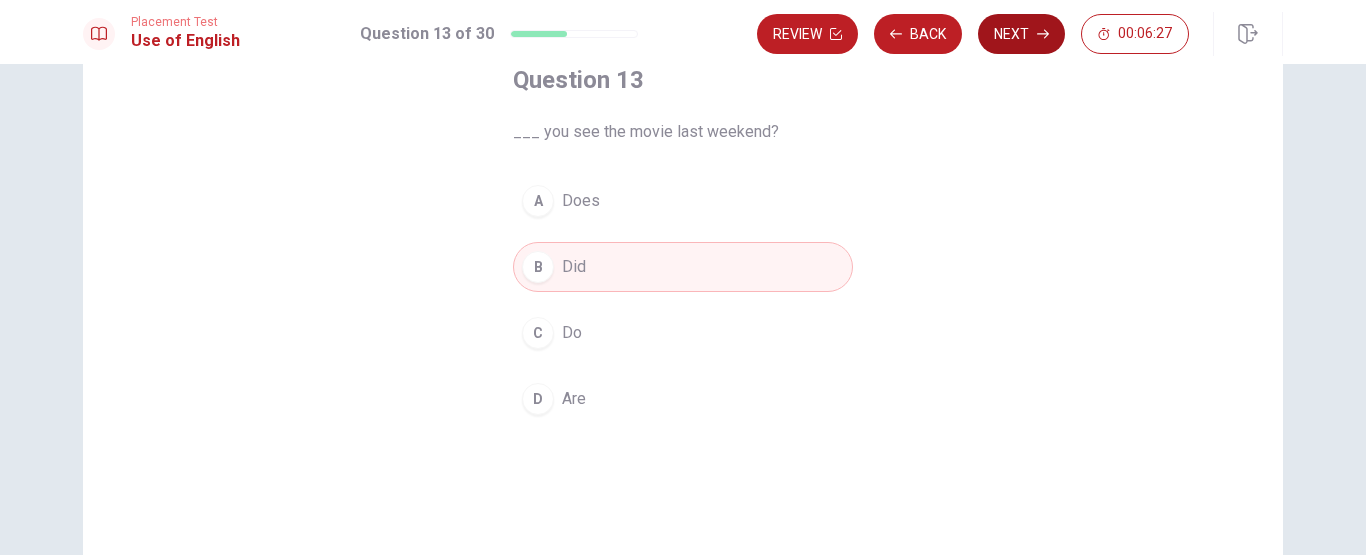 click on "Next" at bounding box center (1021, 34) 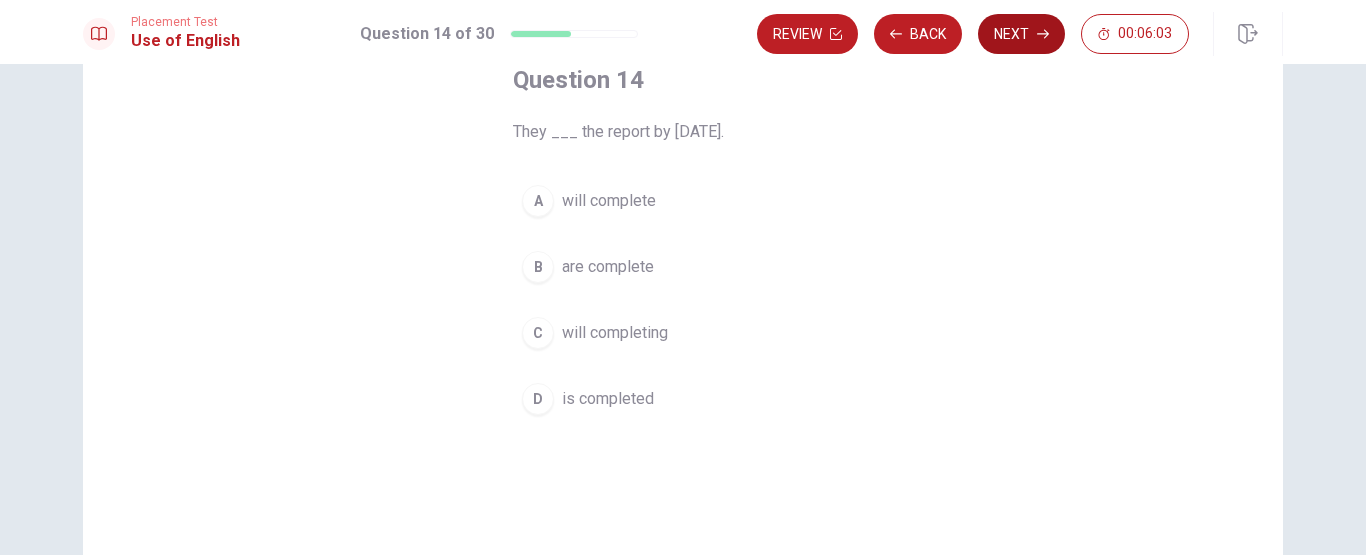 drag, startPoint x: 621, startPoint y: 208, endPoint x: 1004, endPoint y: 33, distance: 421.0867 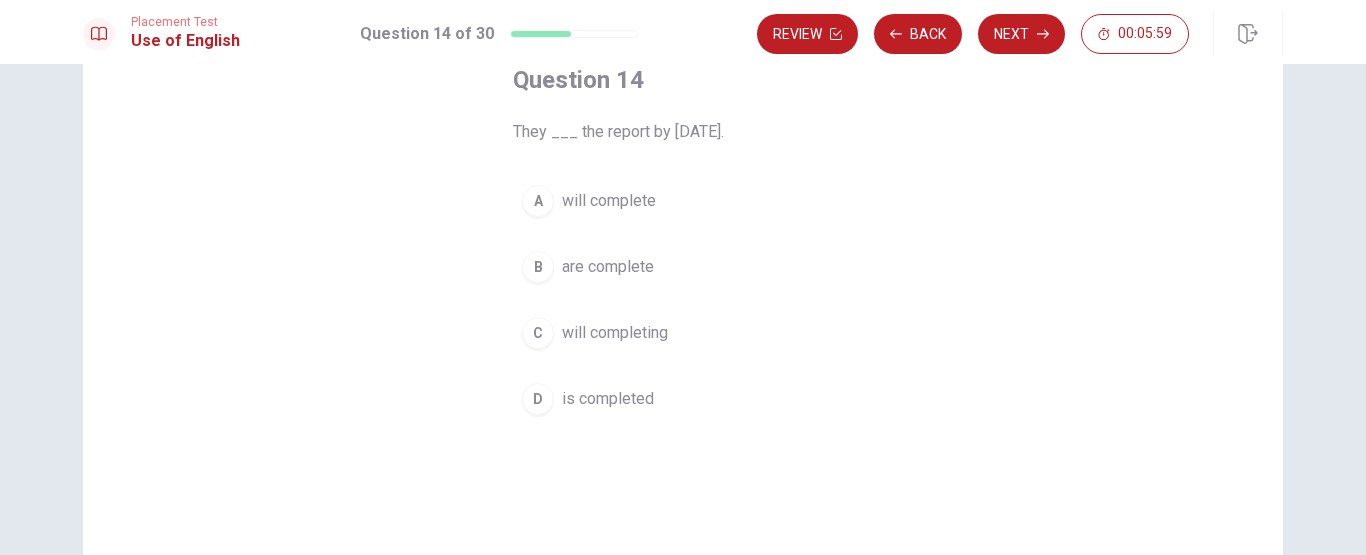 click on "will complete" at bounding box center (609, 201) 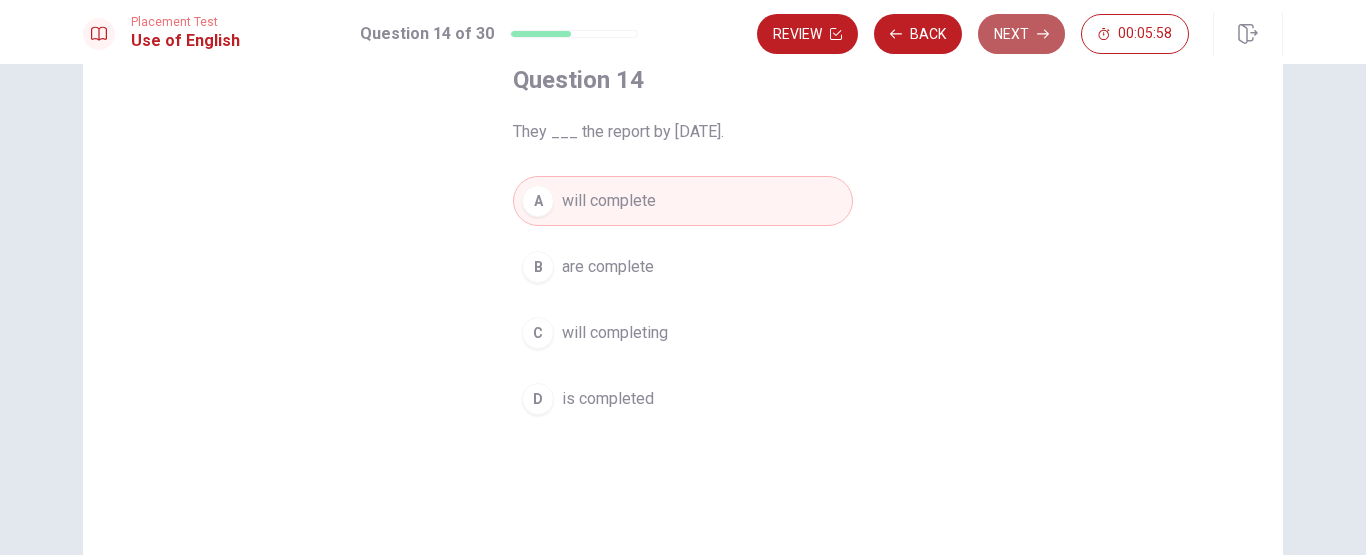 click on "Next" at bounding box center (1021, 34) 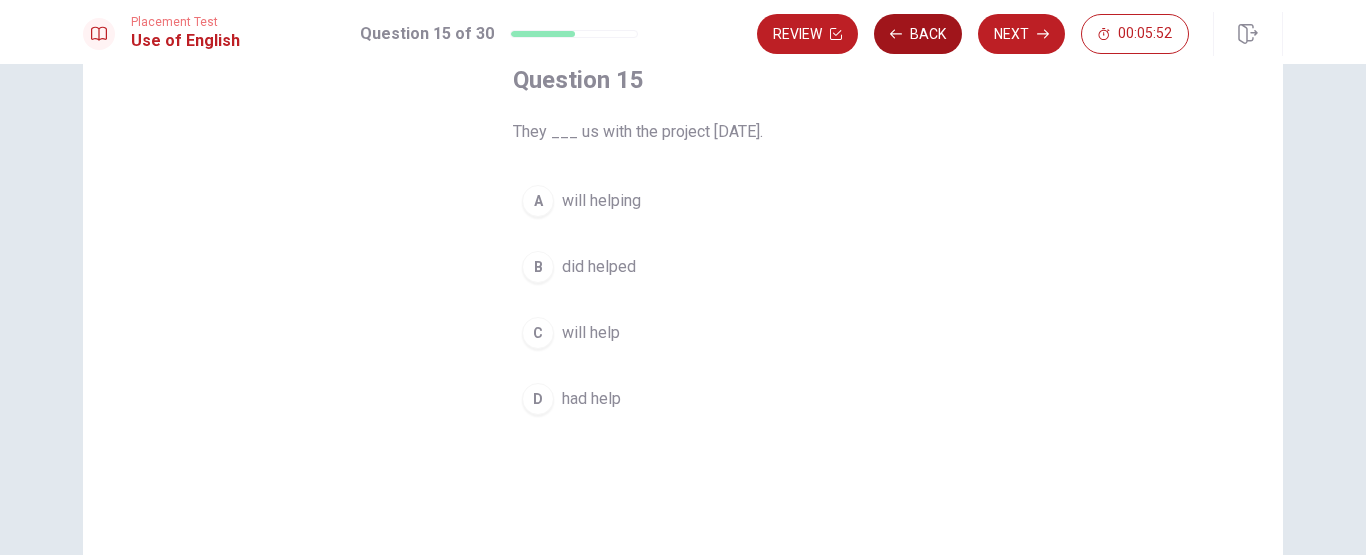 click on "Back" at bounding box center [918, 34] 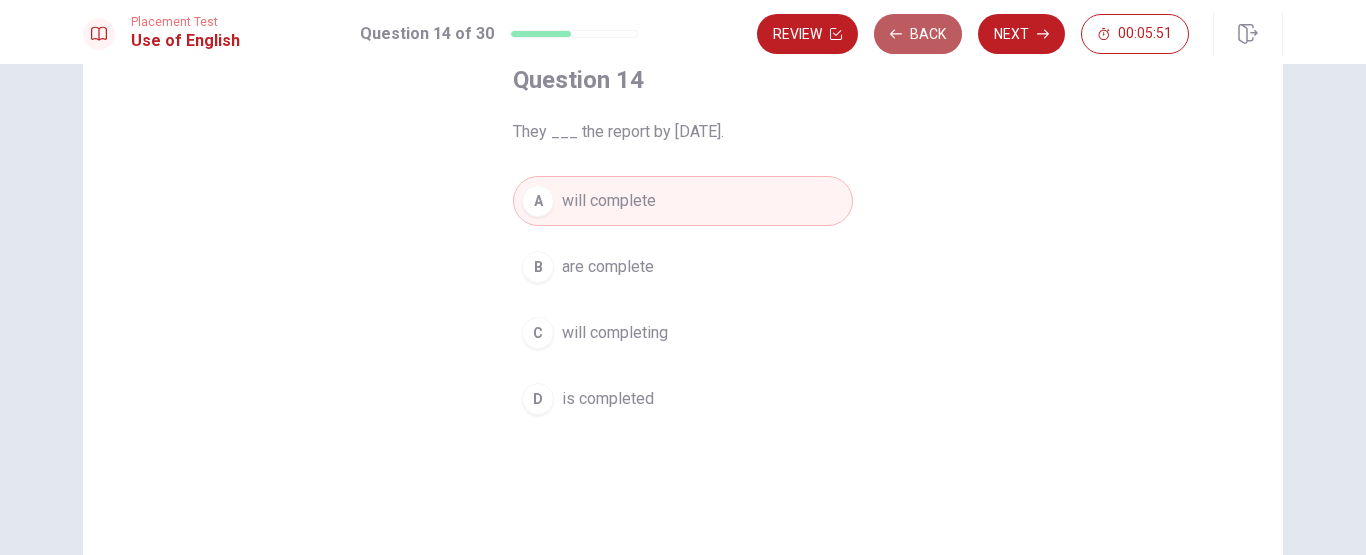 click on "Back" at bounding box center (918, 34) 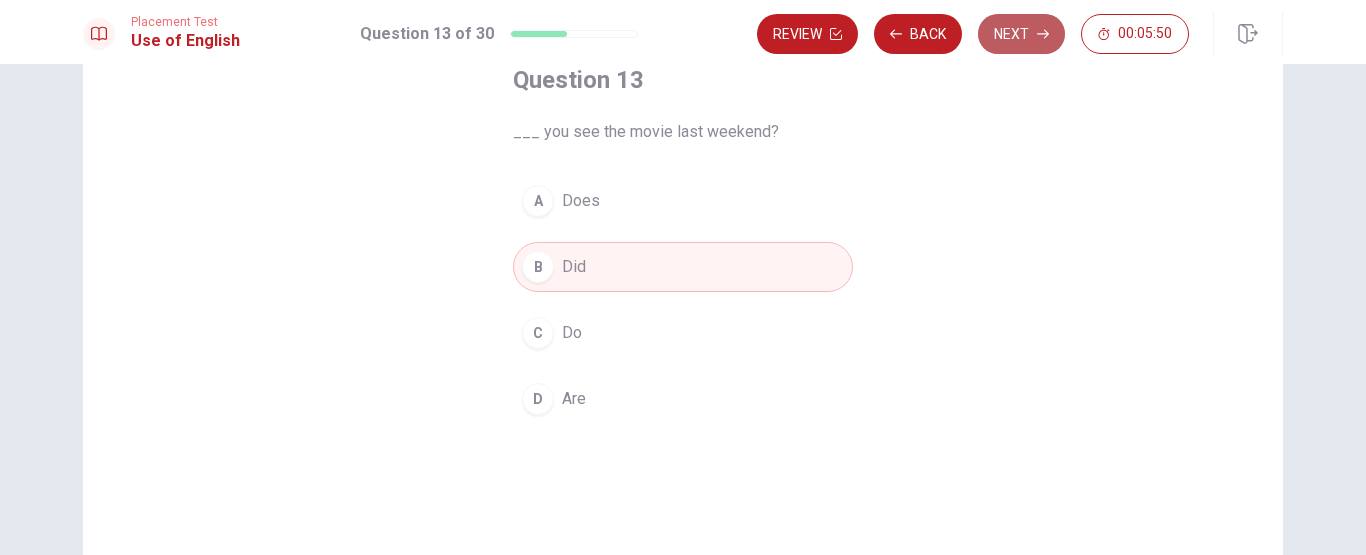 click on "Next" at bounding box center [1021, 34] 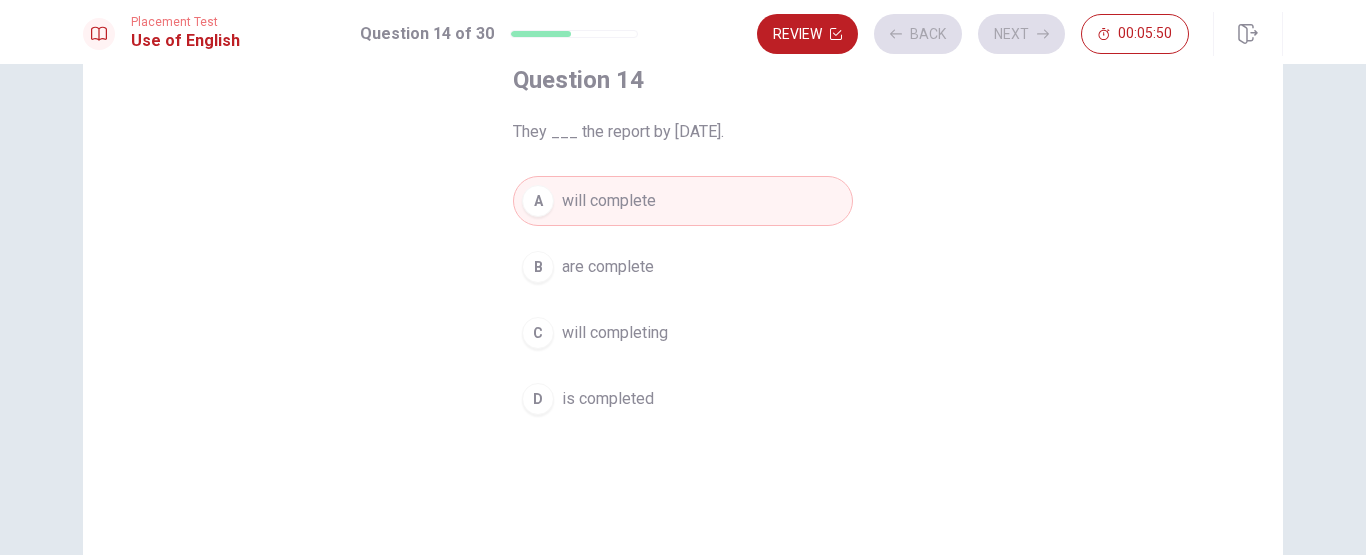 click on "Review Back Next 00:05:50" at bounding box center (973, 34) 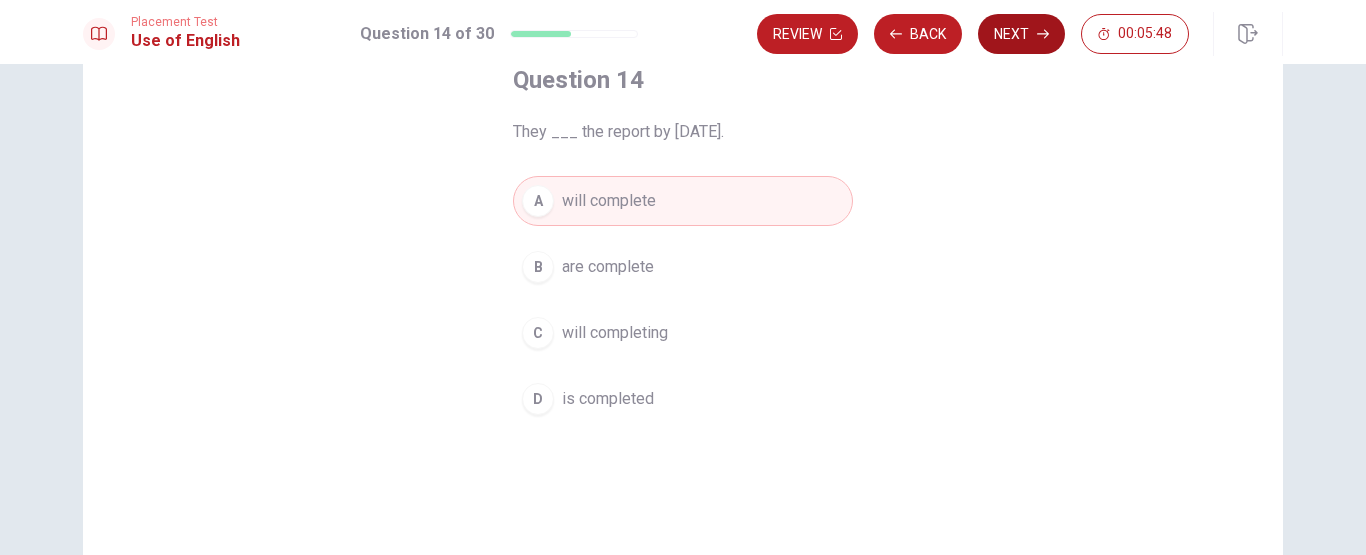 click on "Next" at bounding box center [1021, 34] 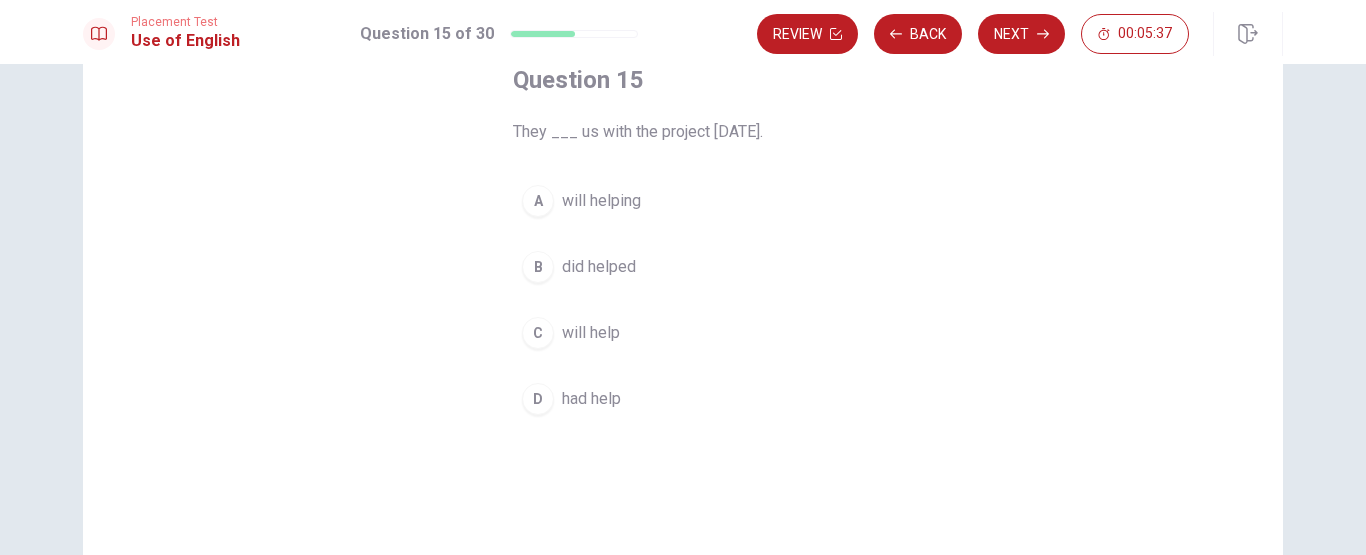 click on "will help" at bounding box center (591, 333) 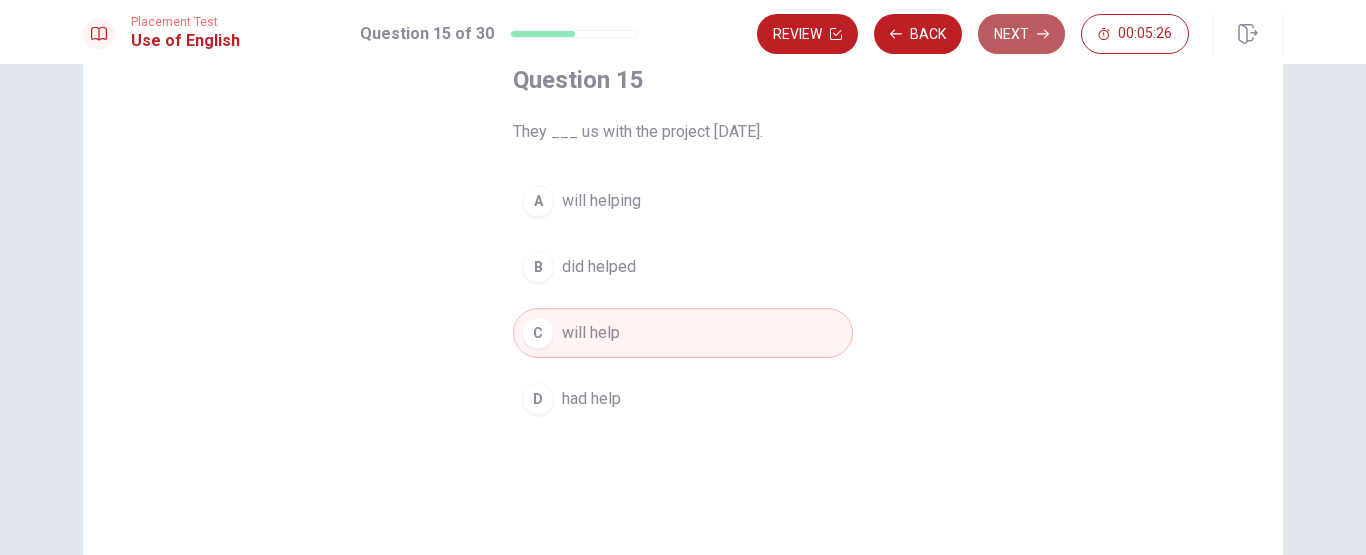 click on "Next" at bounding box center [1021, 34] 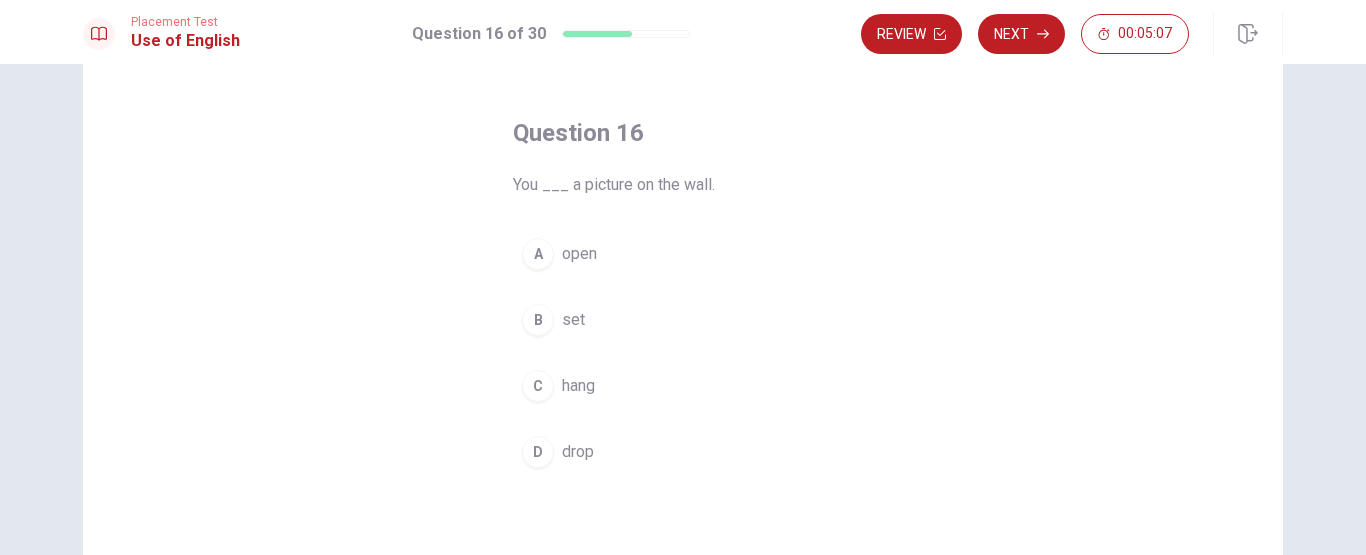 scroll, scrollTop: 77, scrollLeft: 0, axis: vertical 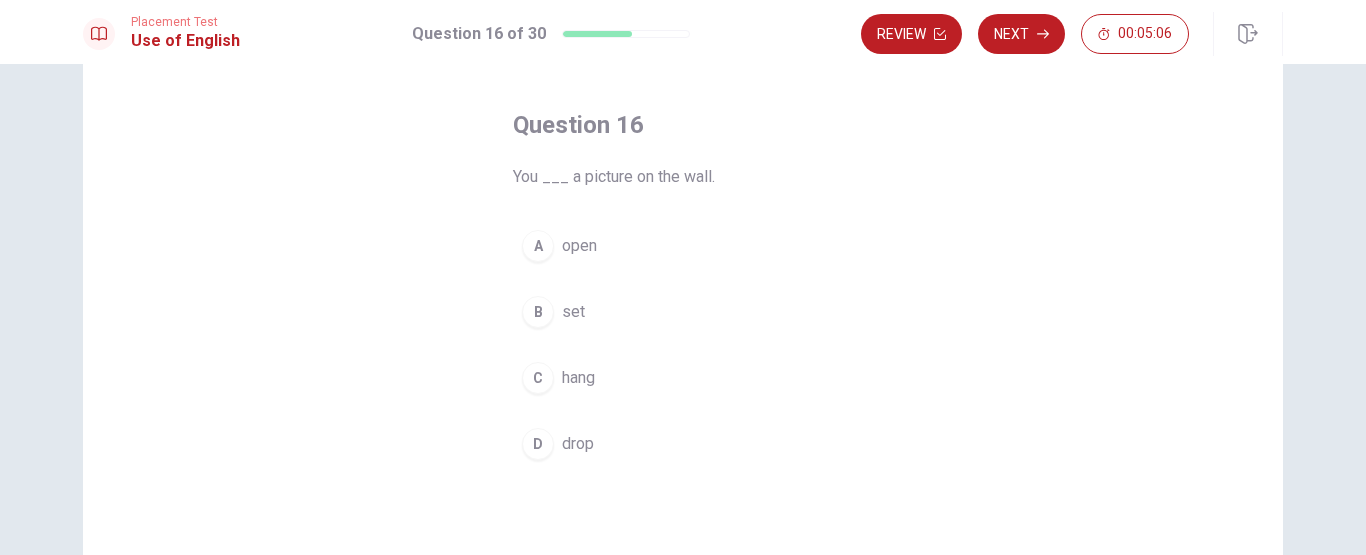 click on "D drop" at bounding box center (683, 444) 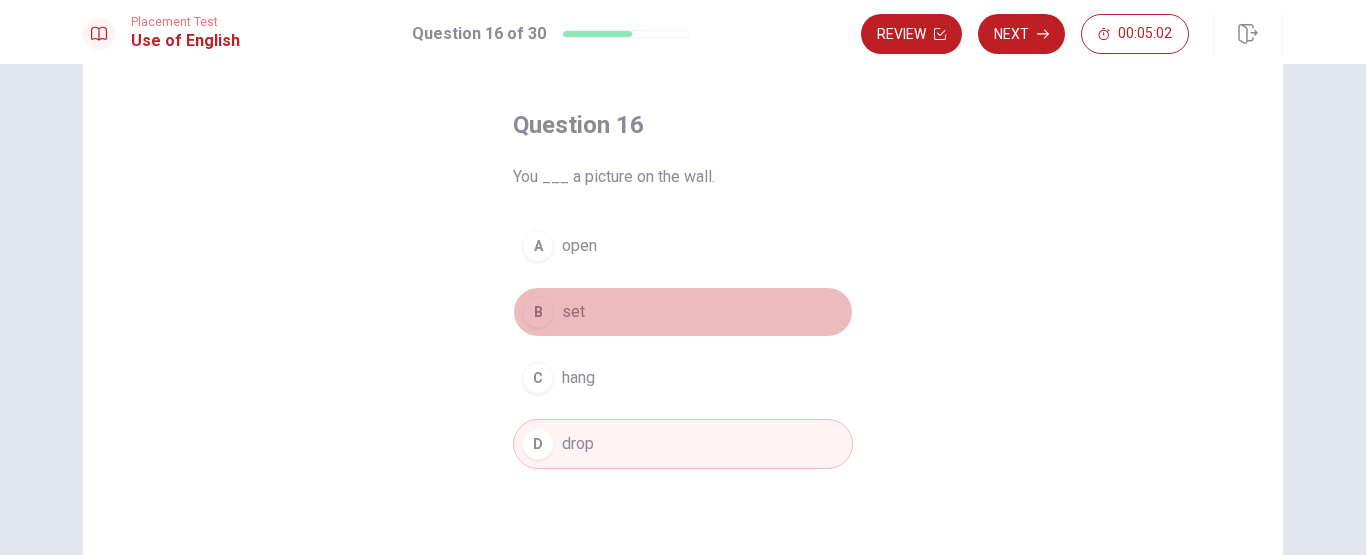 click on "B set" at bounding box center [683, 312] 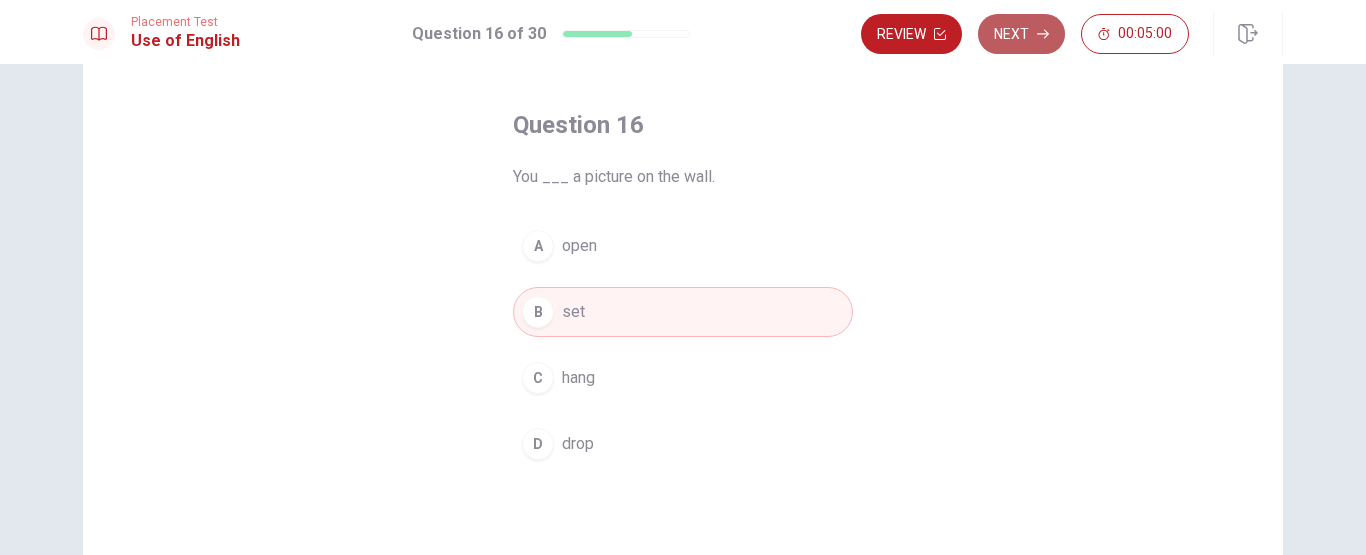 click on "Next" at bounding box center [1021, 34] 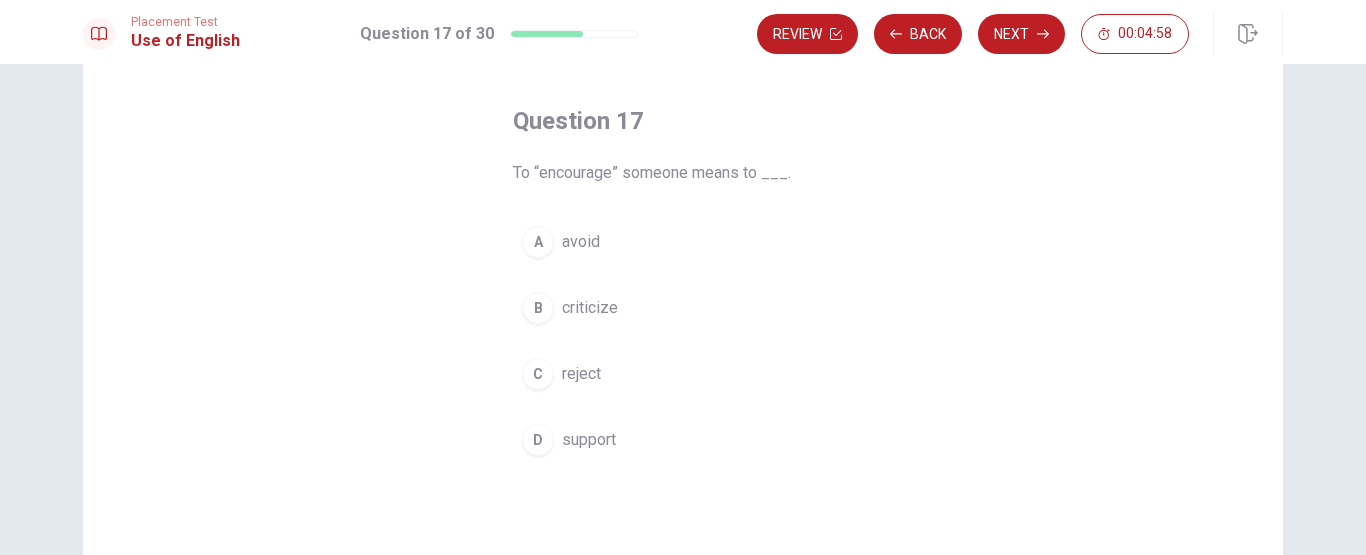 scroll, scrollTop: 82, scrollLeft: 0, axis: vertical 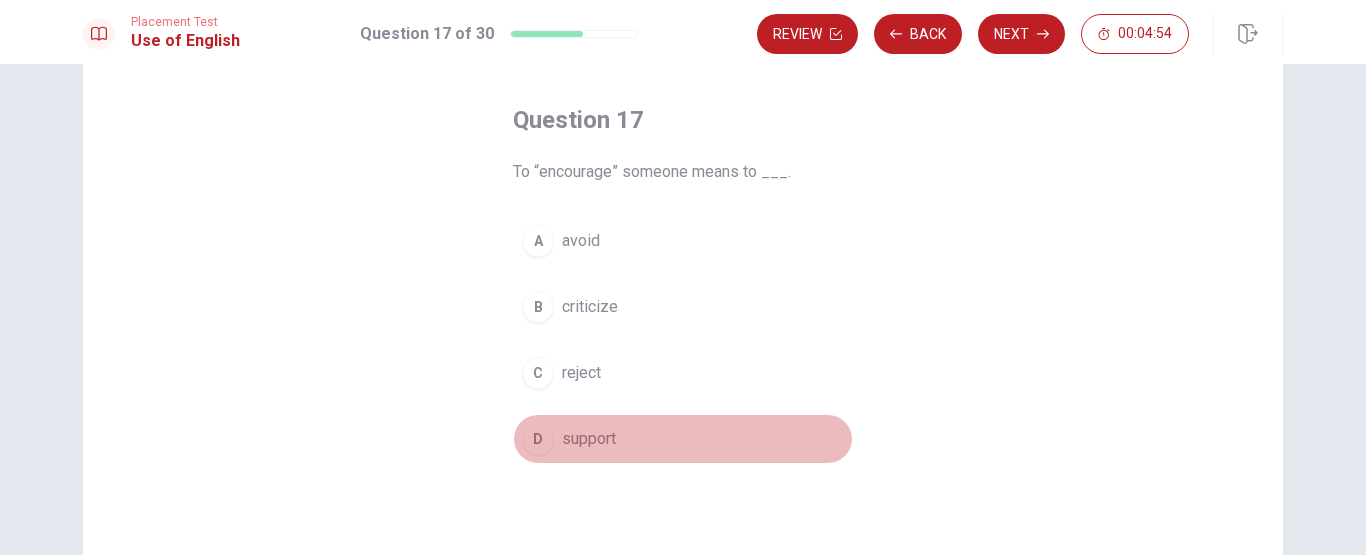 click on "support" at bounding box center (589, 439) 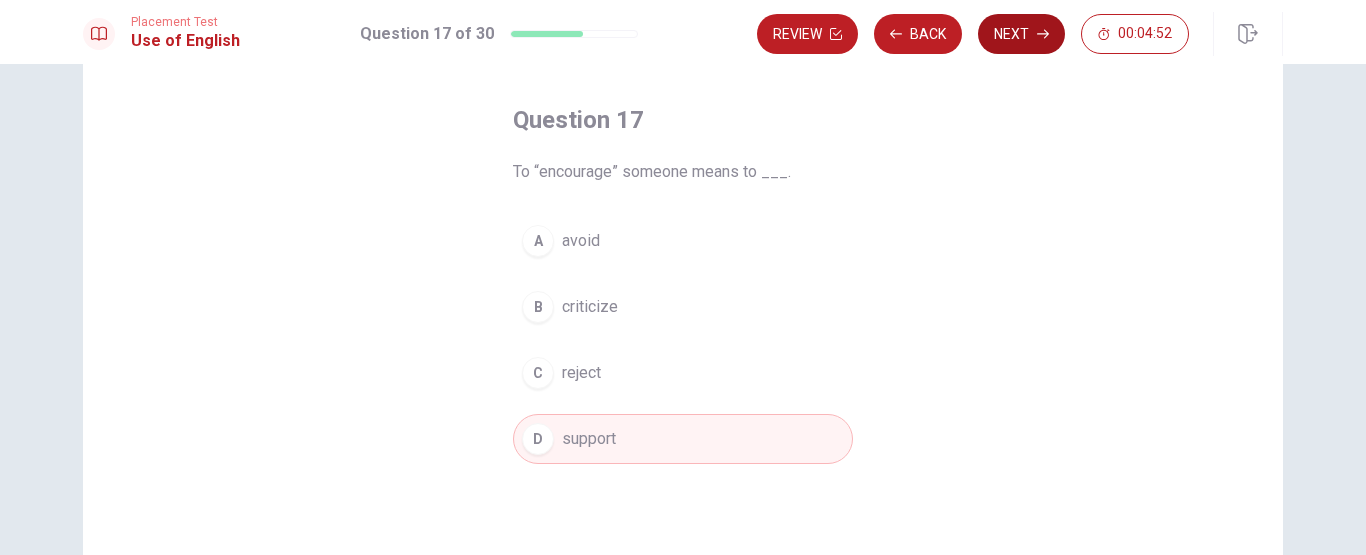 click on "Next" at bounding box center [1021, 34] 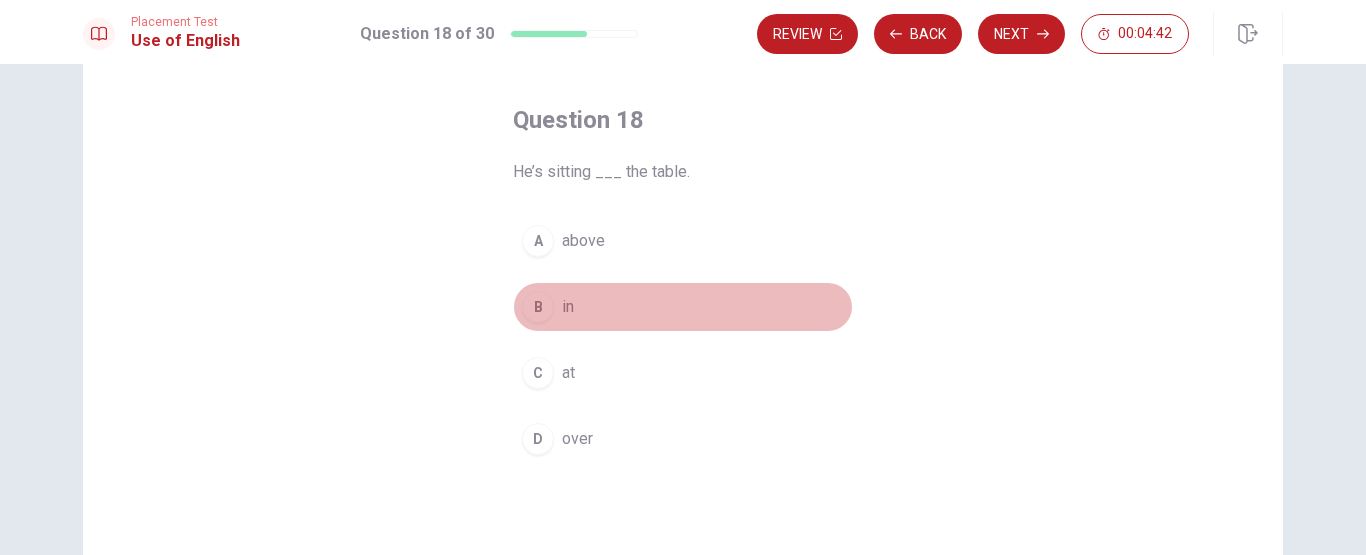 click on "B in" at bounding box center [683, 307] 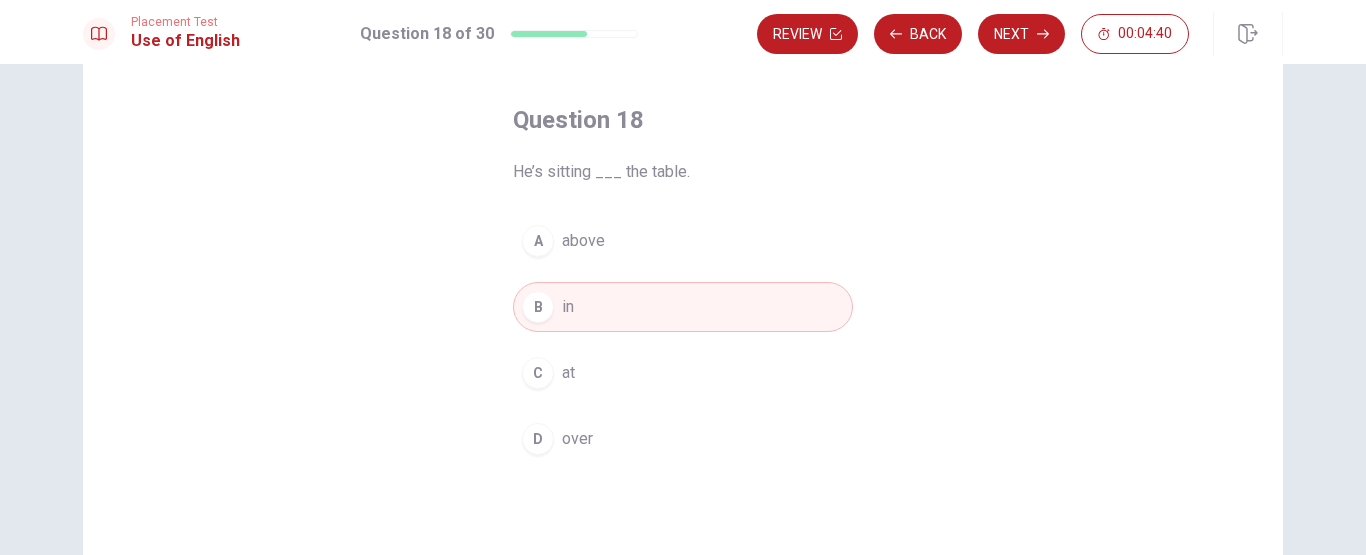 click on "C at" at bounding box center (683, 373) 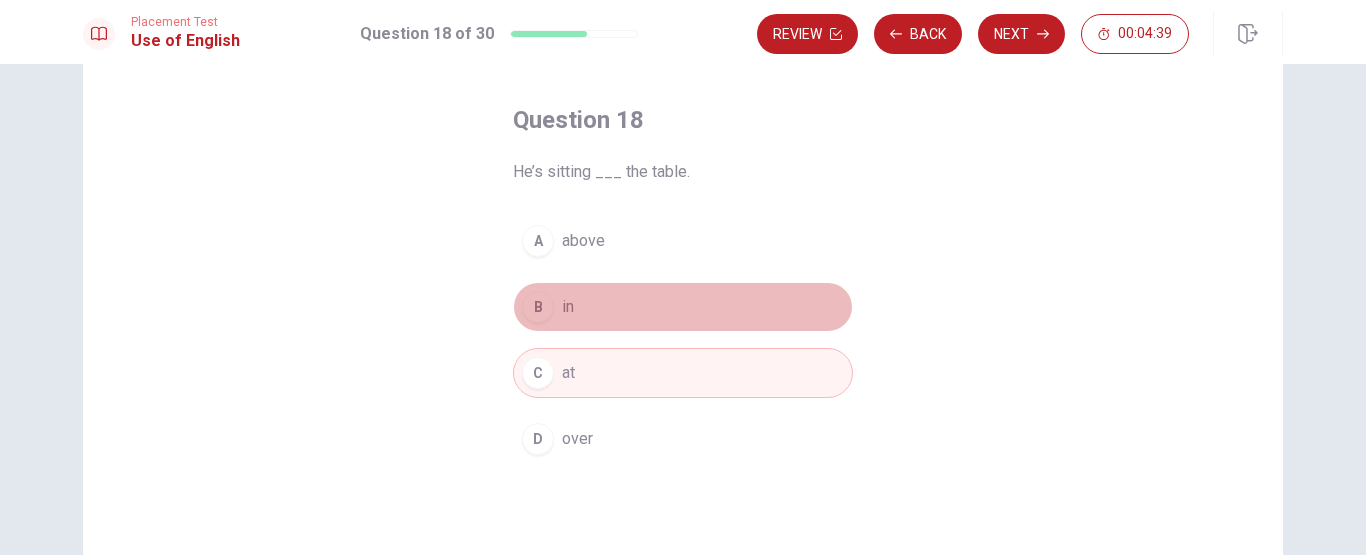 click on "B in" at bounding box center (683, 307) 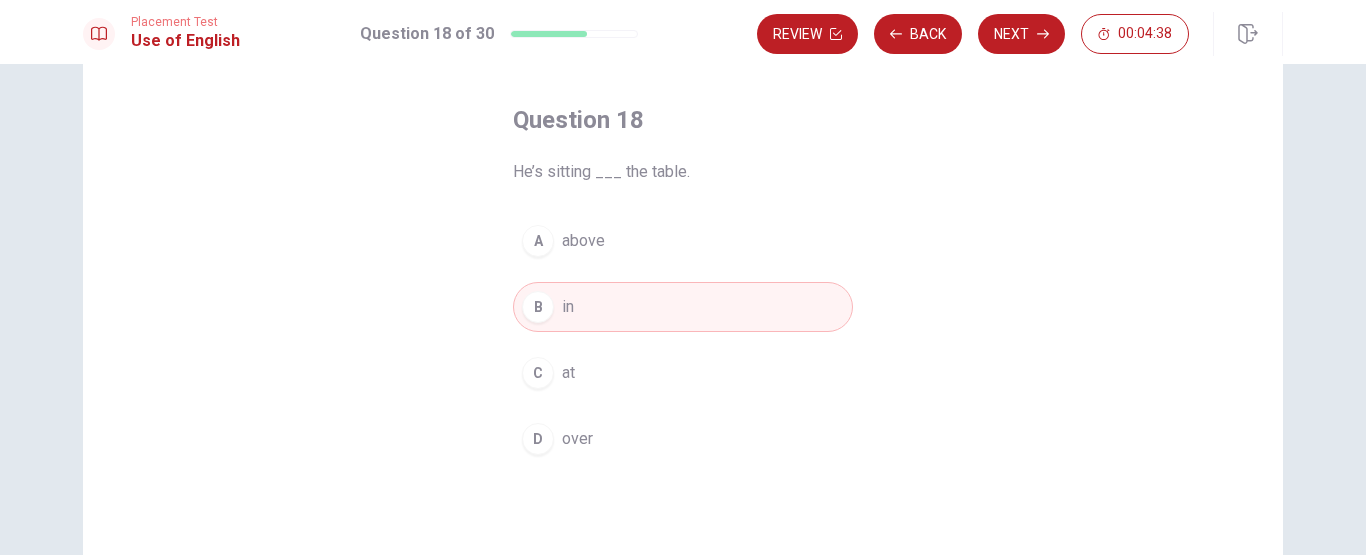 click on "C at" at bounding box center [683, 373] 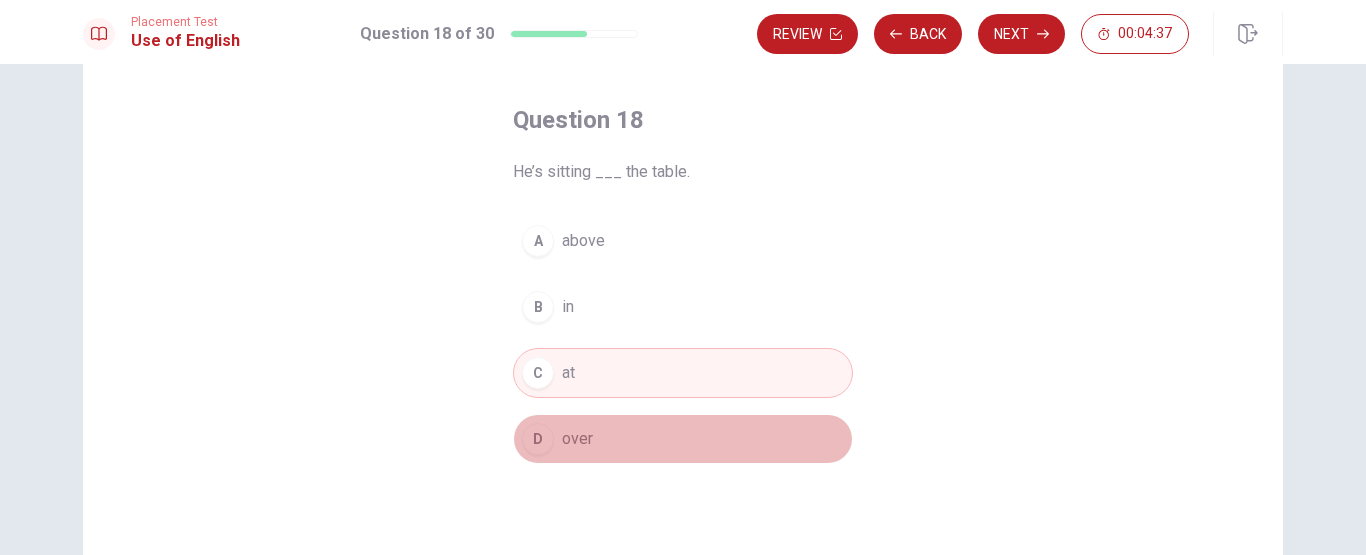 click on "D over" at bounding box center [683, 439] 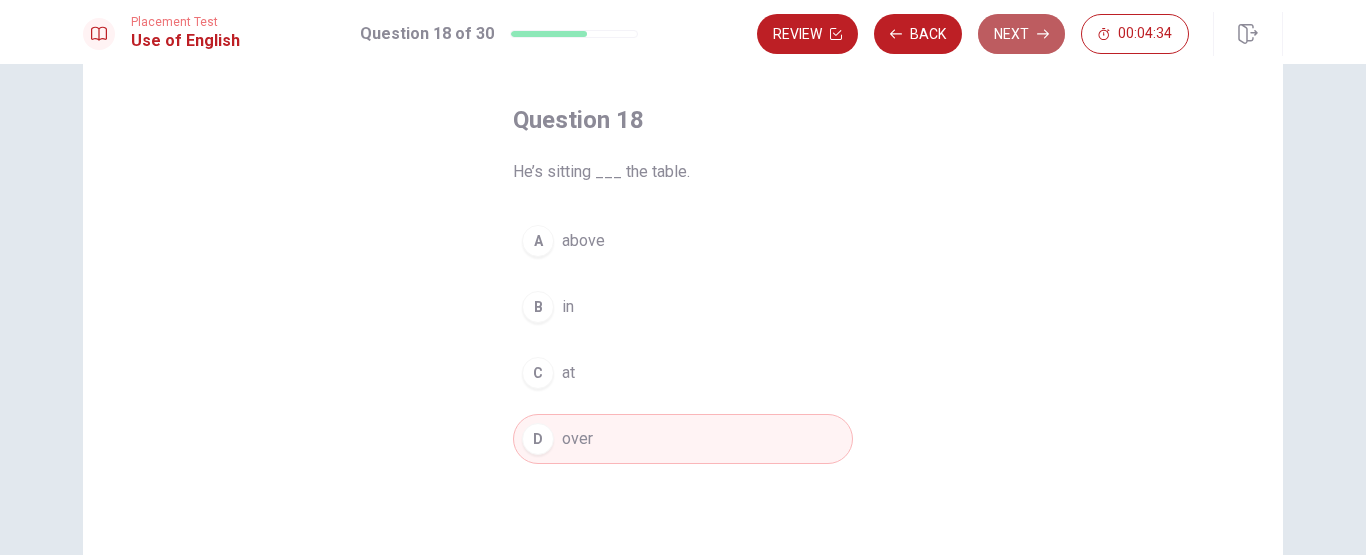 click on "Next" at bounding box center [1021, 34] 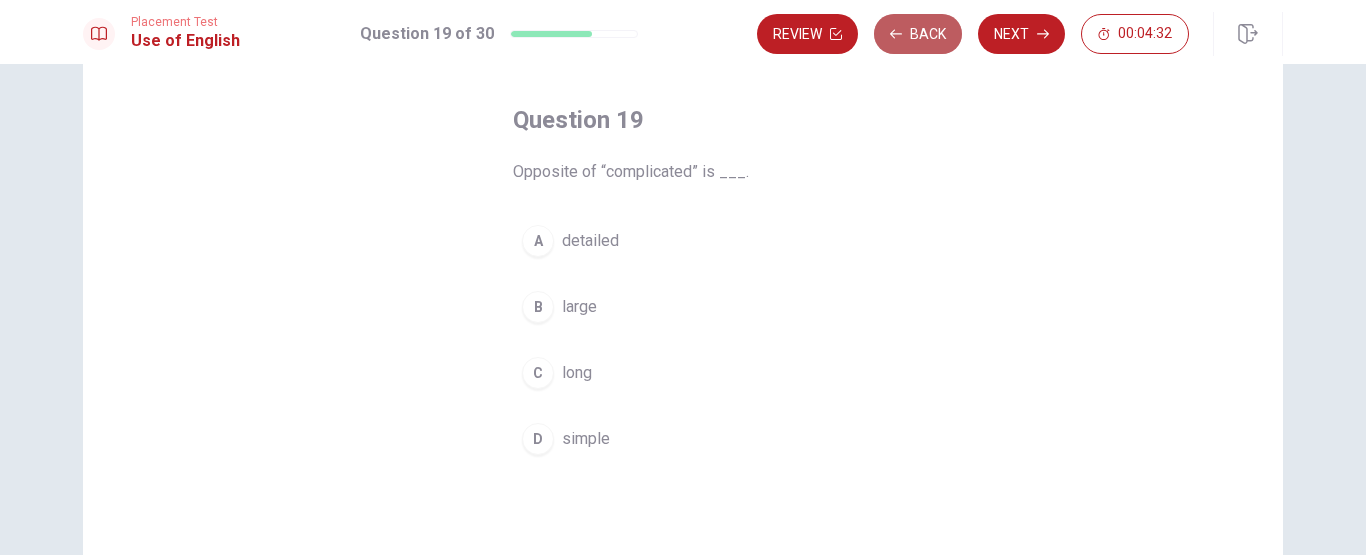 click on "Back" at bounding box center [918, 34] 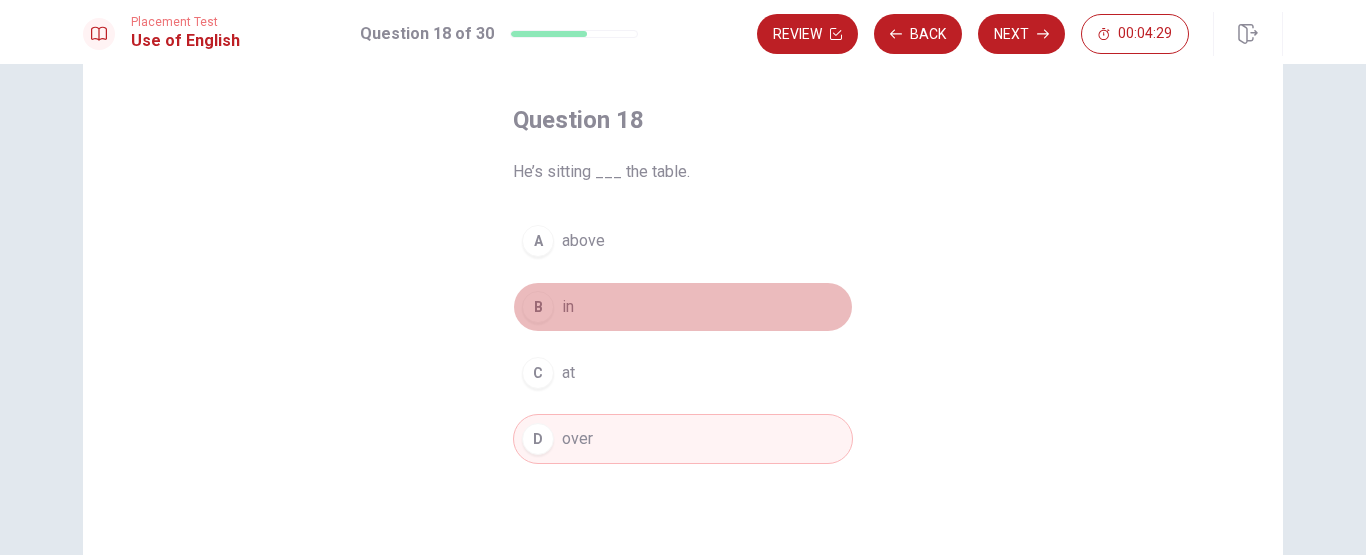click on "B in" at bounding box center [683, 307] 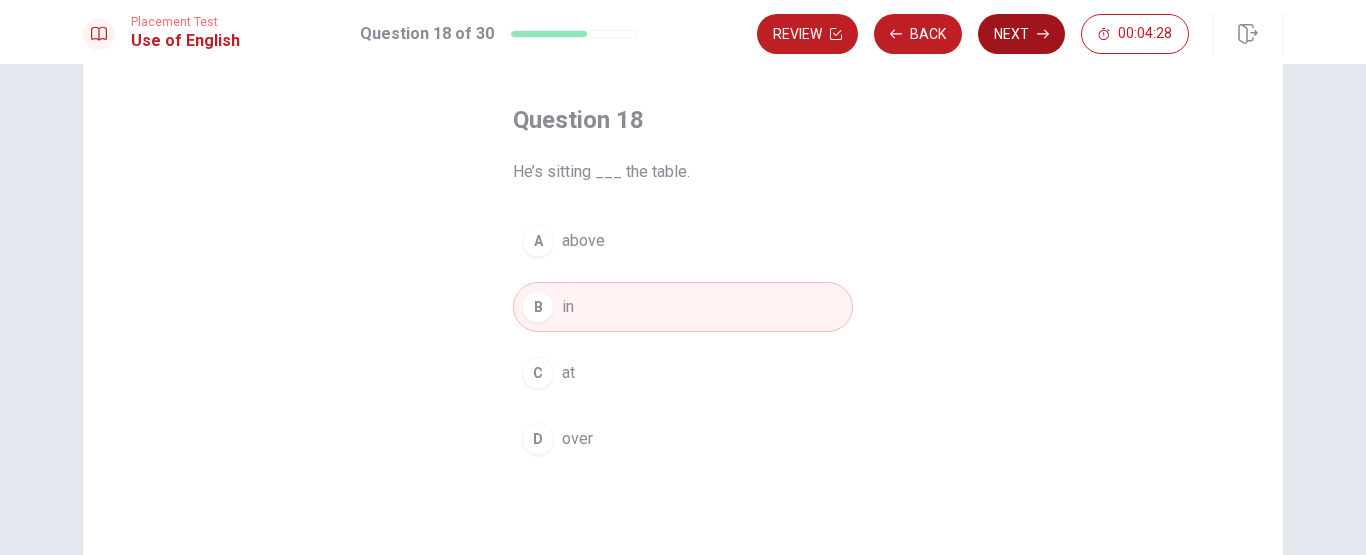 click on "Next" at bounding box center [1021, 34] 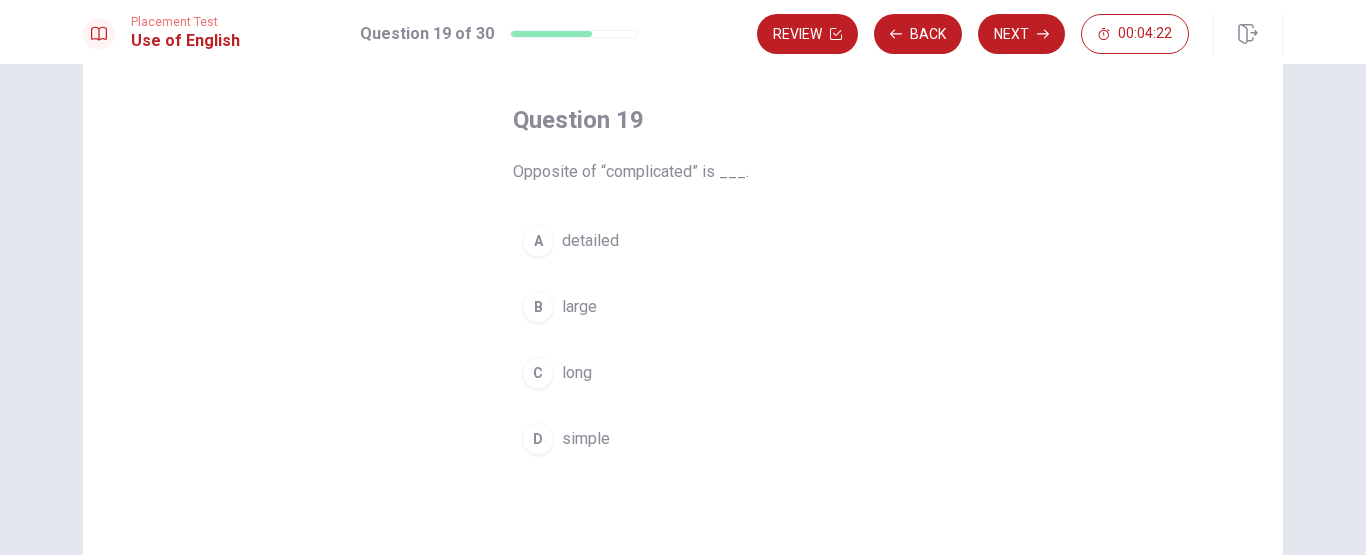 click on "simple" at bounding box center [586, 439] 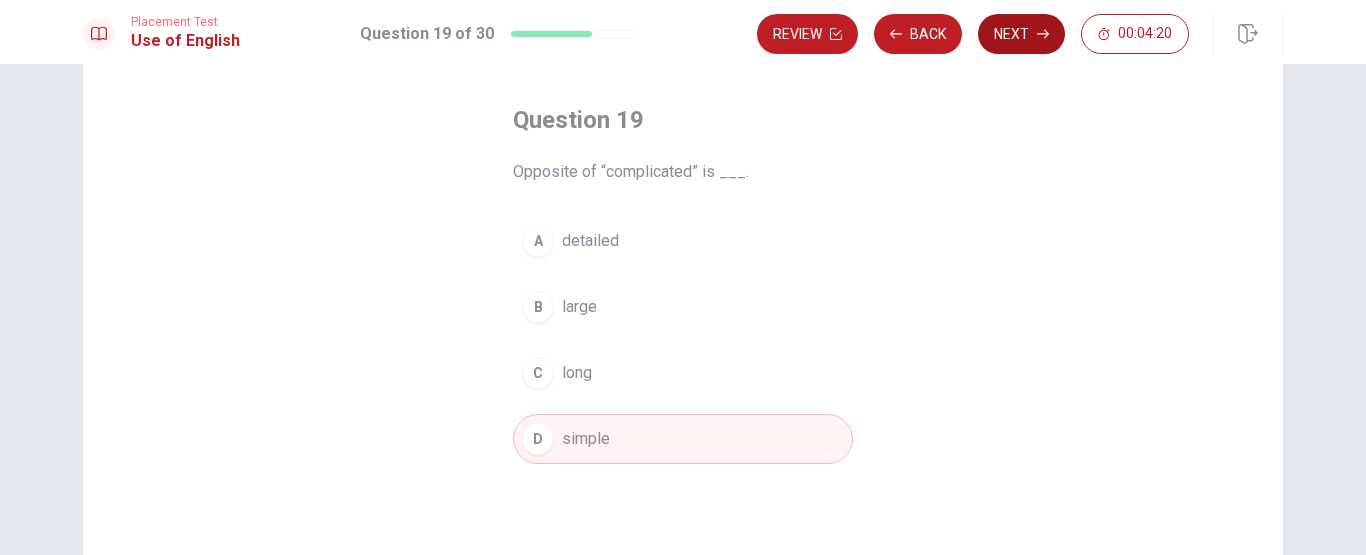 click on "Next" at bounding box center (1021, 34) 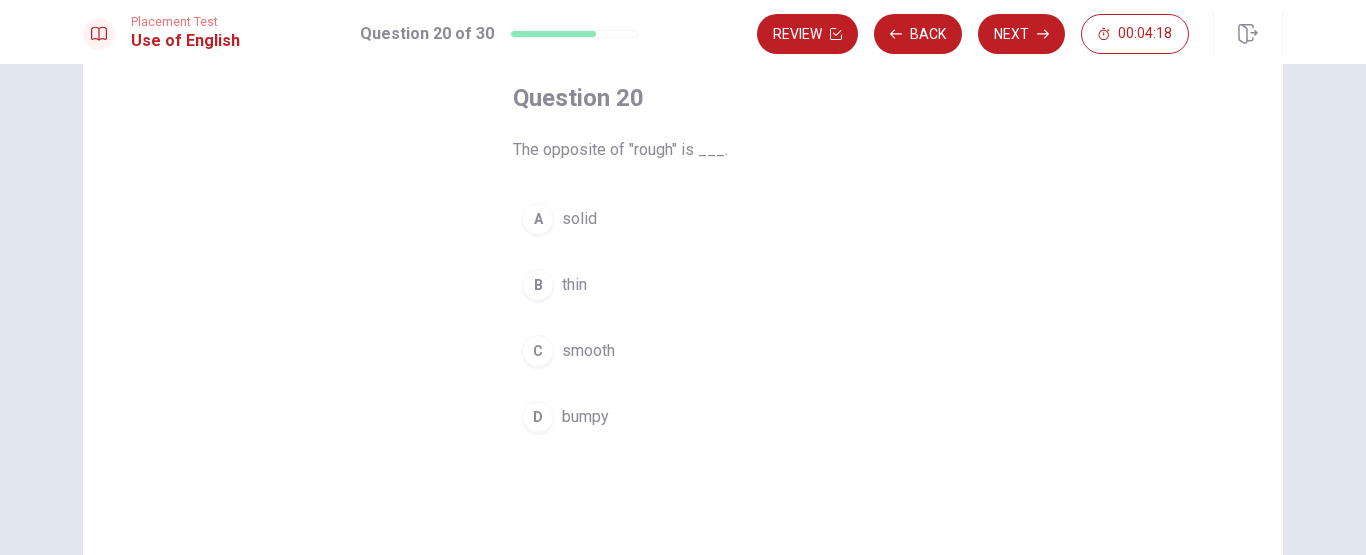 scroll, scrollTop: 105, scrollLeft: 0, axis: vertical 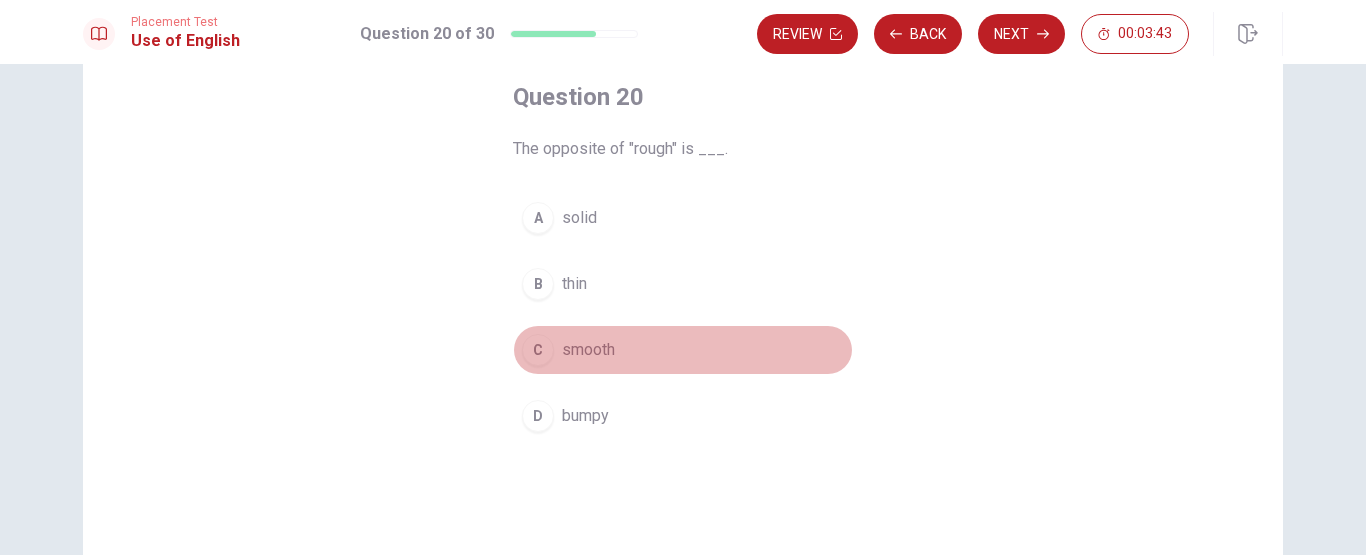 click on "C smooth" at bounding box center [683, 350] 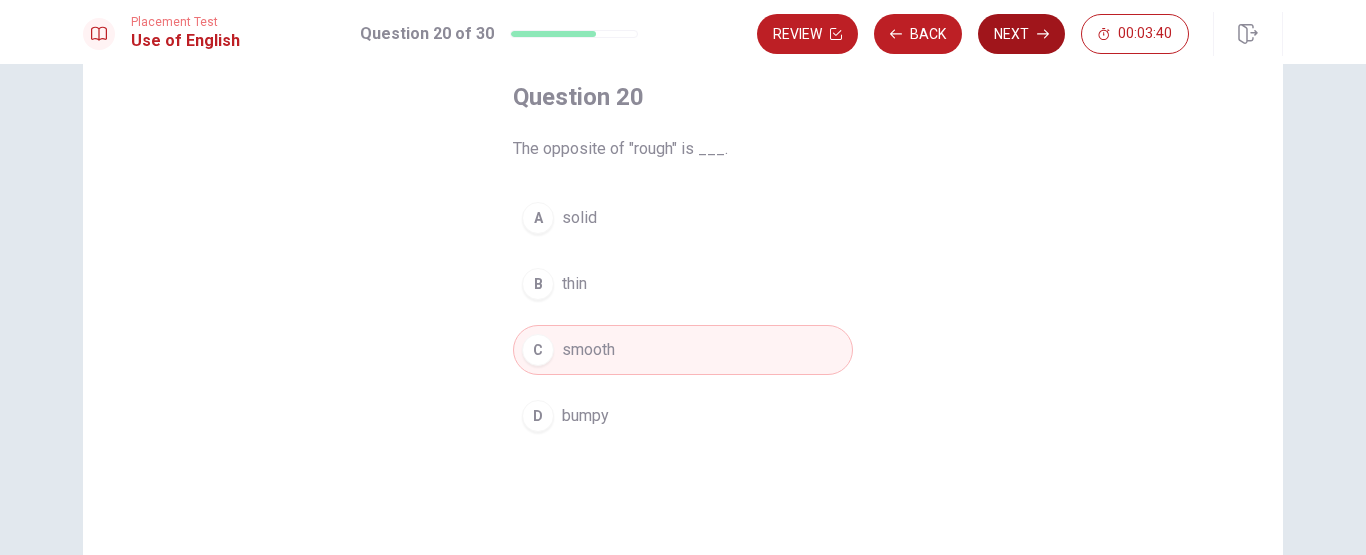 click on "Next" at bounding box center [1021, 34] 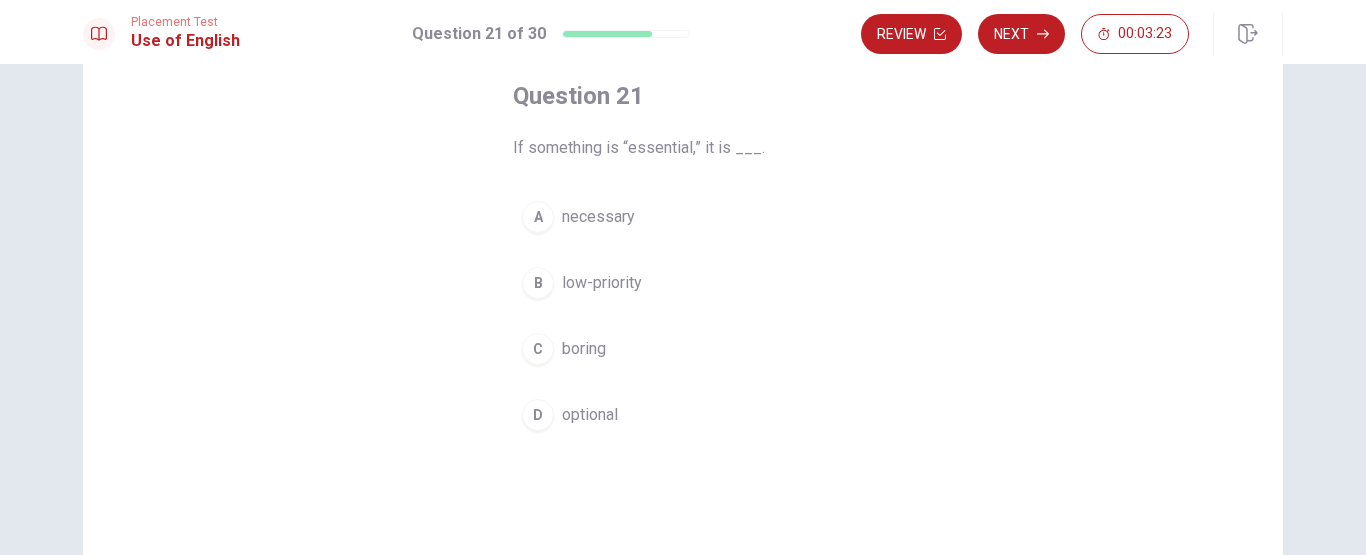 scroll, scrollTop: 117, scrollLeft: 0, axis: vertical 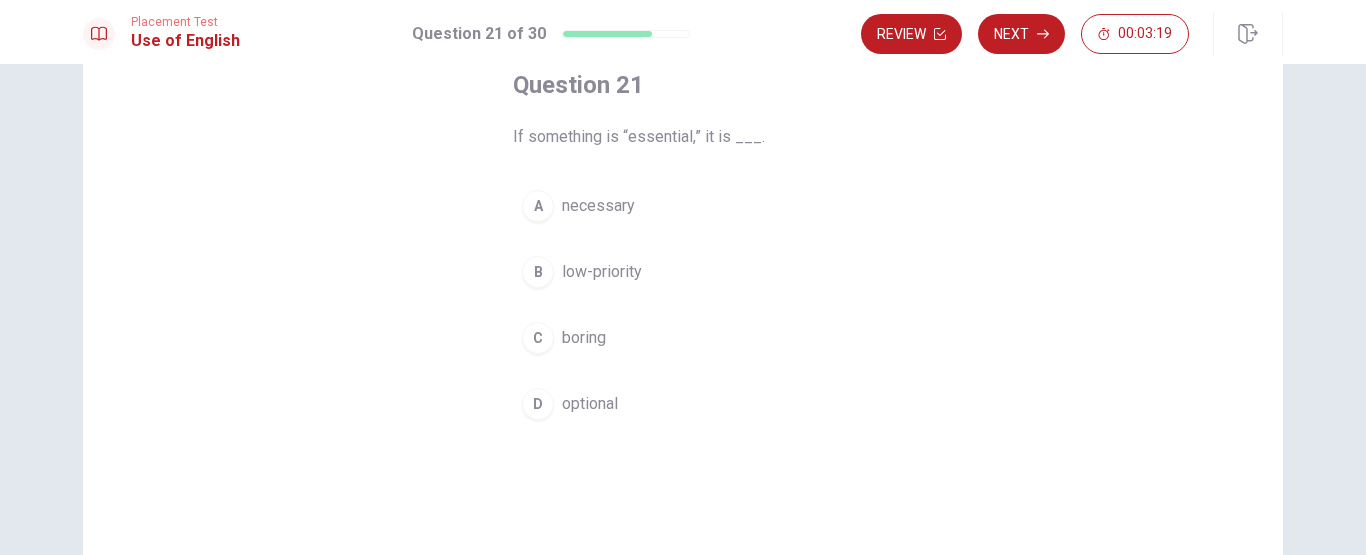 click on "A necessary" at bounding box center [683, 206] 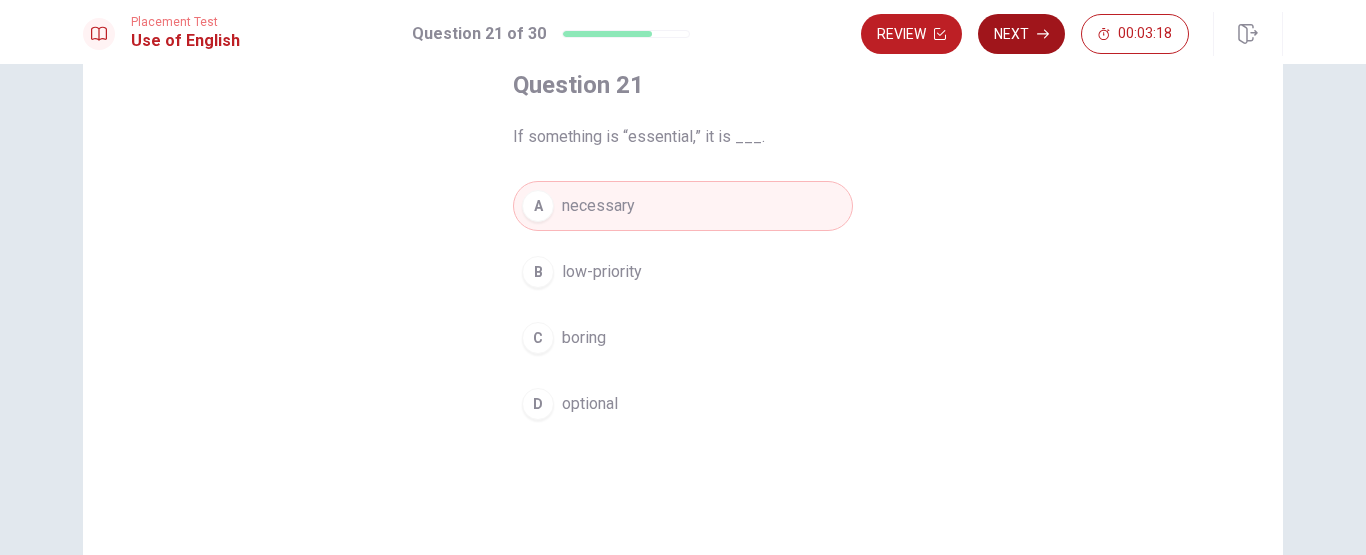 click on "Next" at bounding box center [1021, 34] 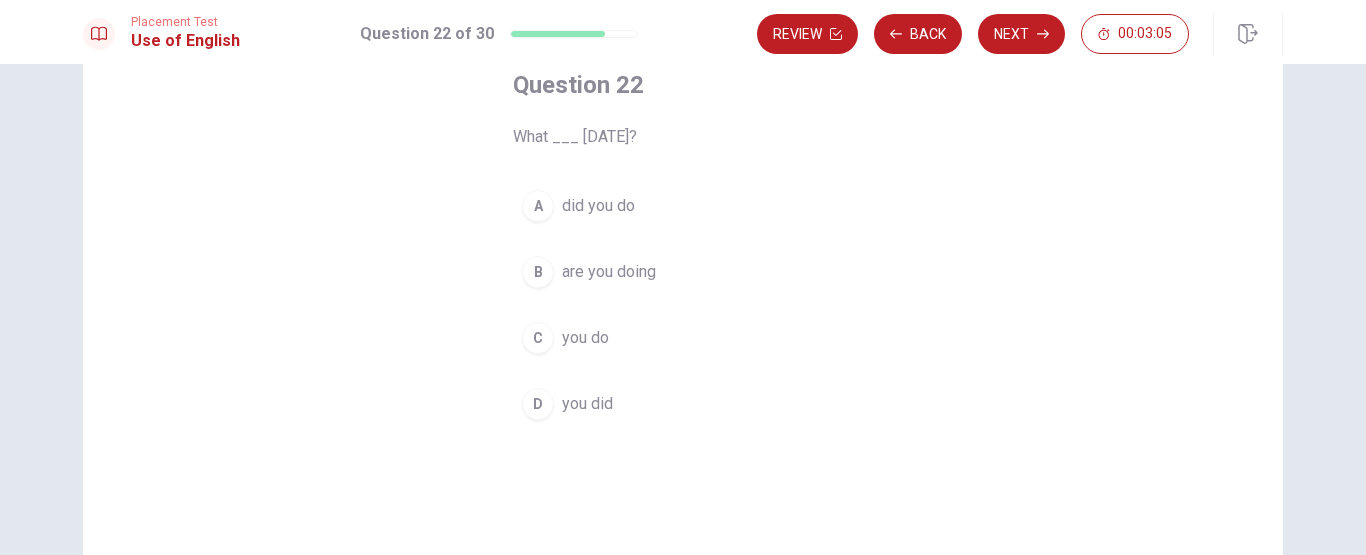drag, startPoint x: 622, startPoint y: 209, endPoint x: 639, endPoint y: 212, distance: 17.262676 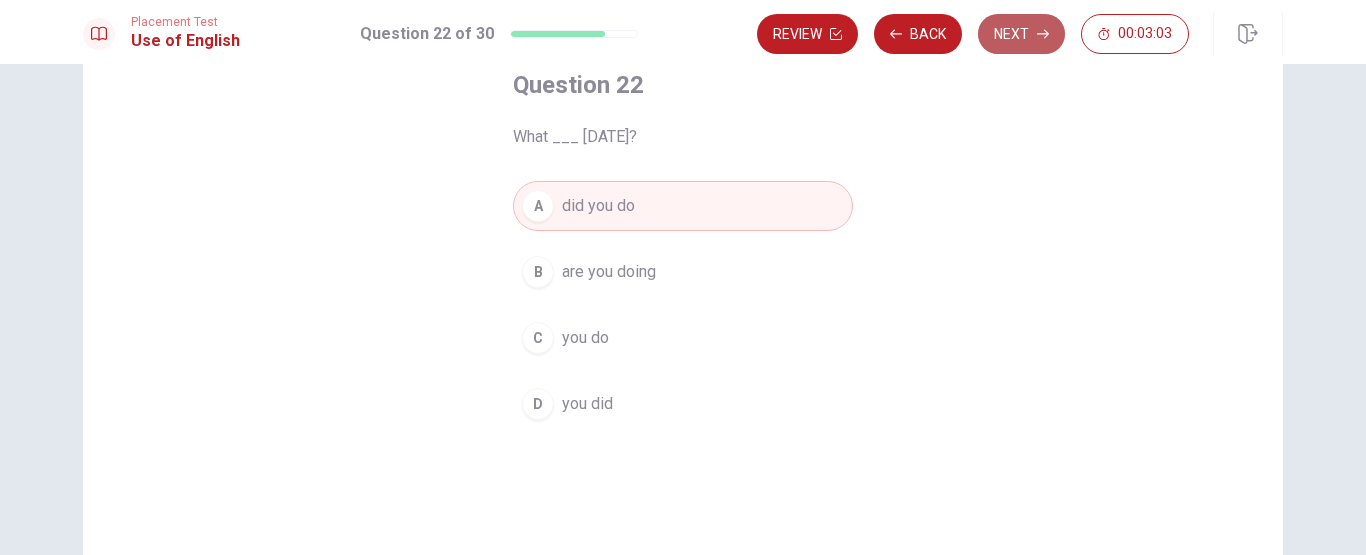 click on "Next" at bounding box center [1021, 34] 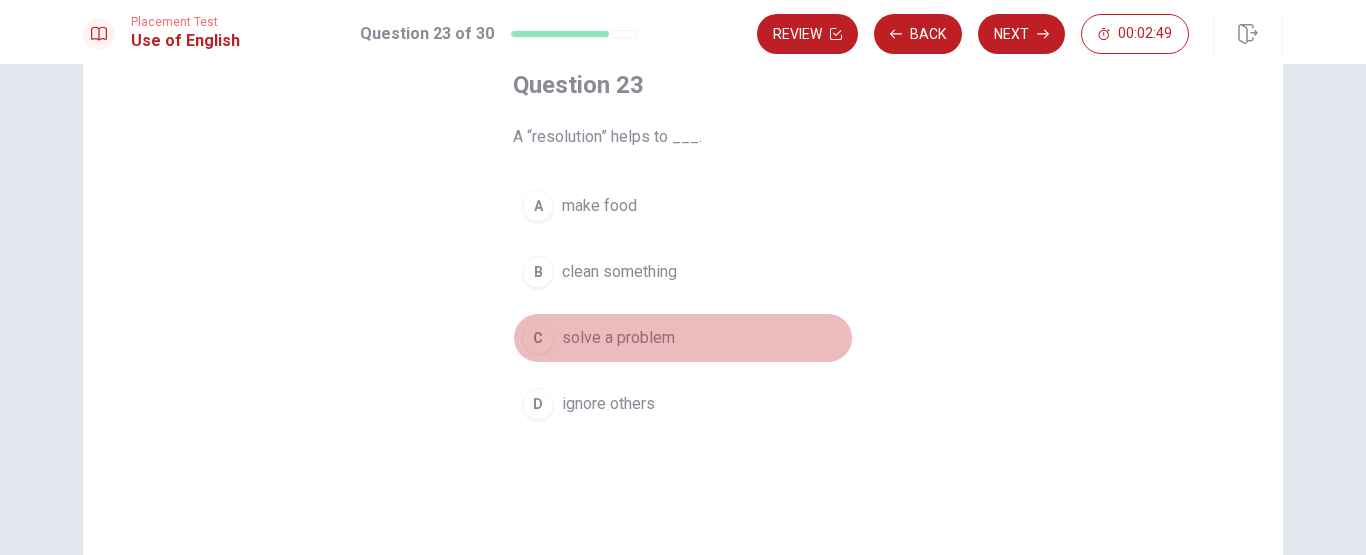 click on "C solve a problem" at bounding box center (683, 338) 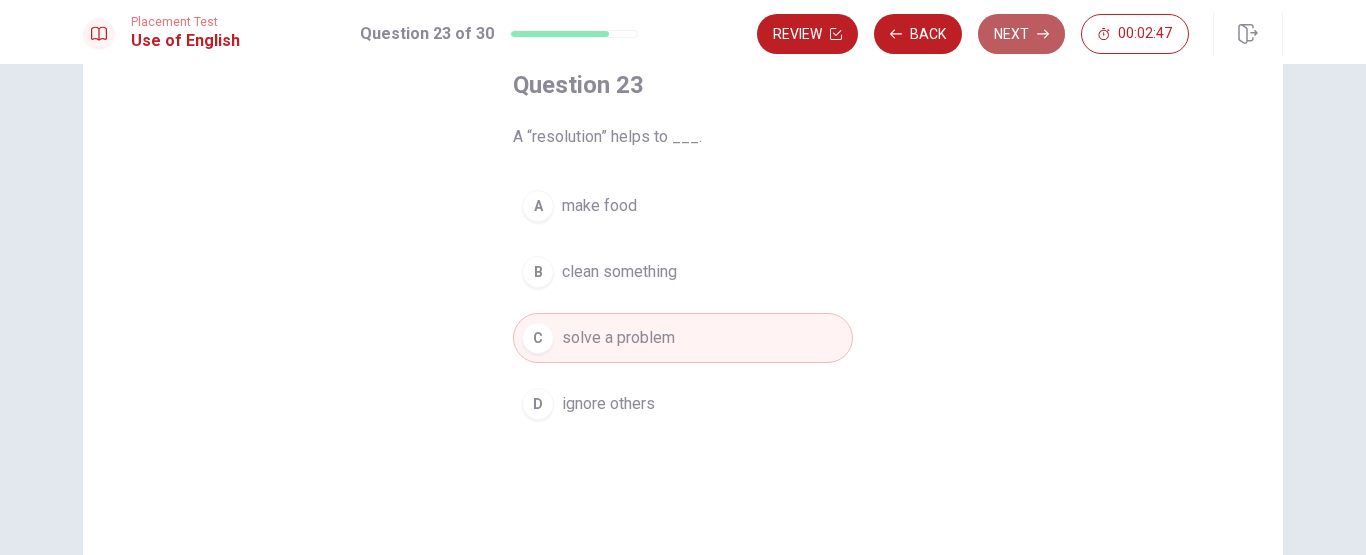 click on "Next" at bounding box center (1021, 34) 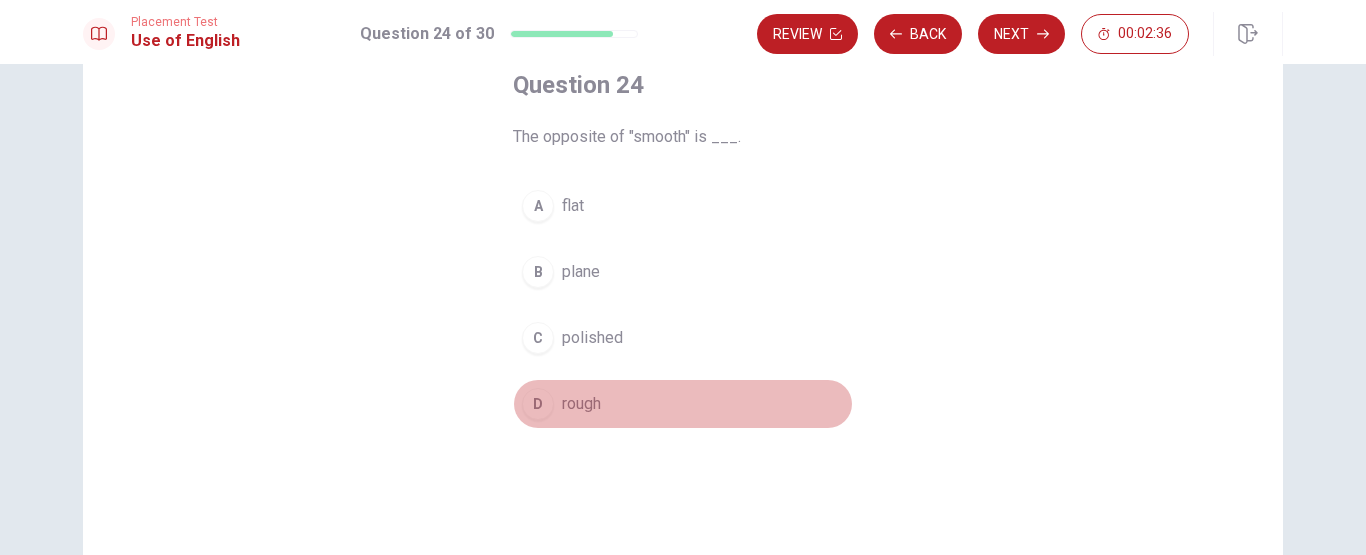 click on "D rough" at bounding box center [683, 404] 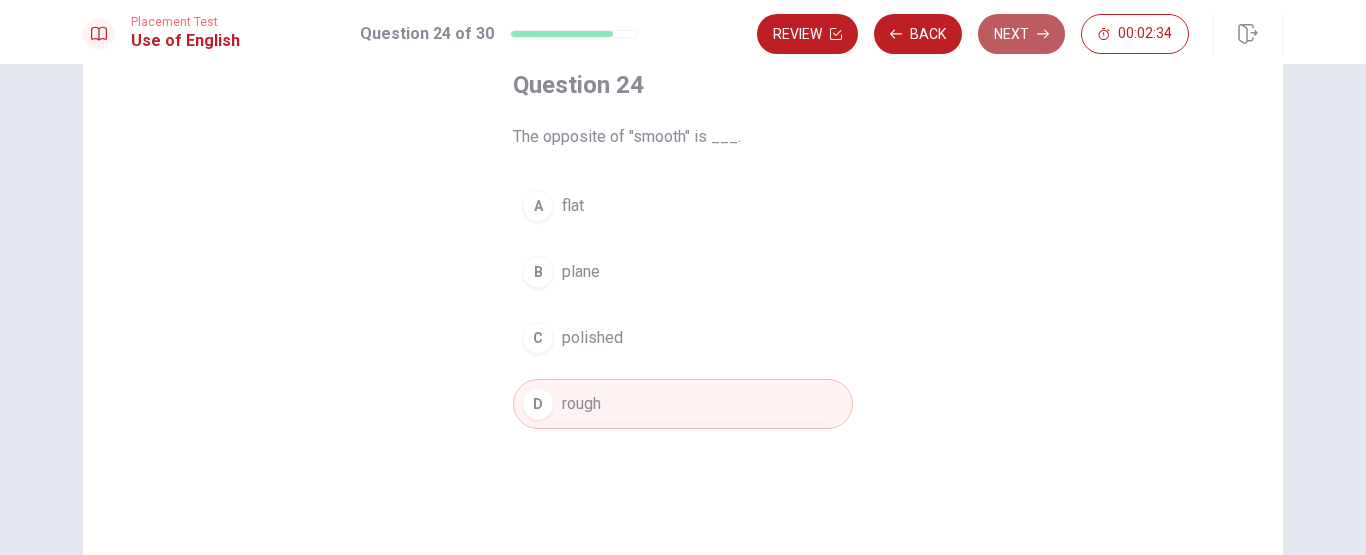 click on "Next" at bounding box center [1021, 34] 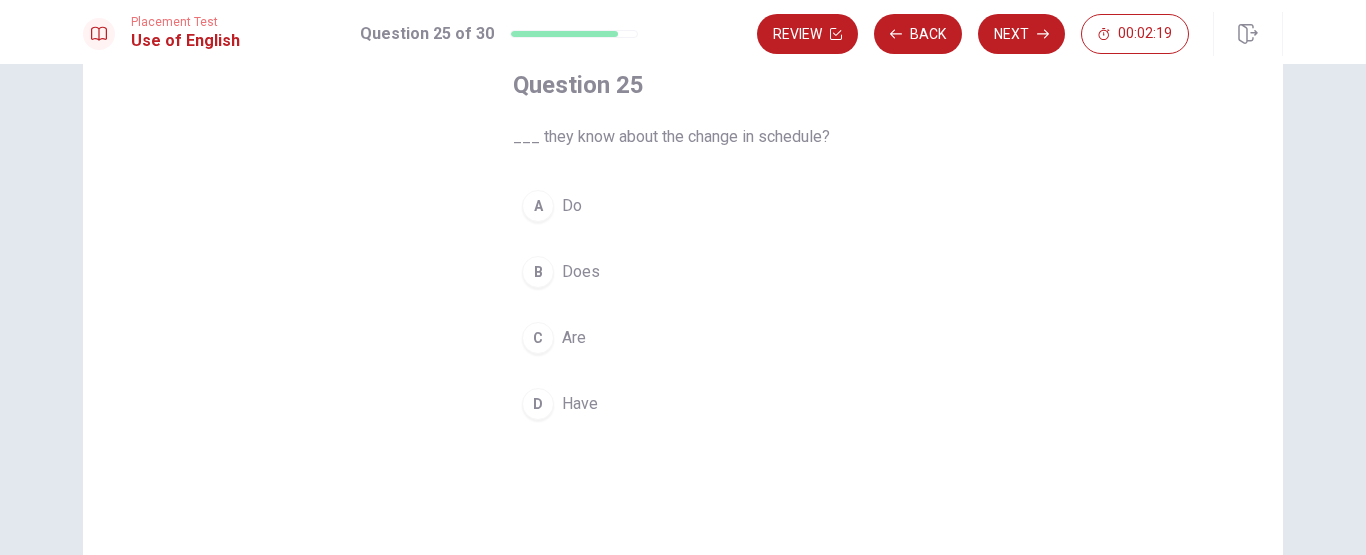 click on "D Have" at bounding box center (683, 404) 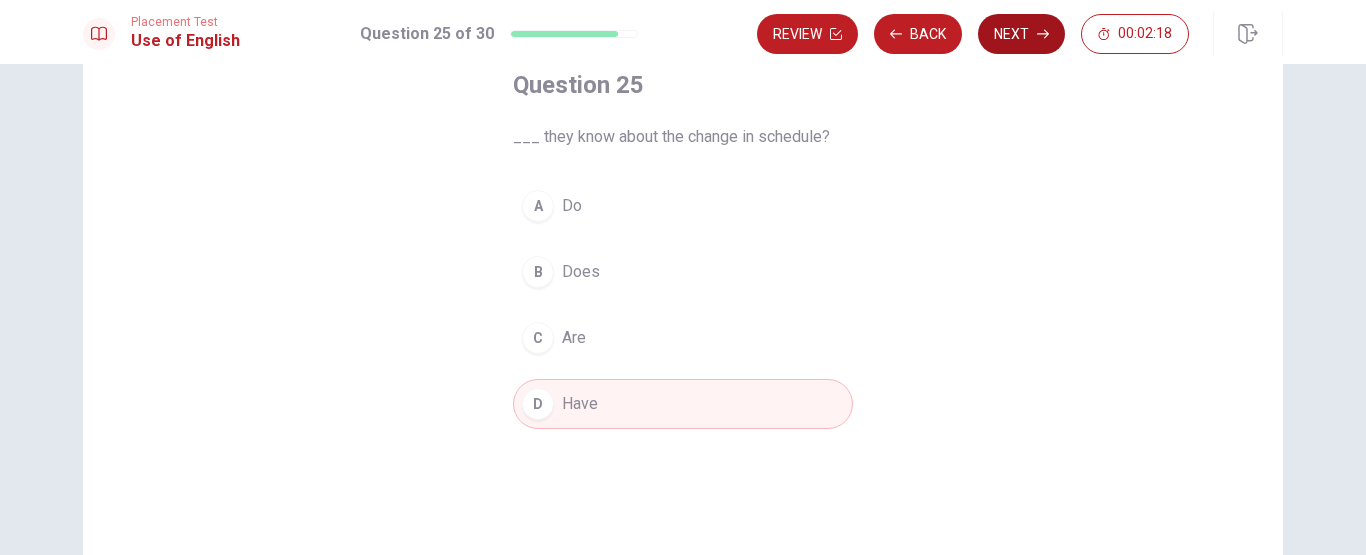 click on "Next" at bounding box center (1021, 34) 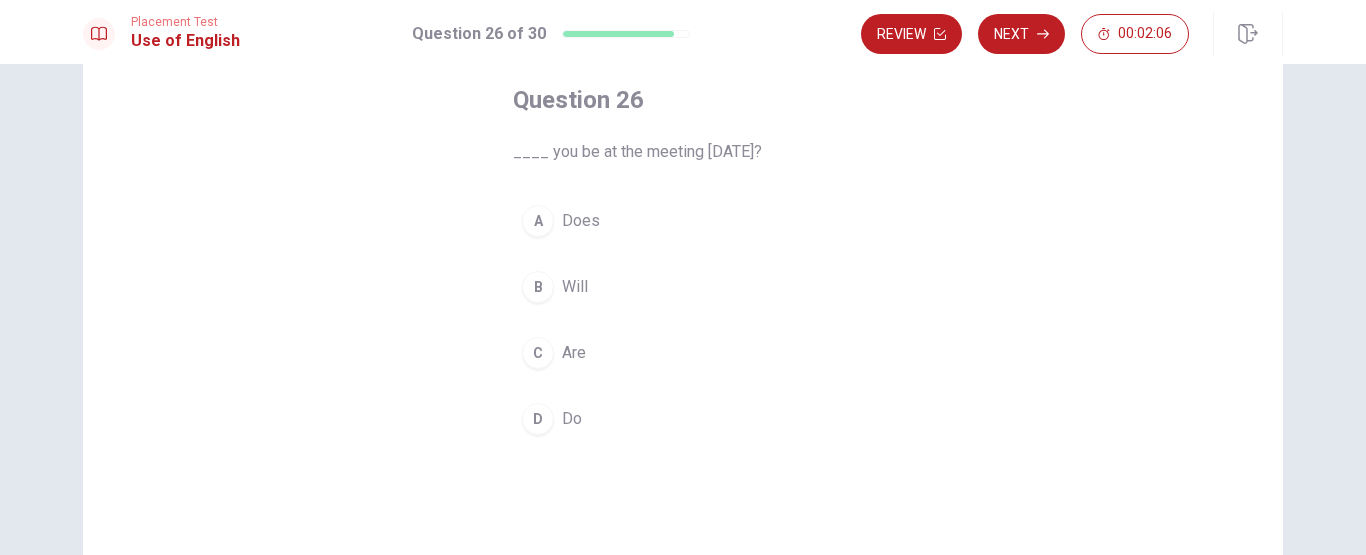 scroll, scrollTop: 101, scrollLeft: 0, axis: vertical 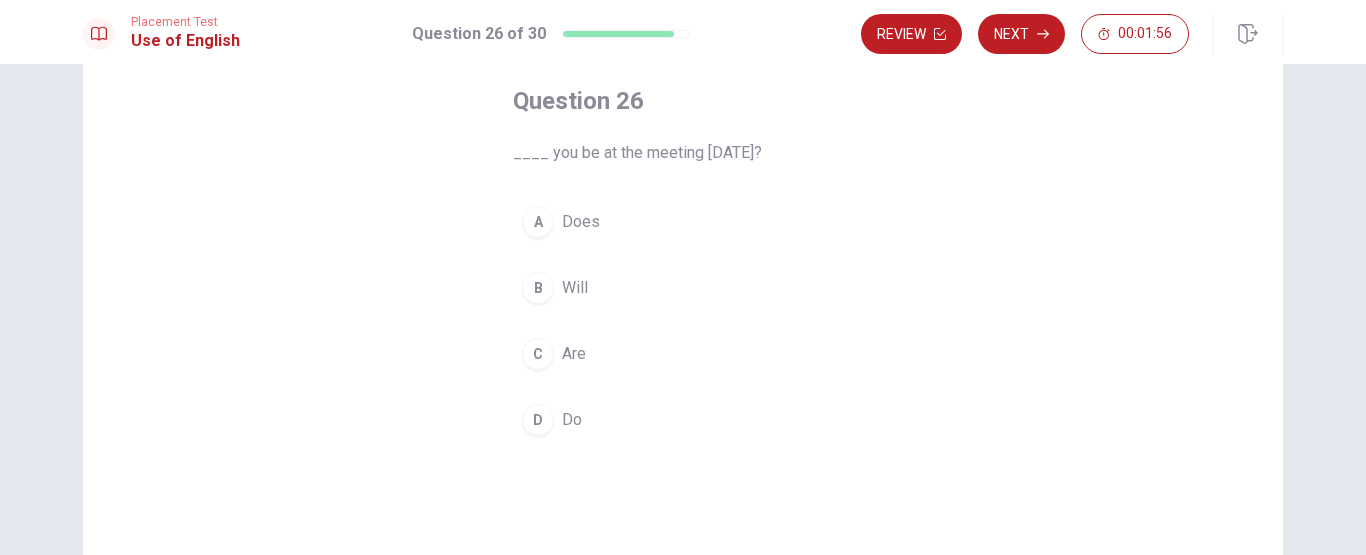 click on "B Will" at bounding box center [683, 288] 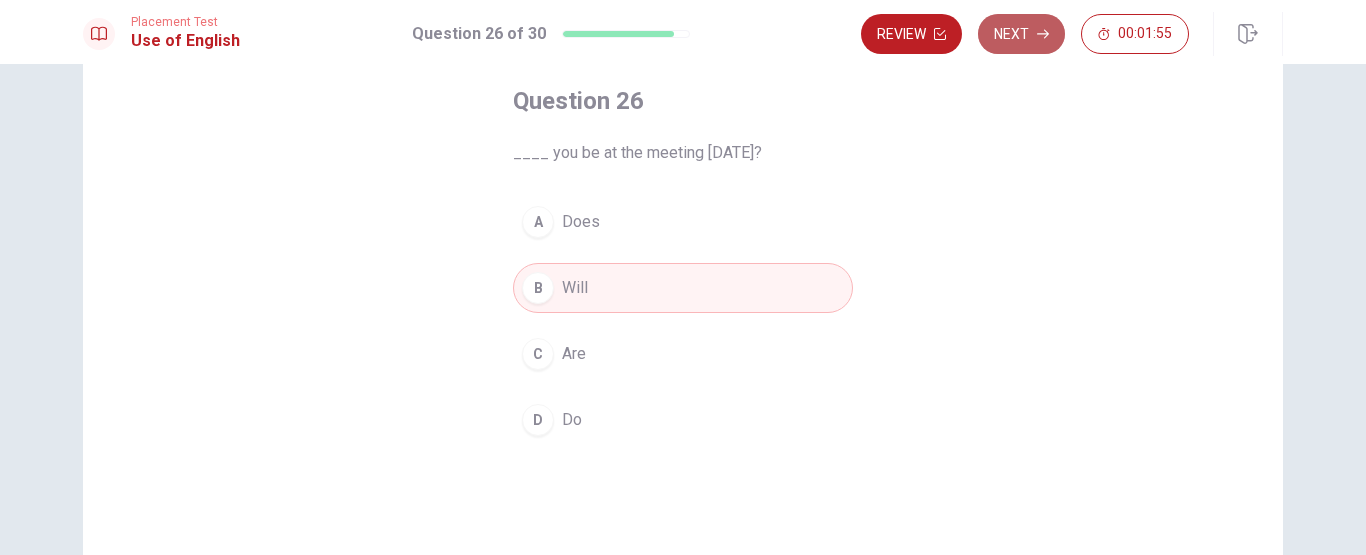 click on "Next" at bounding box center [1021, 34] 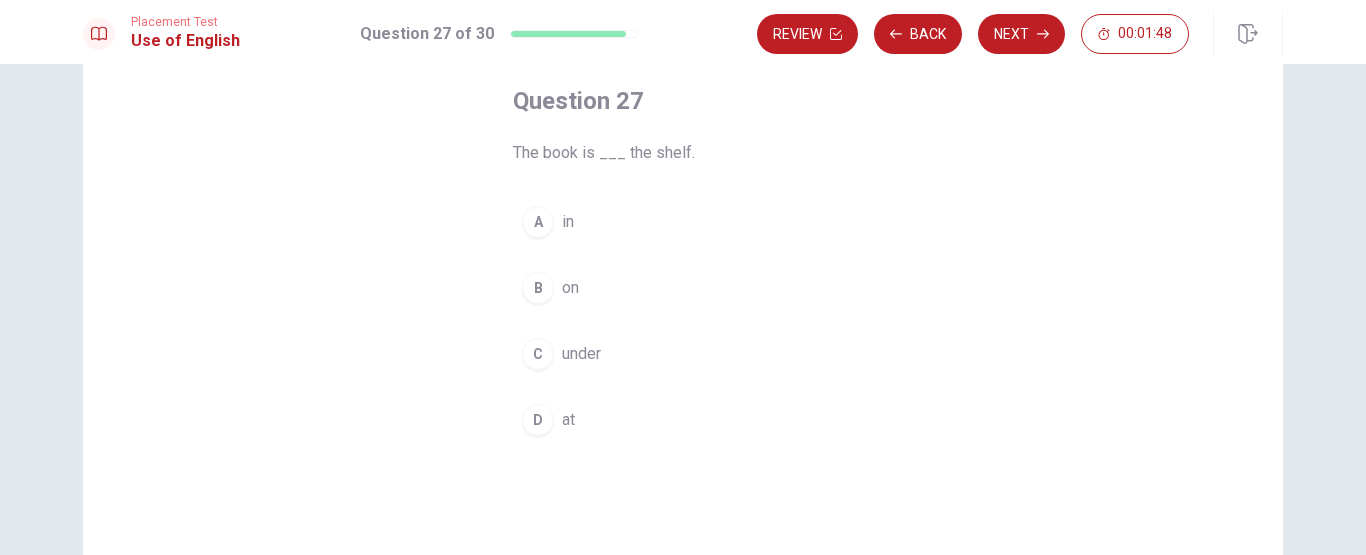 click on "D at" at bounding box center [683, 420] 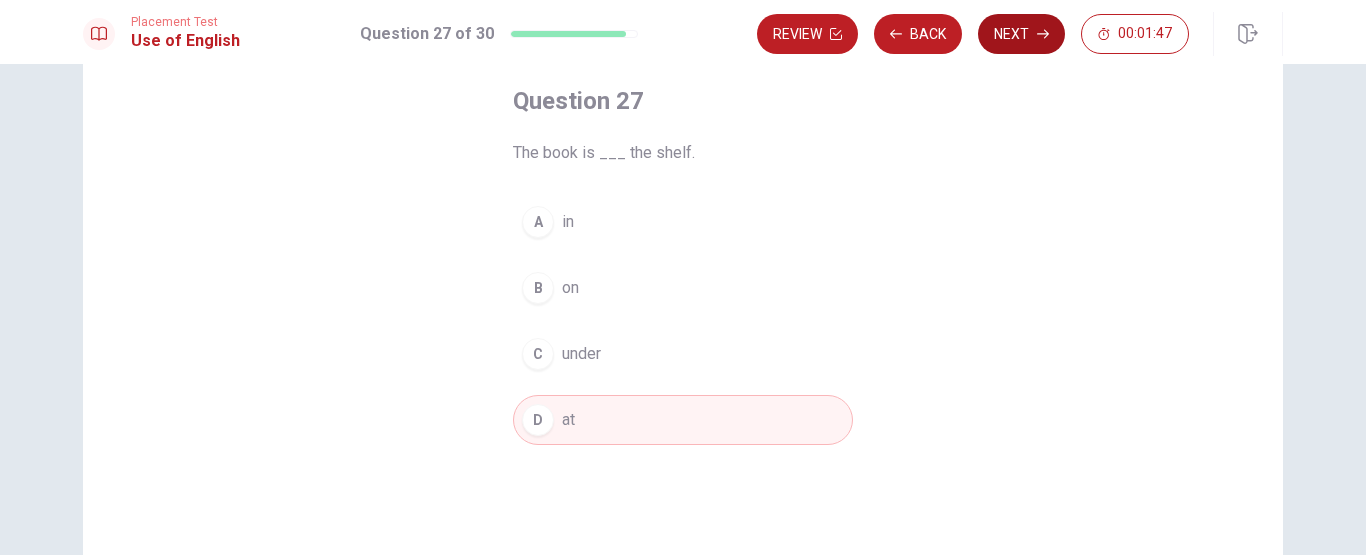 click on "Next" at bounding box center (1021, 34) 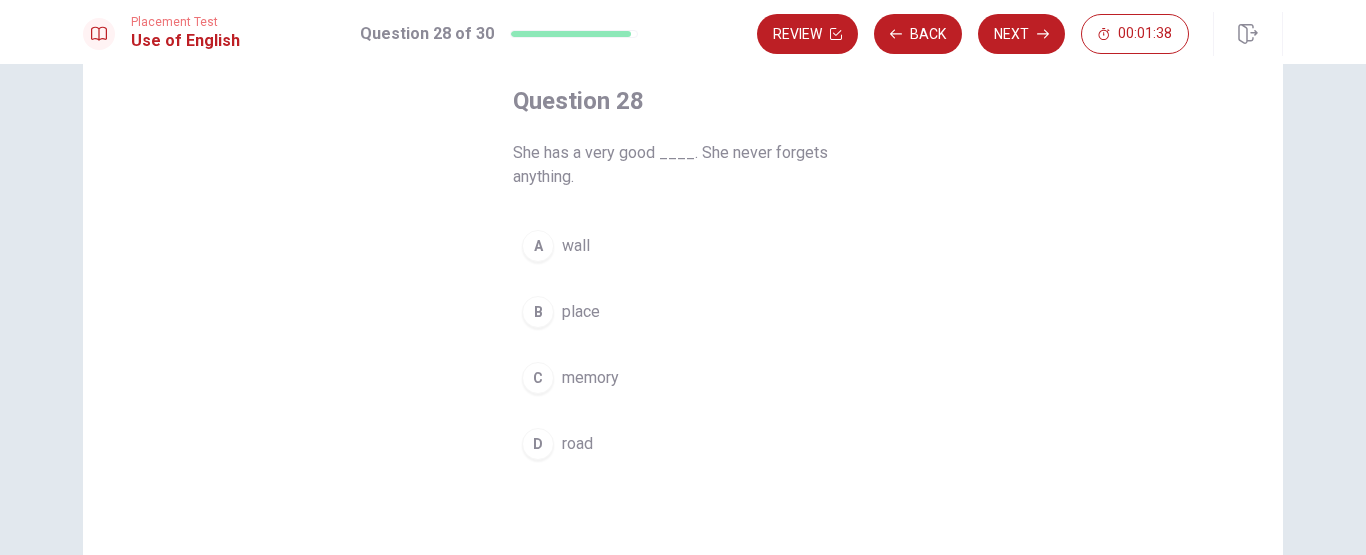 click on "memory" at bounding box center (590, 378) 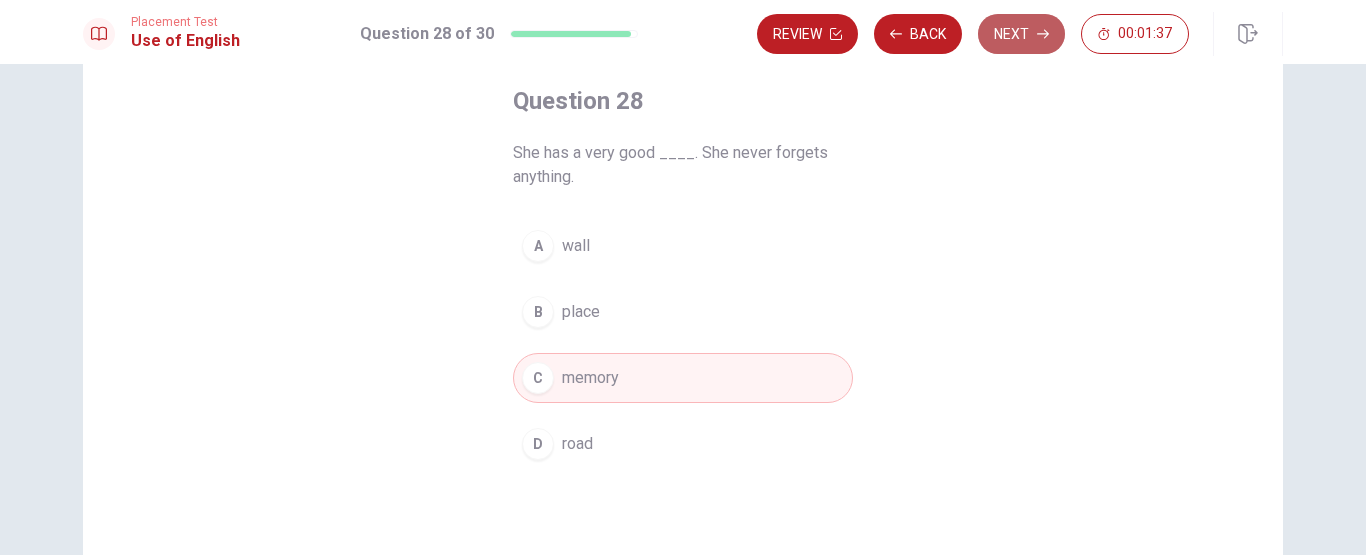 click on "Next" at bounding box center (1021, 34) 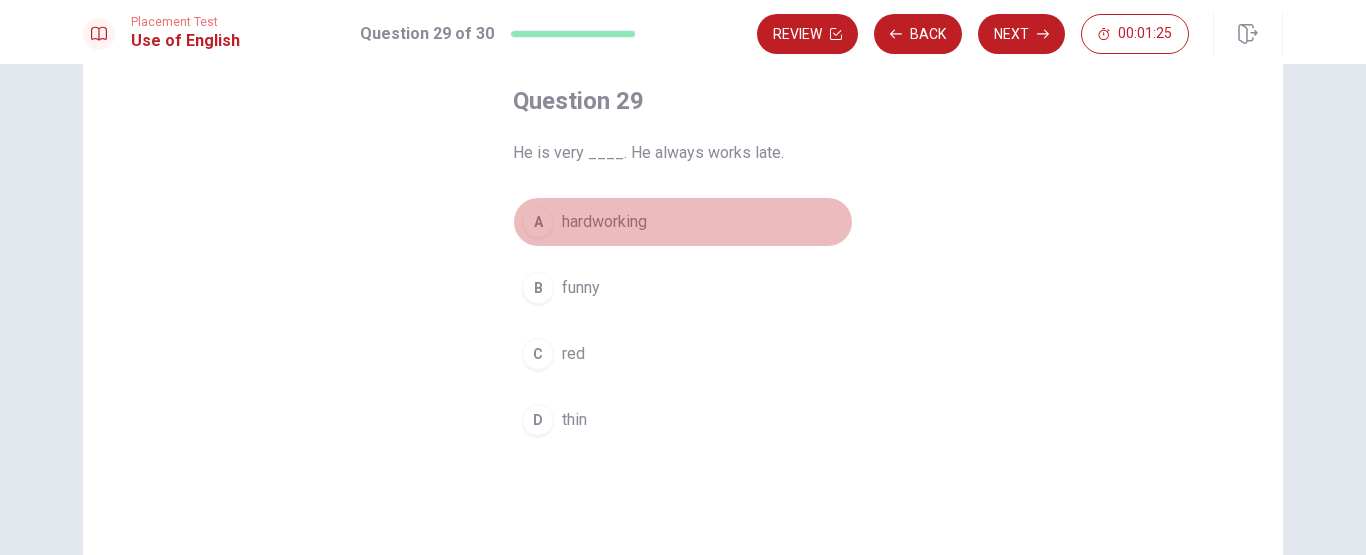 click on "hardworking" at bounding box center (604, 222) 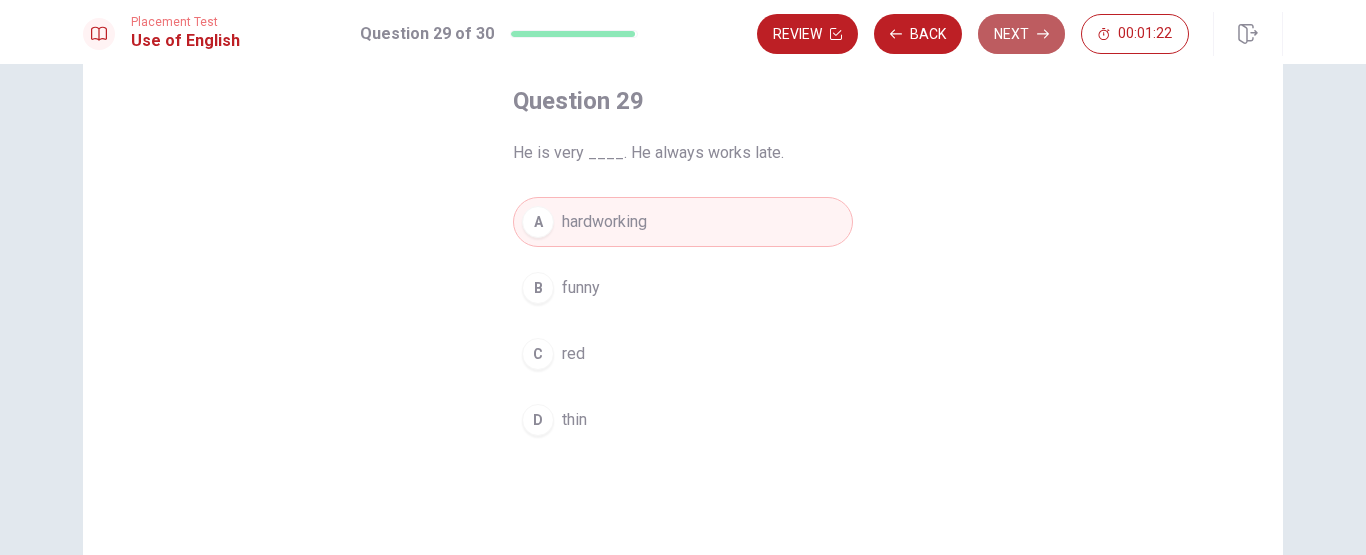 click on "Next" at bounding box center (1021, 34) 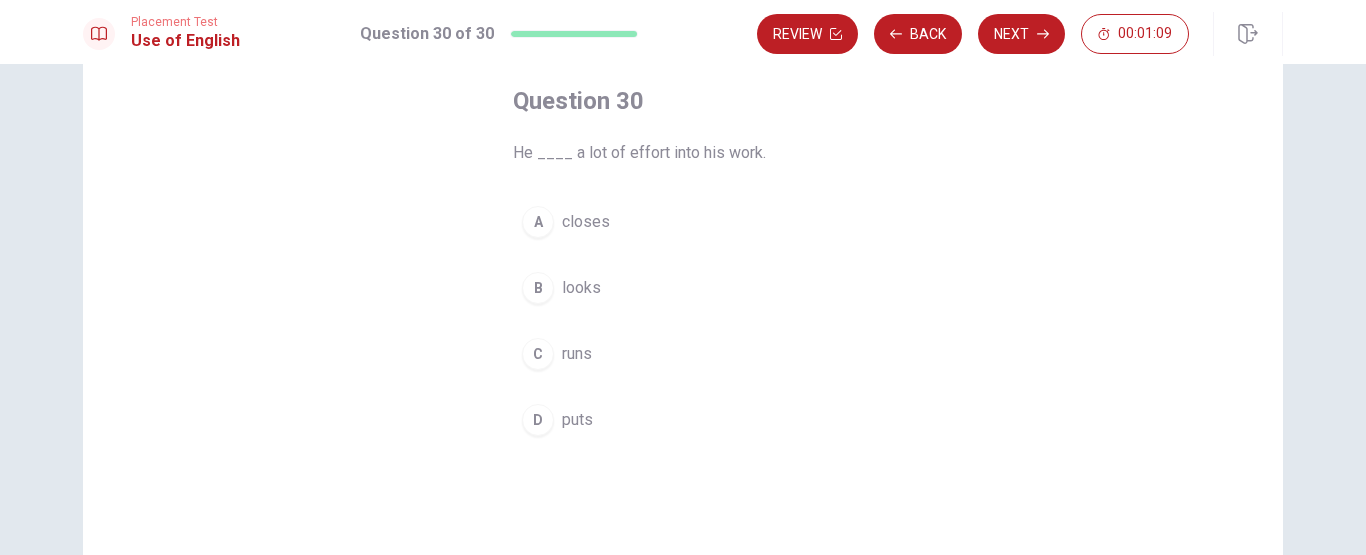click on "puts" at bounding box center [577, 420] 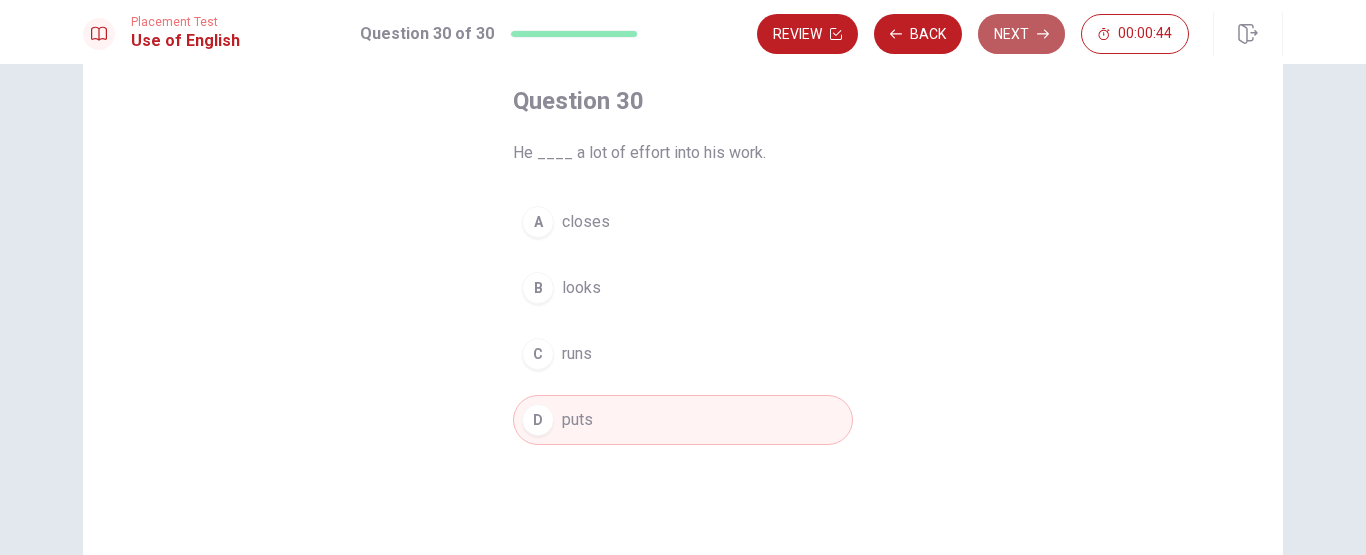 click on "Next" at bounding box center (1021, 34) 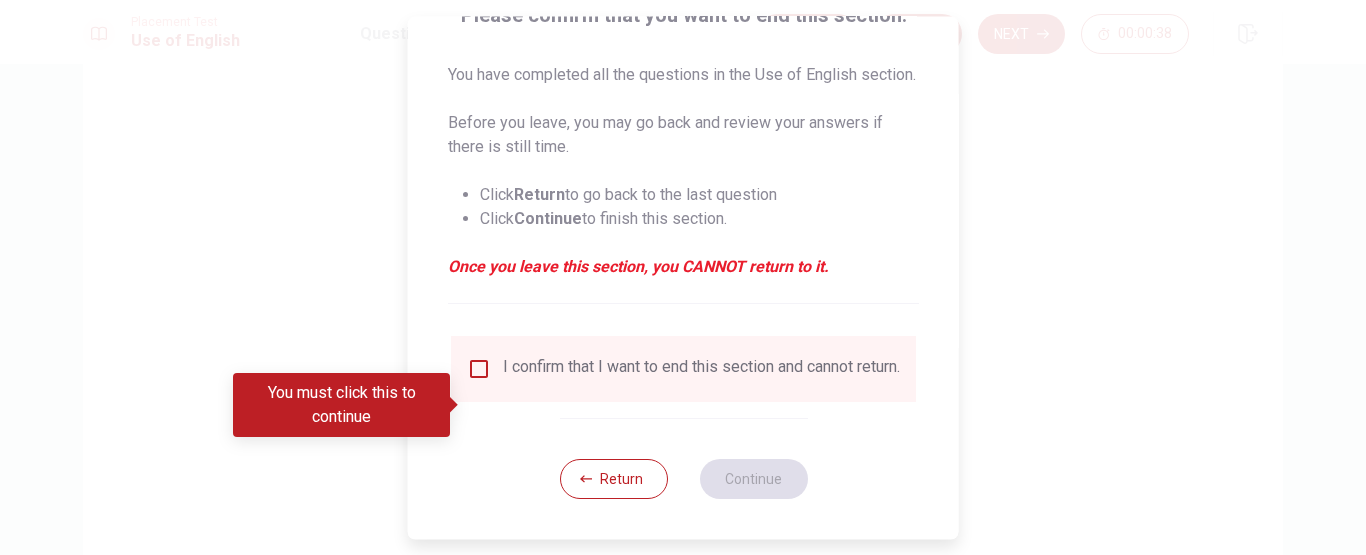 scroll, scrollTop: 215, scrollLeft: 0, axis: vertical 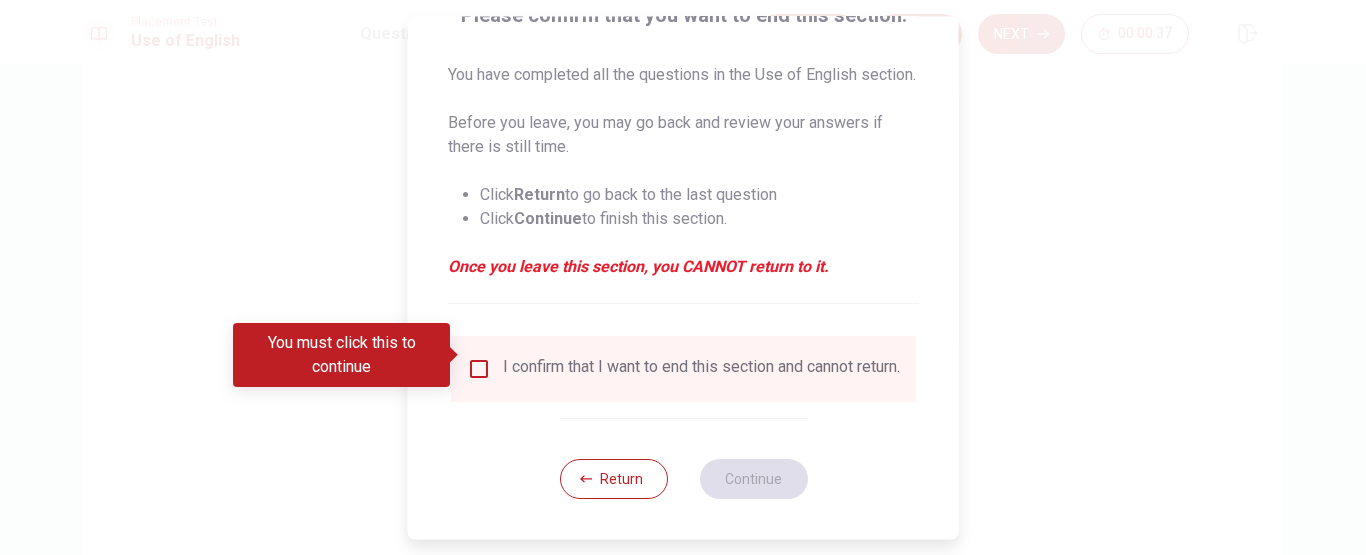 click on "I confirm that I want to end this section and cannot return." at bounding box center [683, 369] 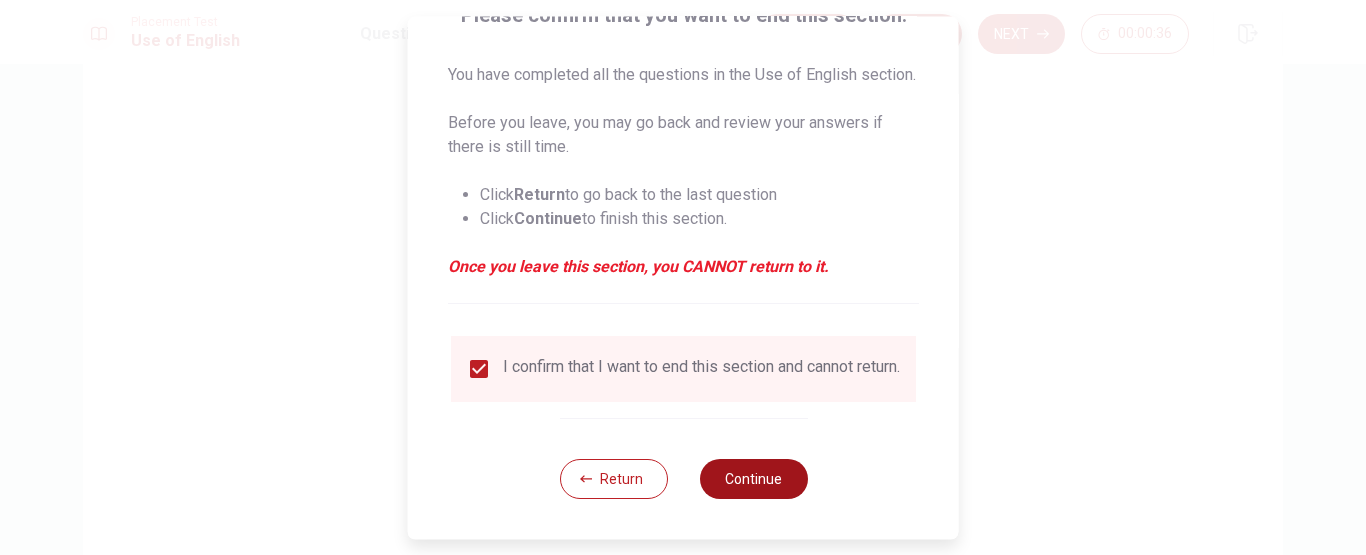 click on "Continue" at bounding box center [753, 479] 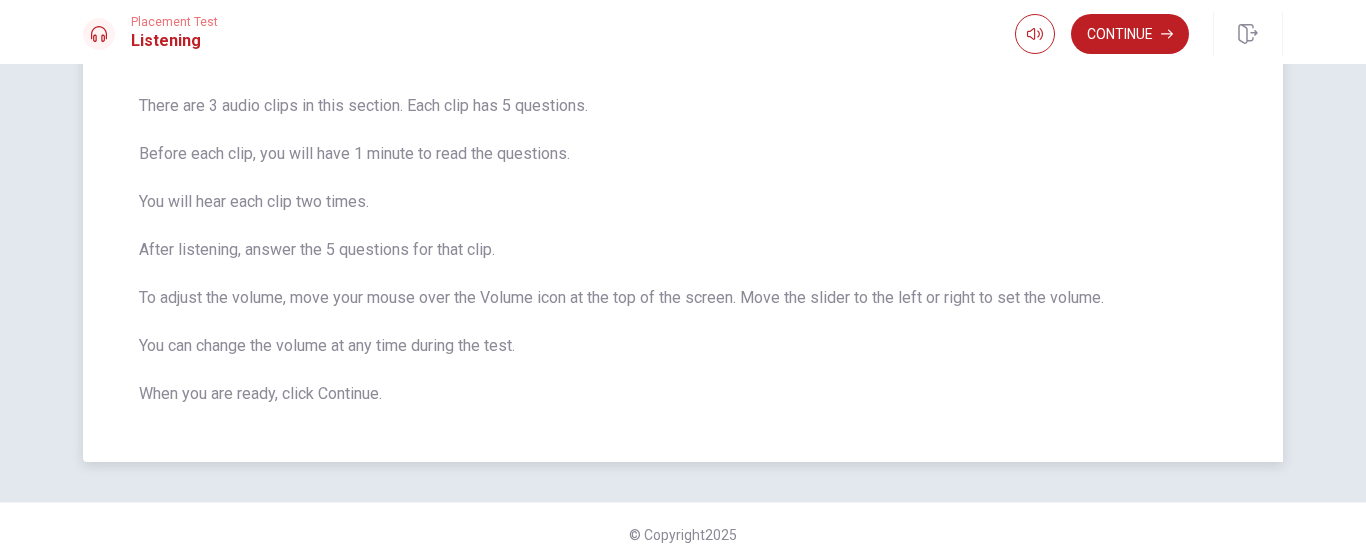 scroll, scrollTop: 157, scrollLeft: 0, axis: vertical 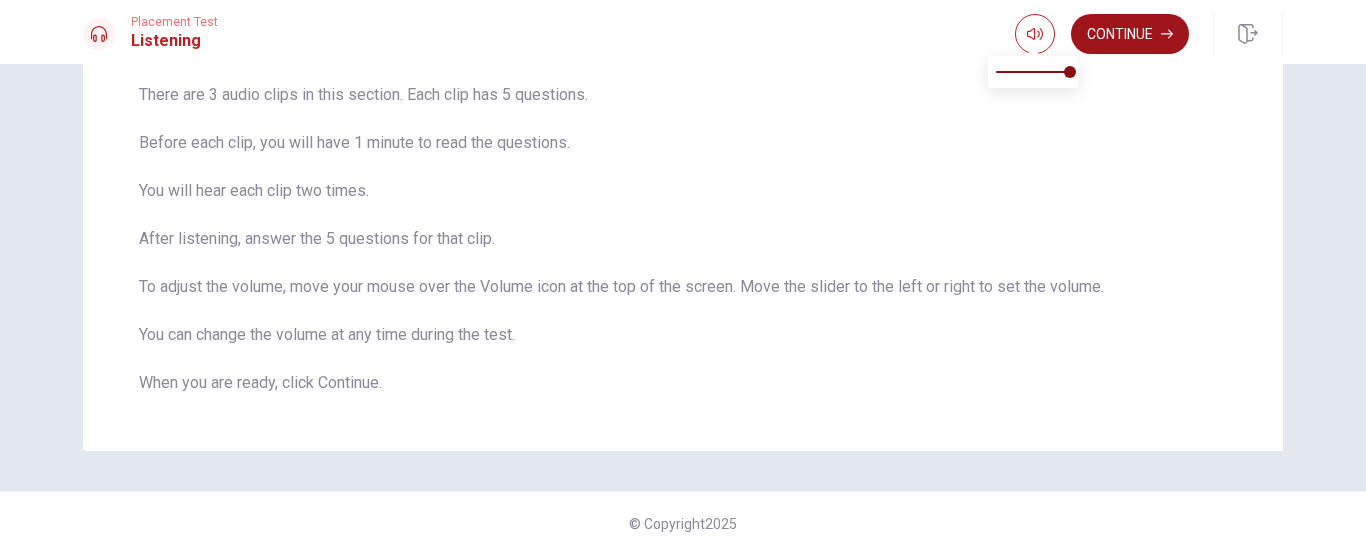 click on "Continue" at bounding box center (1130, 34) 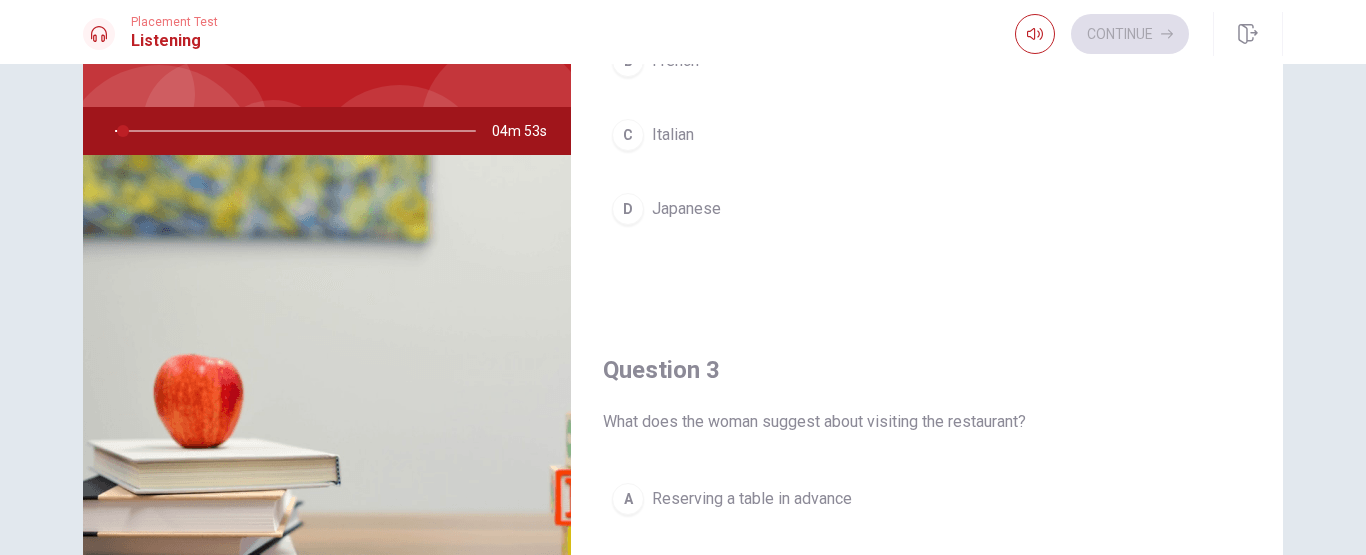 scroll, scrollTop: 0, scrollLeft: 0, axis: both 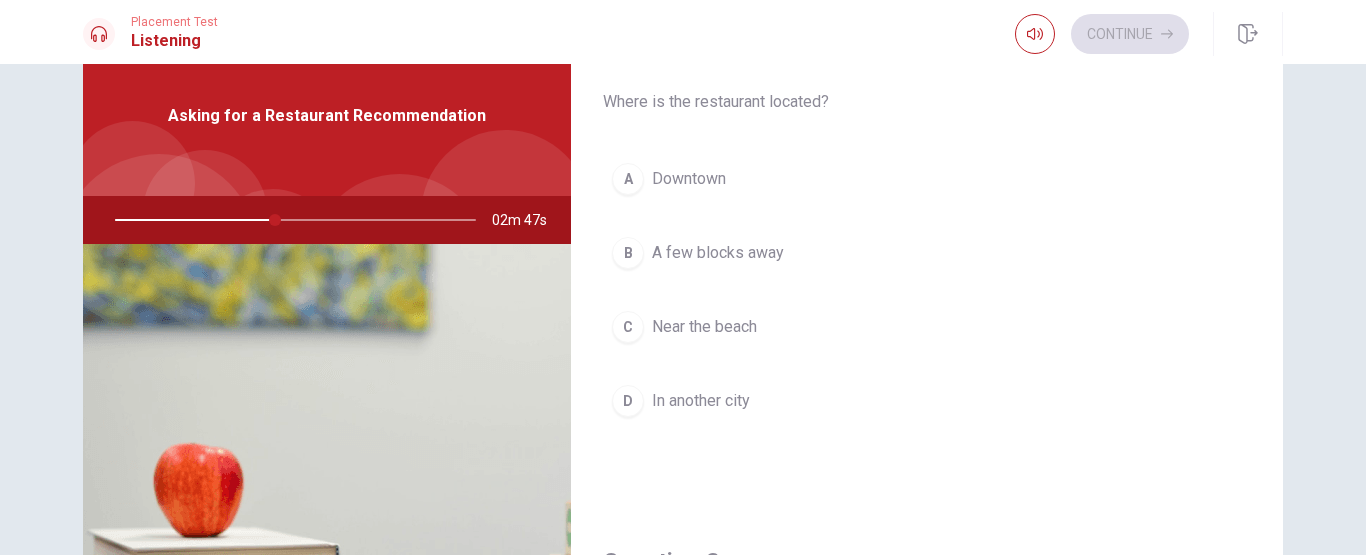 click on "A few blocks away" at bounding box center [718, 253] 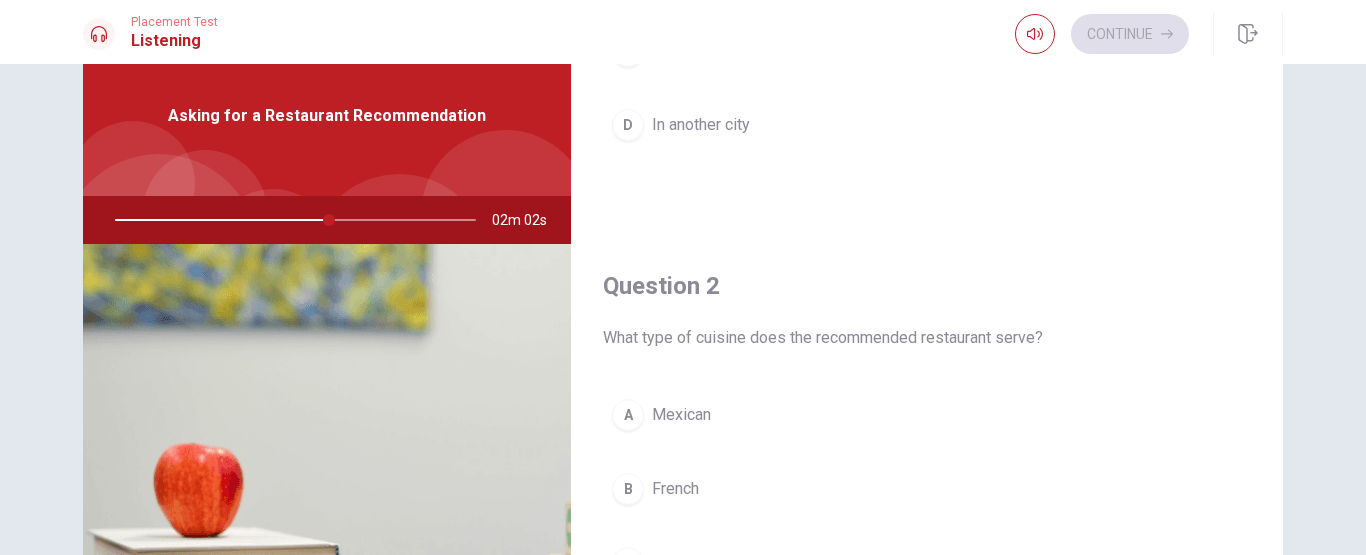 scroll, scrollTop: 0, scrollLeft: 0, axis: both 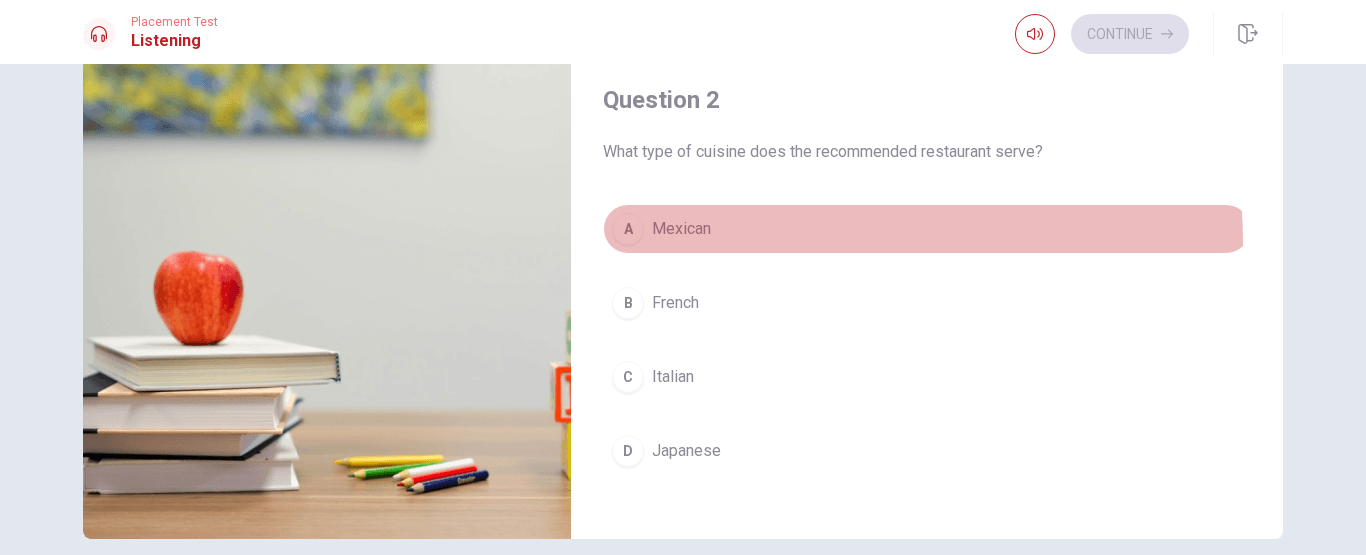 click on "A [DEMOGRAPHIC_DATA]" at bounding box center (927, 229) 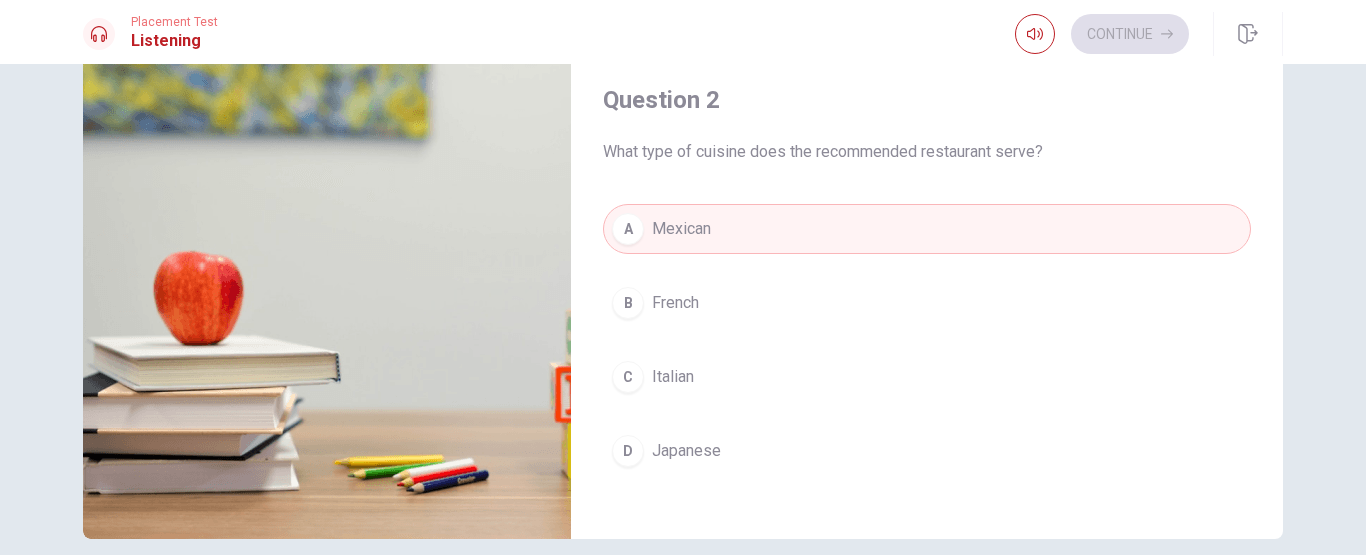 click on "A [DEMOGRAPHIC_DATA]" at bounding box center [927, 229] 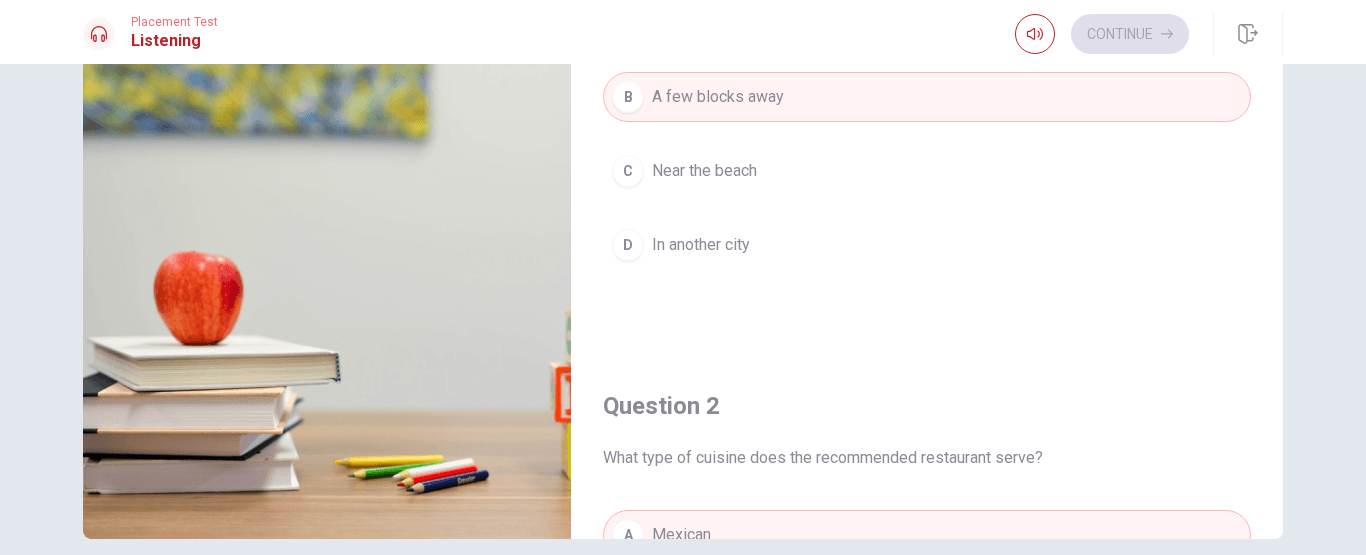 scroll, scrollTop: 0, scrollLeft: 0, axis: both 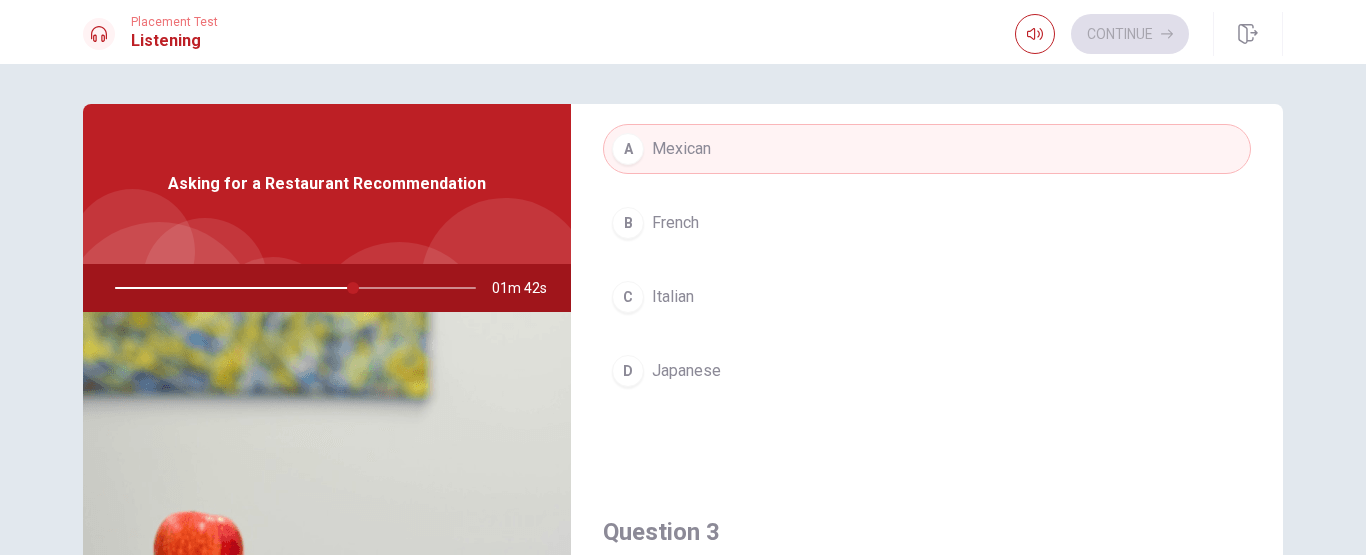 drag, startPoint x: 351, startPoint y: 287, endPoint x: 266, endPoint y: 293, distance: 85.2115 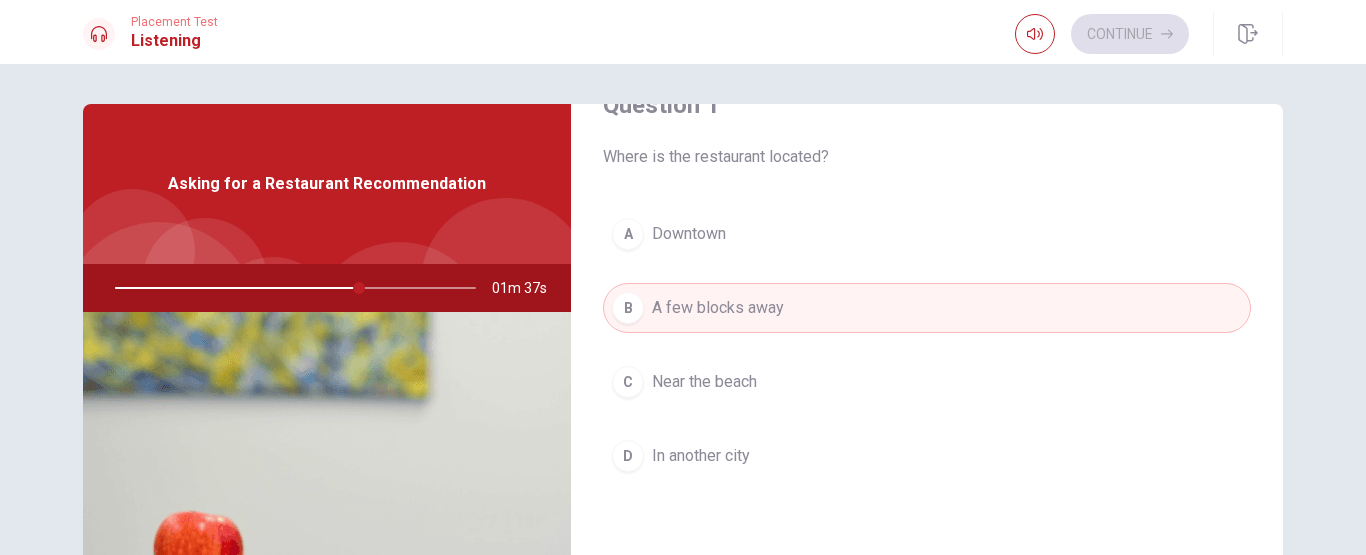 scroll, scrollTop: 54, scrollLeft: 0, axis: vertical 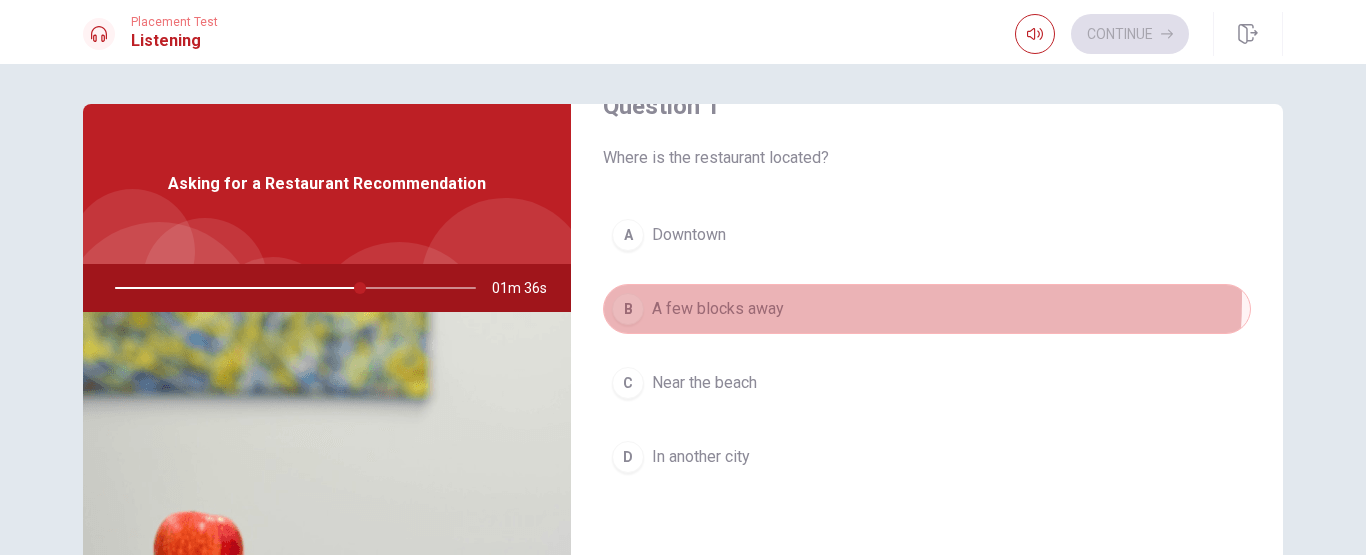 click on "A few blocks away" at bounding box center [718, 309] 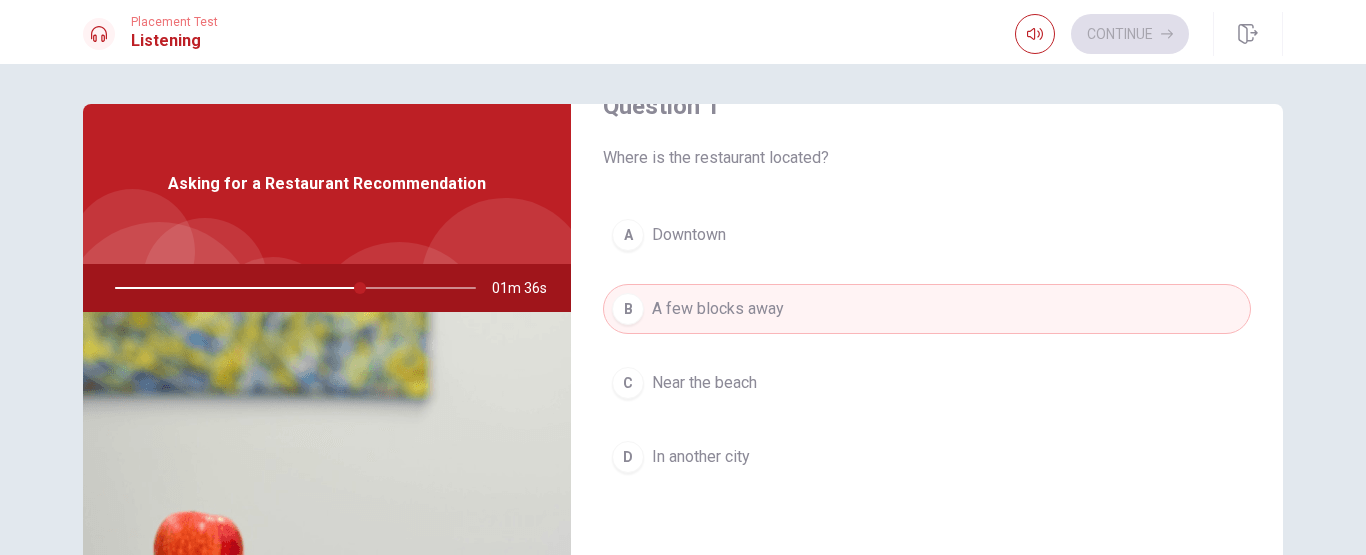 click on "A few blocks away" at bounding box center (718, 309) 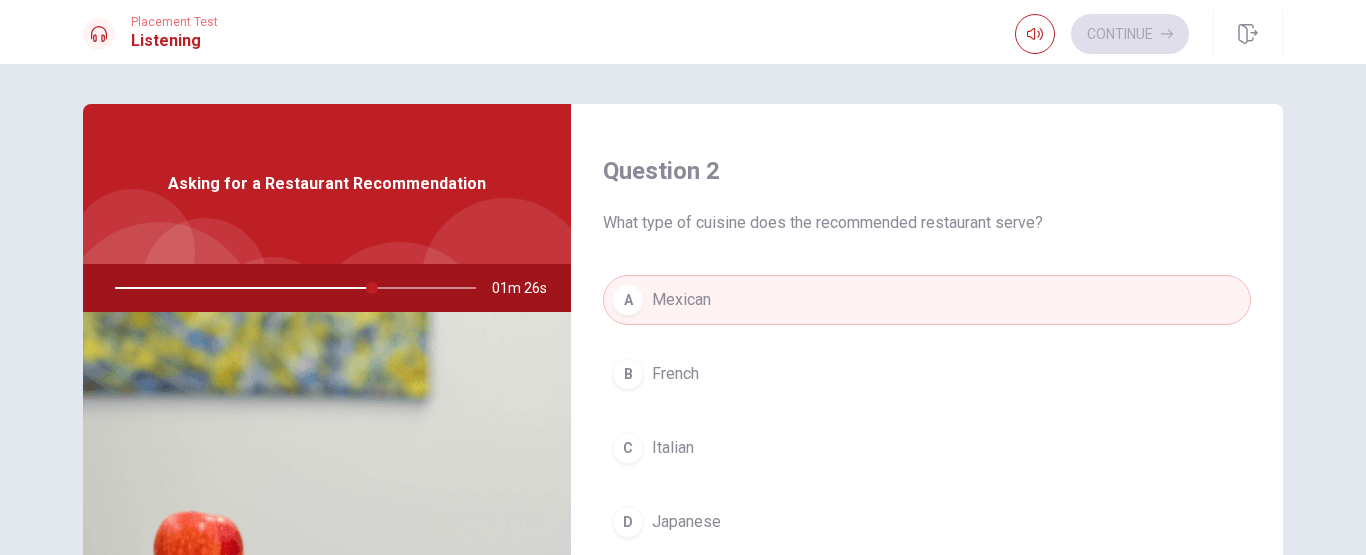scroll, scrollTop: 503, scrollLeft: 0, axis: vertical 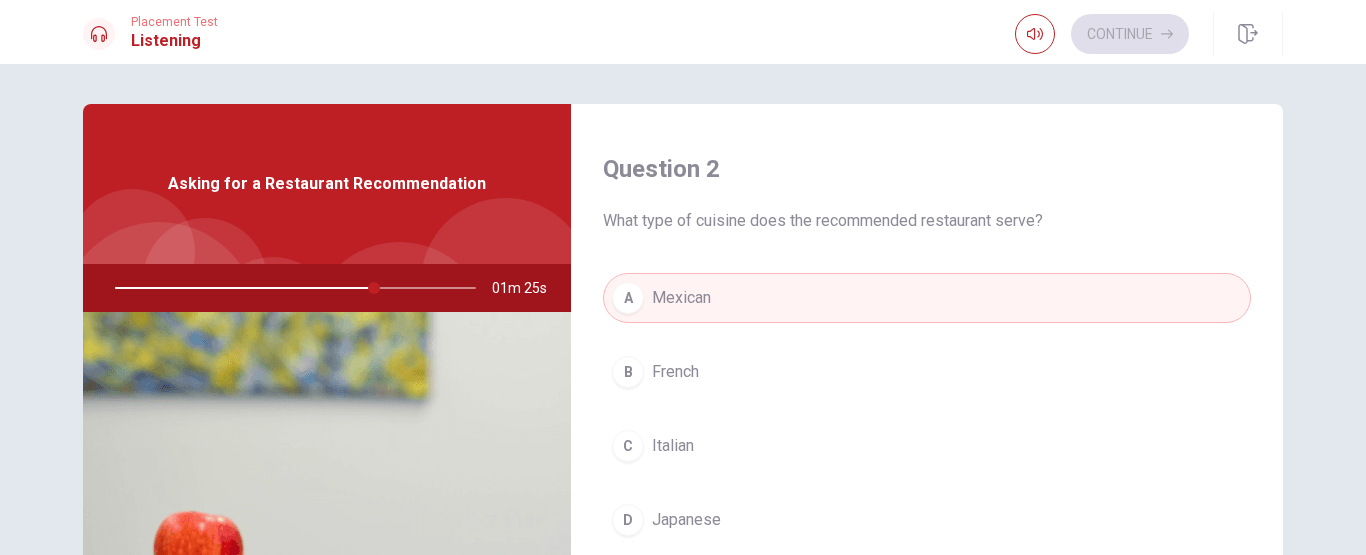 click on "Asking for a Restaurant Recommendation" at bounding box center [327, 184] 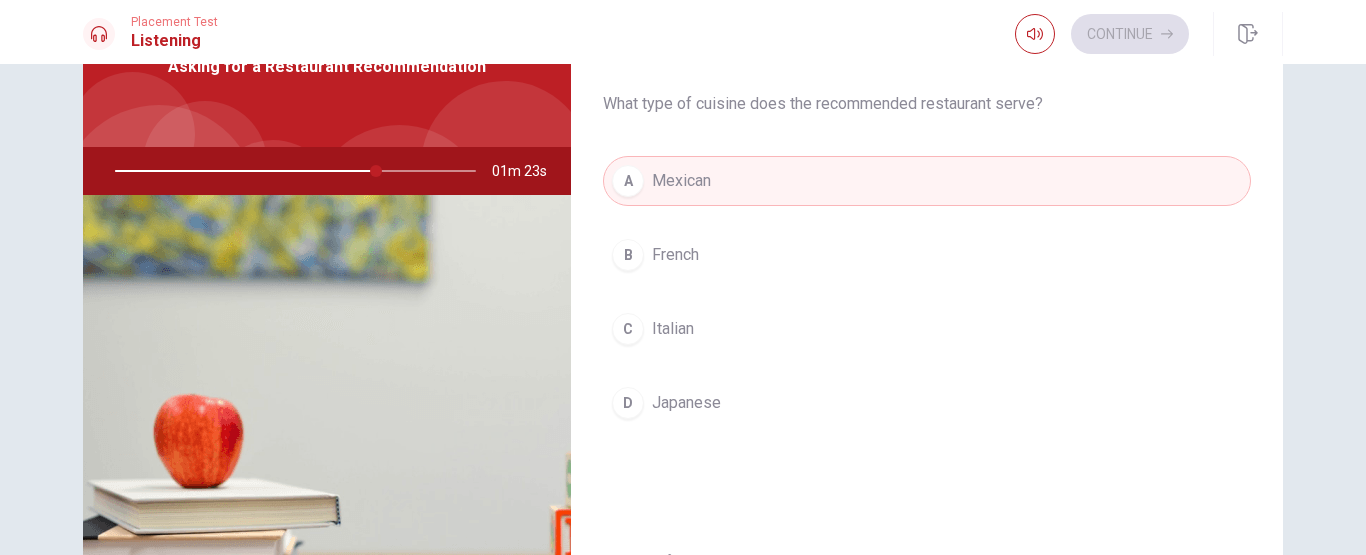 scroll, scrollTop: 119, scrollLeft: 0, axis: vertical 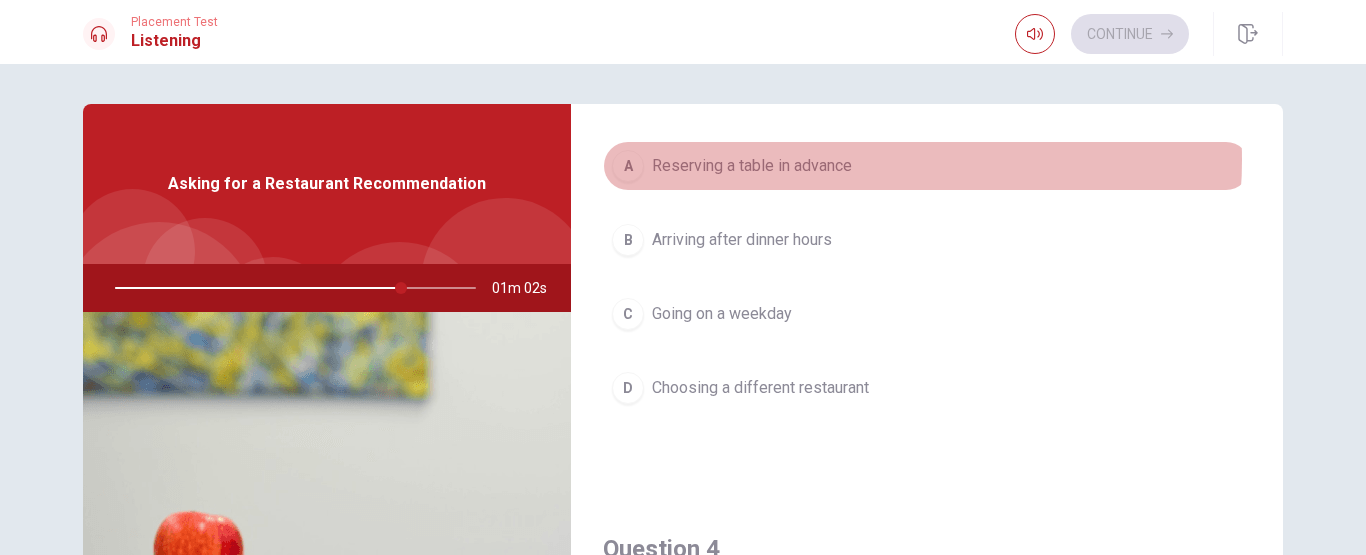 click on "Reserving a table in advance" at bounding box center (752, 166) 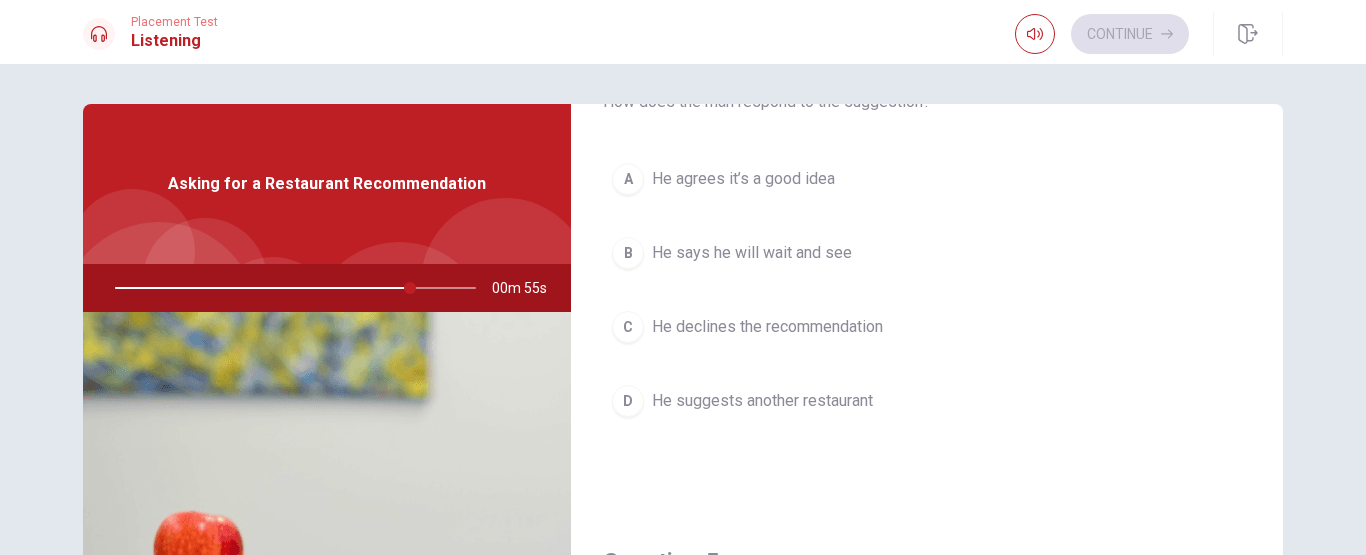 scroll, scrollTop: 1647, scrollLeft: 0, axis: vertical 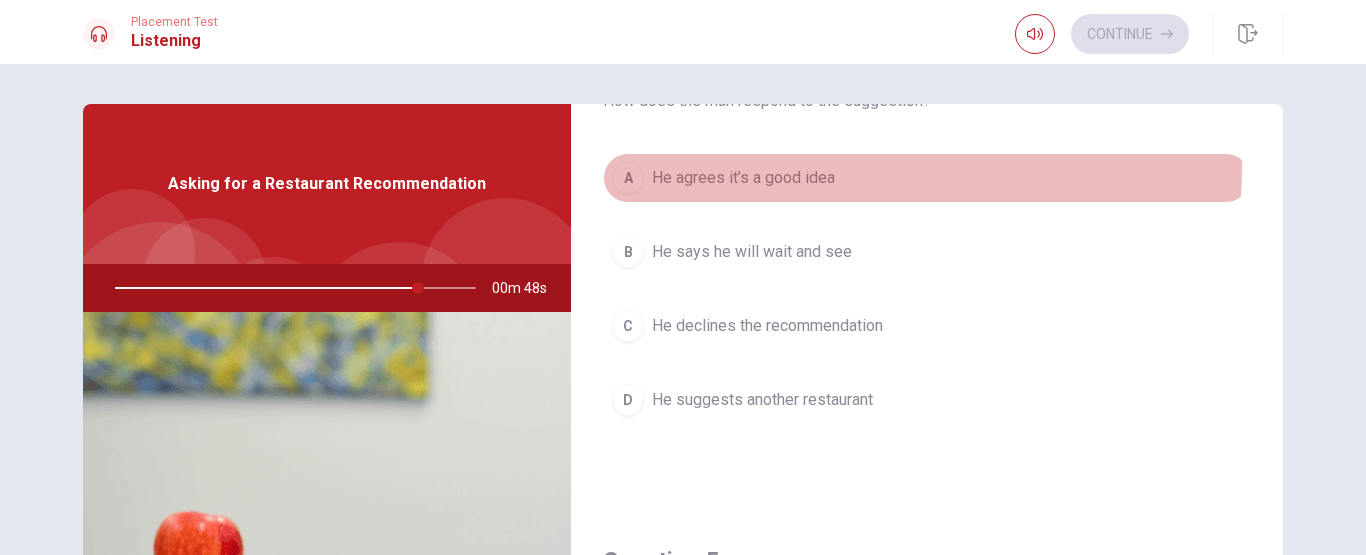 click on "He agrees it’s a good idea" at bounding box center (743, 178) 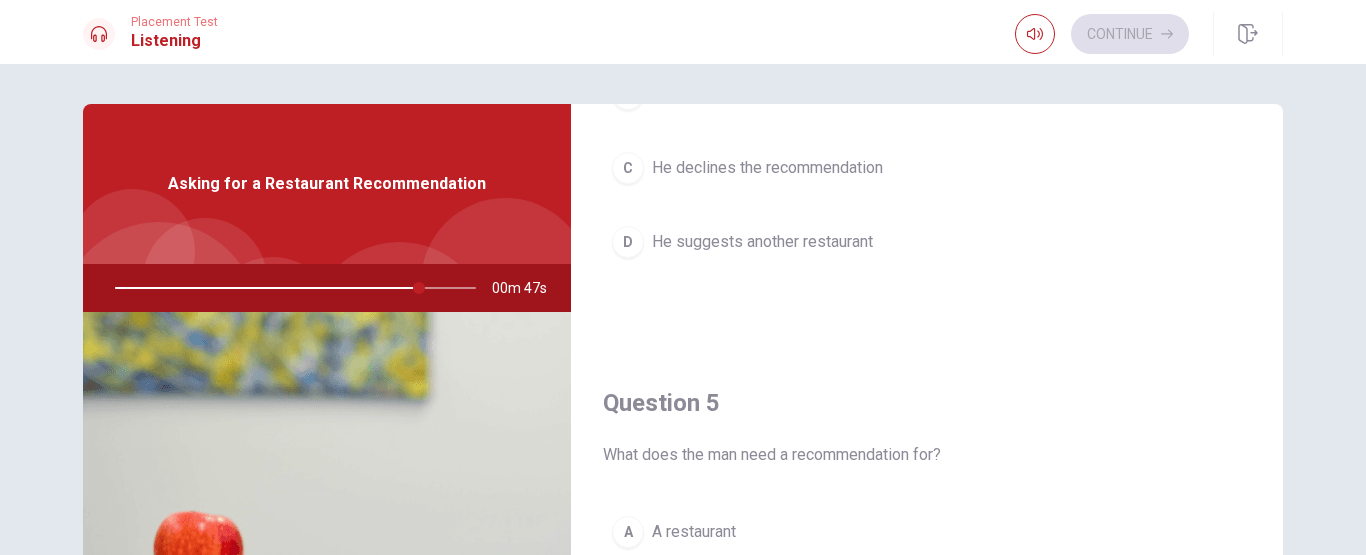 scroll, scrollTop: 1865, scrollLeft: 0, axis: vertical 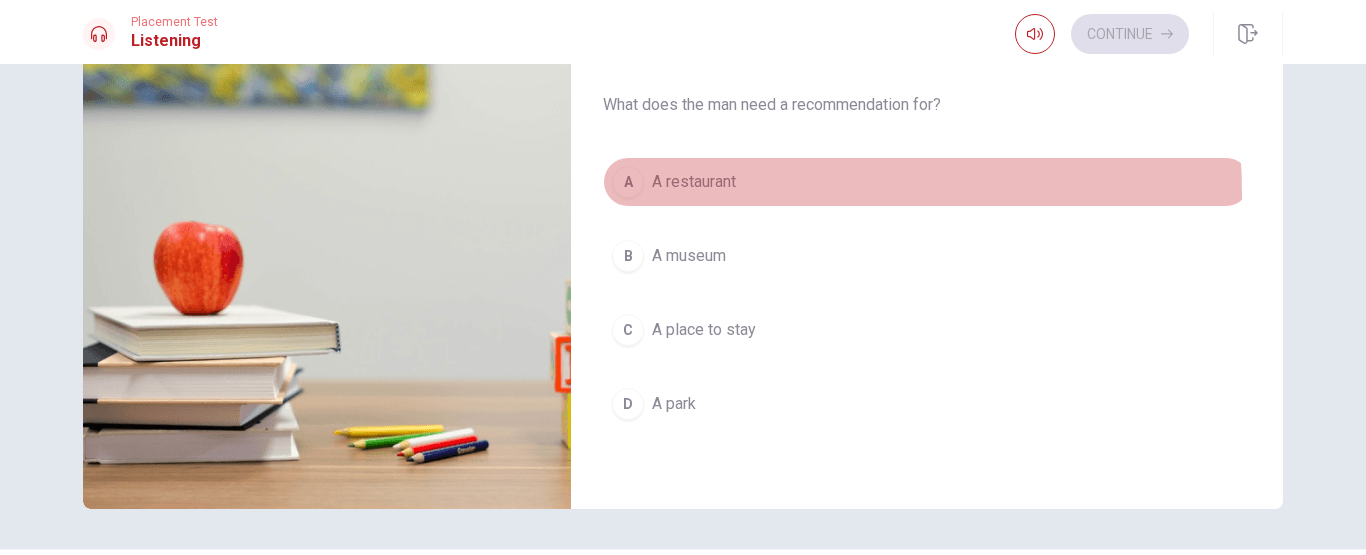 click on "A A restaurant" at bounding box center (927, 182) 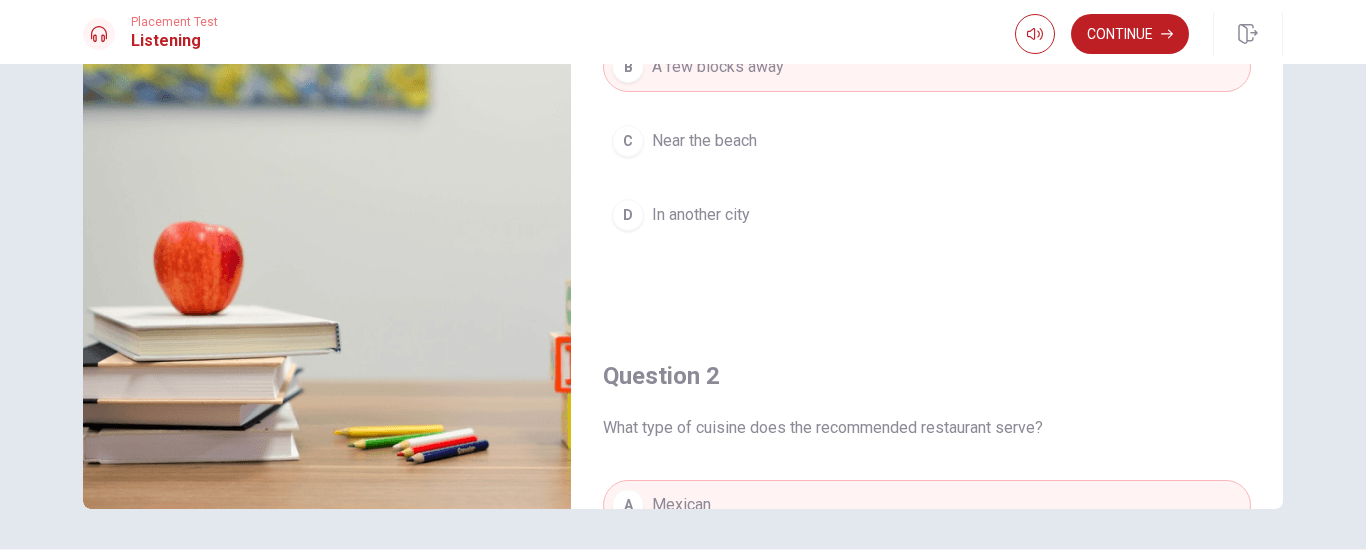 scroll, scrollTop: 0, scrollLeft: 0, axis: both 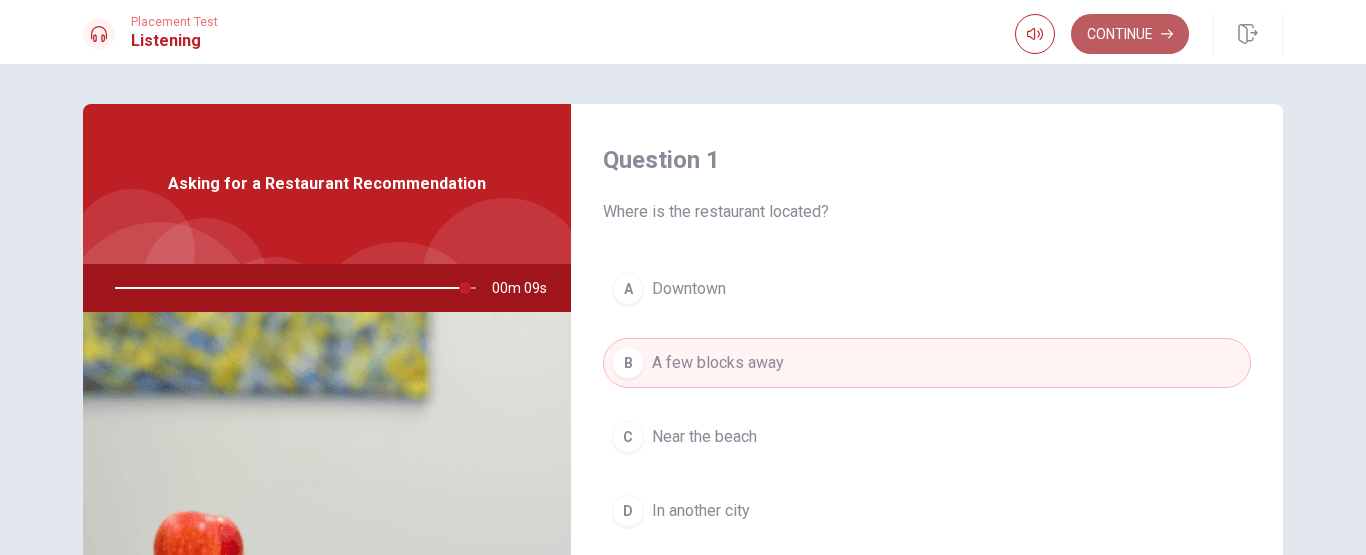 click on "Continue" at bounding box center [1130, 34] 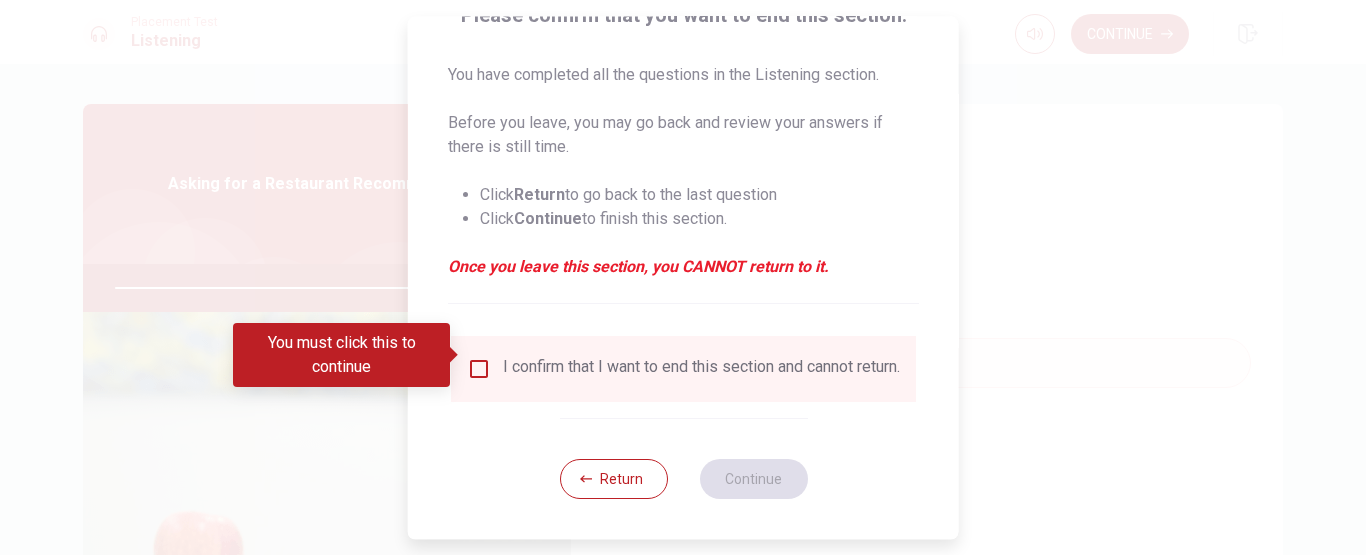 scroll, scrollTop: 191, scrollLeft: 0, axis: vertical 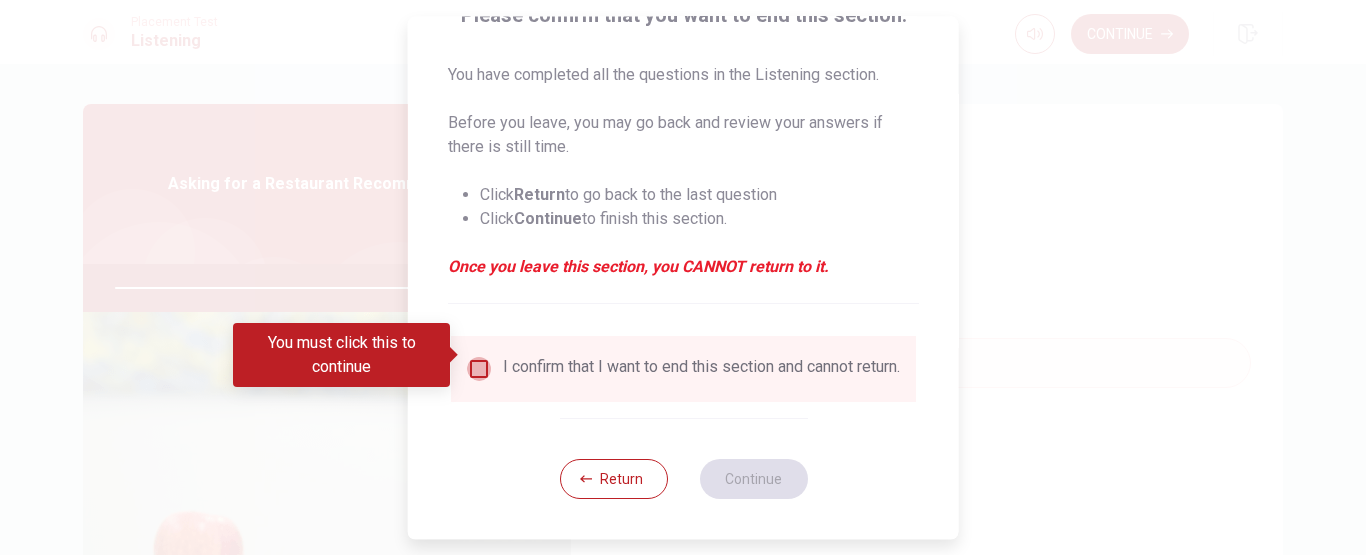 click at bounding box center (479, 369) 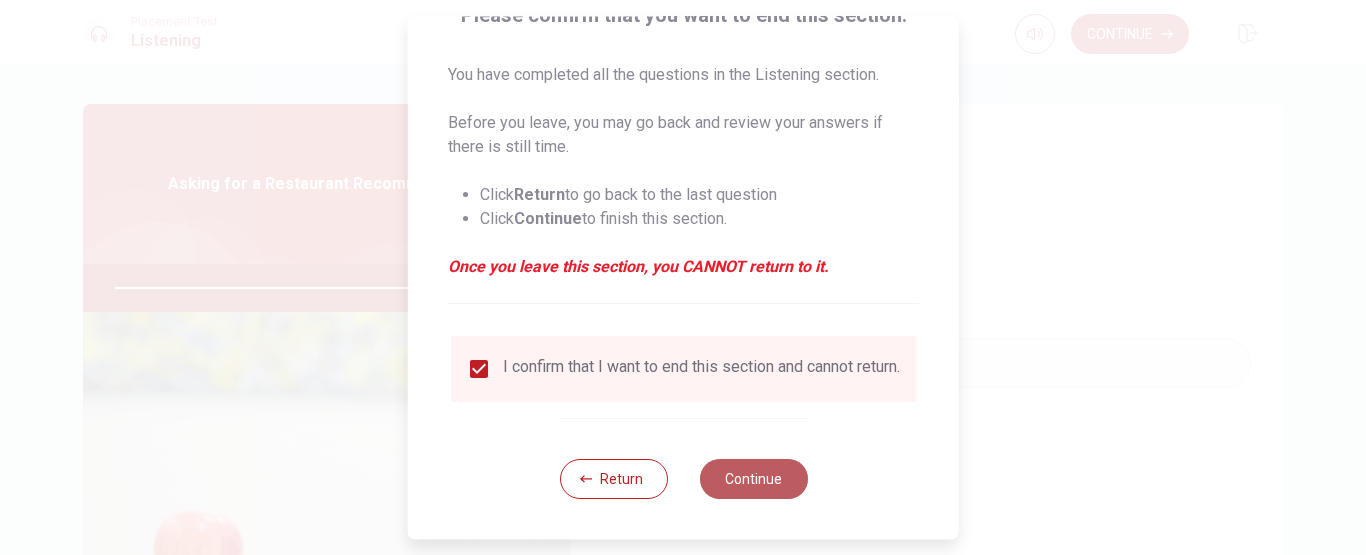 click on "Continue" at bounding box center (753, 479) 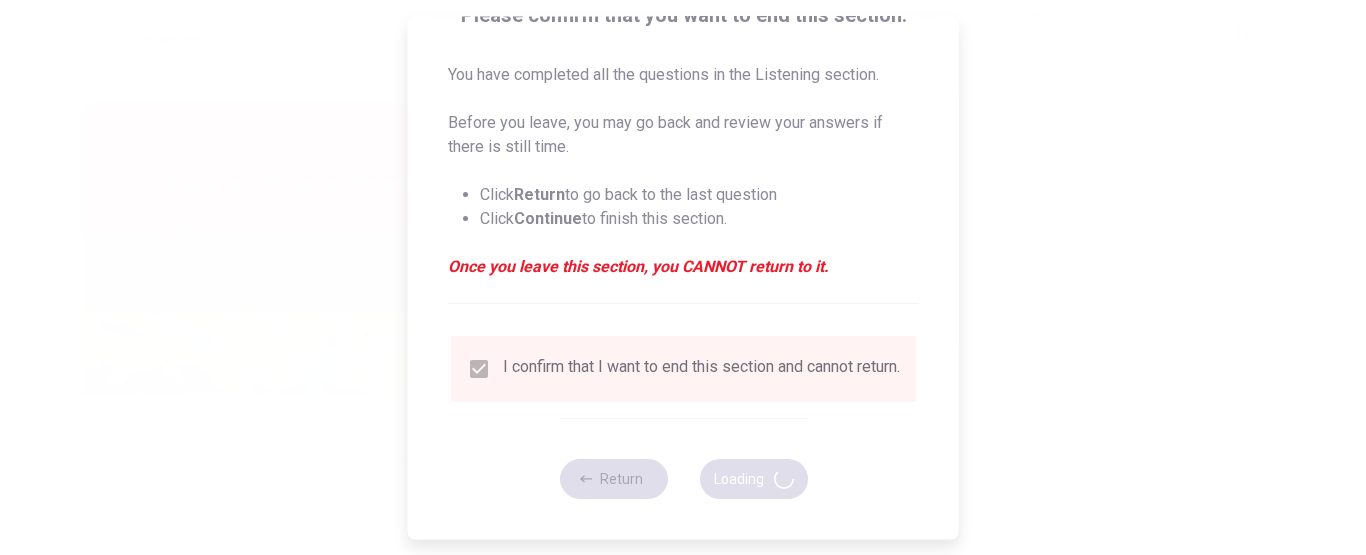 type on "99" 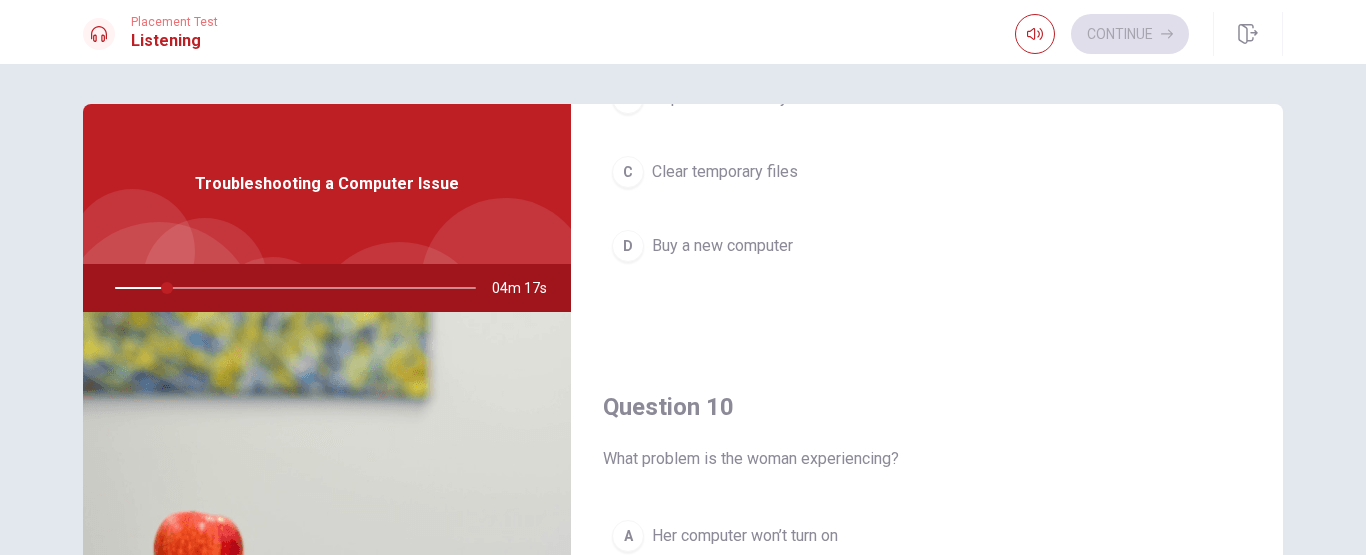 scroll, scrollTop: 1865, scrollLeft: 0, axis: vertical 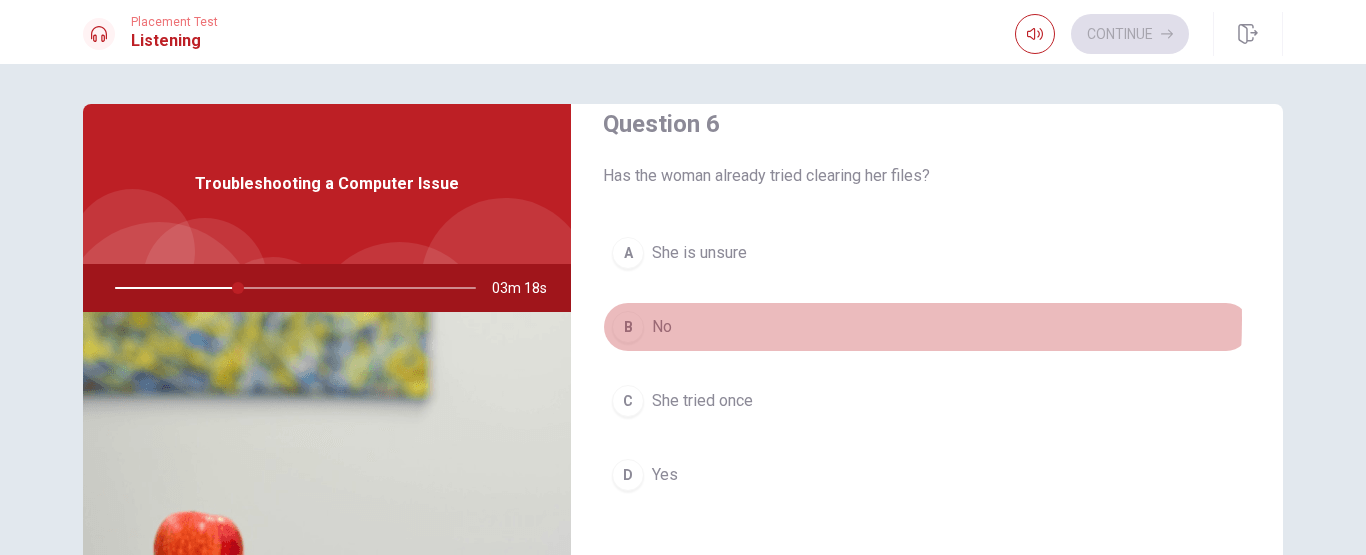 click on "B No" at bounding box center (927, 327) 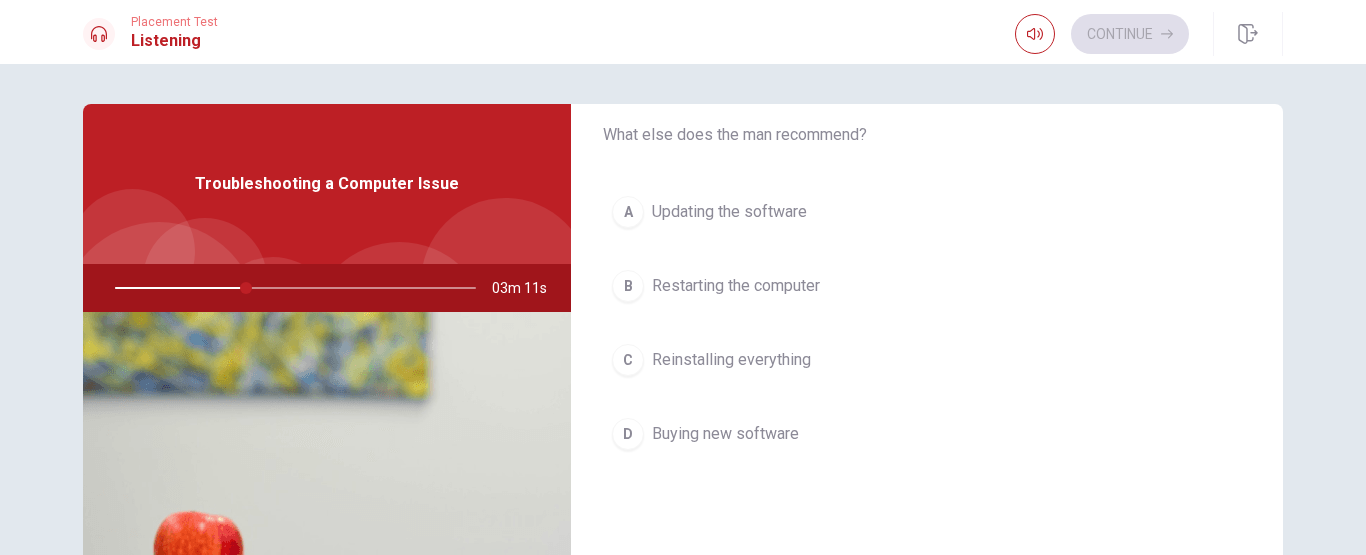 scroll, scrollTop: 1100, scrollLeft: 0, axis: vertical 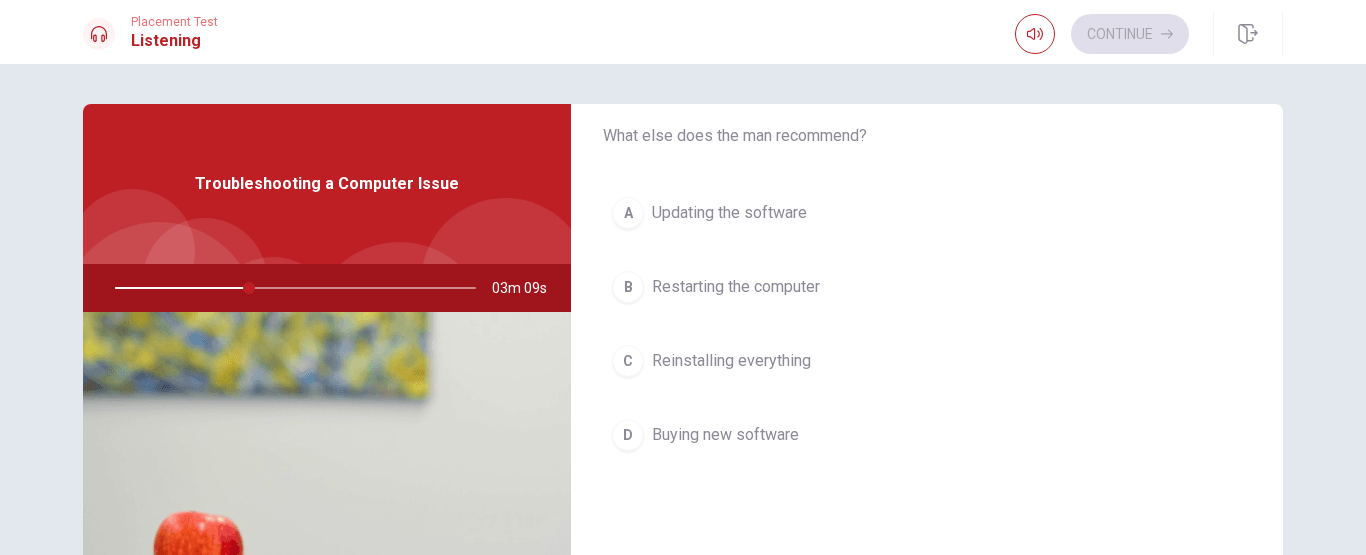 click on "Restarting the computer" at bounding box center (736, 287) 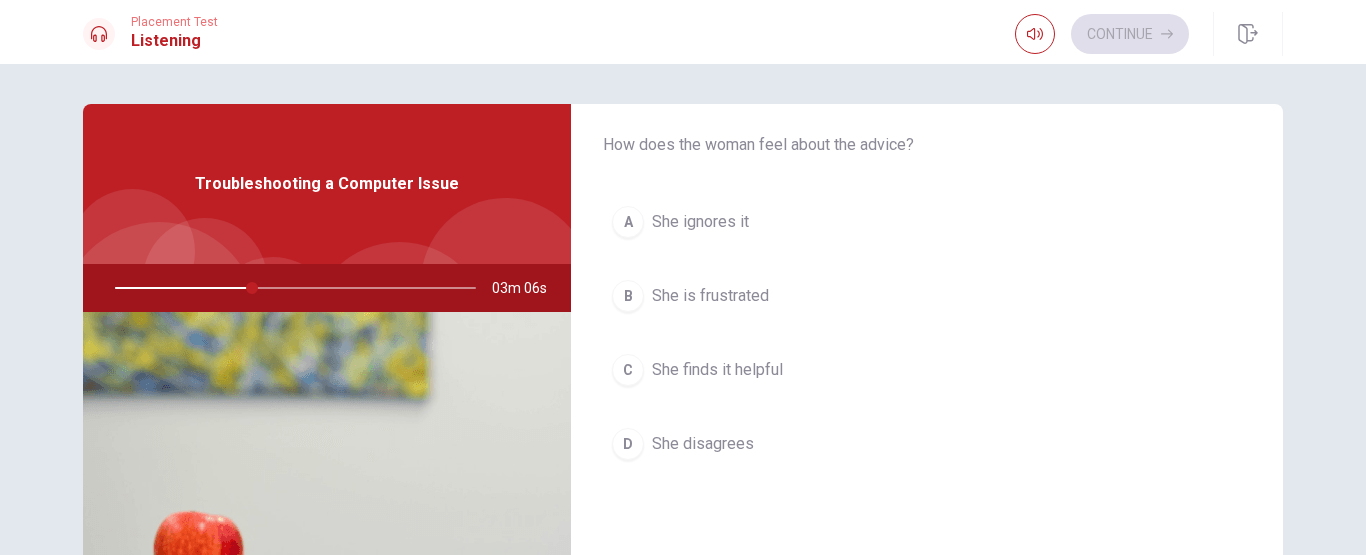 scroll, scrollTop: 580, scrollLeft: 0, axis: vertical 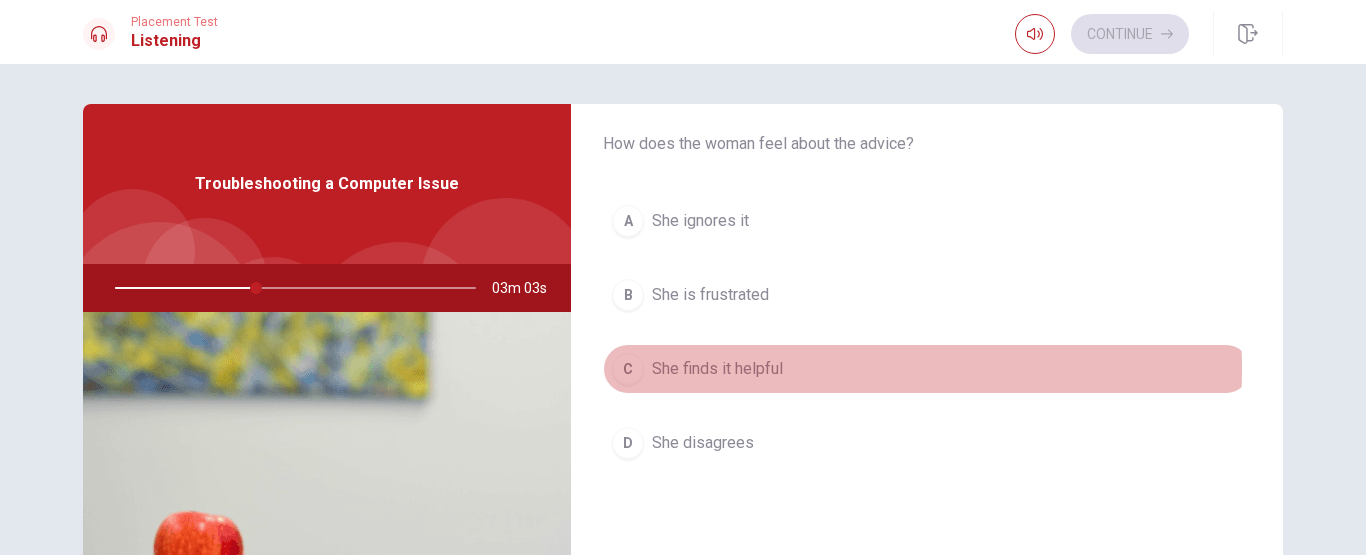 click on "She finds it helpful" at bounding box center (717, 369) 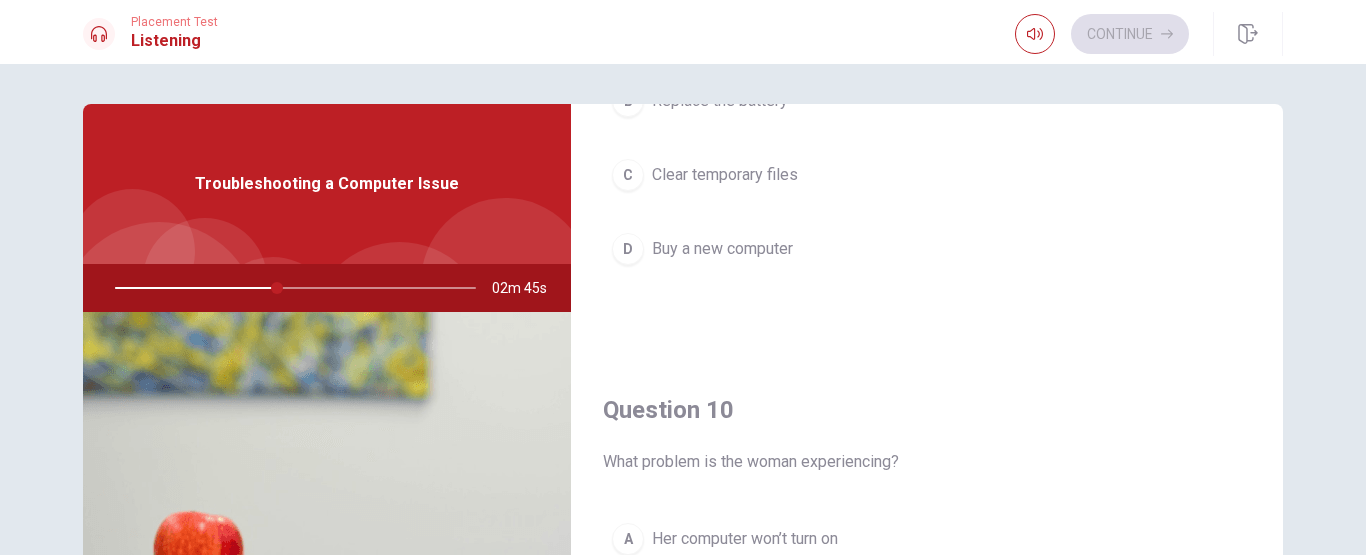 scroll, scrollTop: 1865, scrollLeft: 0, axis: vertical 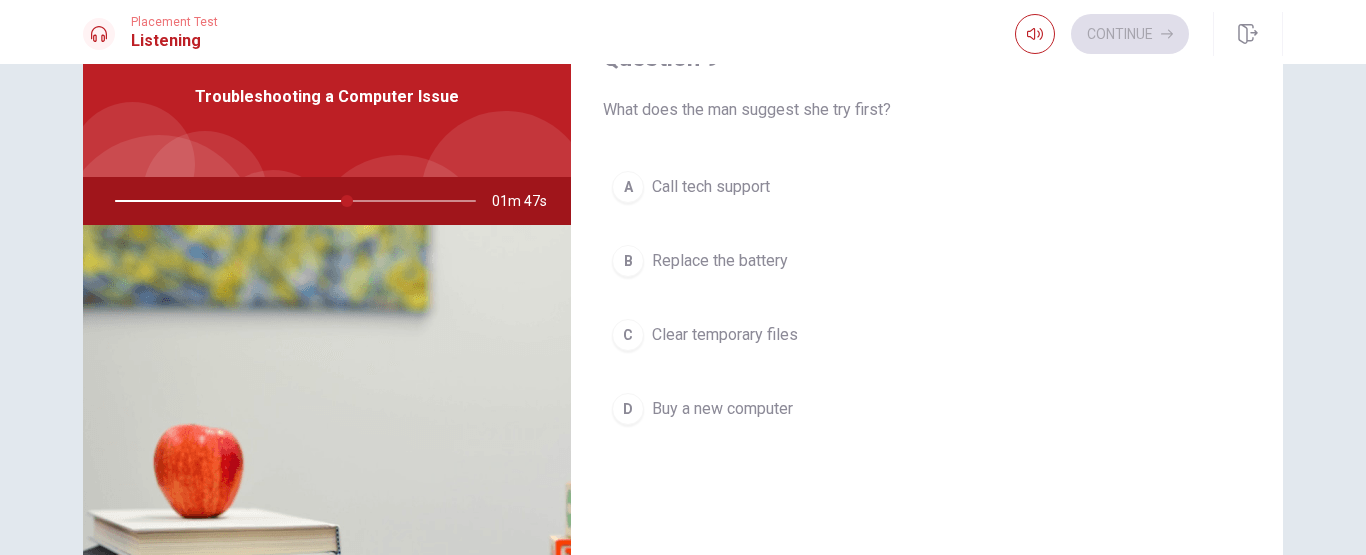 click on "Clear temporary files" at bounding box center [725, 335] 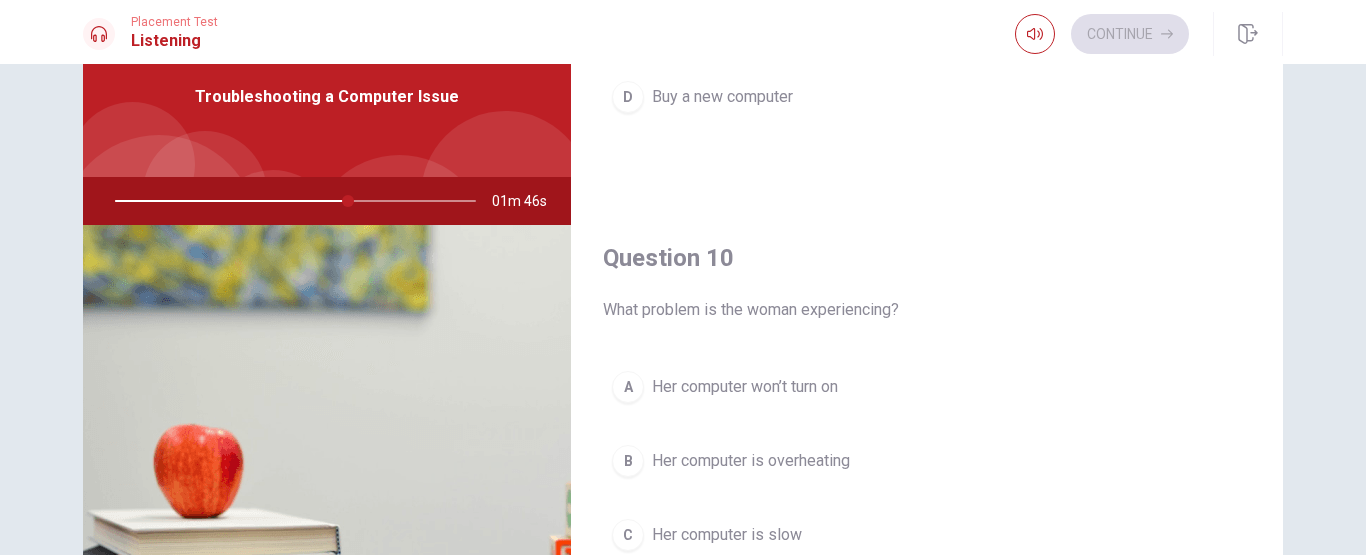 scroll, scrollTop: 1865, scrollLeft: 0, axis: vertical 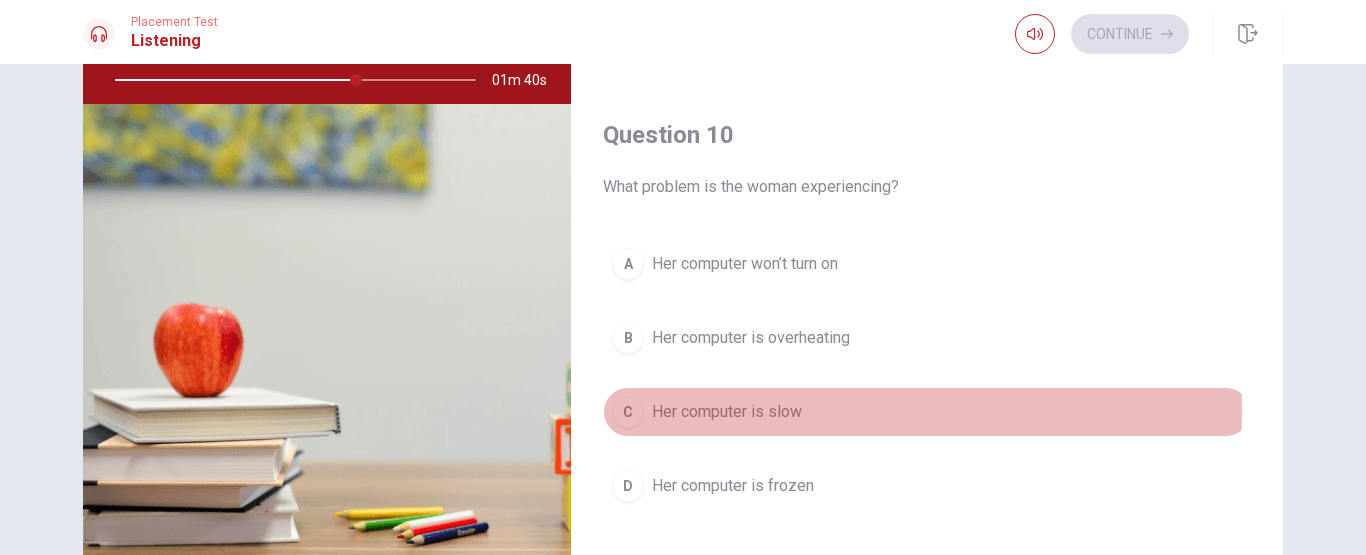 click on "C Her computer is slow" at bounding box center [927, 412] 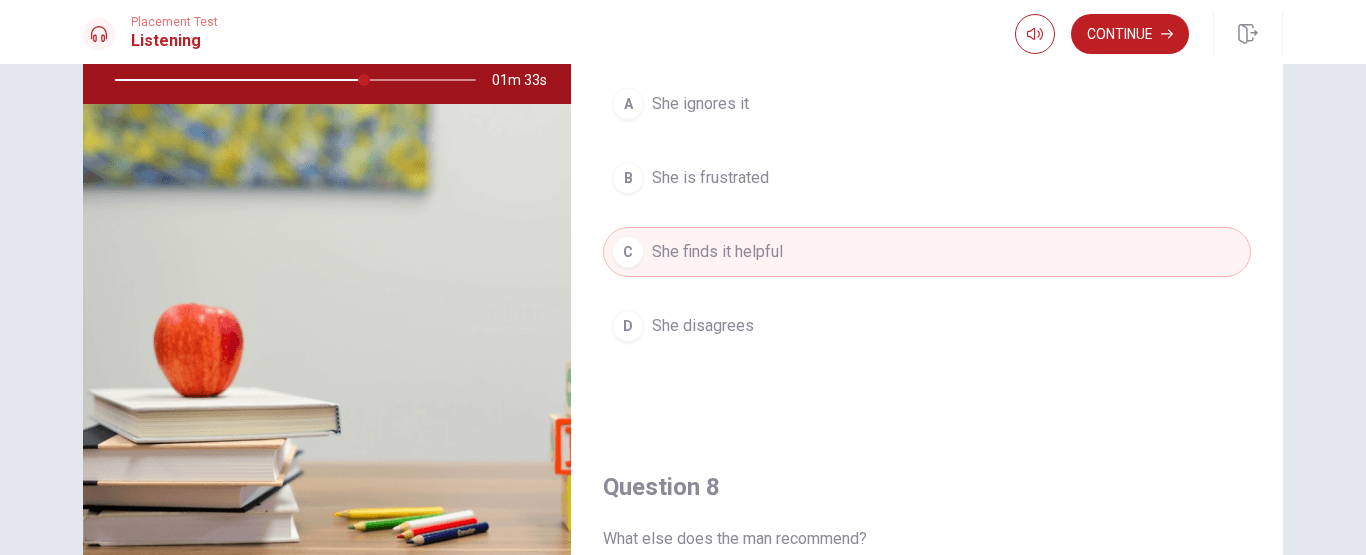 scroll, scrollTop: 506, scrollLeft: 0, axis: vertical 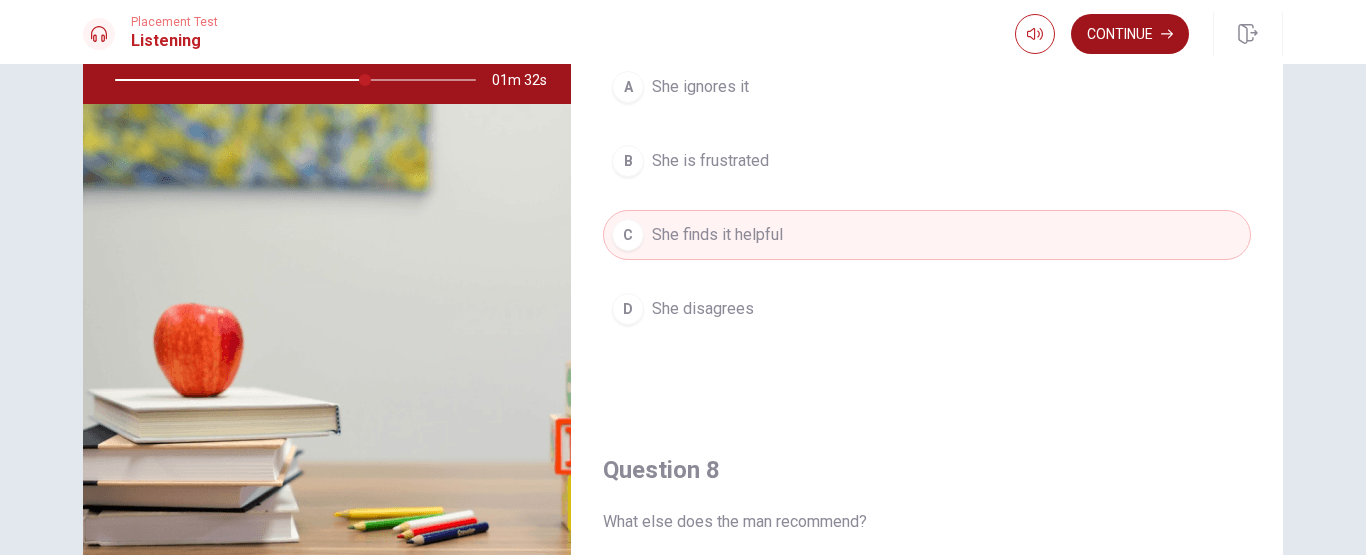 click on "Continue" at bounding box center [1130, 34] 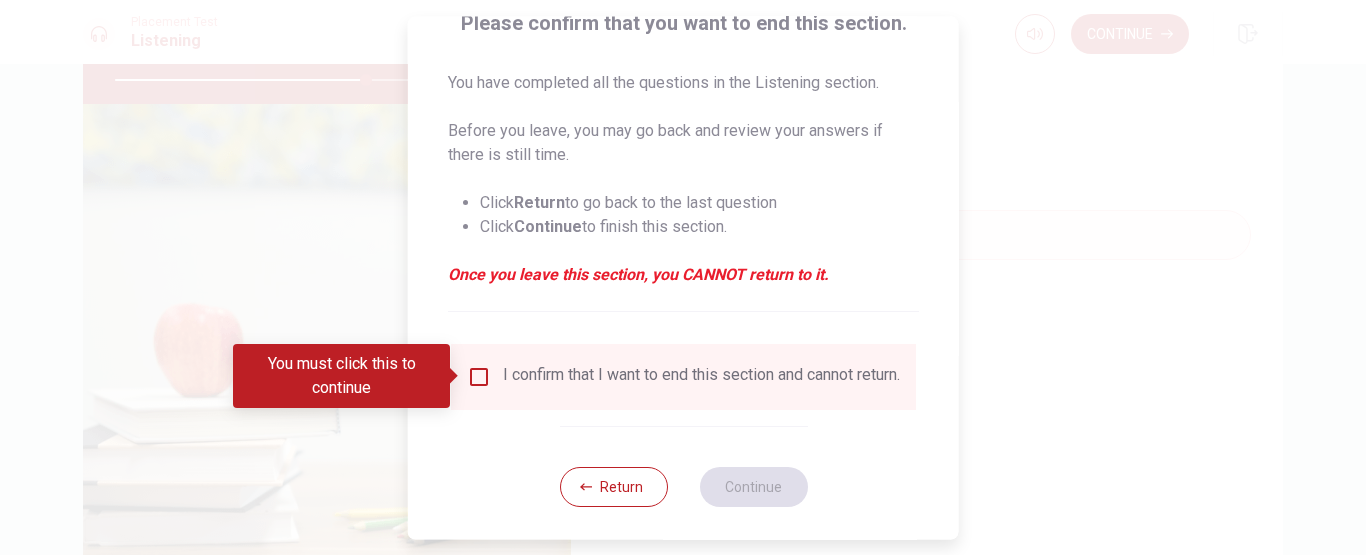 scroll, scrollTop: 169, scrollLeft: 0, axis: vertical 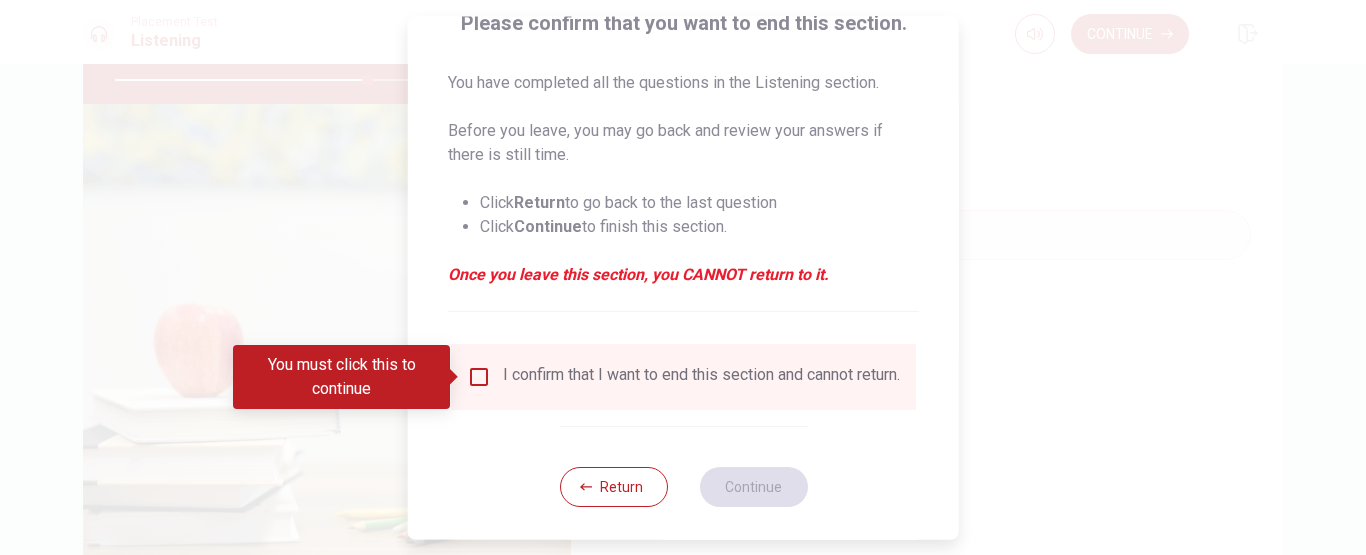 click at bounding box center [455, 377] 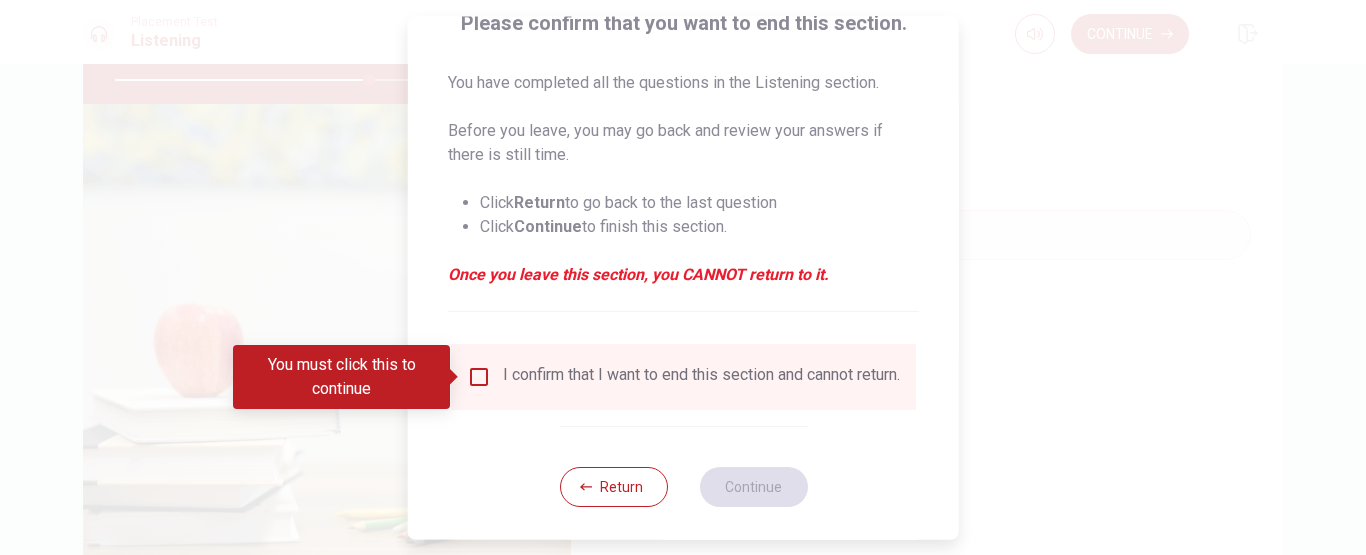 click on "I confirm that I want to end this section and cannot return." at bounding box center (683, 377) 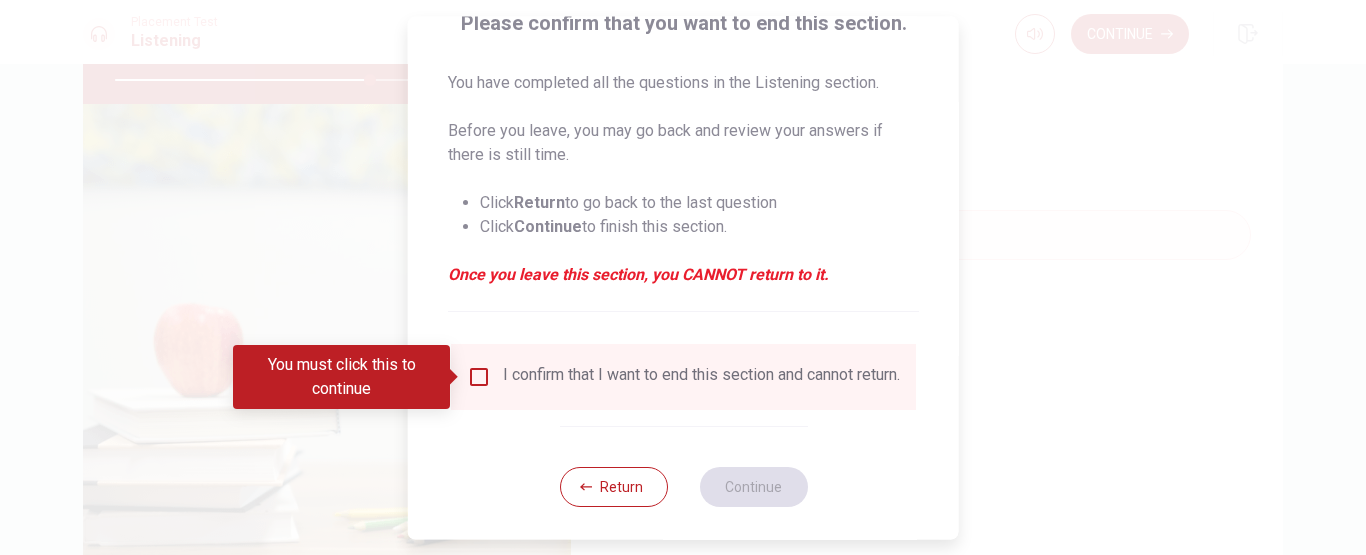 click at bounding box center [479, 377] 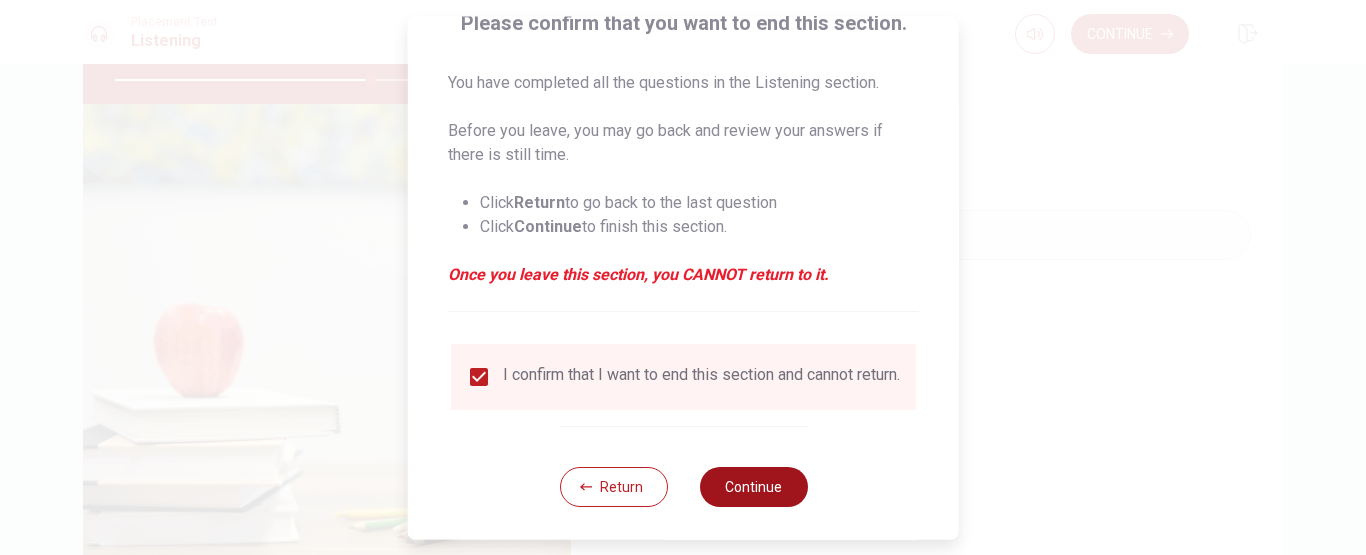 click on "Continue" at bounding box center (753, 487) 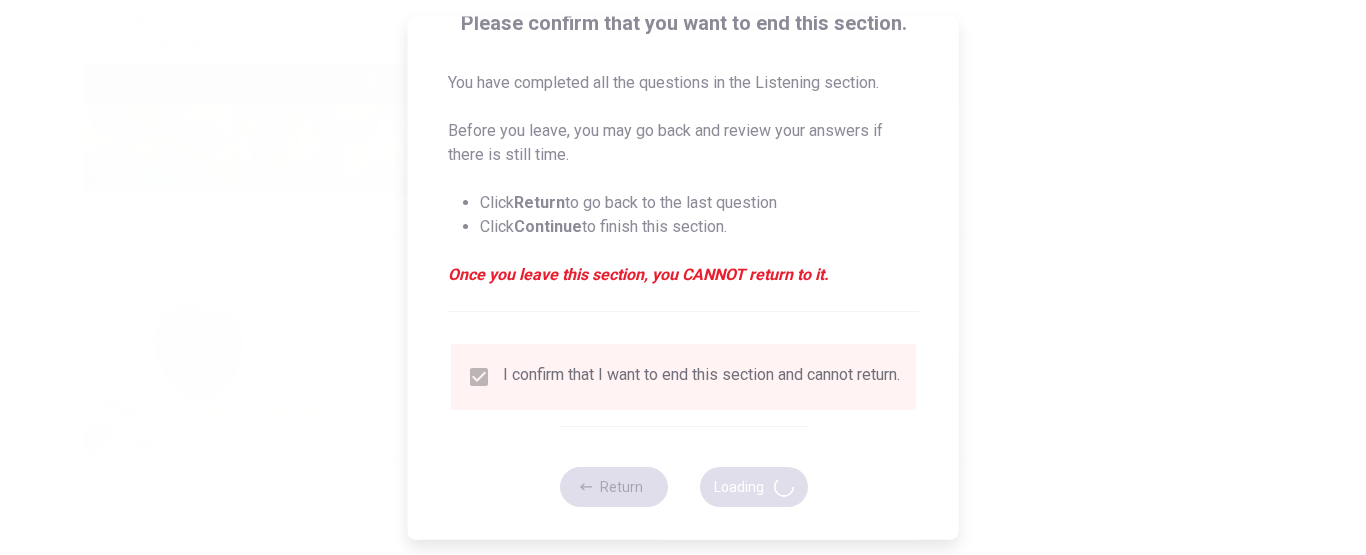 type on "72" 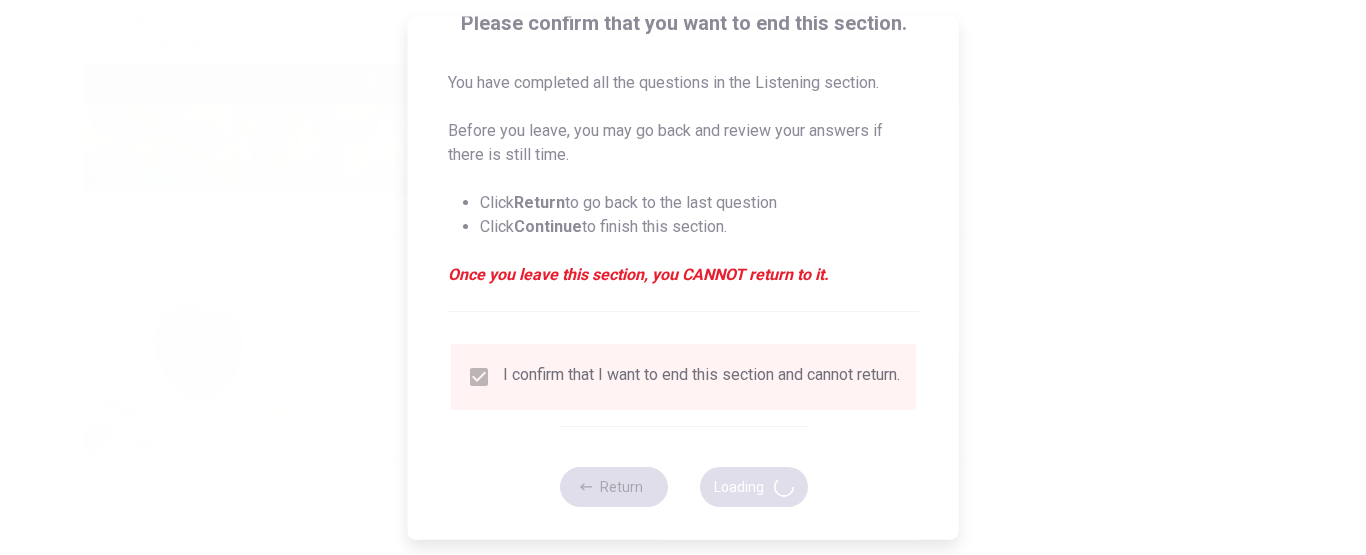 scroll, scrollTop: 0, scrollLeft: 0, axis: both 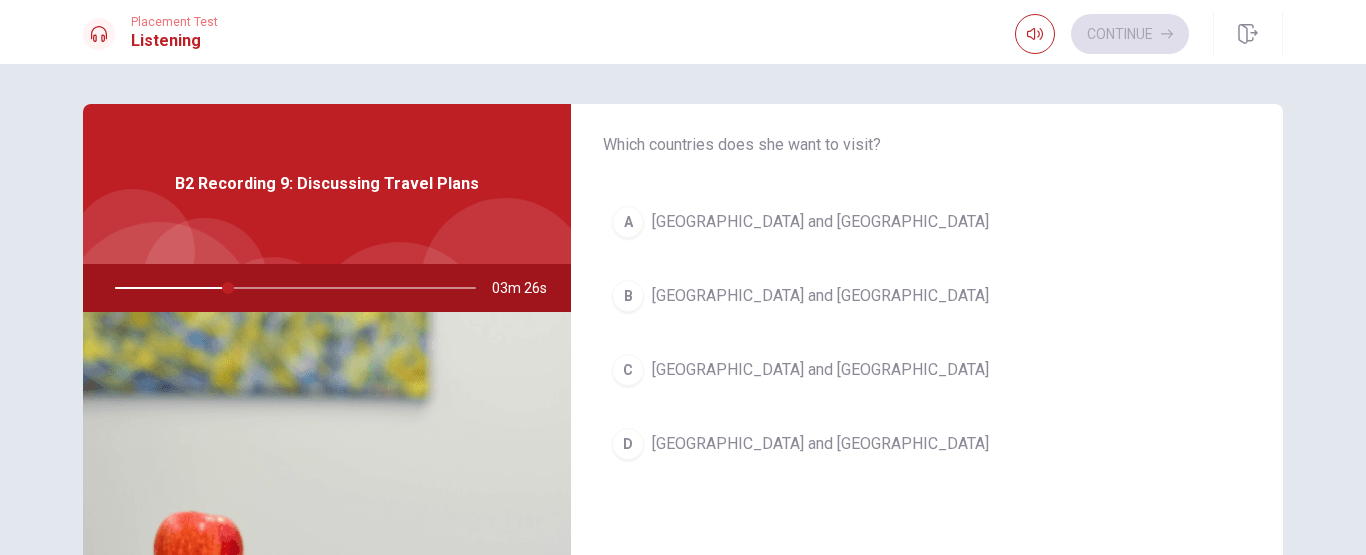 click on "A [GEOGRAPHIC_DATA] and [GEOGRAPHIC_DATA]" at bounding box center [927, 222] 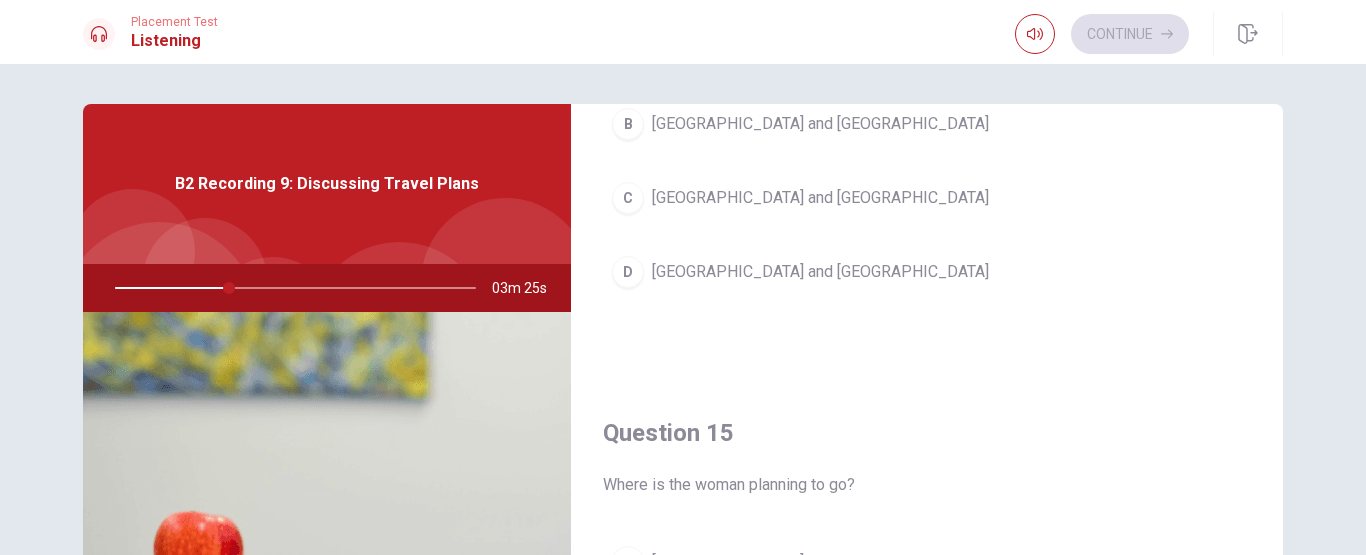 scroll, scrollTop: 1865, scrollLeft: 0, axis: vertical 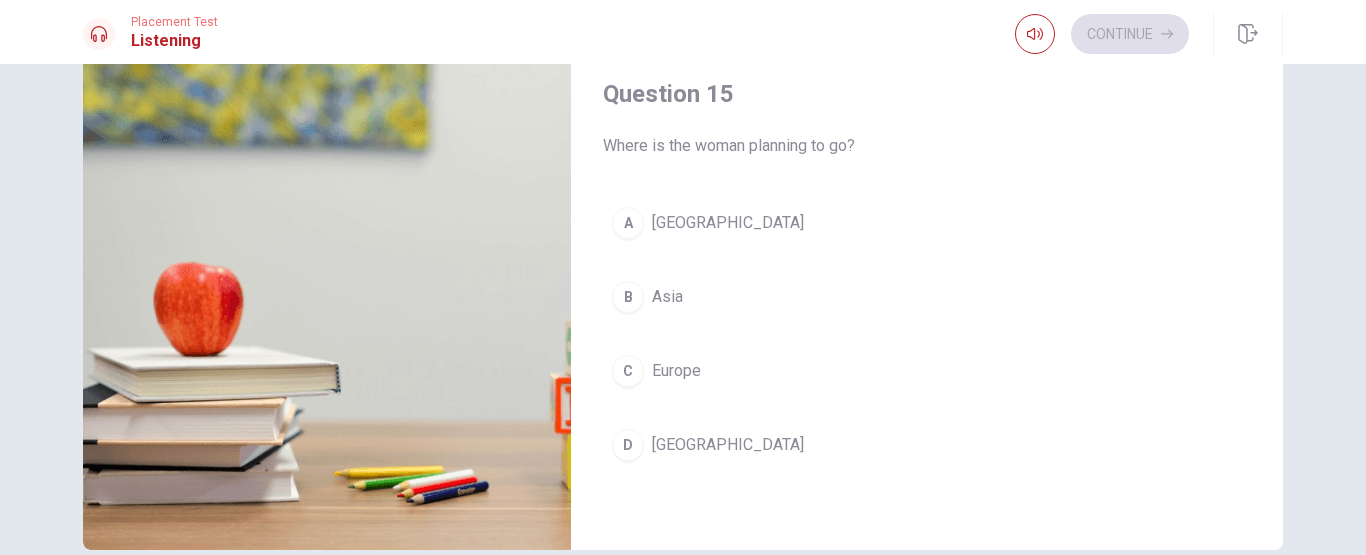 click on "Europe" at bounding box center [676, 371] 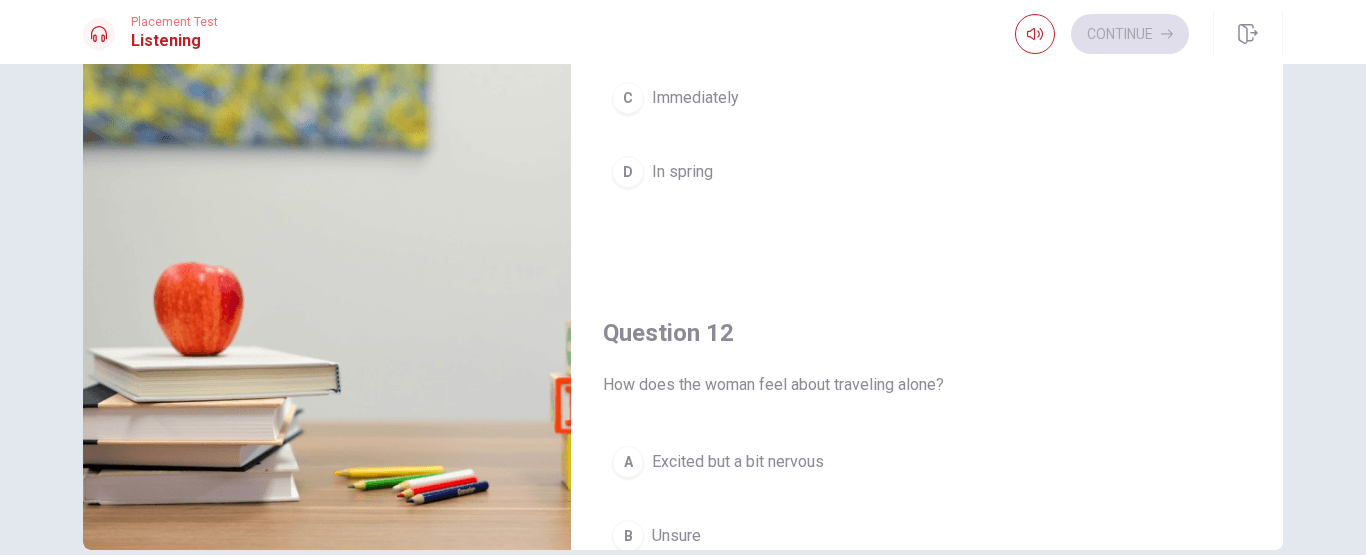 scroll, scrollTop: 0, scrollLeft: 0, axis: both 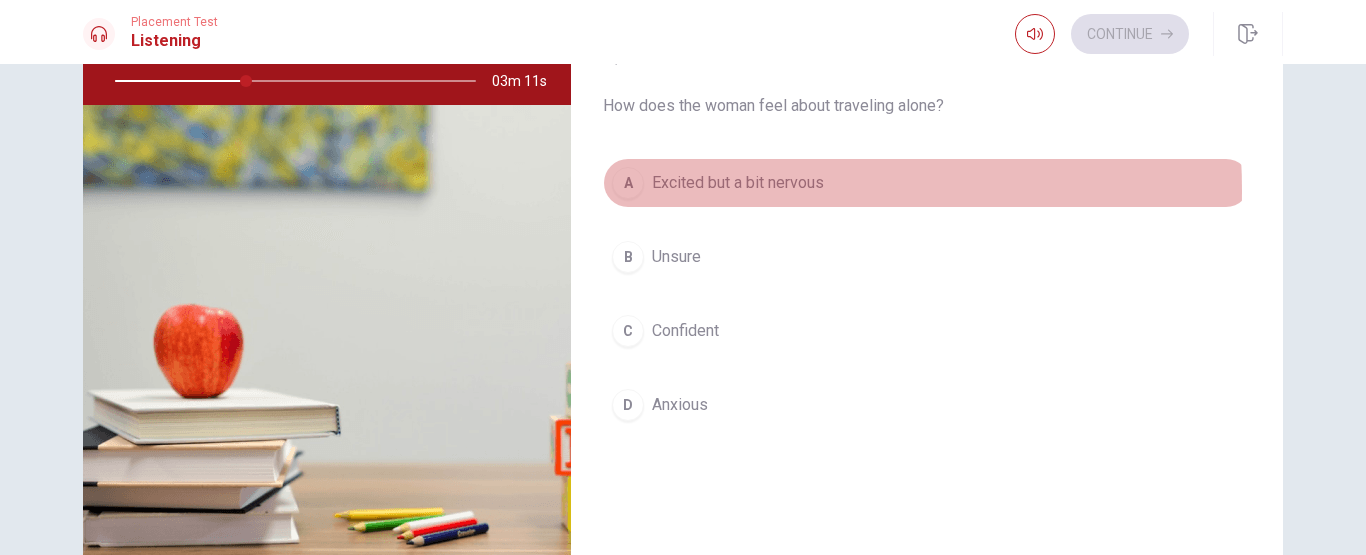 click on "Excited but a bit nervous" at bounding box center (738, 183) 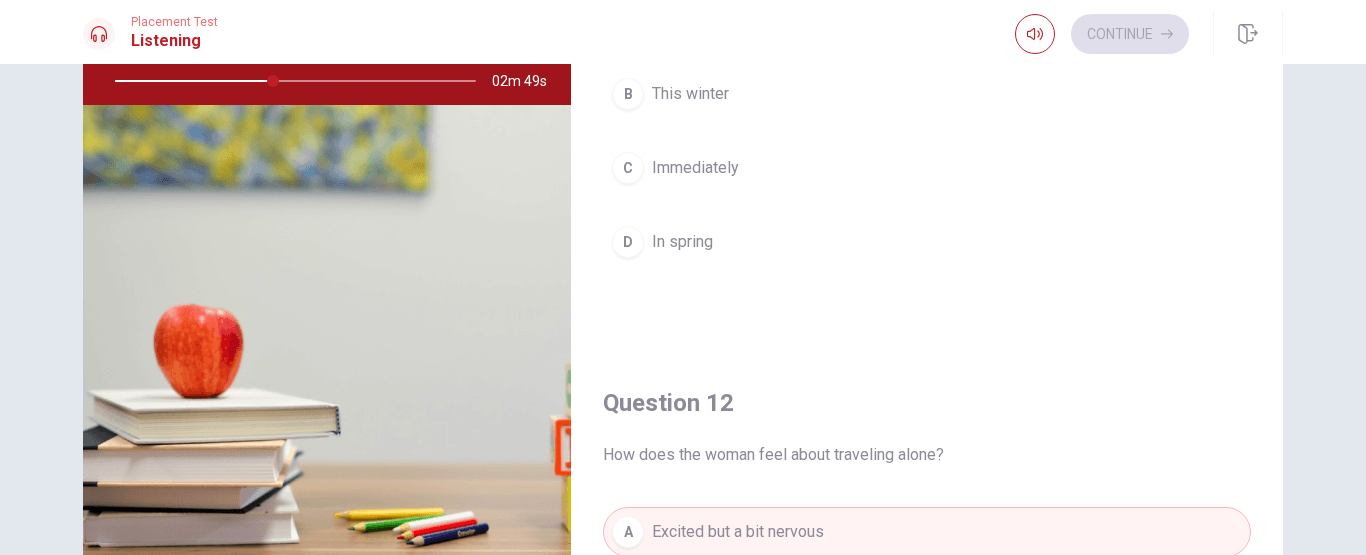 scroll, scrollTop: 0, scrollLeft: 0, axis: both 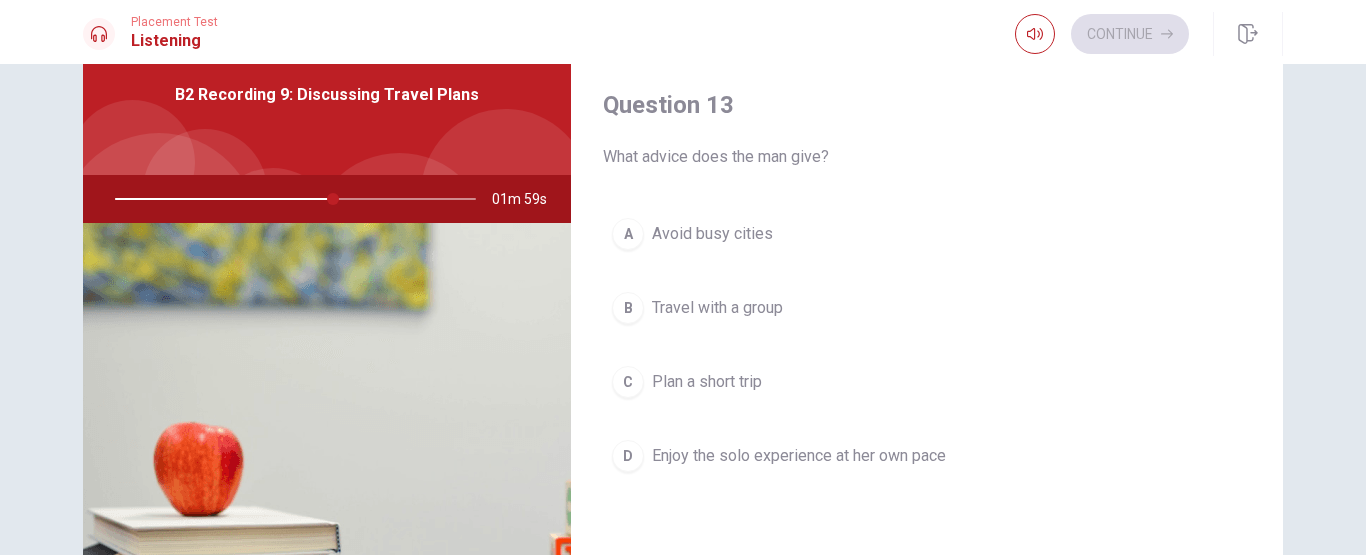 click on "D Enjoy the solo experience at her own pace" at bounding box center [927, 456] 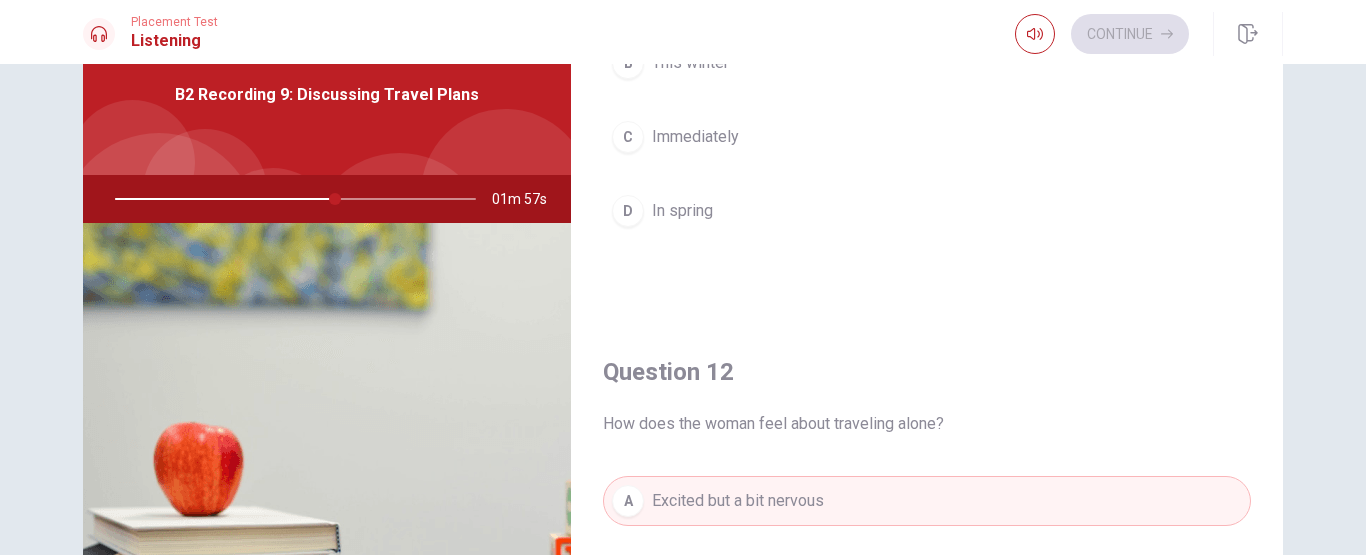 scroll, scrollTop: 0, scrollLeft: 0, axis: both 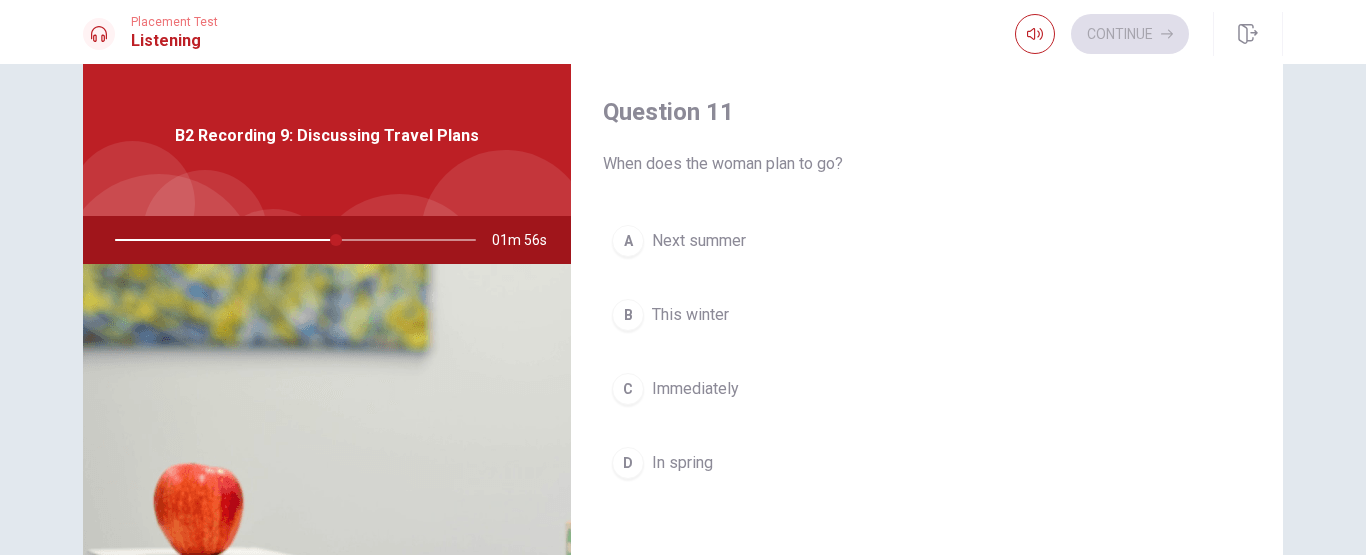 click on "Next summer" at bounding box center (699, 241) 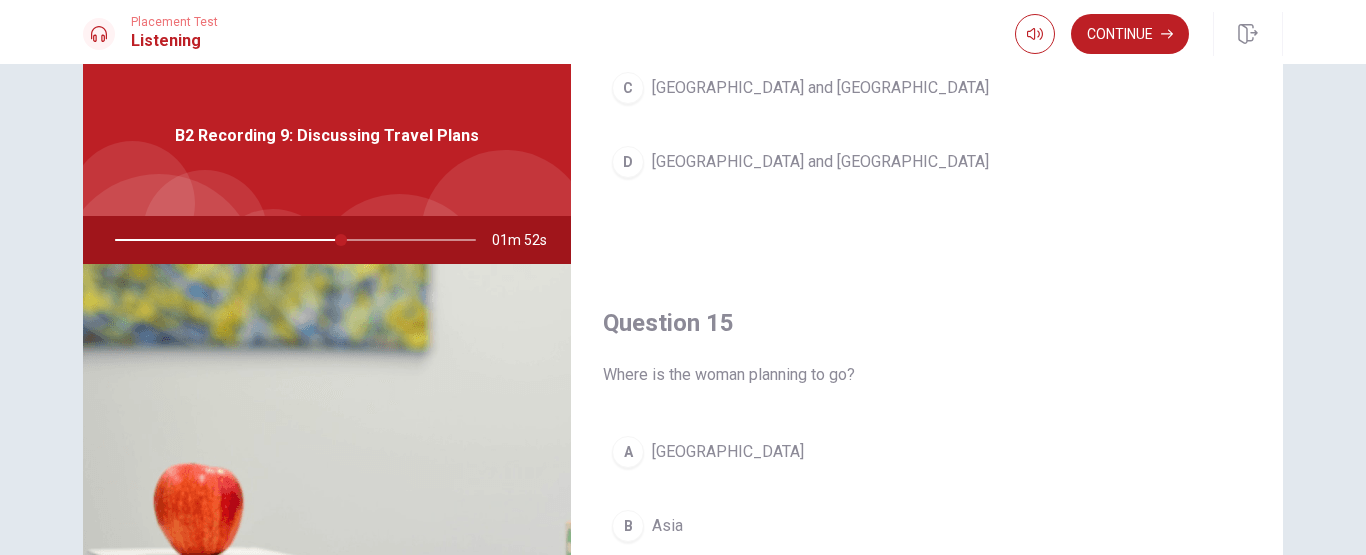 scroll, scrollTop: 1865, scrollLeft: 0, axis: vertical 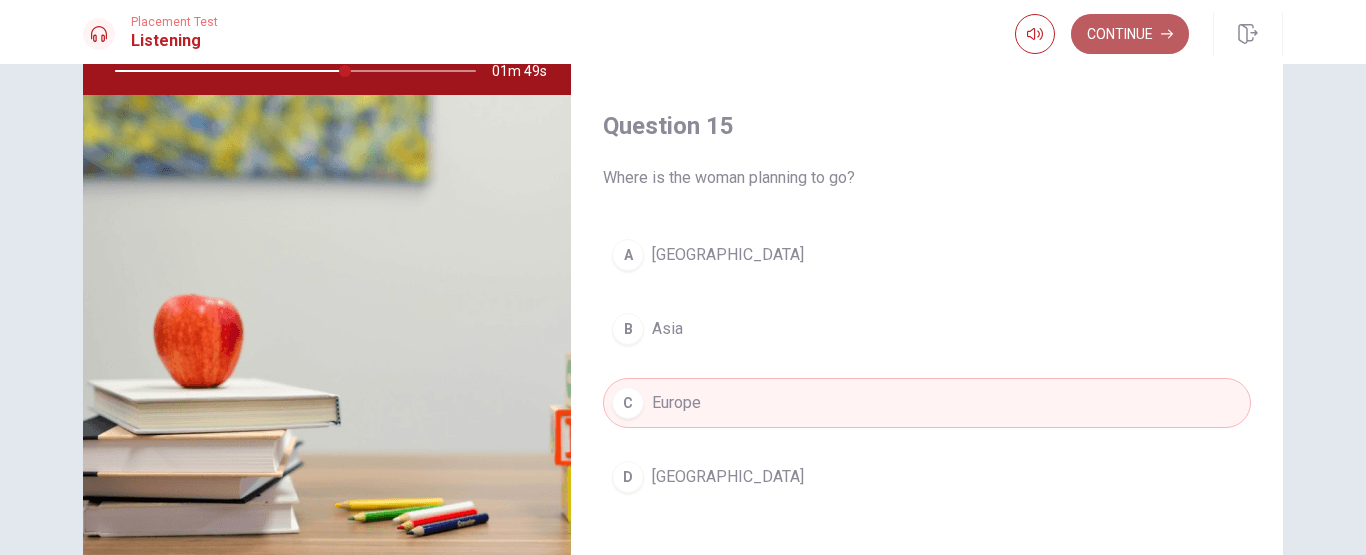 click on "Continue" at bounding box center (1130, 34) 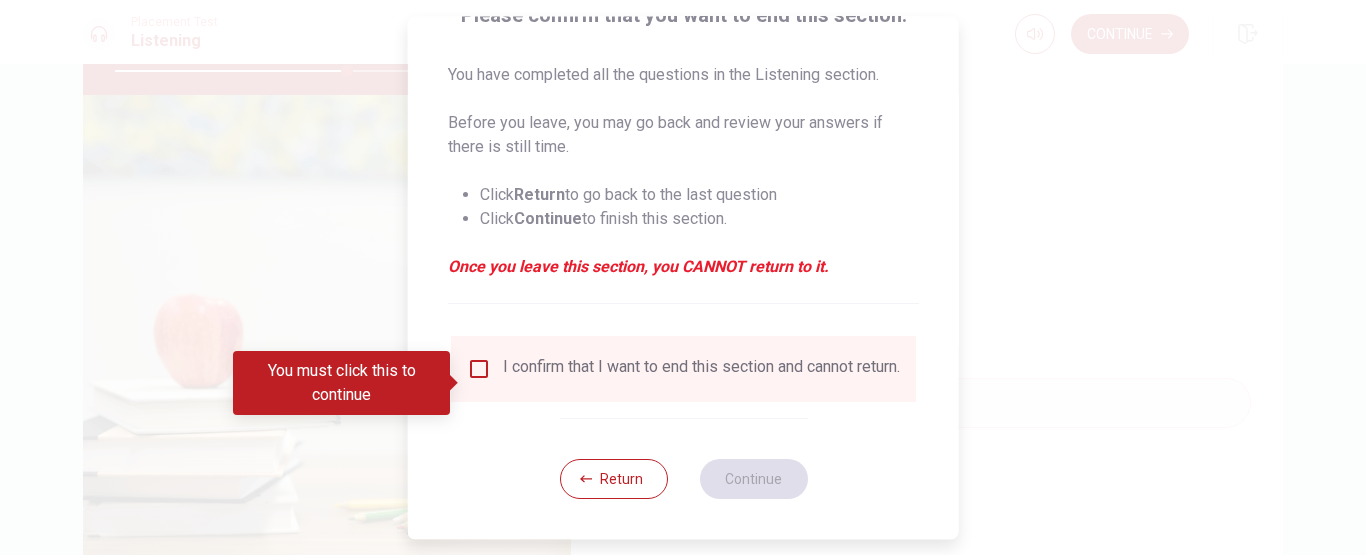 scroll, scrollTop: 191, scrollLeft: 0, axis: vertical 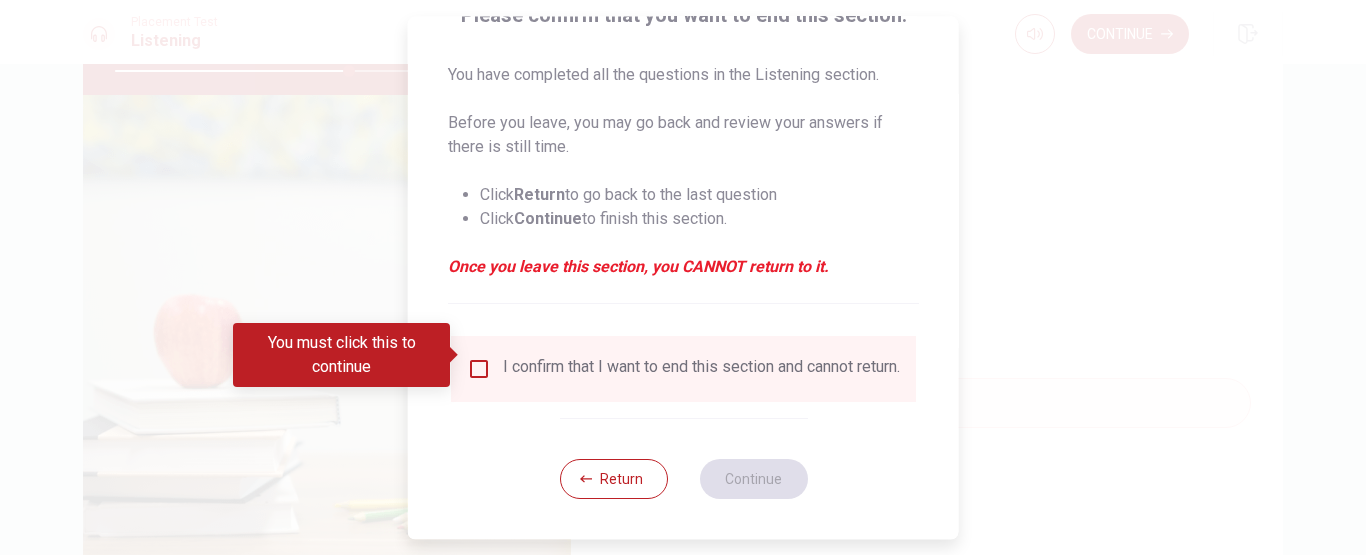 click at bounding box center (455, 355) 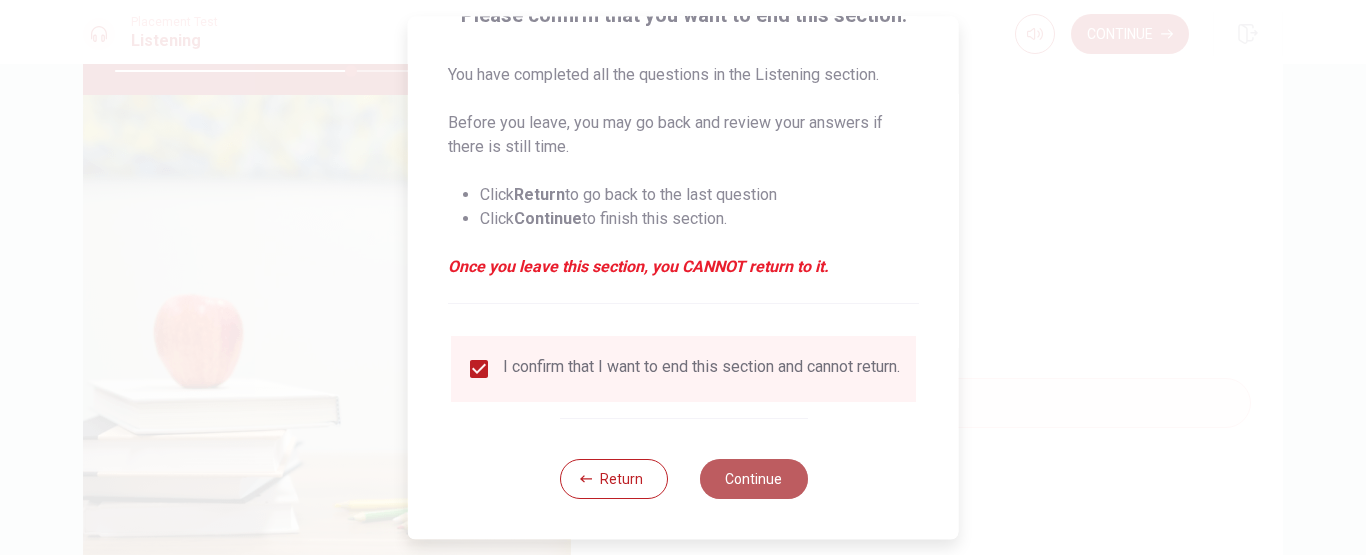 click on "Continue" at bounding box center [753, 479] 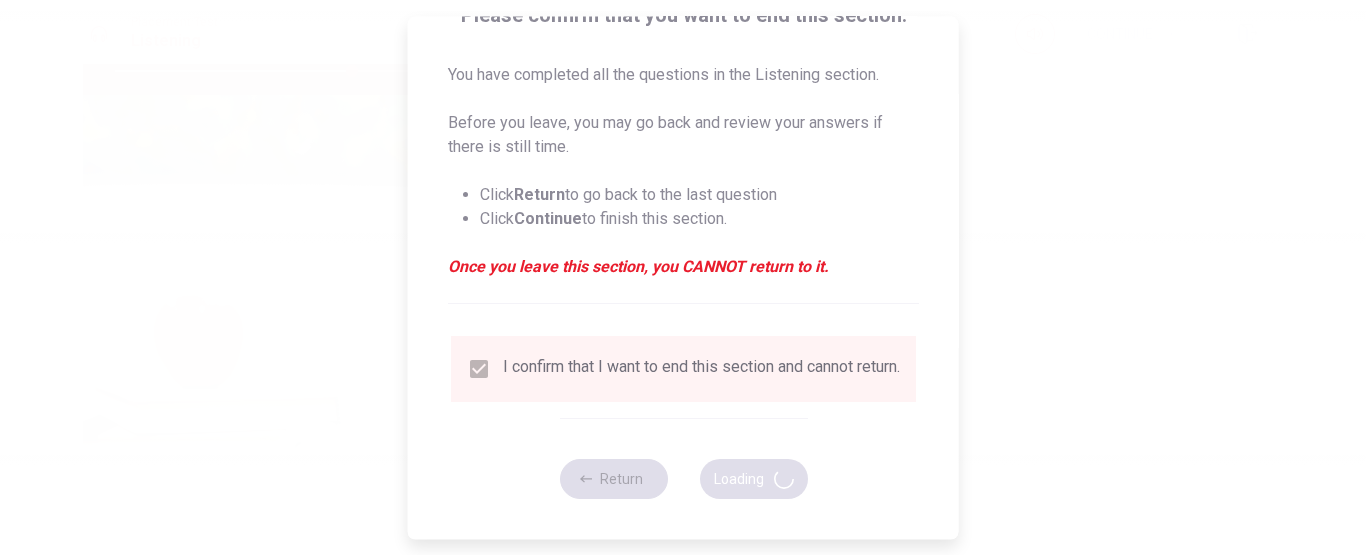 type on "66" 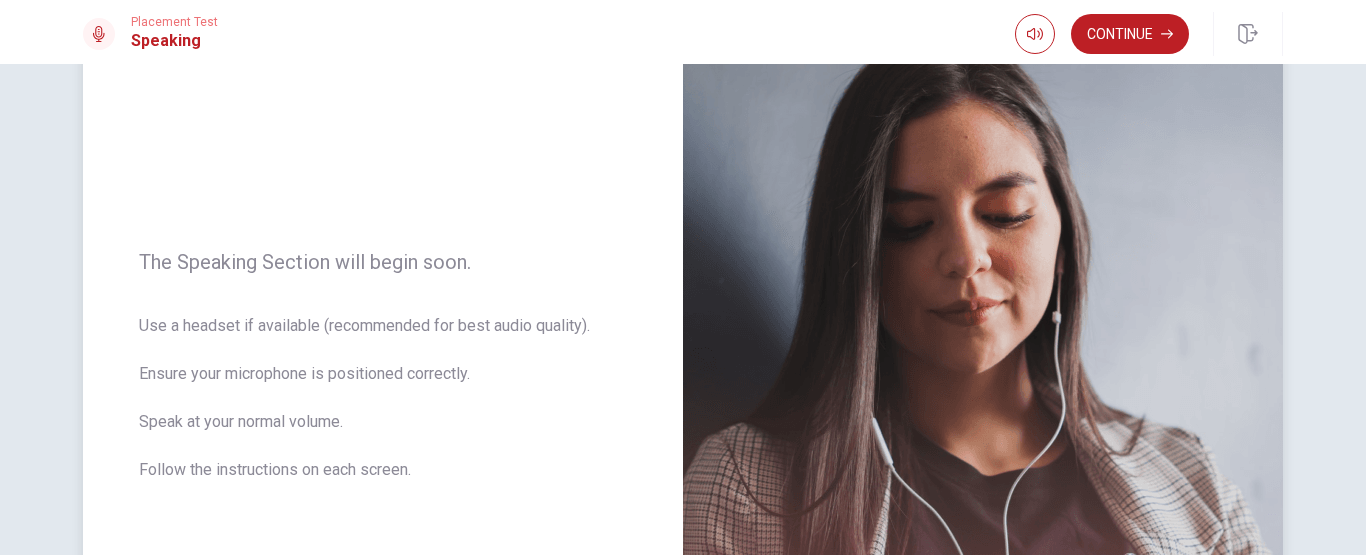 scroll, scrollTop: 0, scrollLeft: 0, axis: both 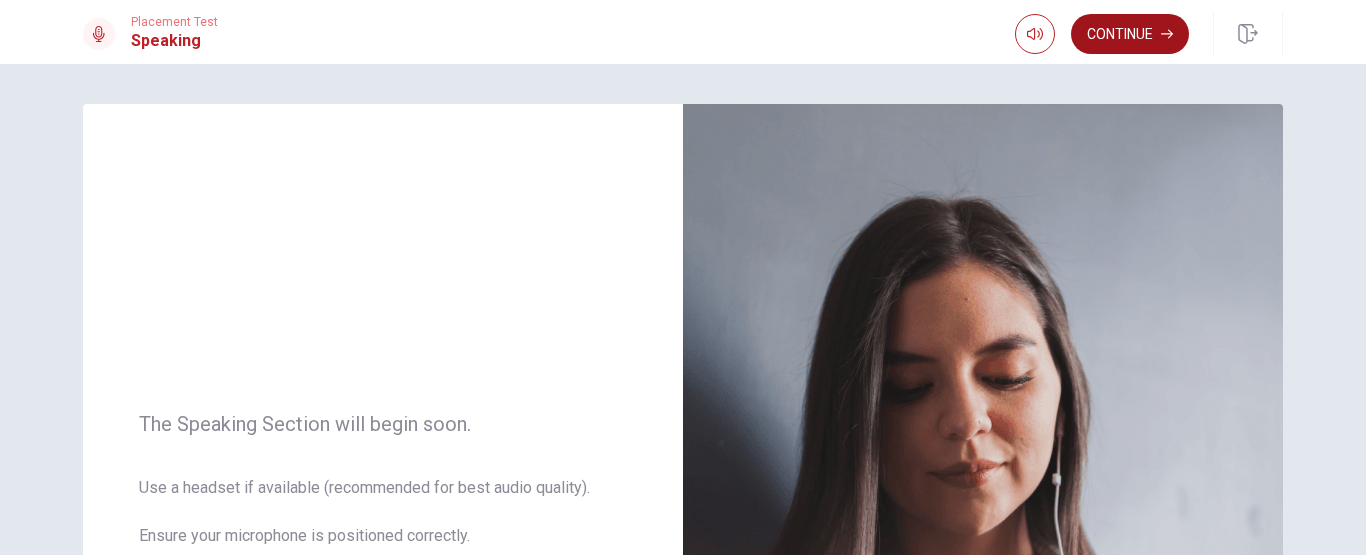 click on "Continue" at bounding box center [1130, 34] 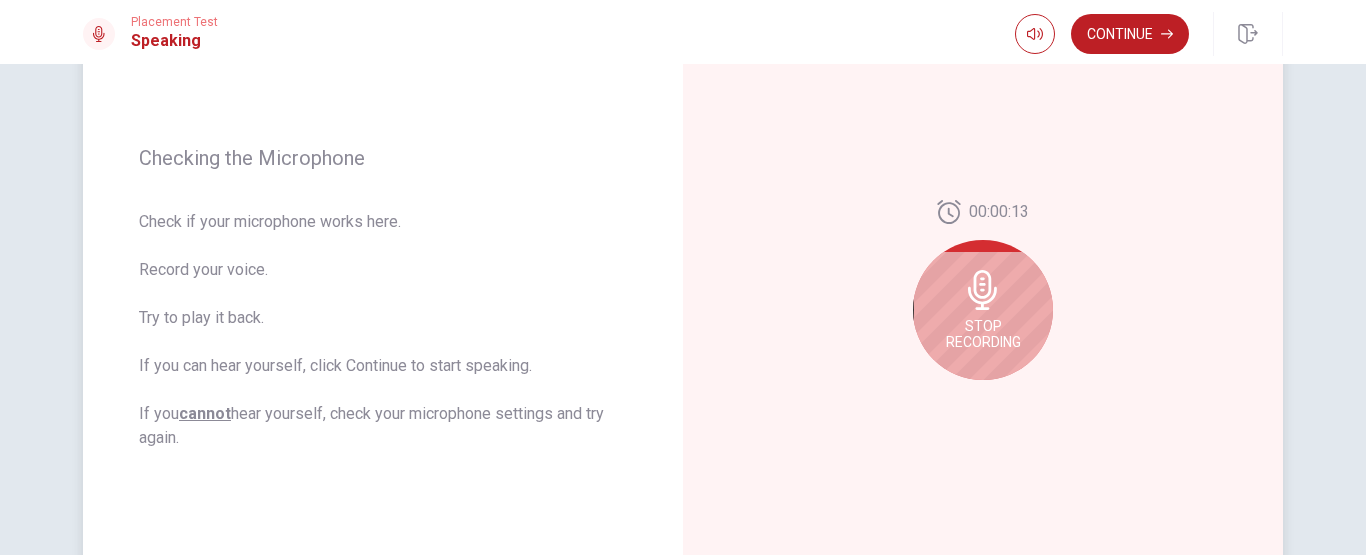 scroll, scrollTop: 243, scrollLeft: 0, axis: vertical 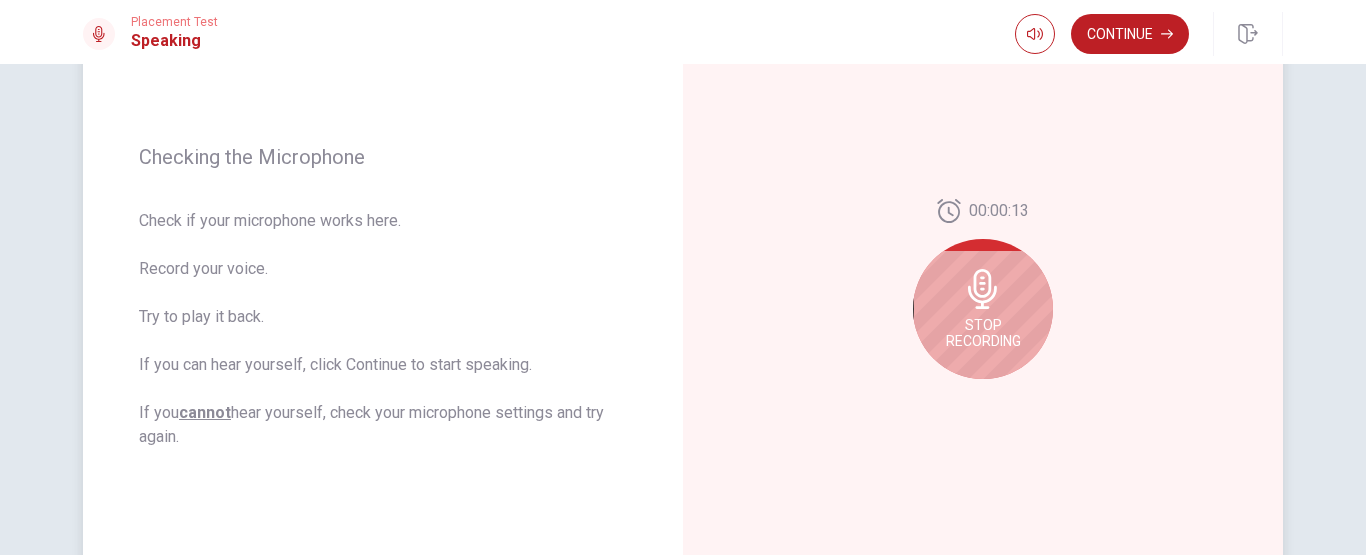 click on "Stop   Recording" at bounding box center (983, 309) 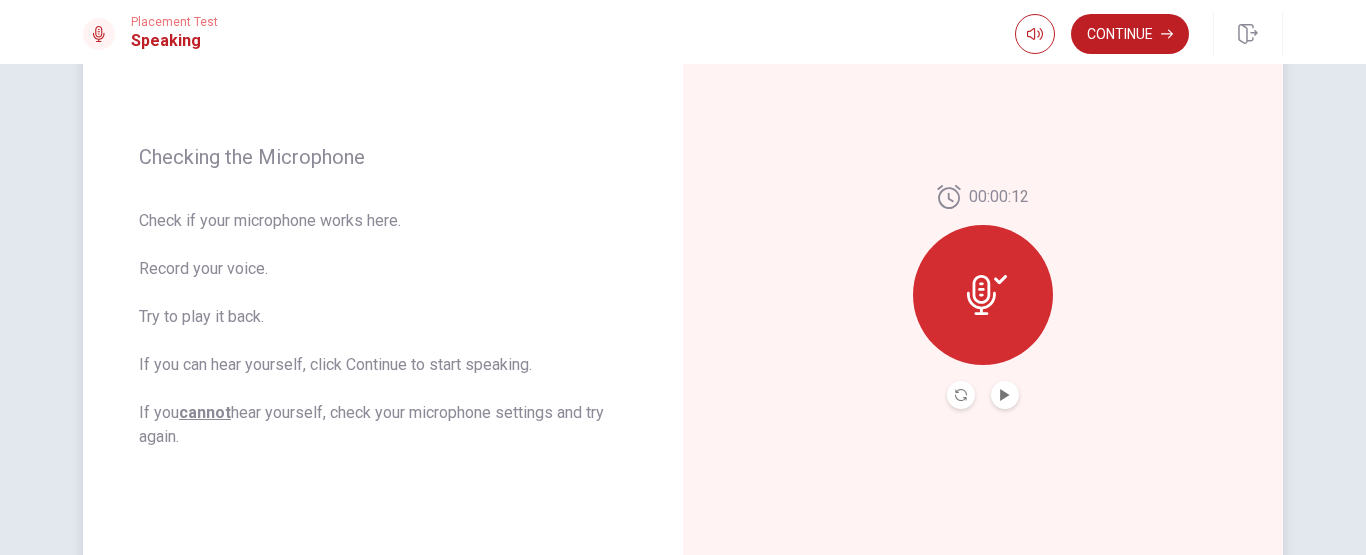 click at bounding box center [983, 295] 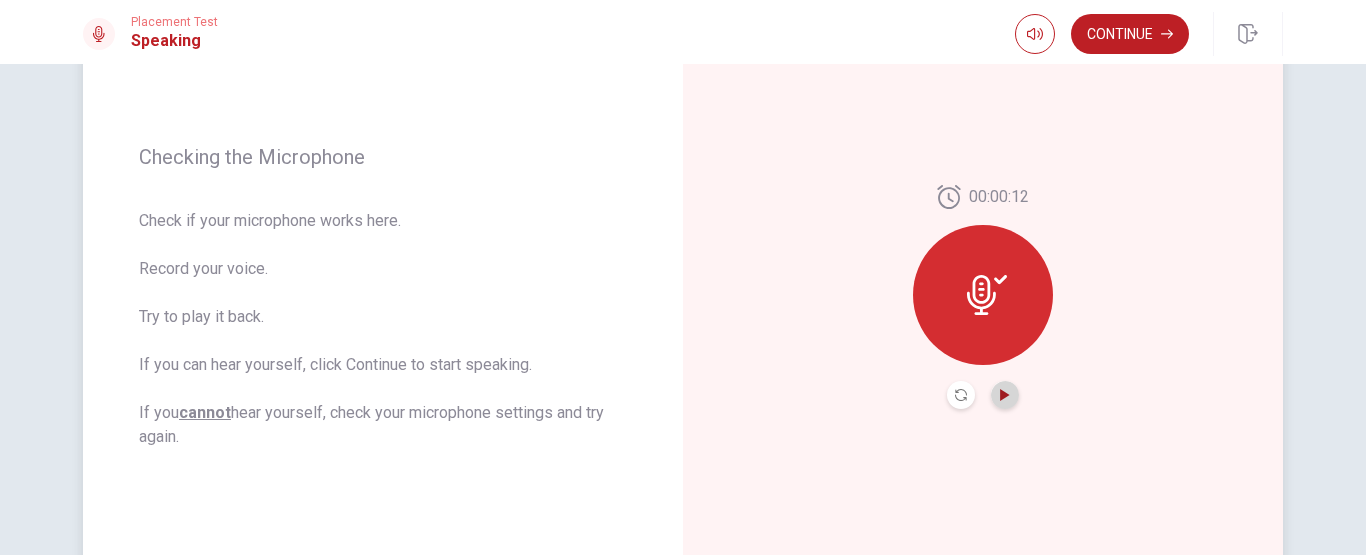 click 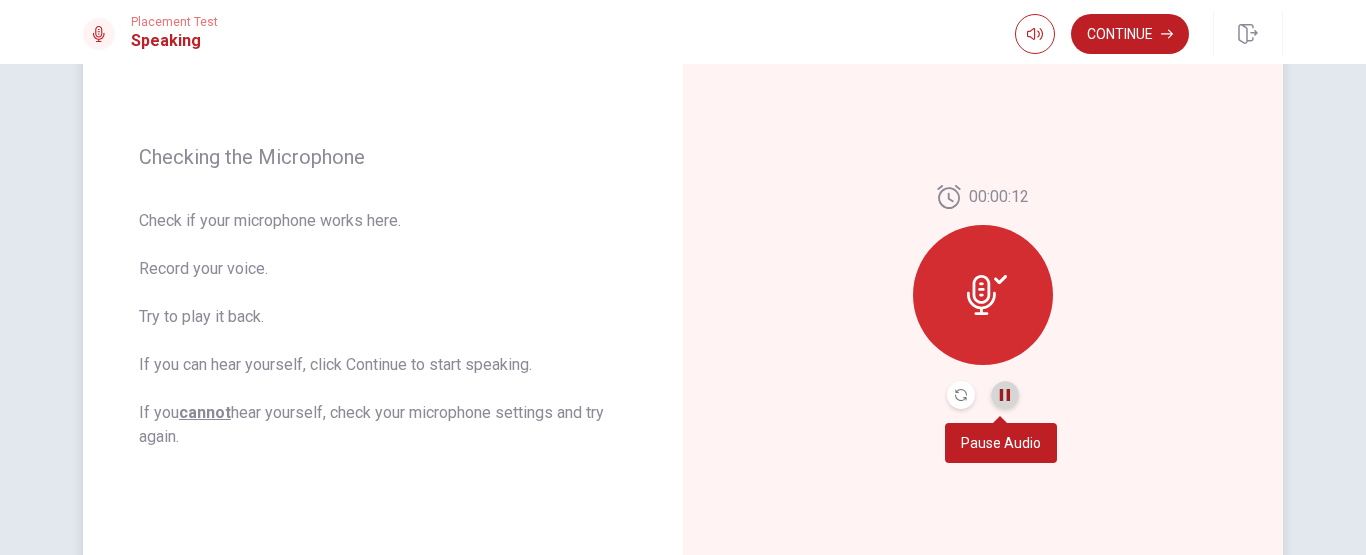 click at bounding box center (1005, 395) 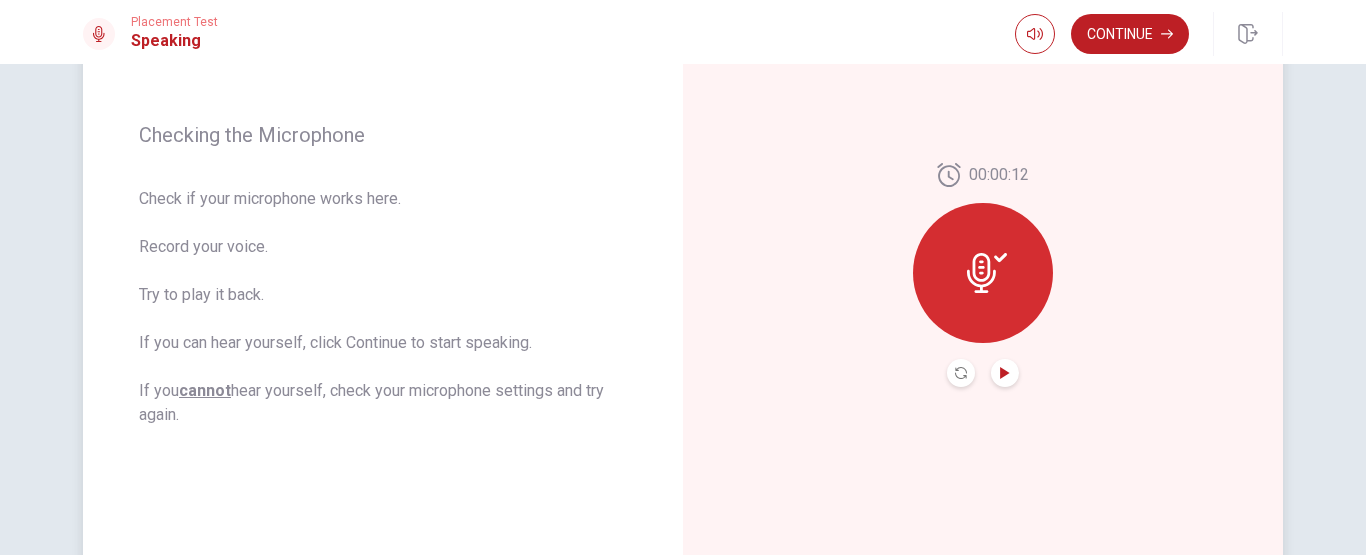 scroll, scrollTop: 247, scrollLeft: 0, axis: vertical 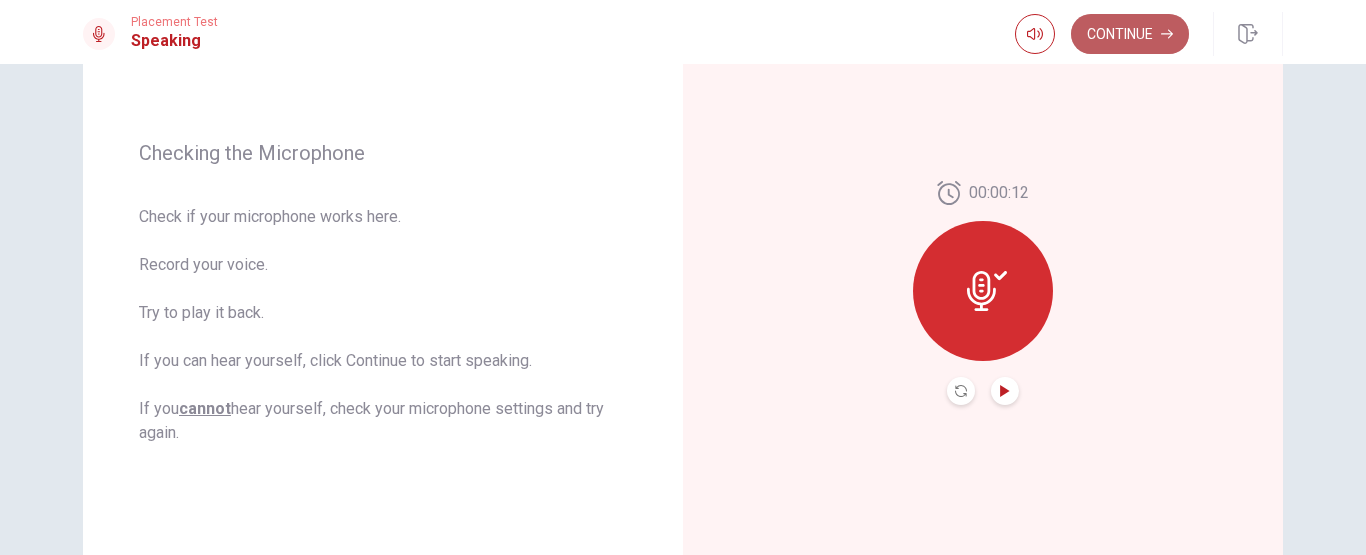 click on "Continue" at bounding box center [1130, 34] 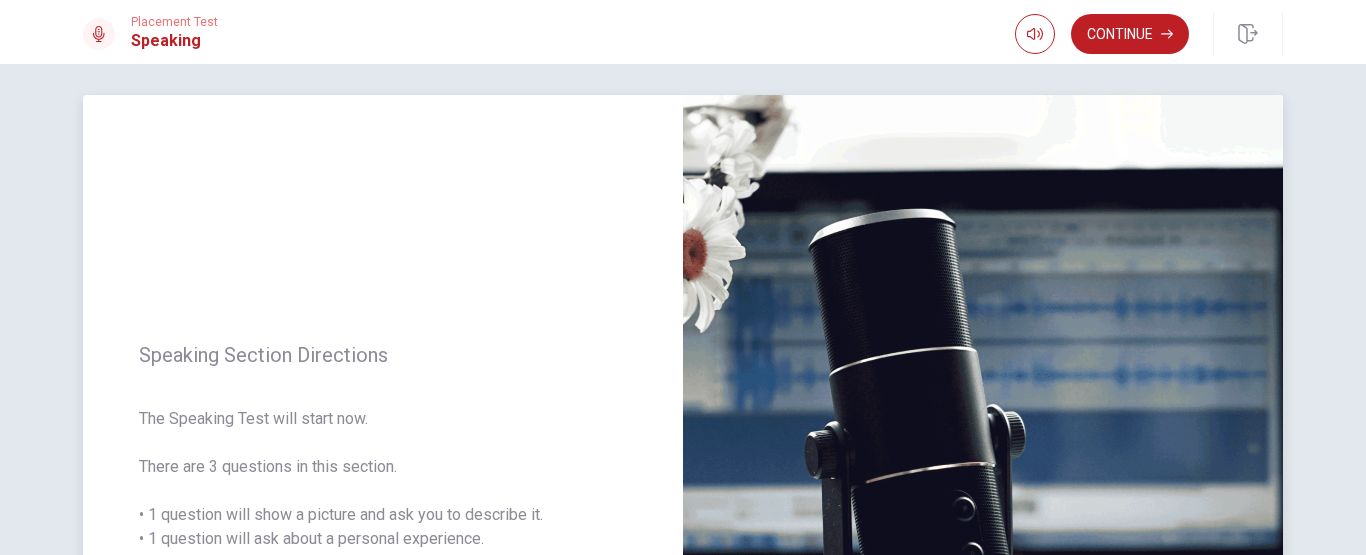 scroll, scrollTop: 0, scrollLeft: 0, axis: both 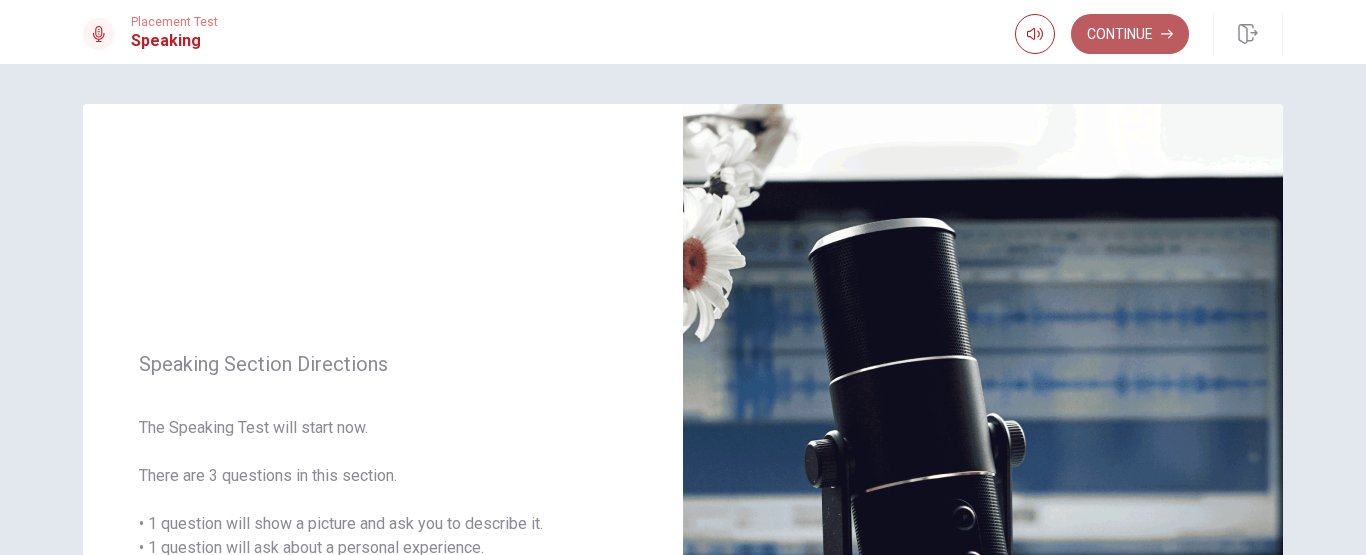 click on "Continue" at bounding box center (1130, 34) 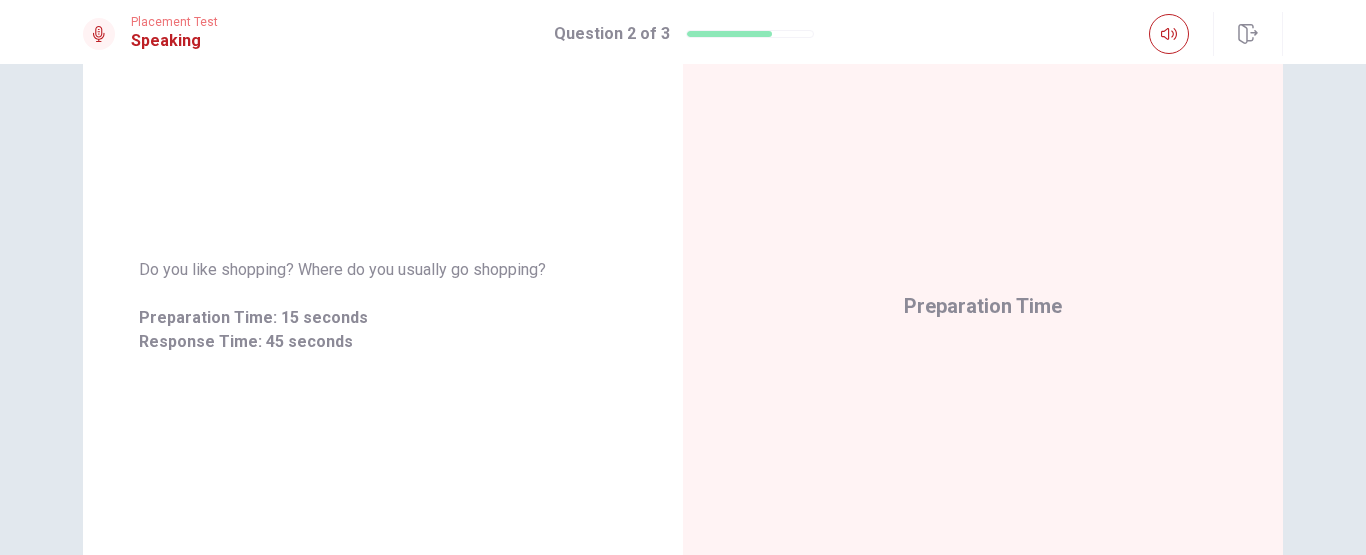 scroll, scrollTop: 230, scrollLeft: 0, axis: vertical 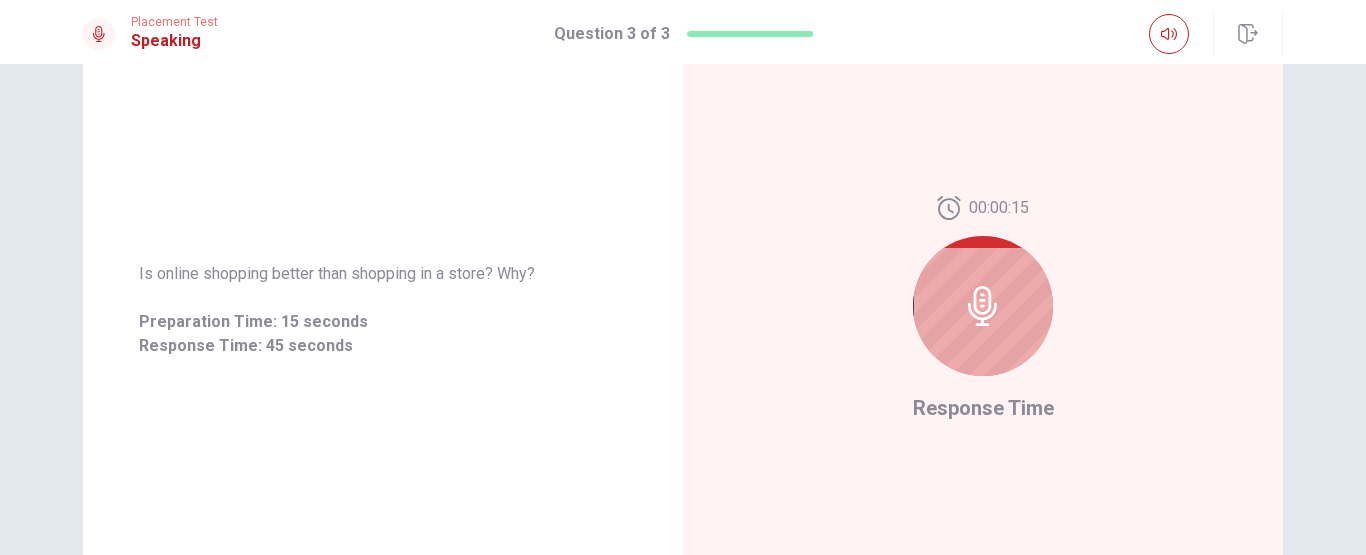 click at bounding box center (983, 306) 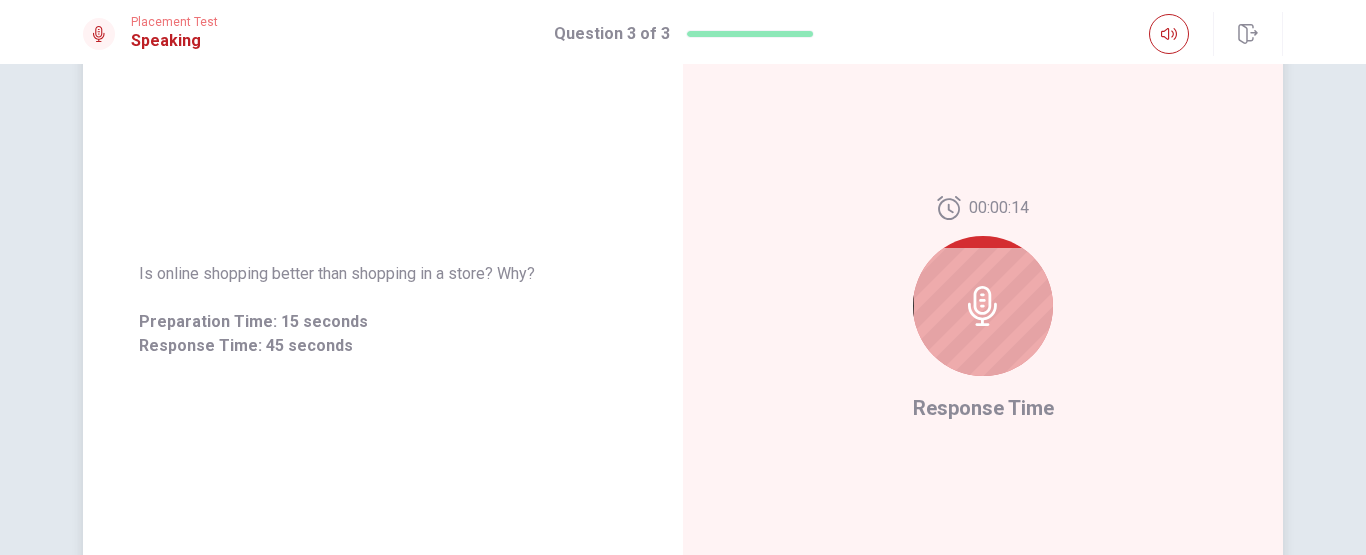click 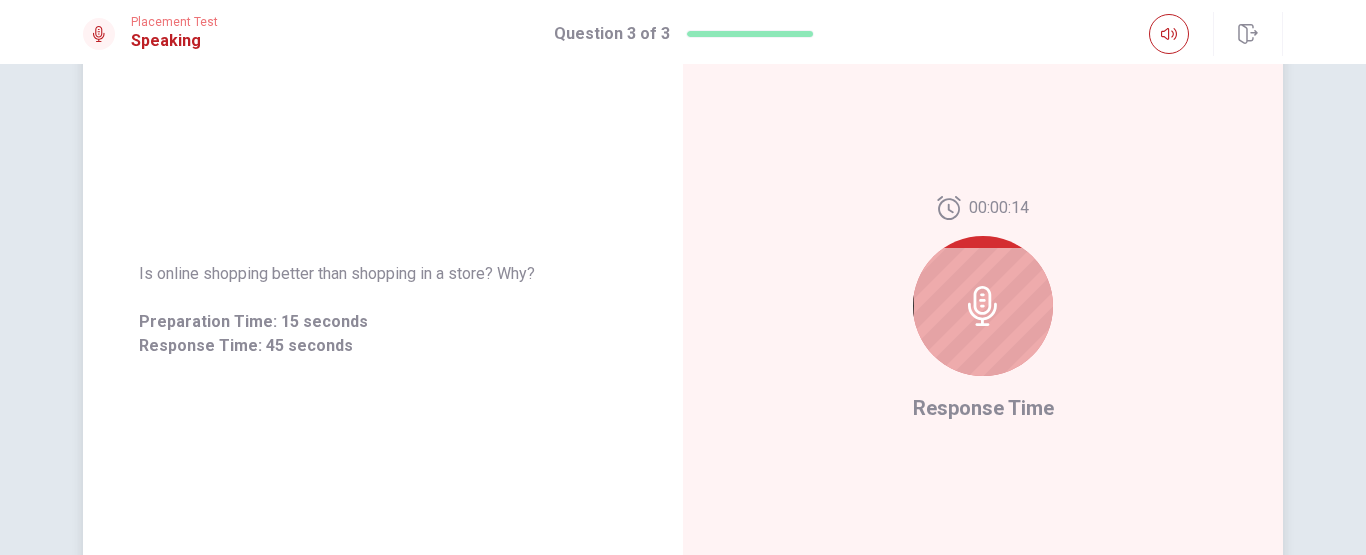 click 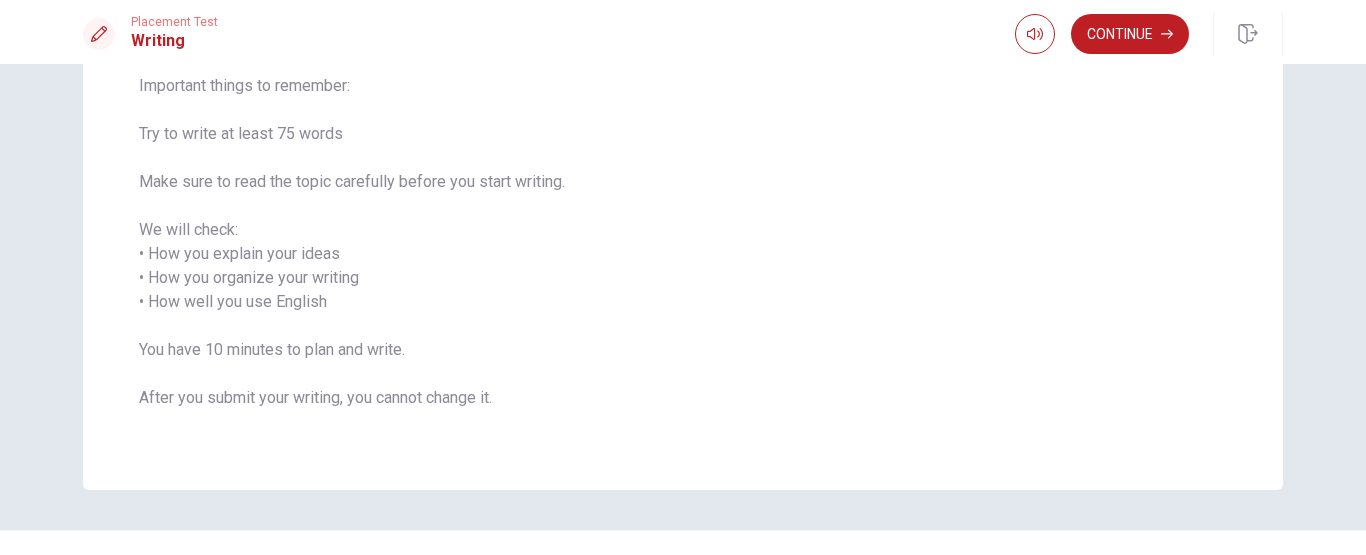 scroll, scrollTop: 211, scrollLeft: 0, axis: vertical 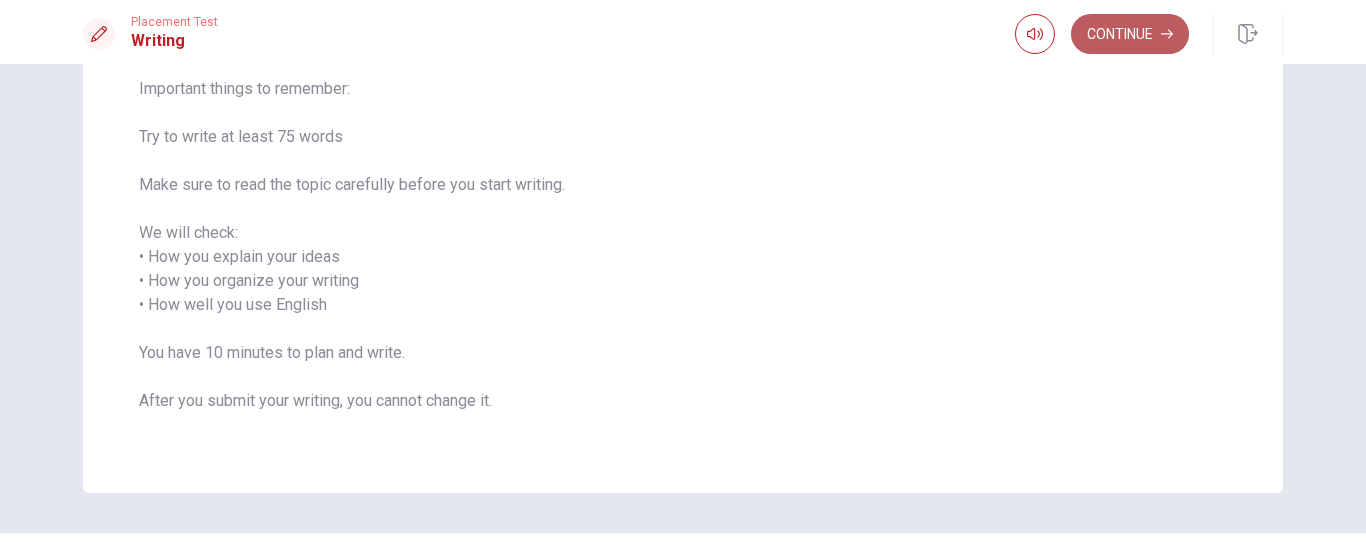 click on "Continue" at bounding box center (1130, 34) 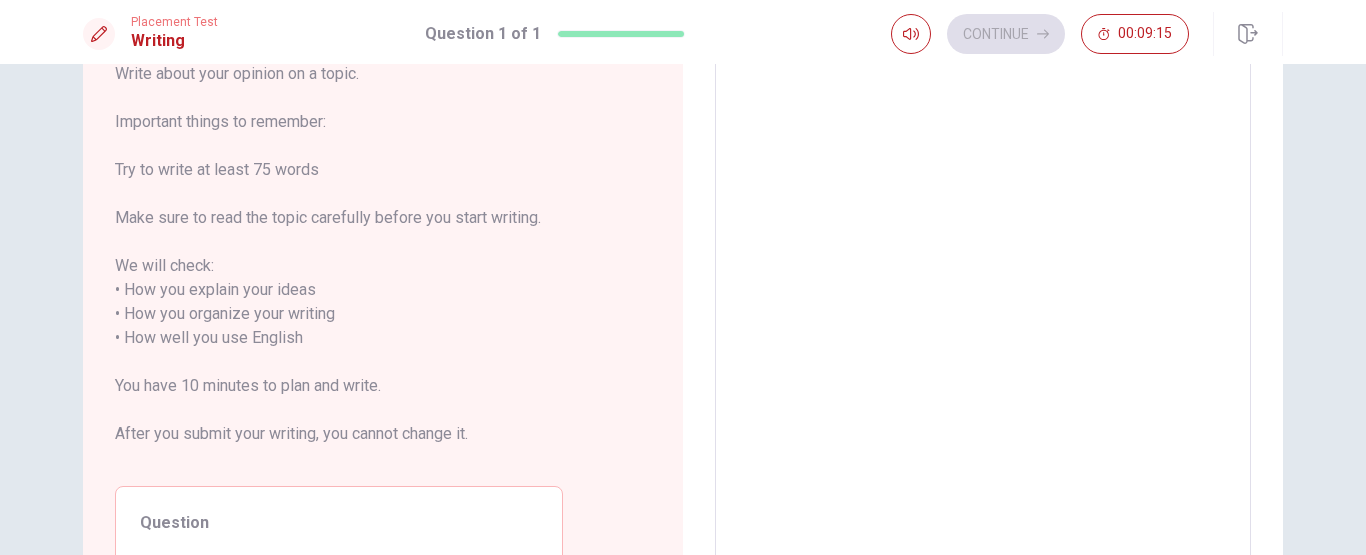 scroll, scrollTop: 0, scrollLeft: 0, axis: both 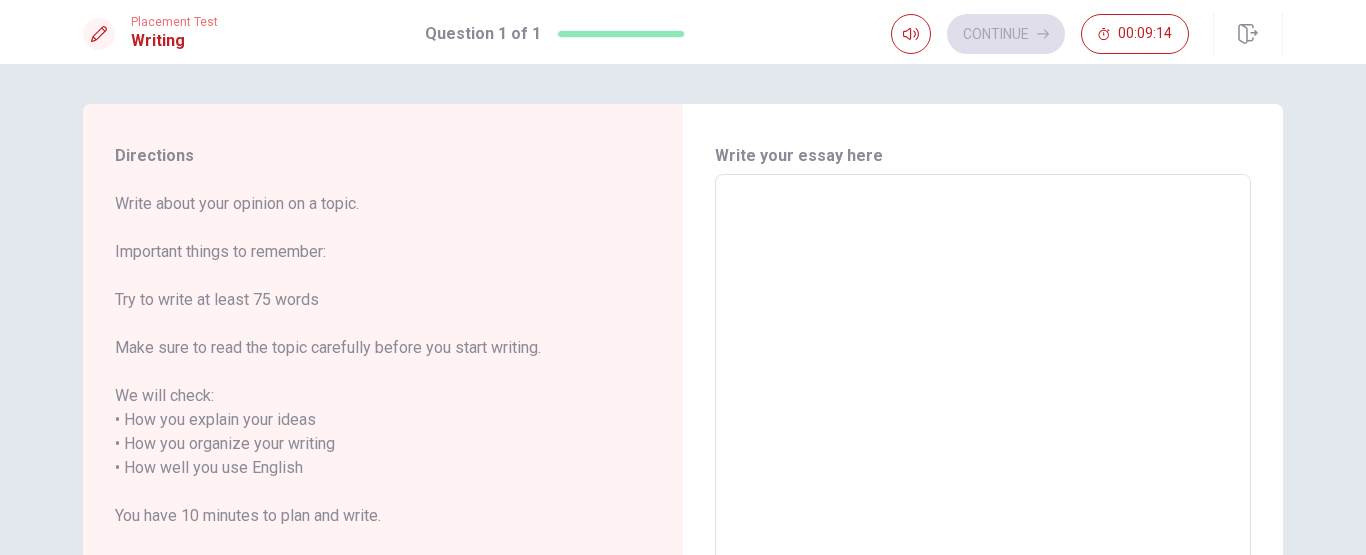 click at bounding box center (983, 456) 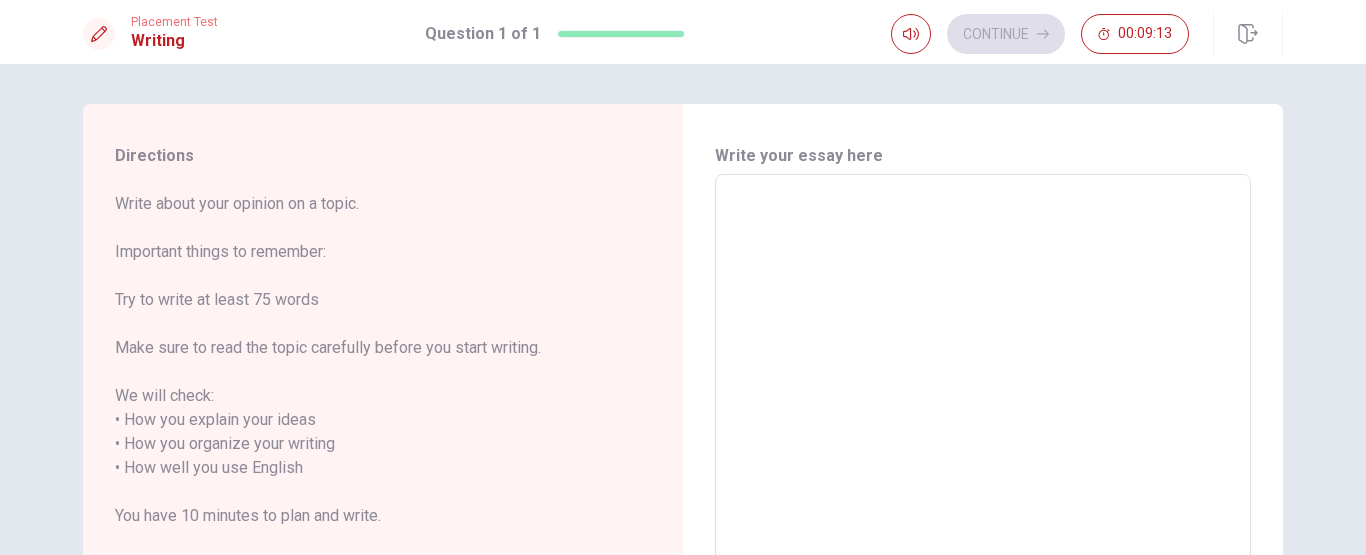 type on "I" 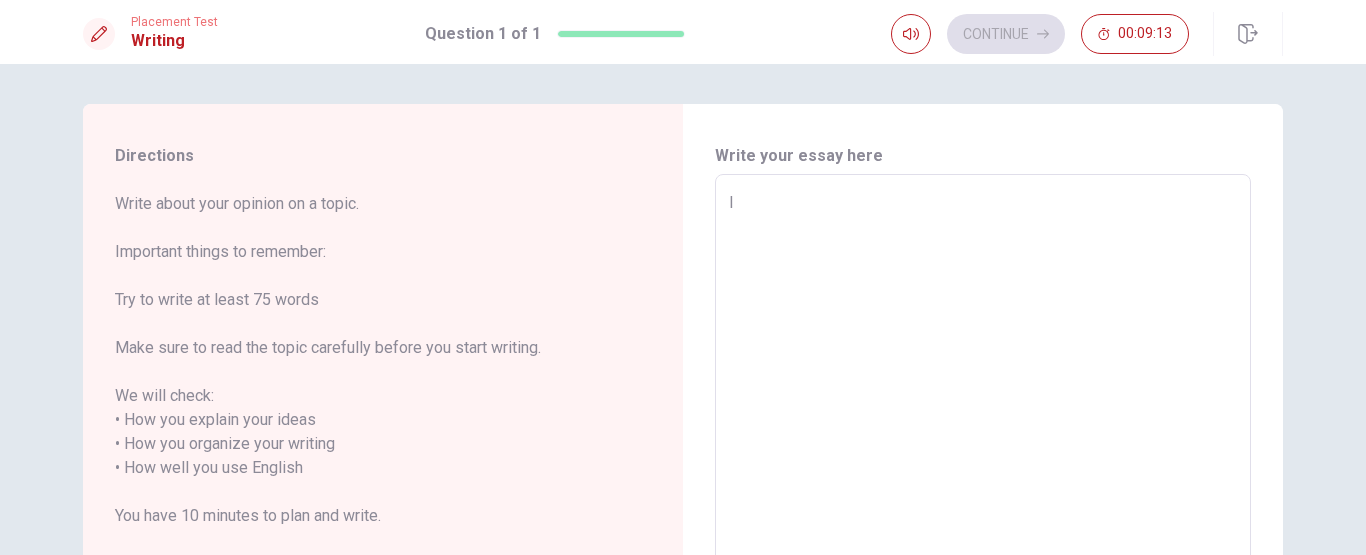 type on "x" 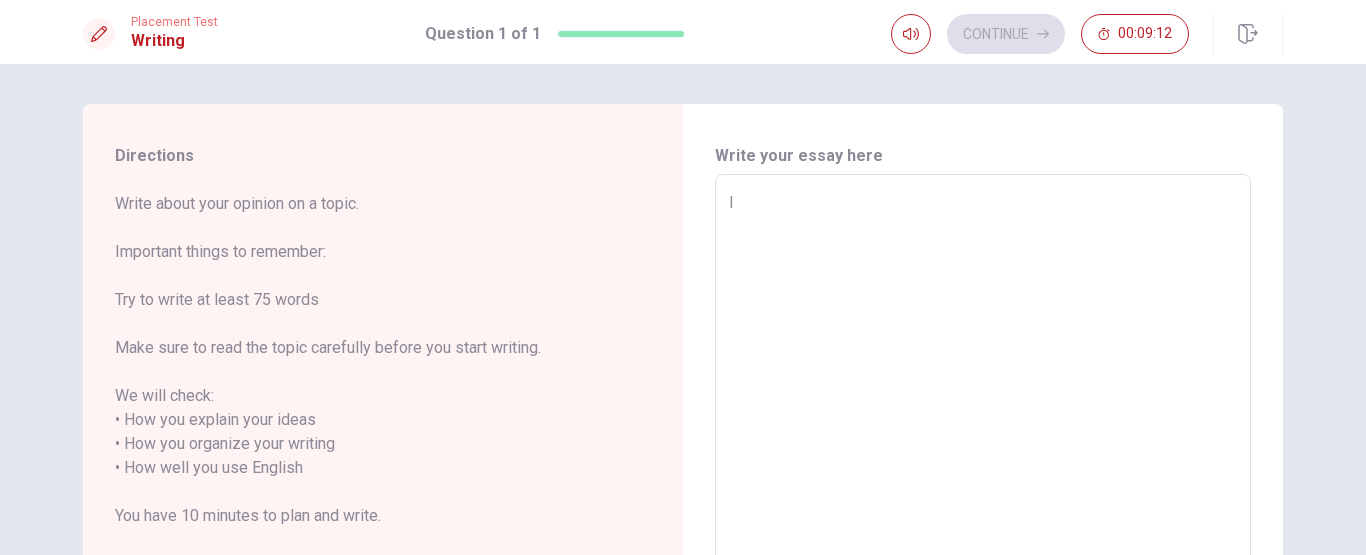 type on "I l" 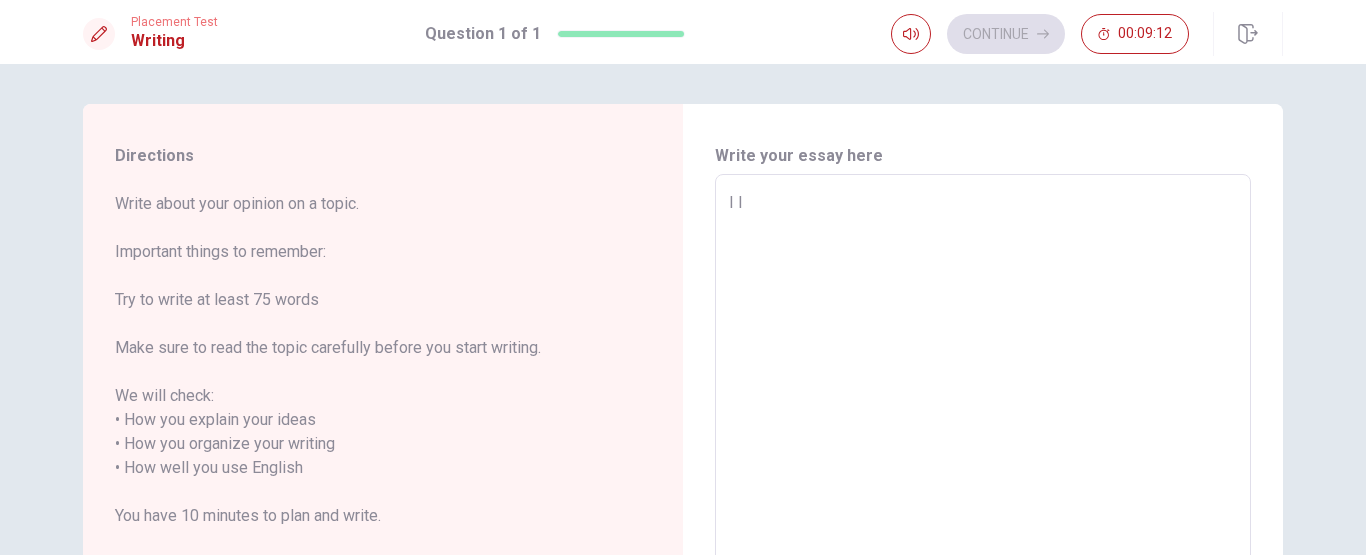 type on "x" 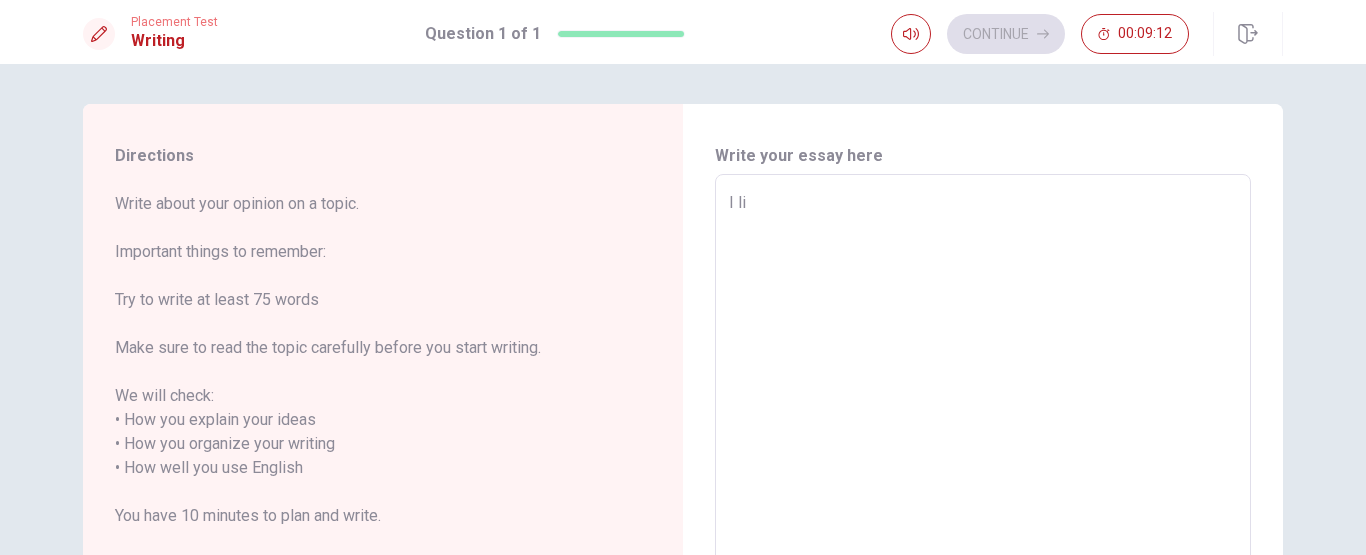 type on "x" 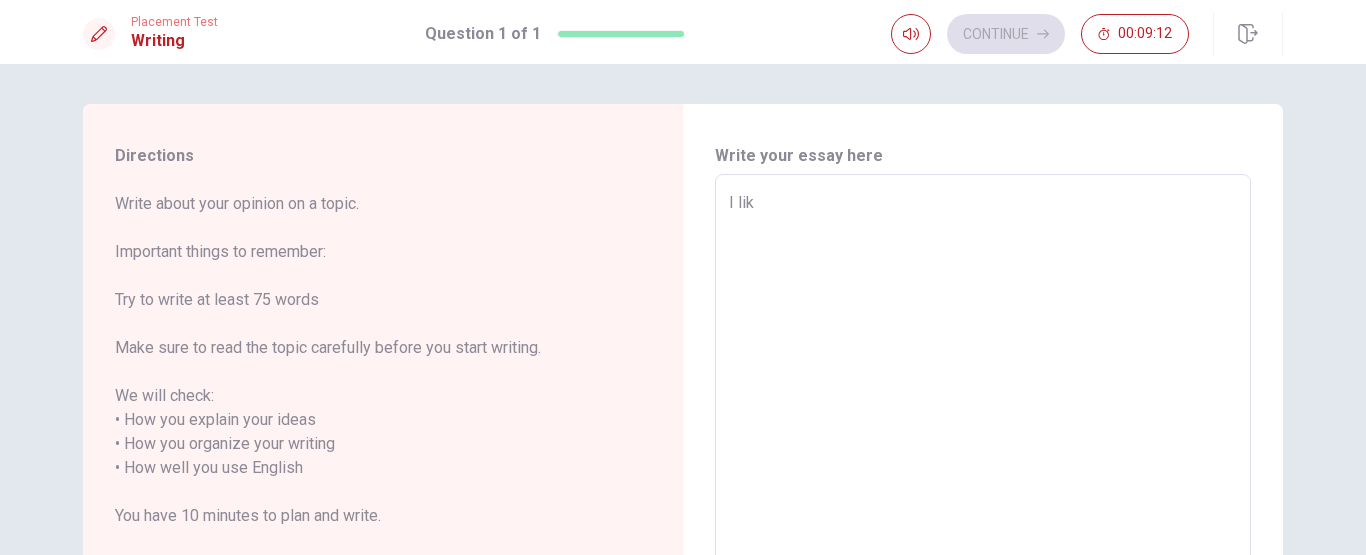 type on "x" 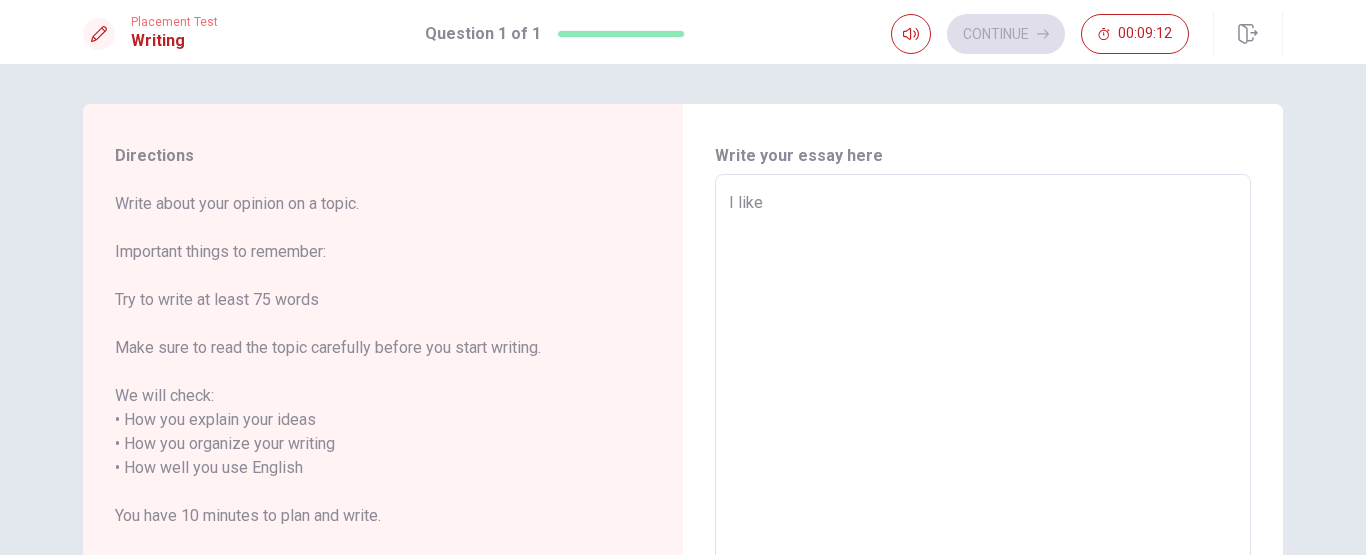 type on "x" 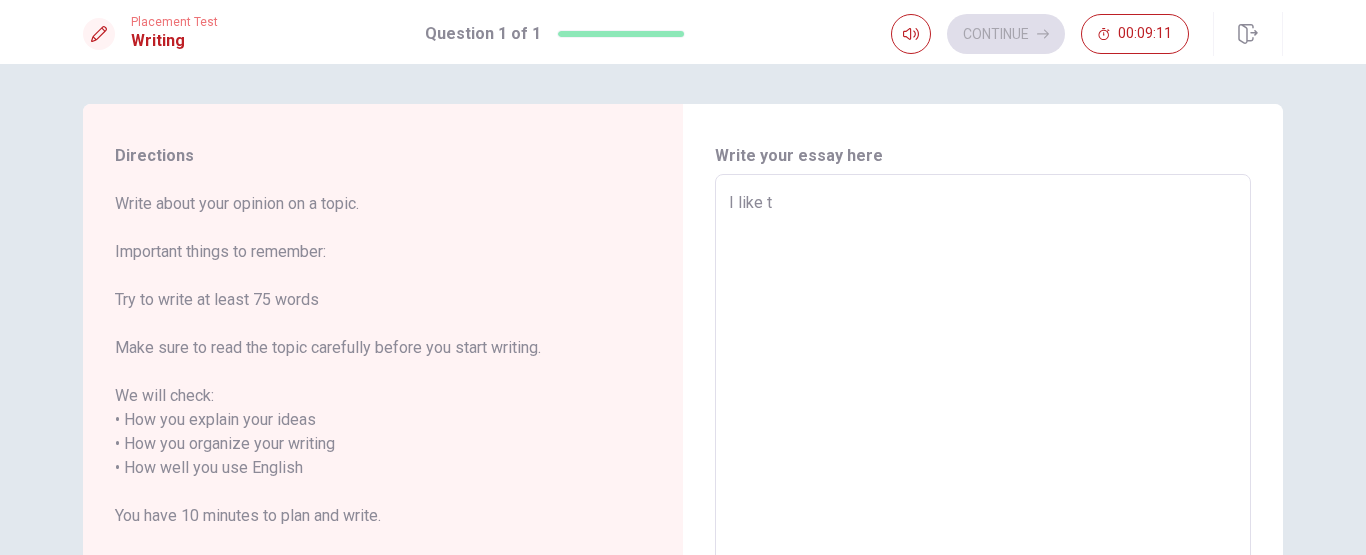 type on "I like ty" 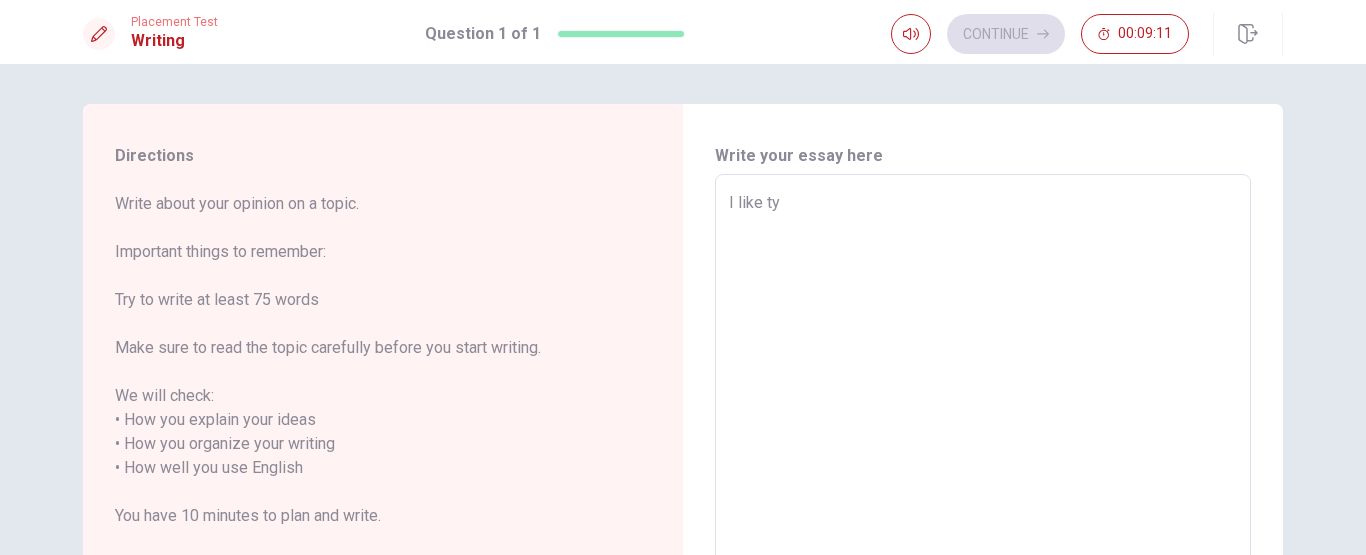 type on "x" 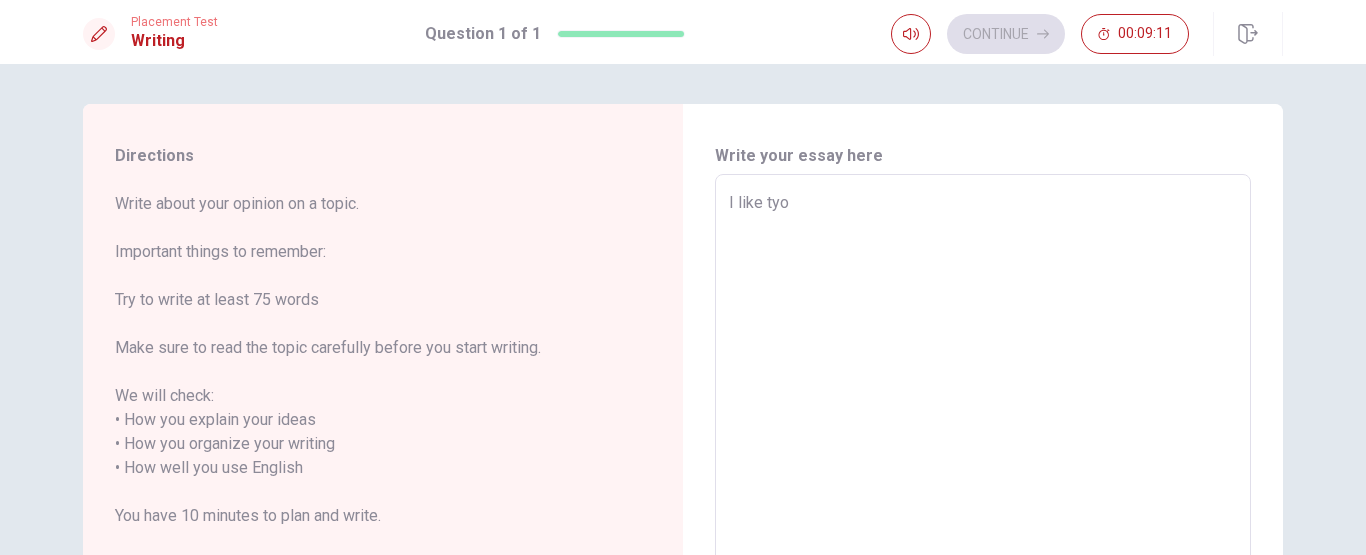type on "x" 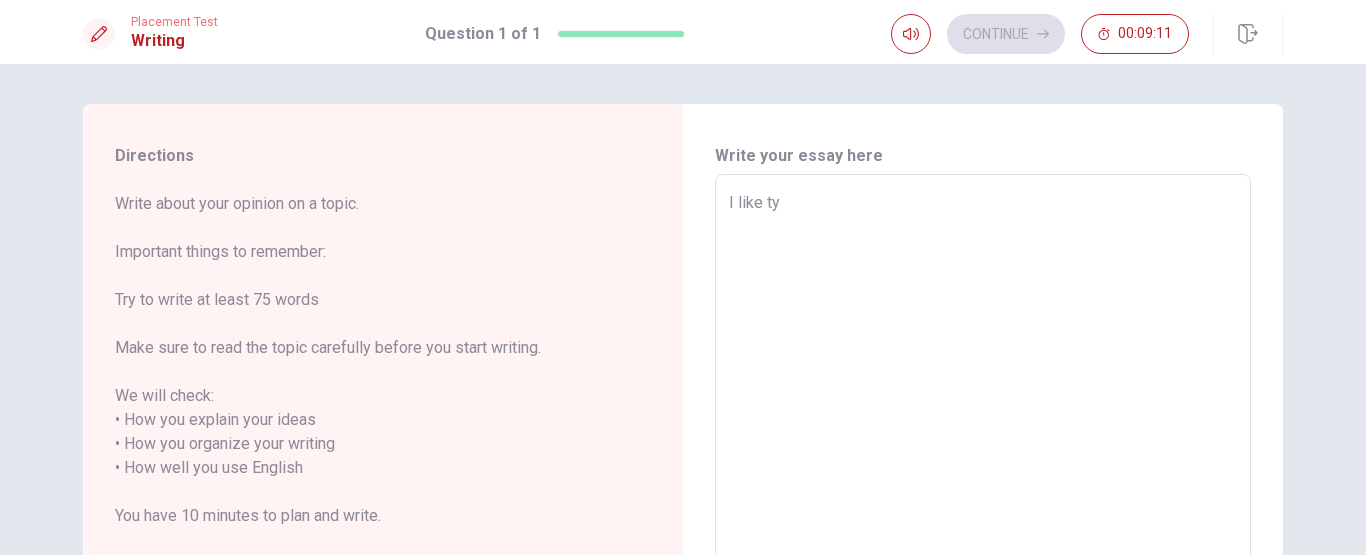 type on "I like t" 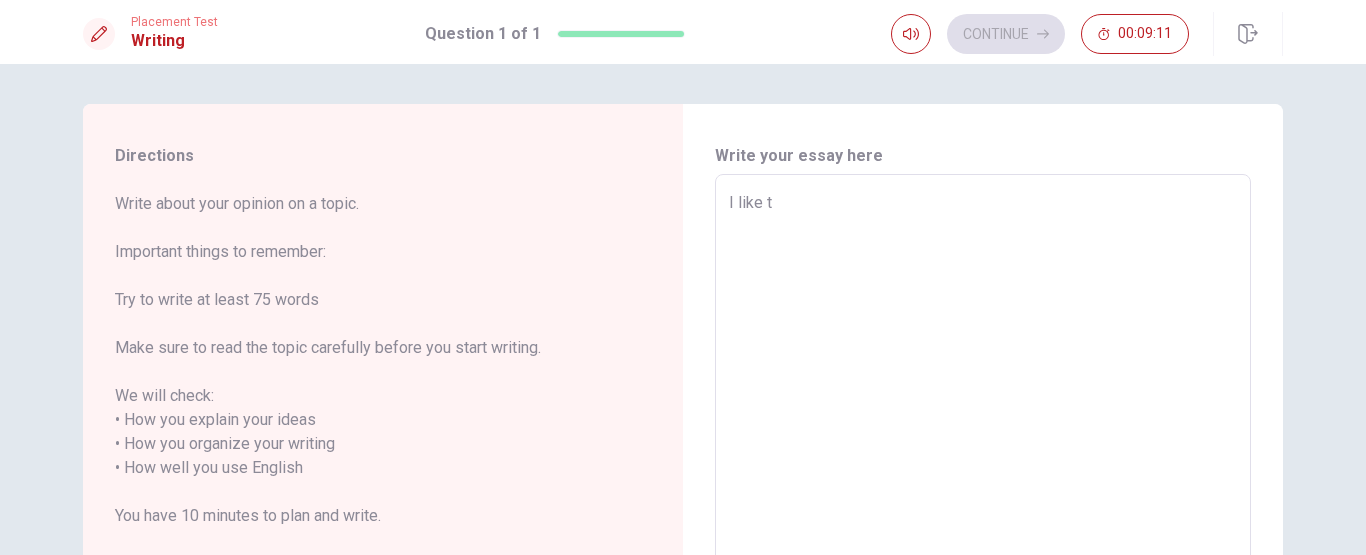 type on "x" 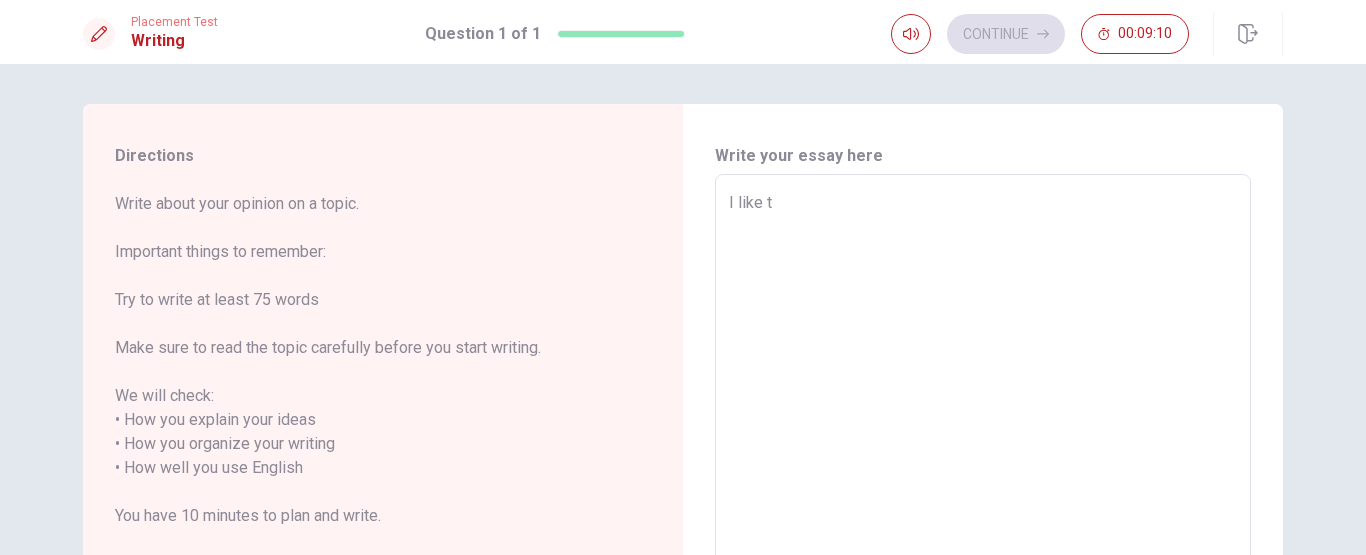 type on "I like tp" 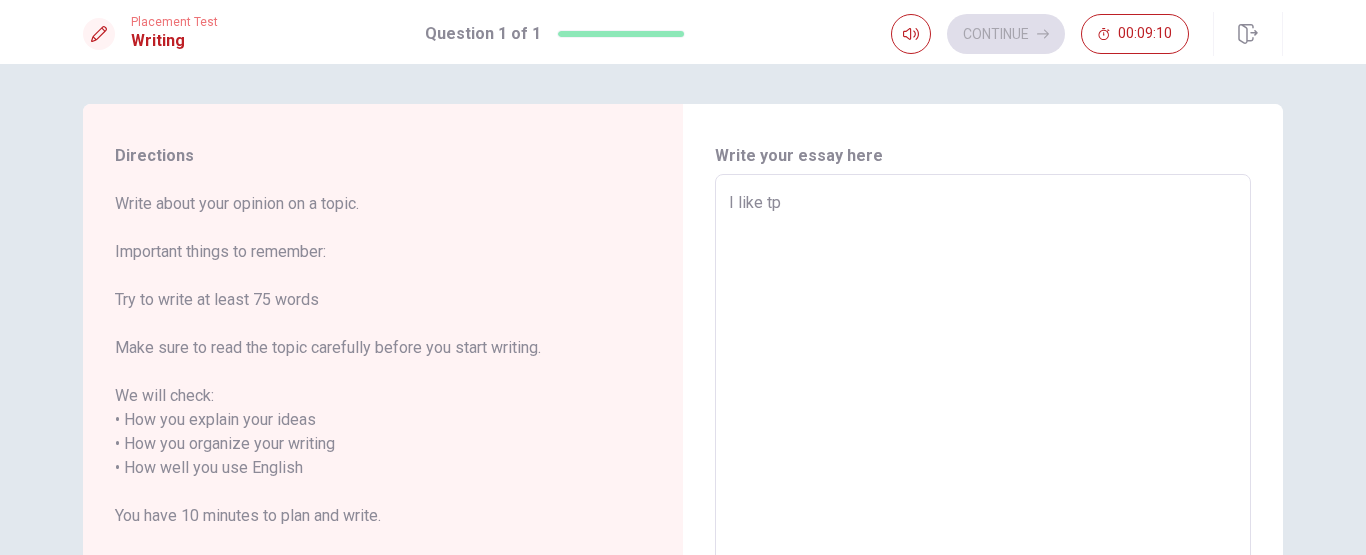 type on "x" 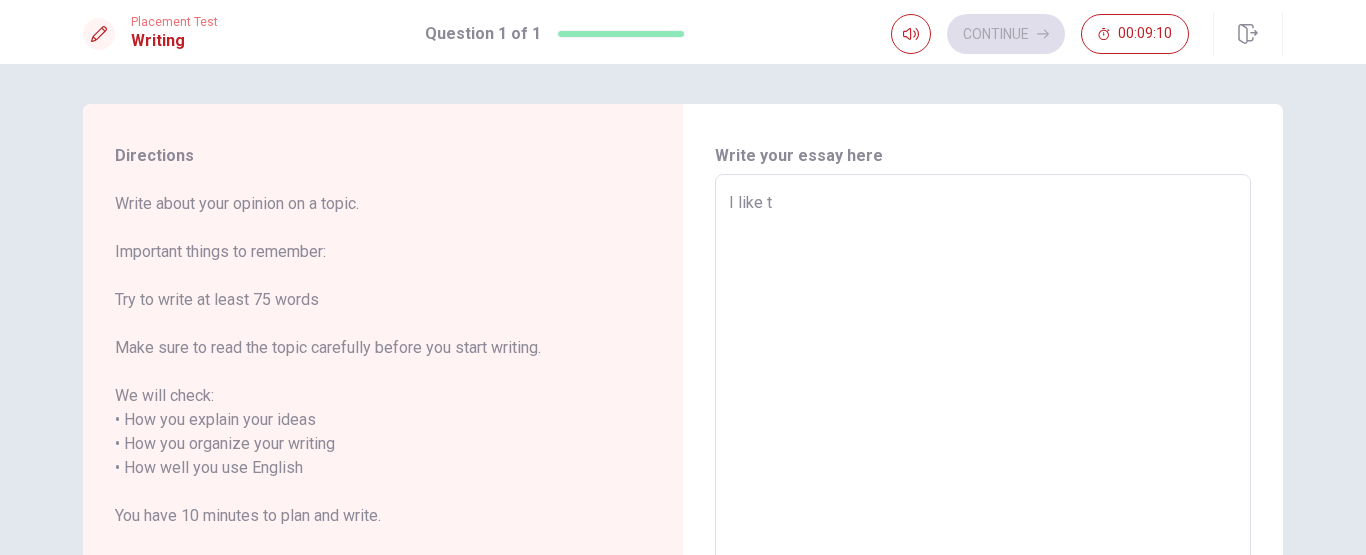type on "I like to" 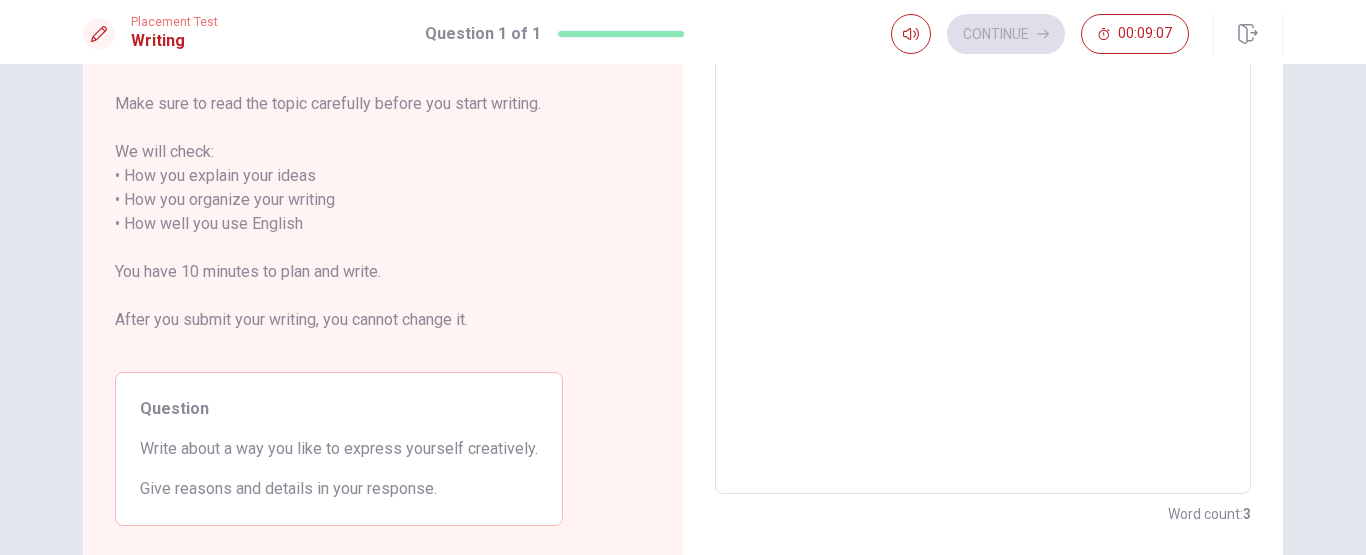 scroll, scrollTop: 0, scrollLeft: 0, axis: both 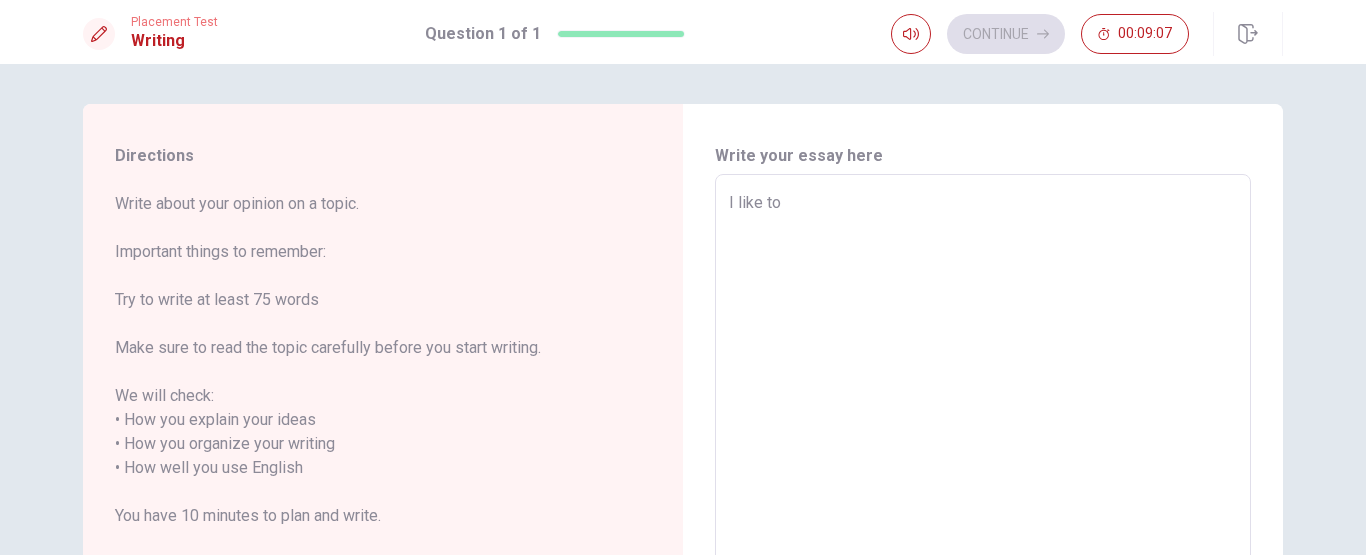 type on "x" 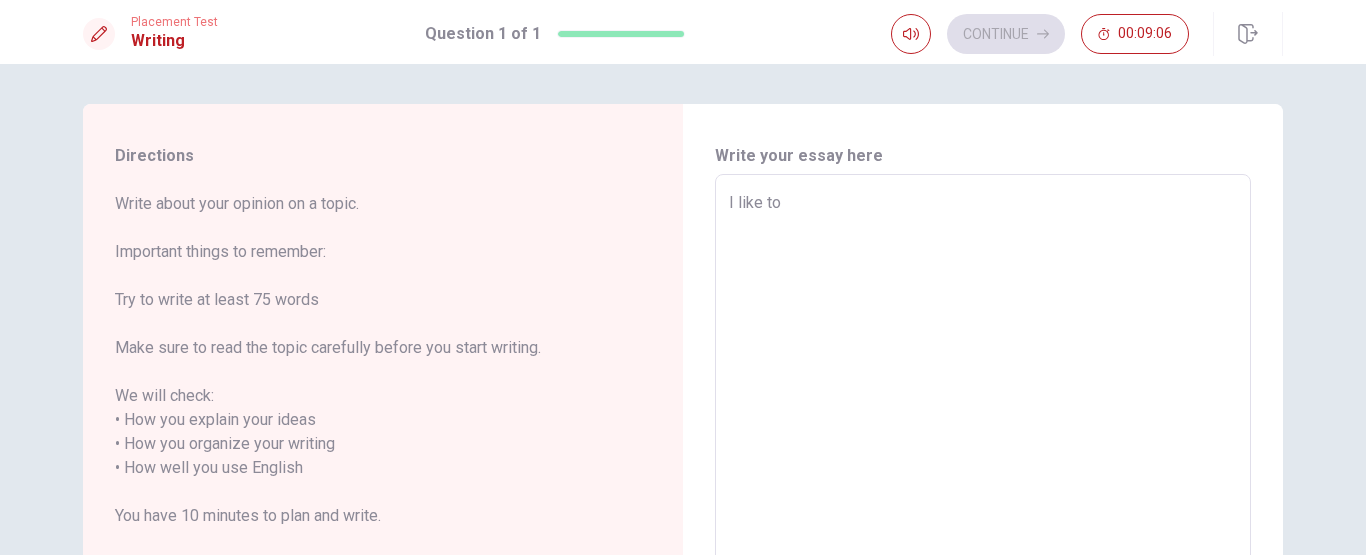 type on "I like to e" 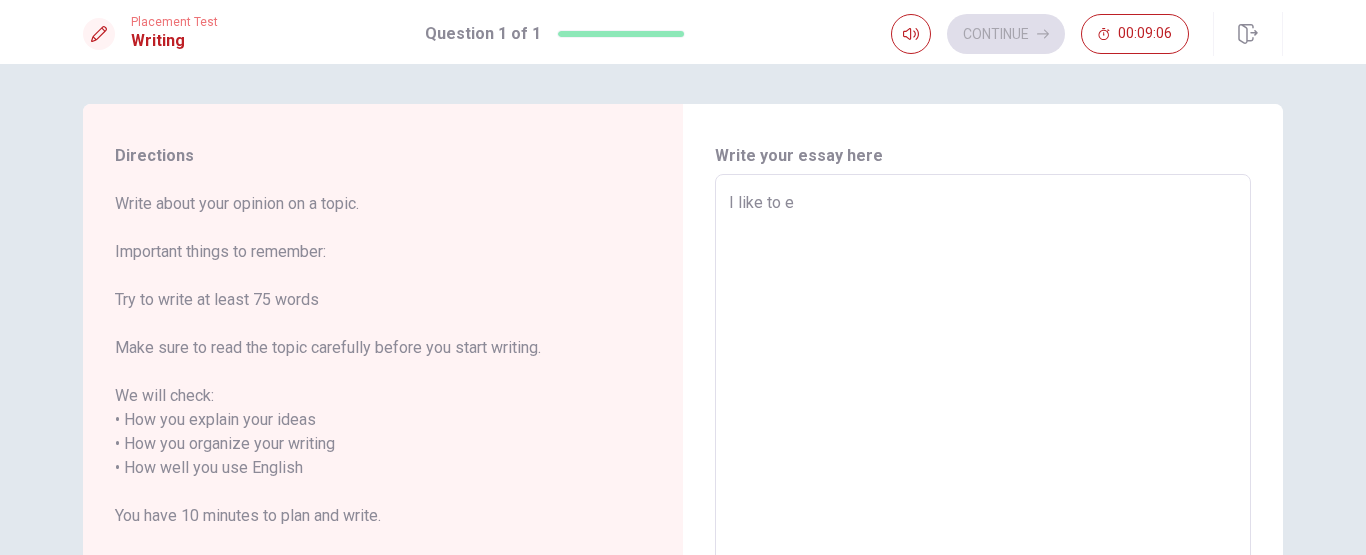 type on "x" 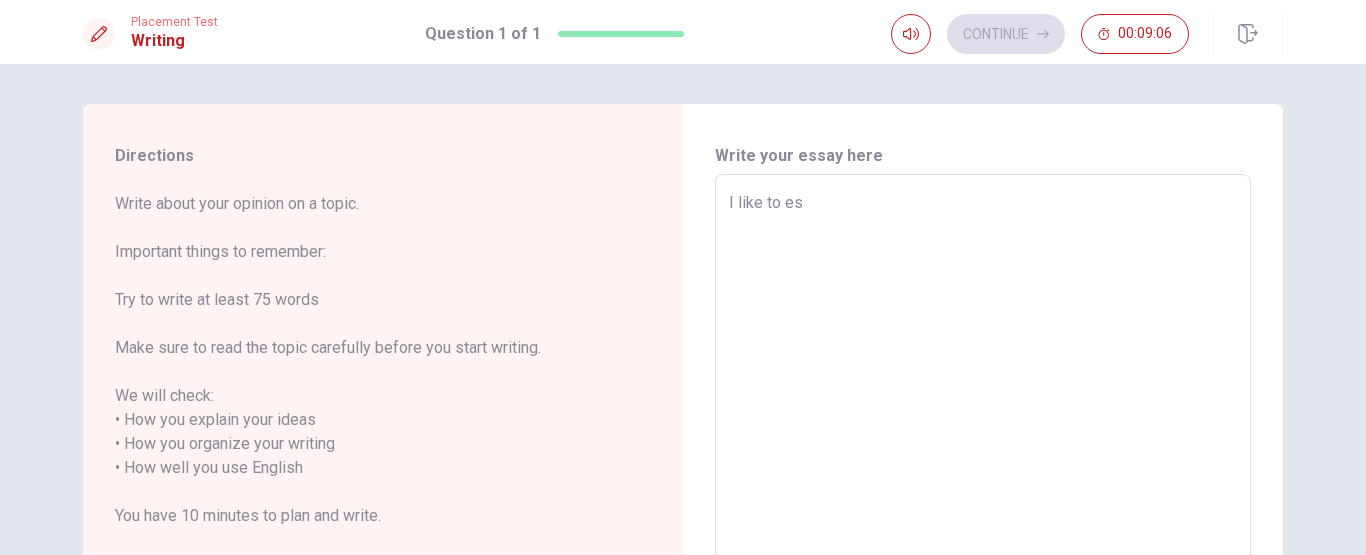 type on "x" 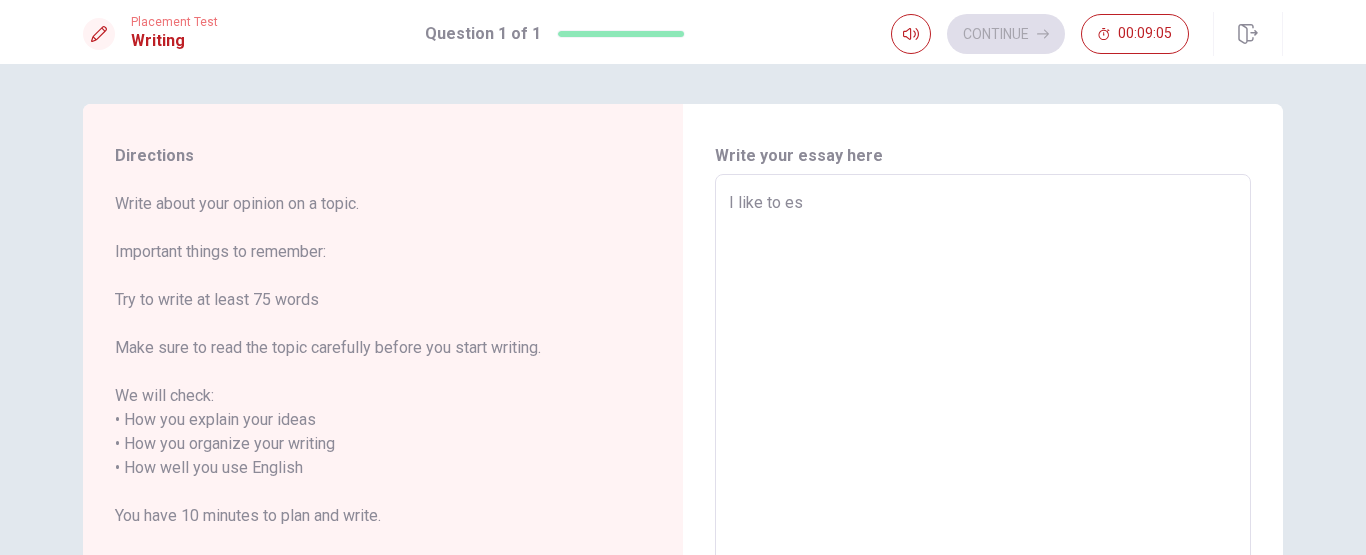 type on "I like to e" 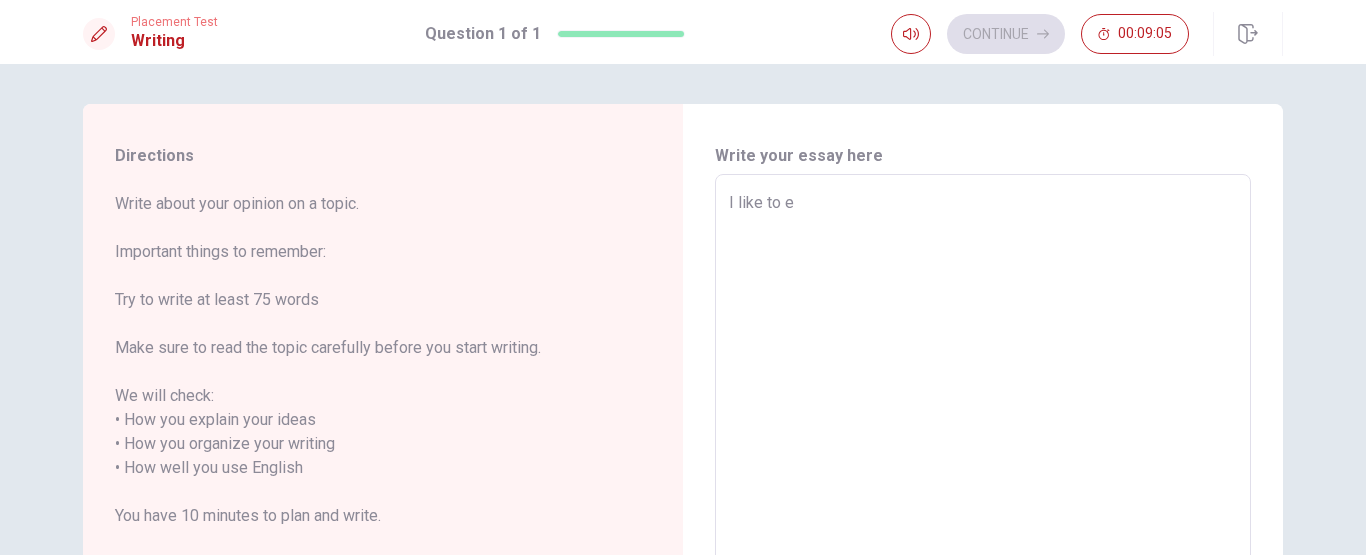type on "x" 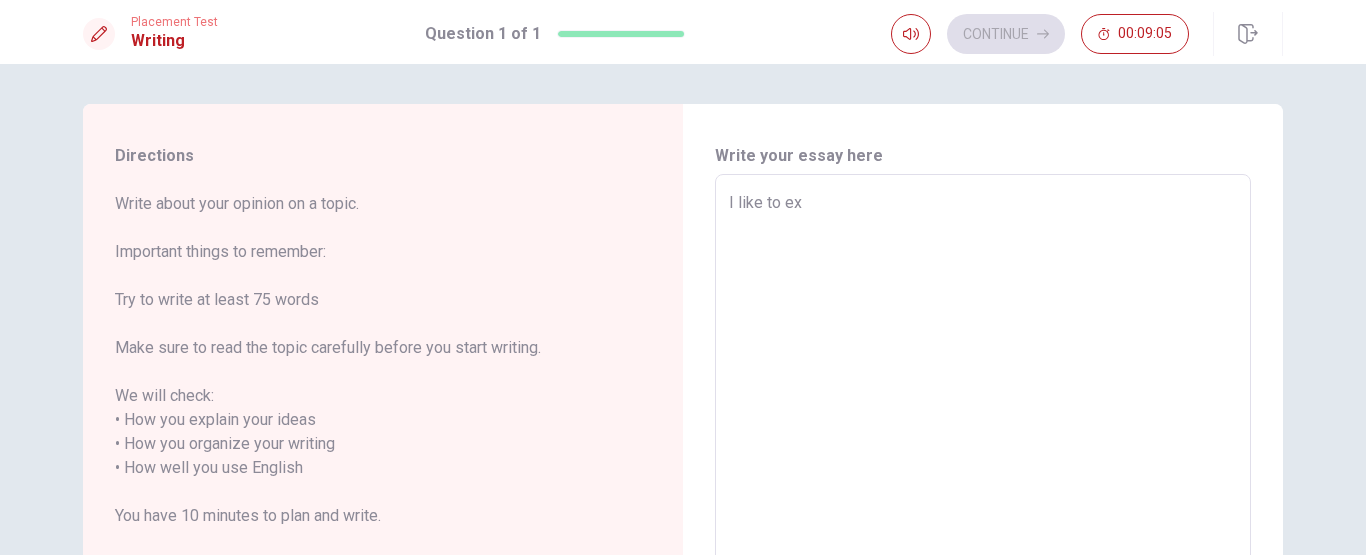 type on "x" 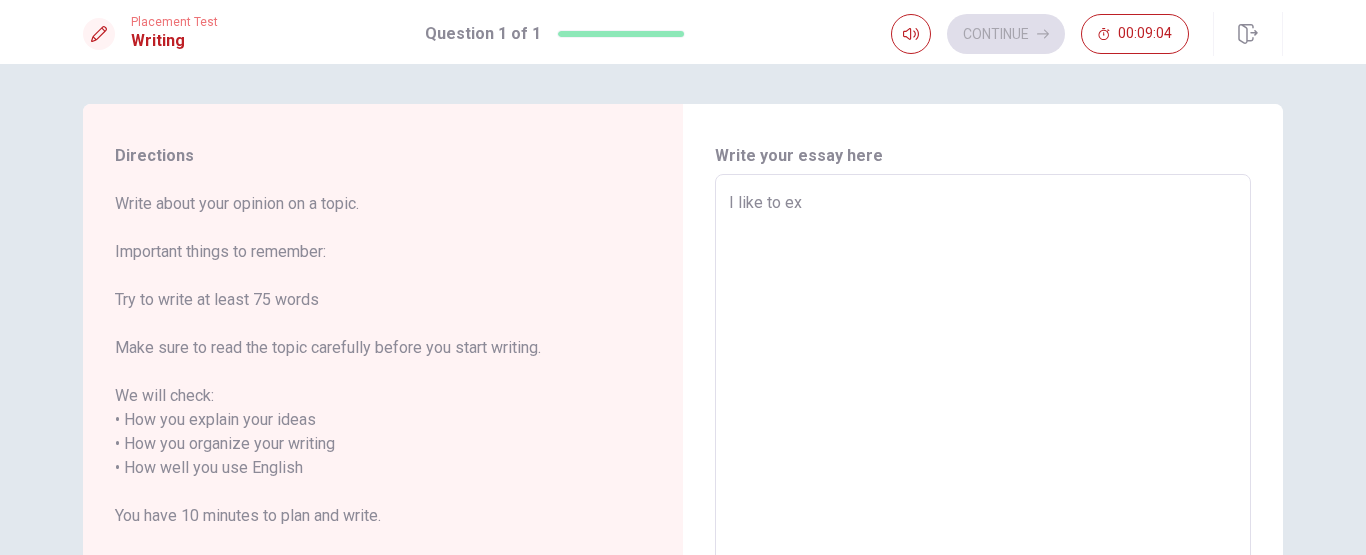 type on "I like to exp" 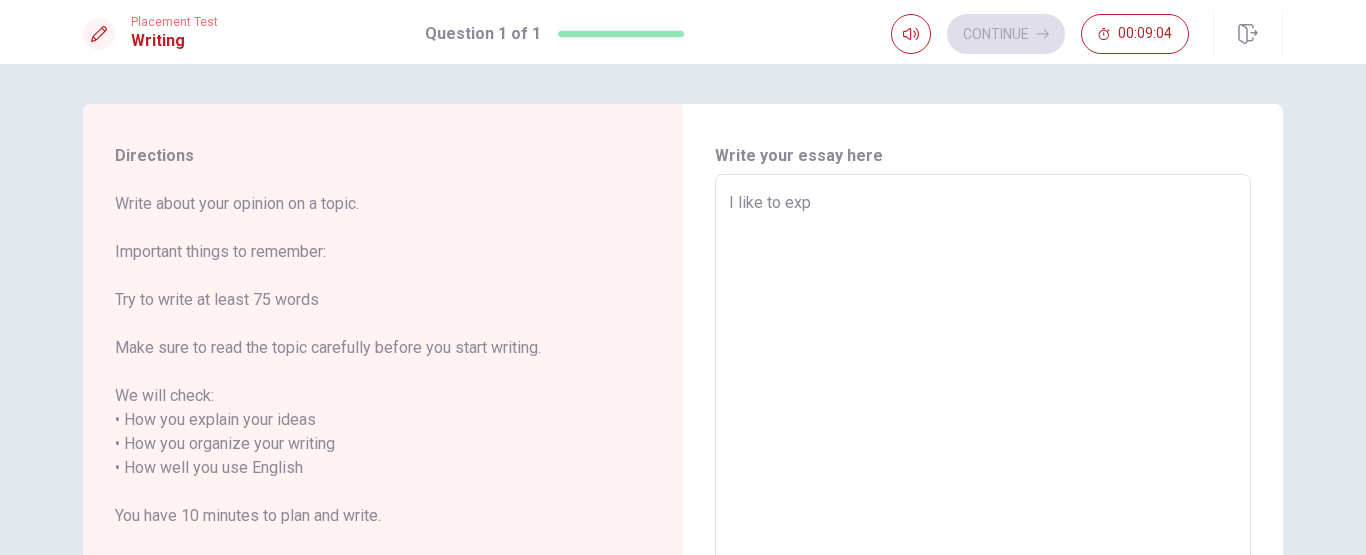 type on "x" 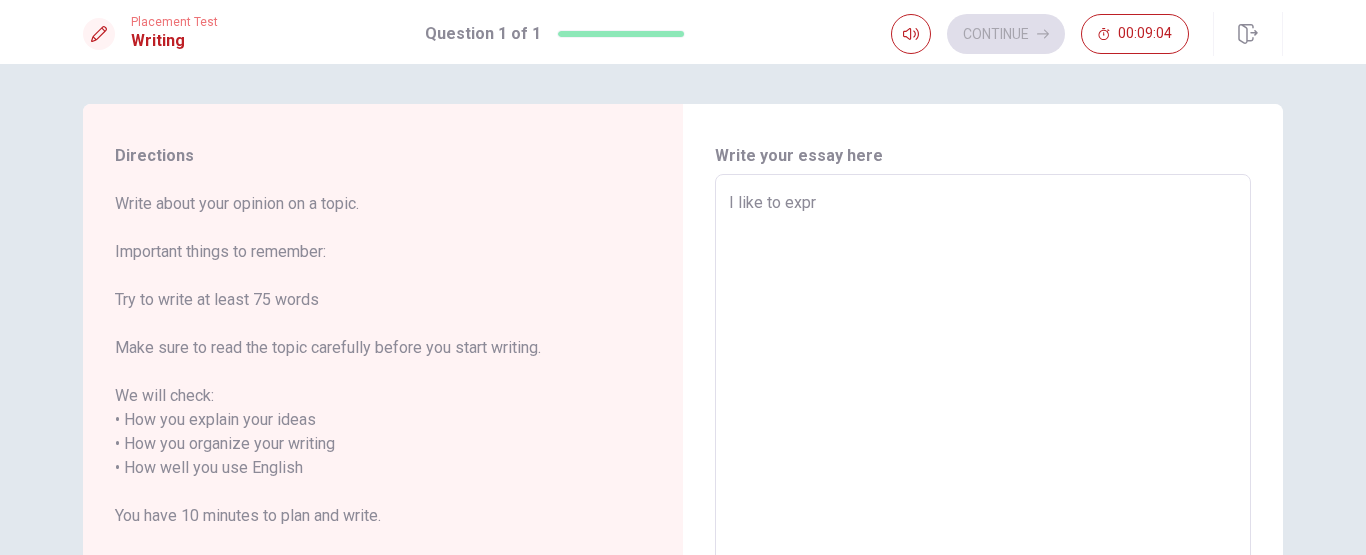 type on "x" 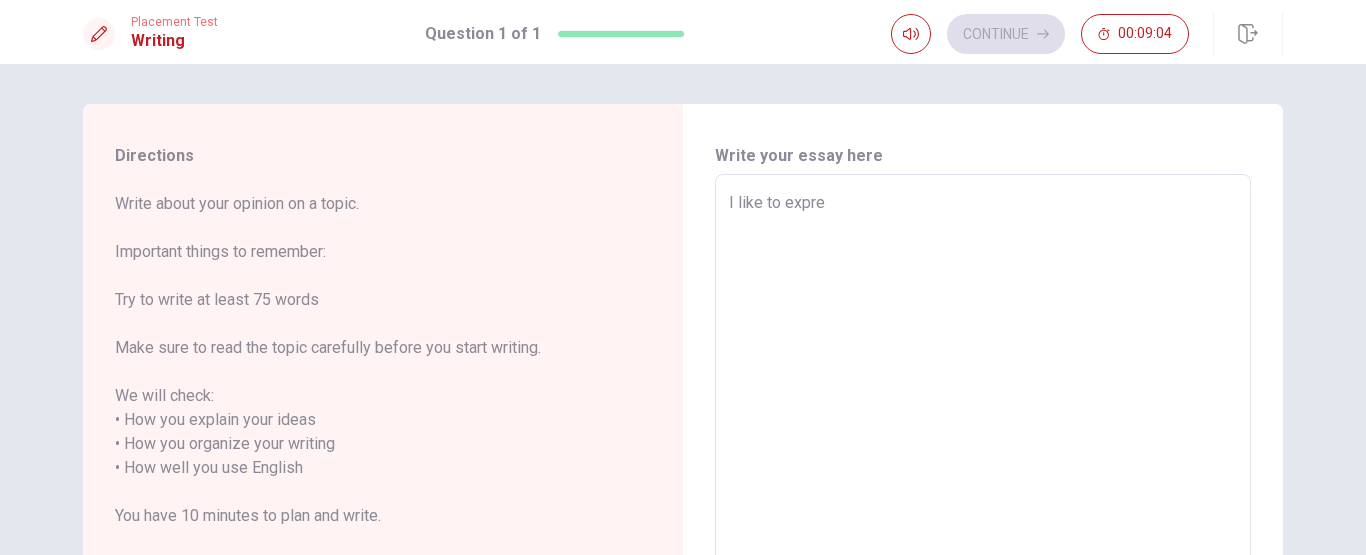 type on "x" 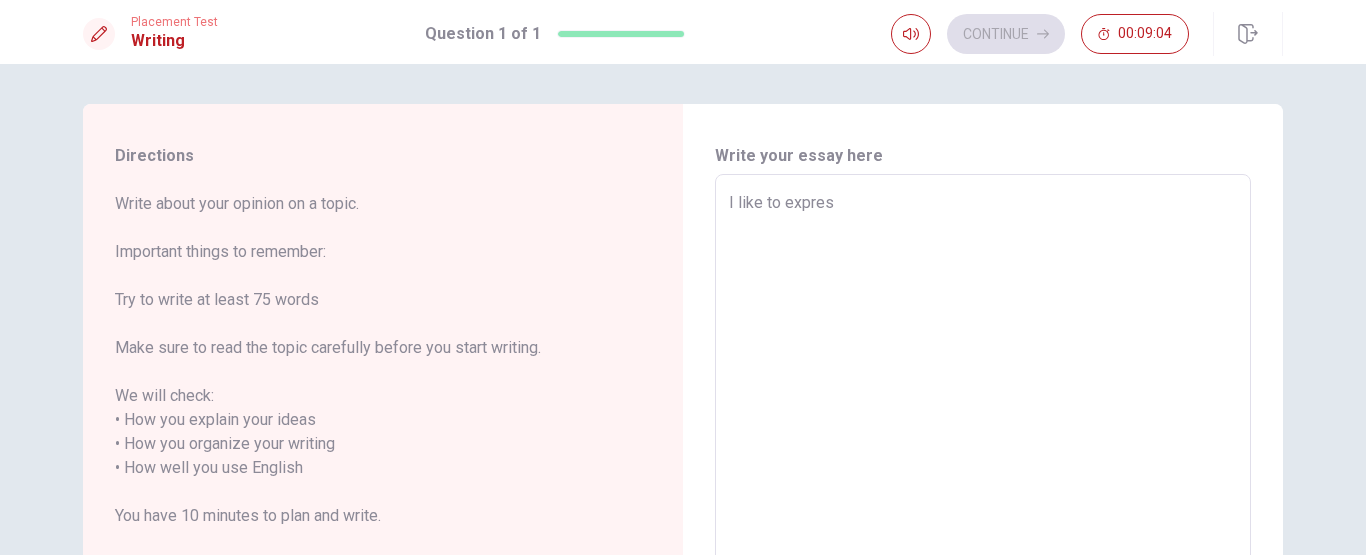 type on "x" 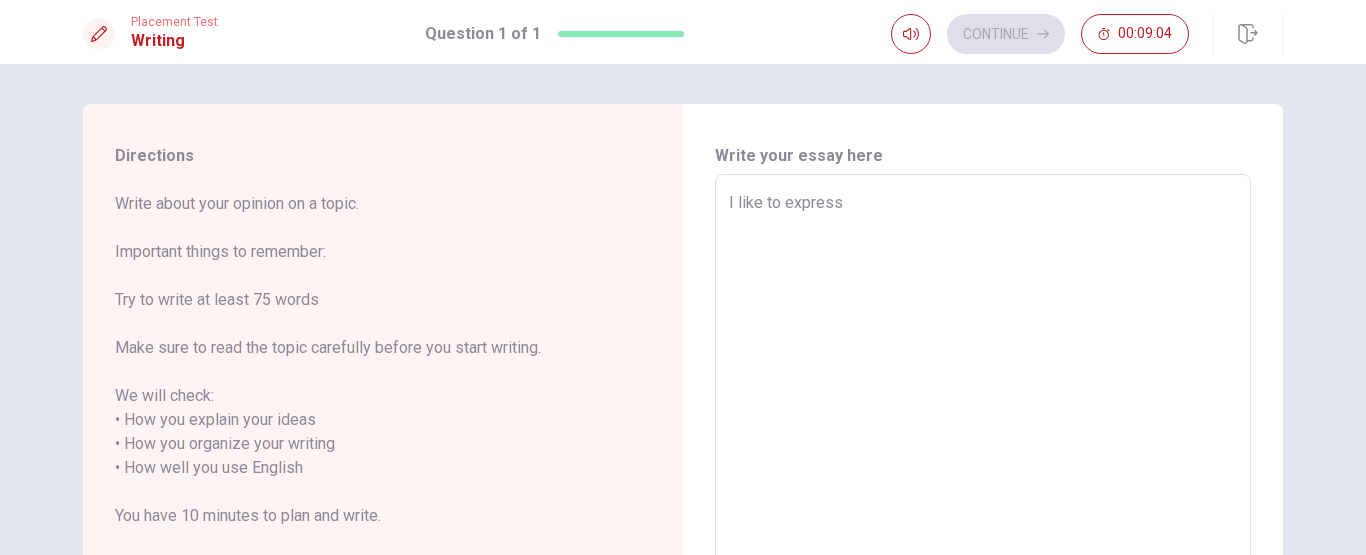 type on "x" 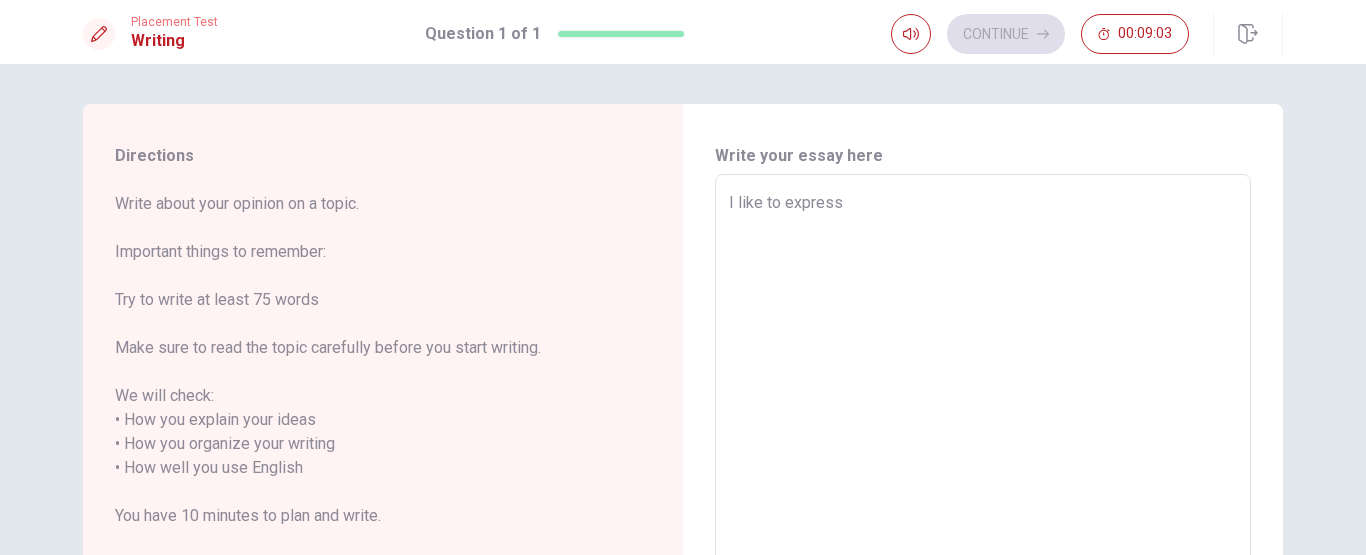 type on "I like to express m" 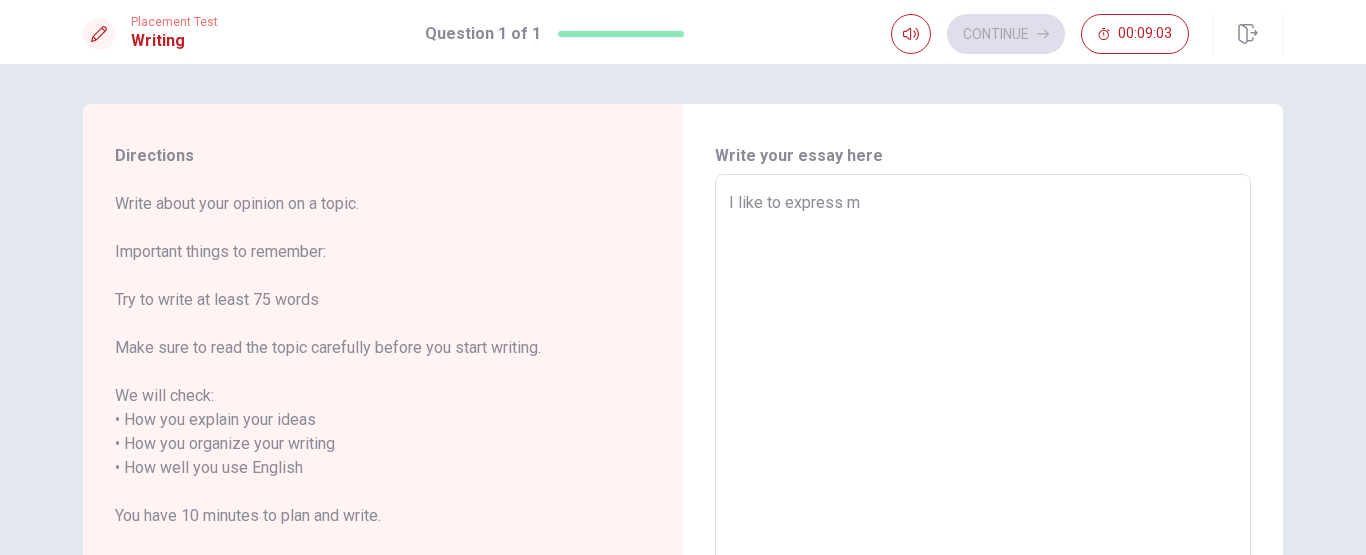 type on "x" 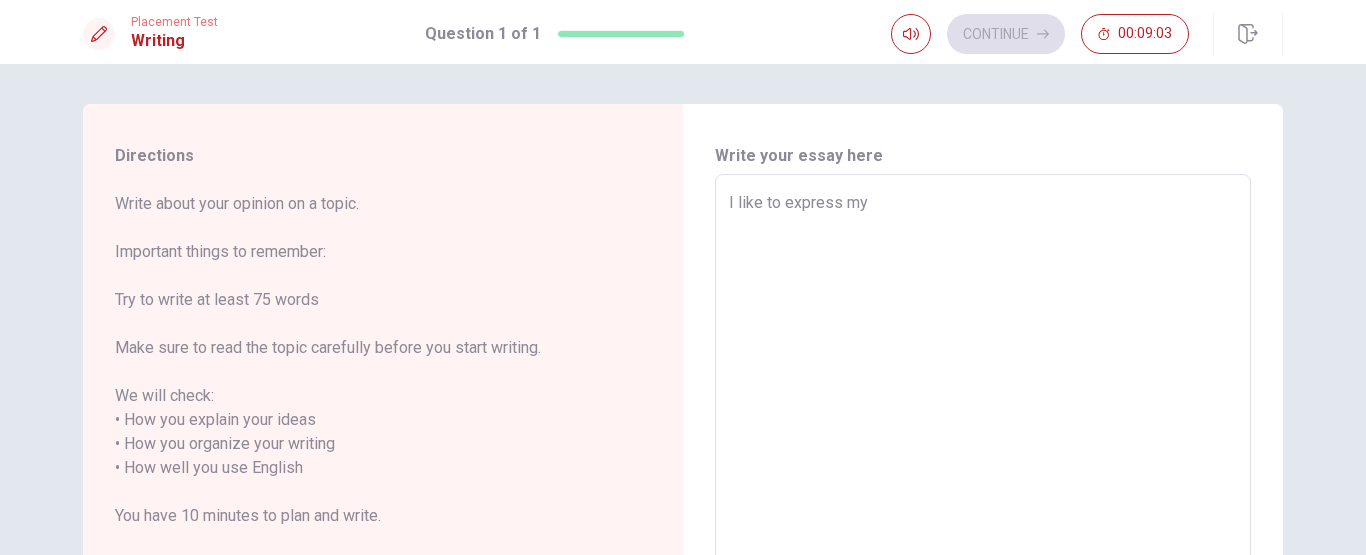 type on "x" 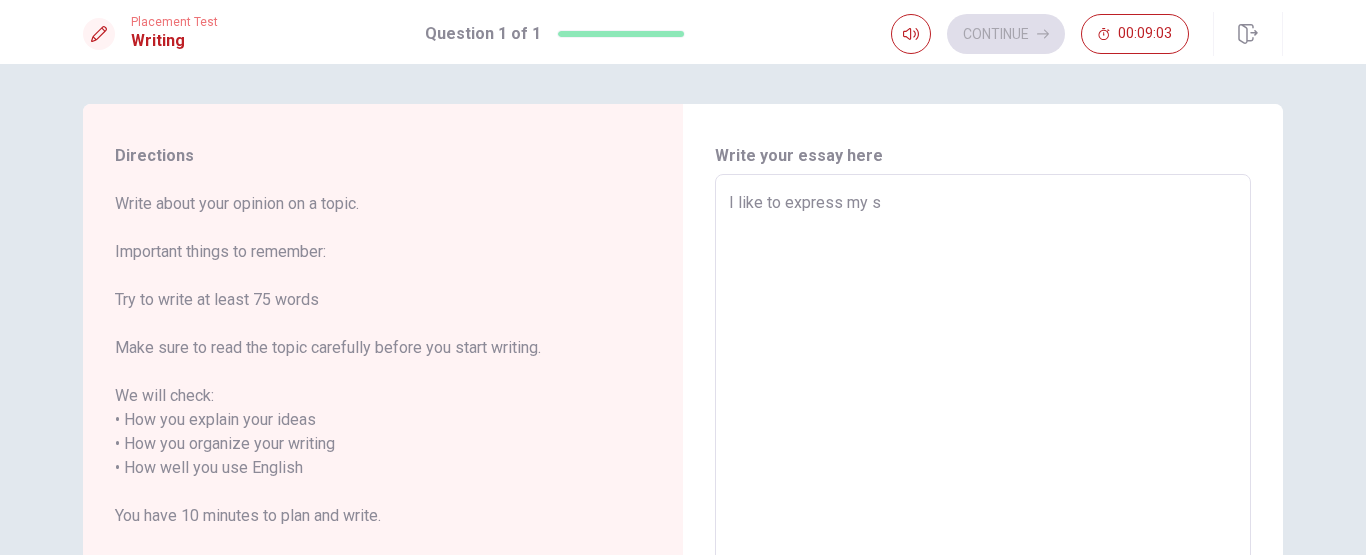 type on "x" 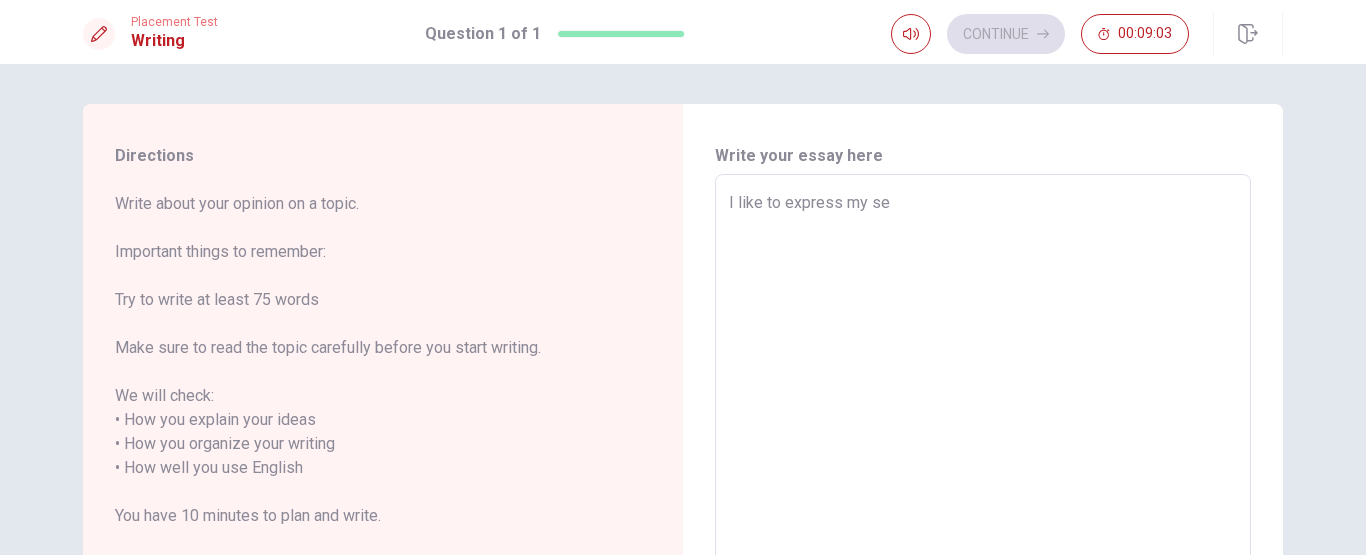 type on "x" 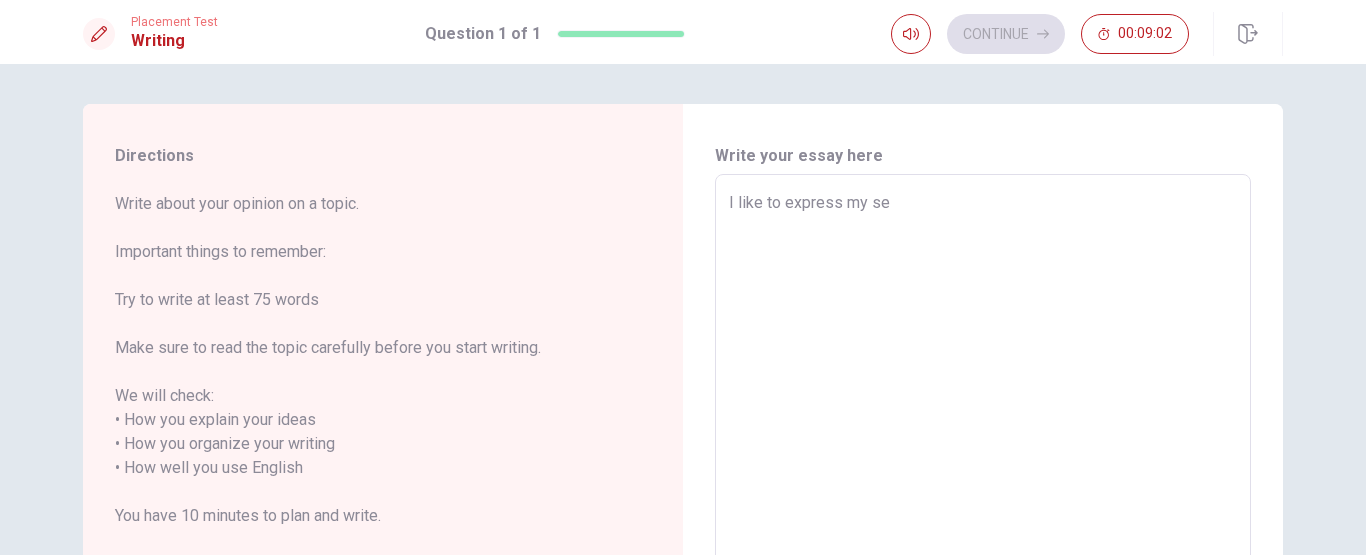 type on "I like to express my sel" 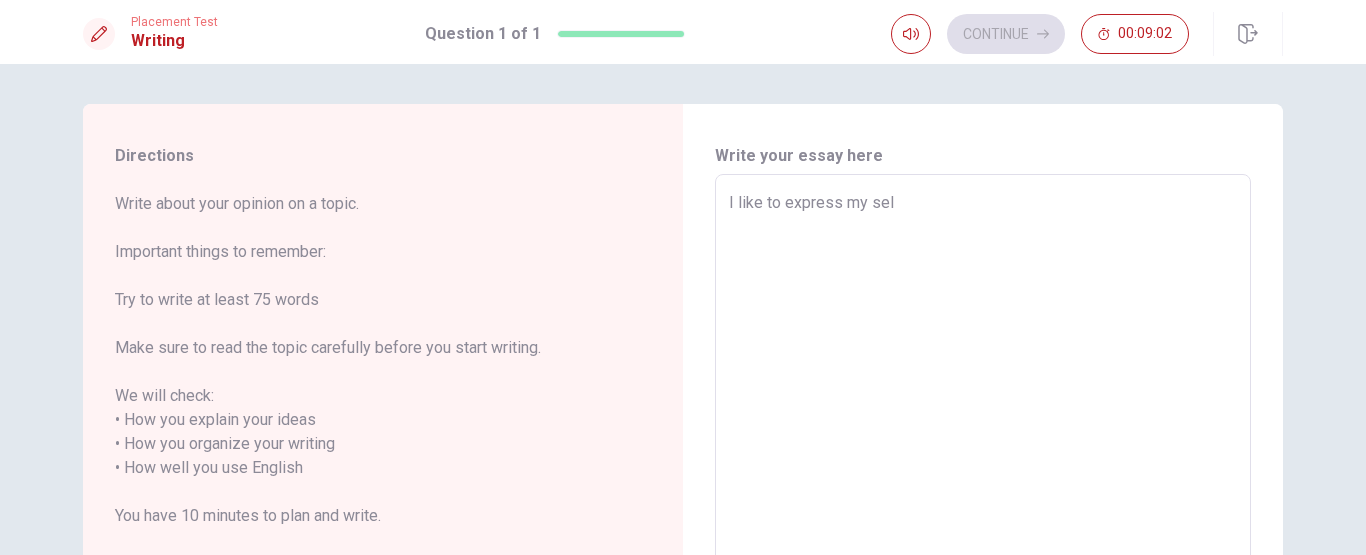 type on "I like to express my self" 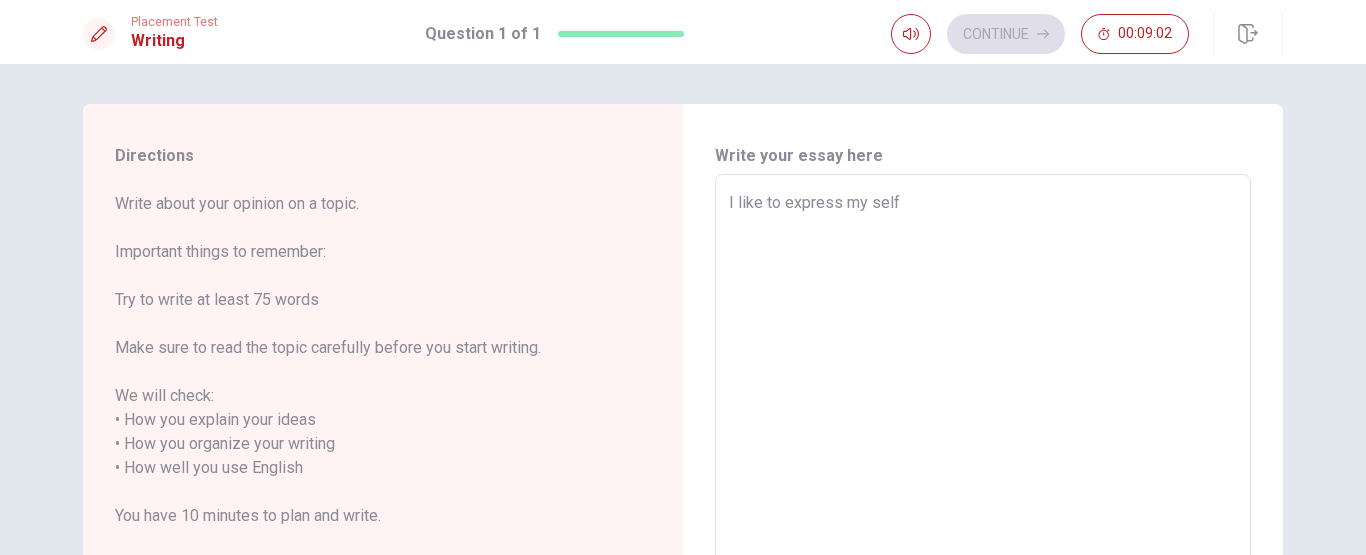 type on "x" 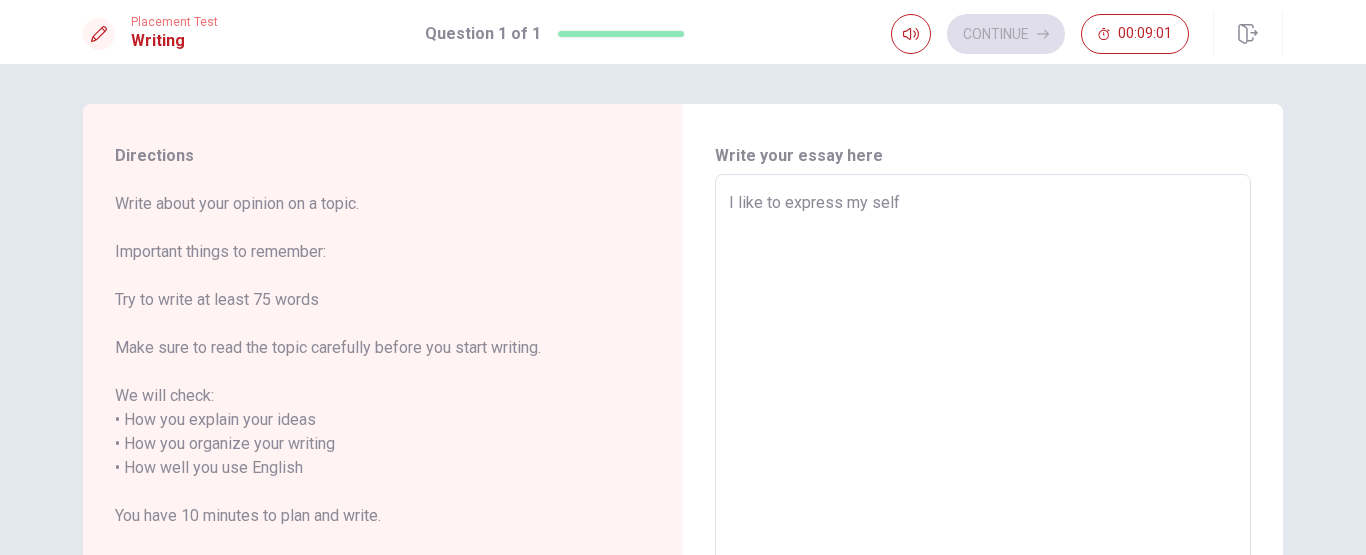 type on "x" 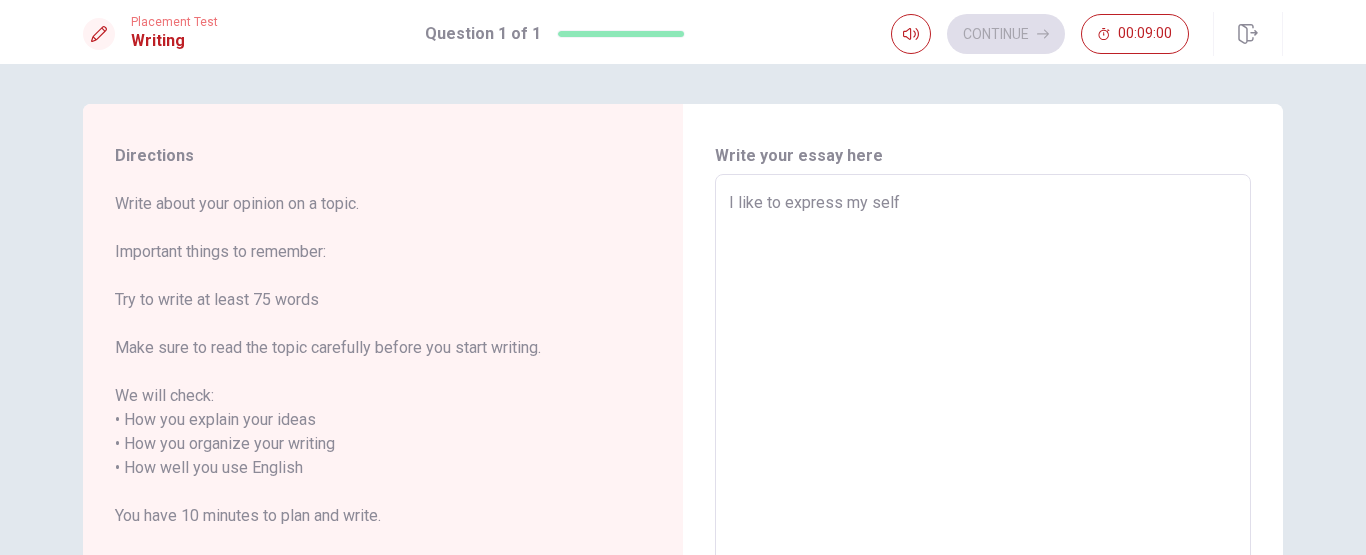 type on "I like to express my self i" 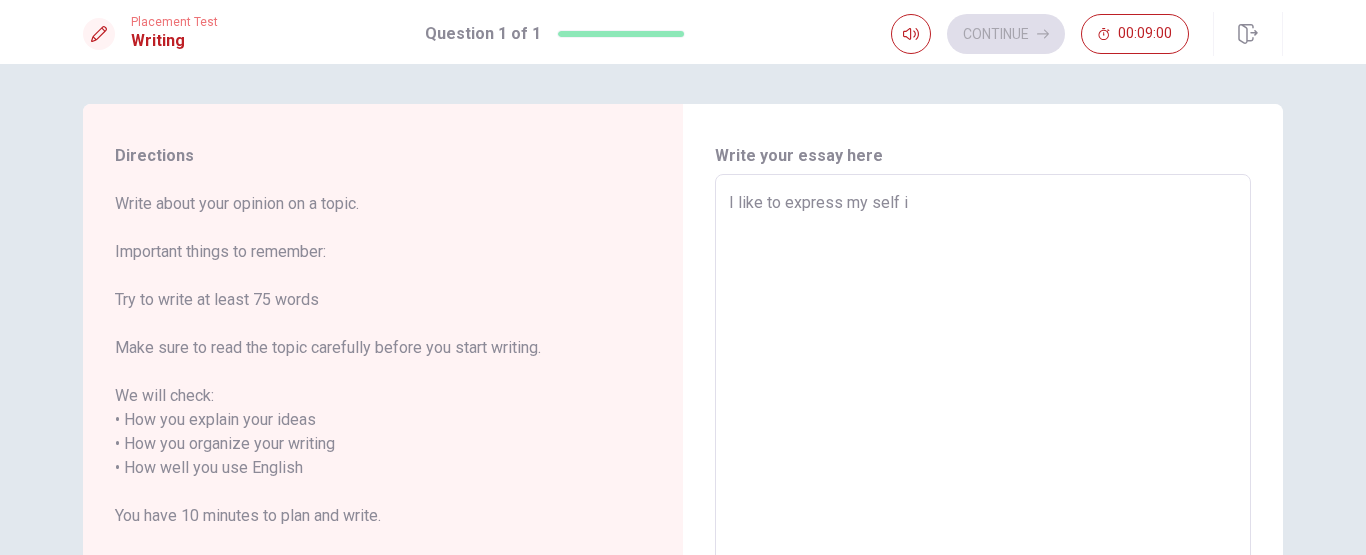 type on "x" 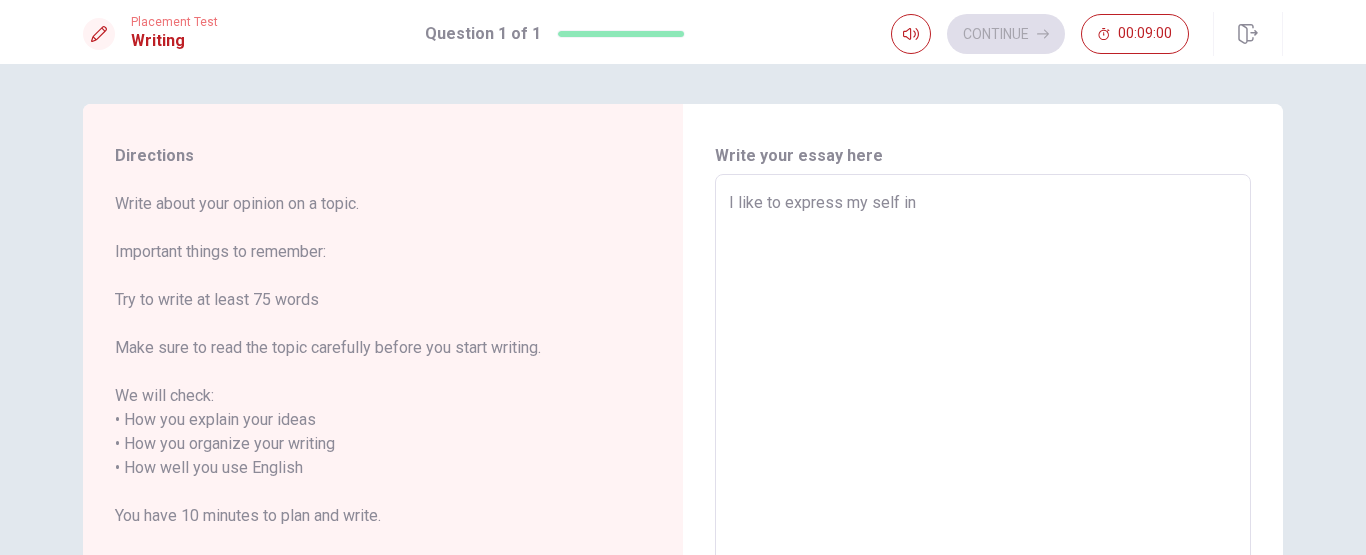 type on "x" 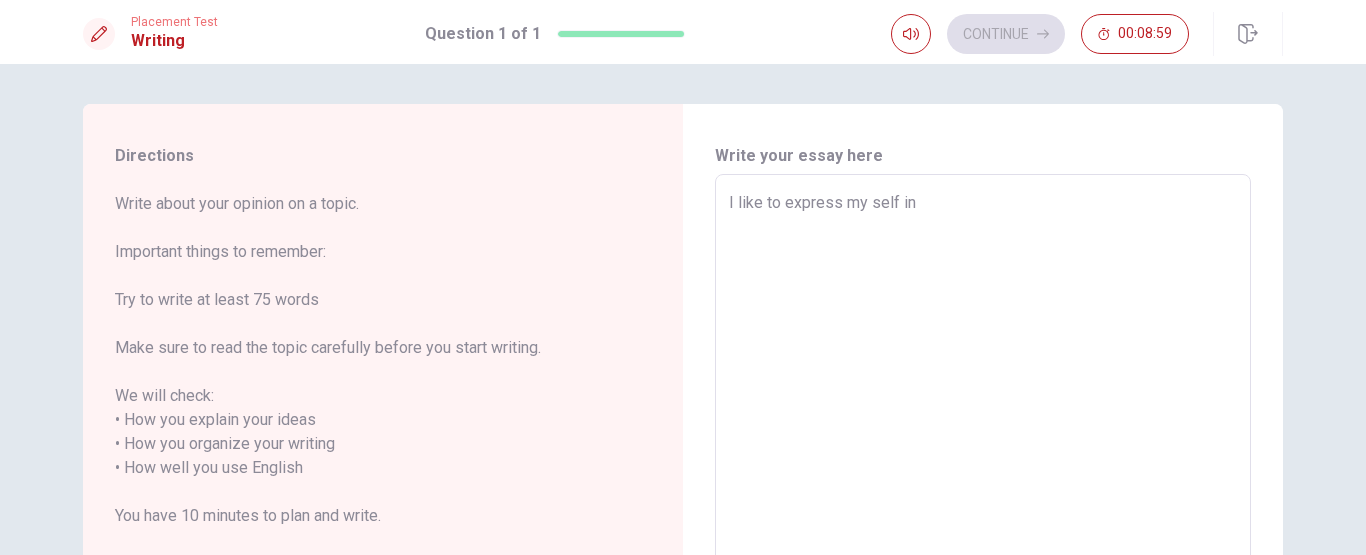 type on "I like to express my self in m" 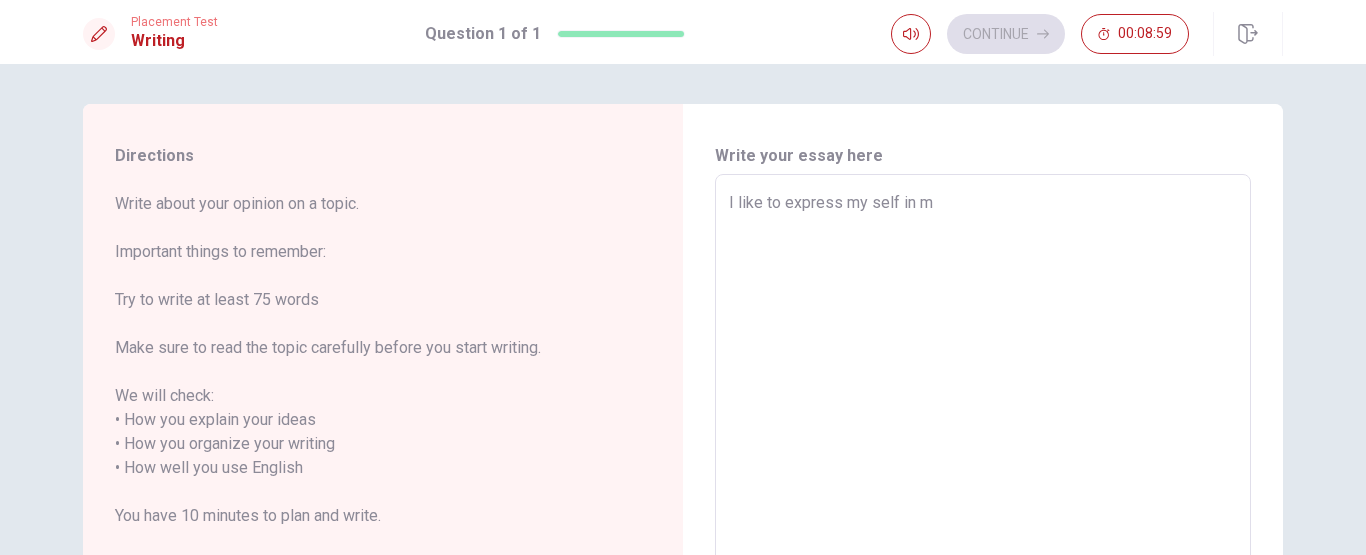 type on "x" 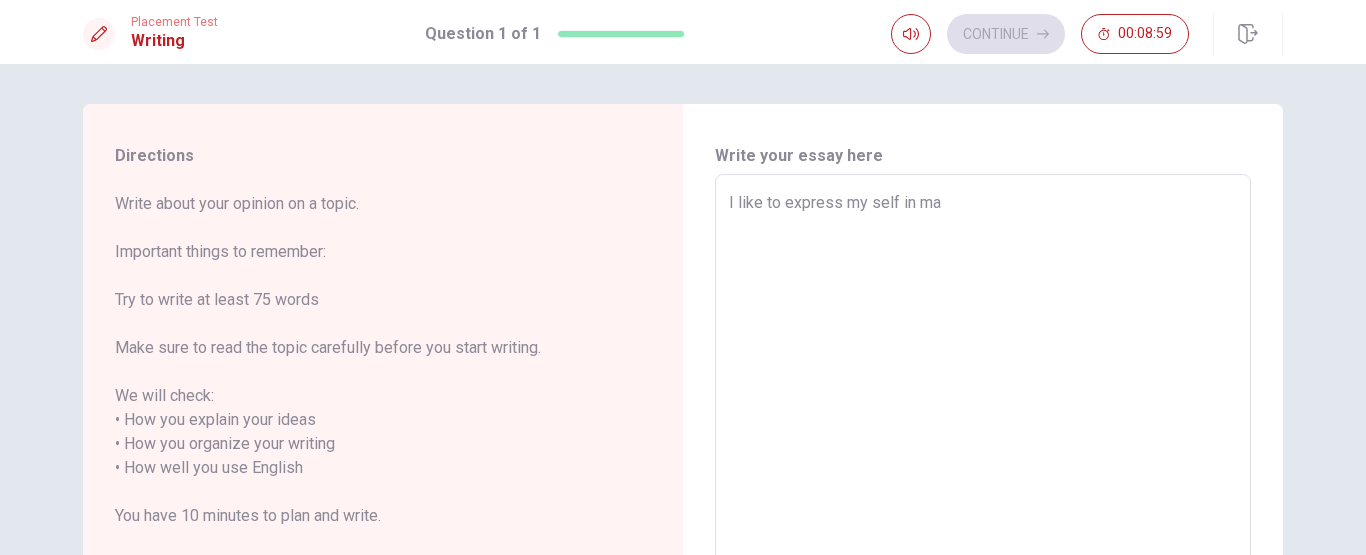 type on "I like to express my self in man" 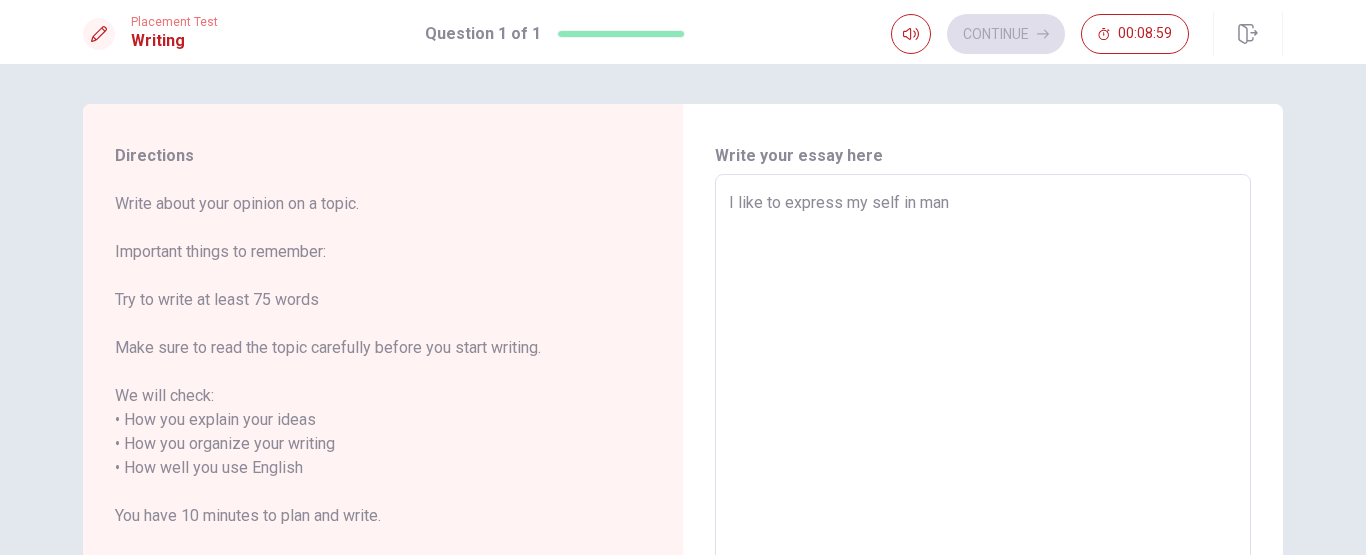 type on "x" 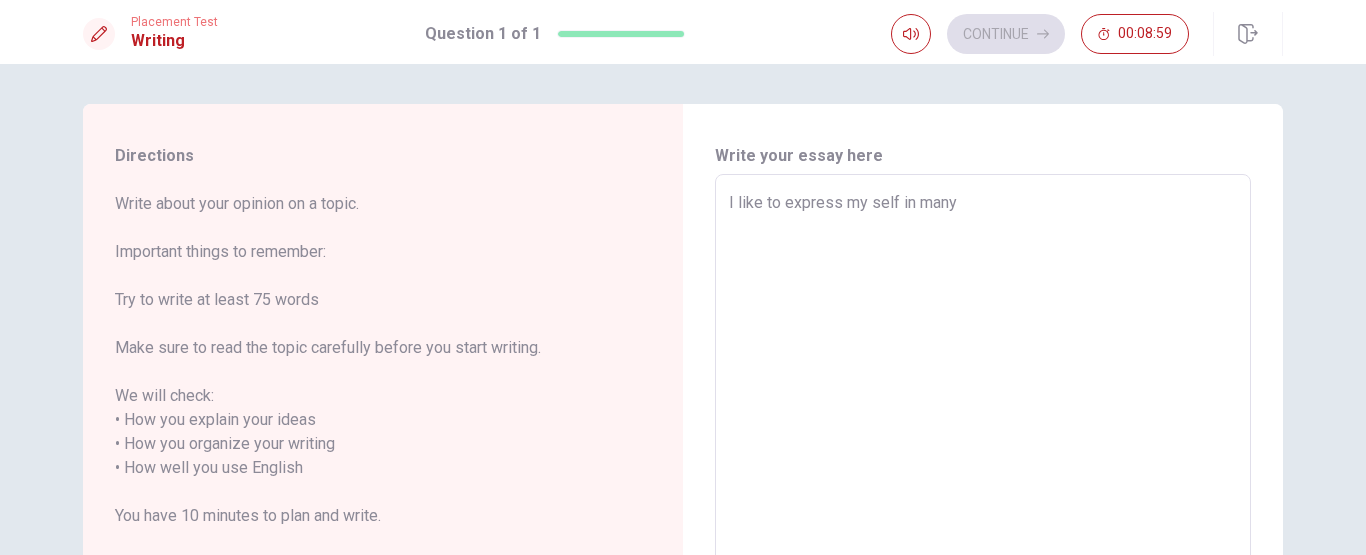 type on "x" 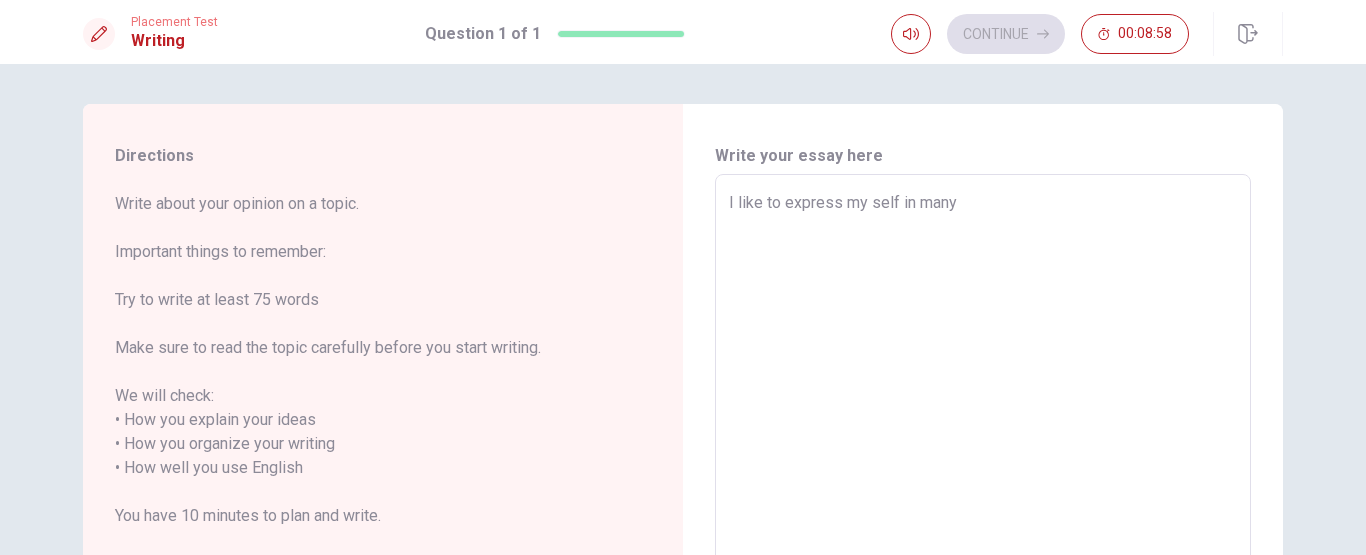 type on "I like to express my self in many d" 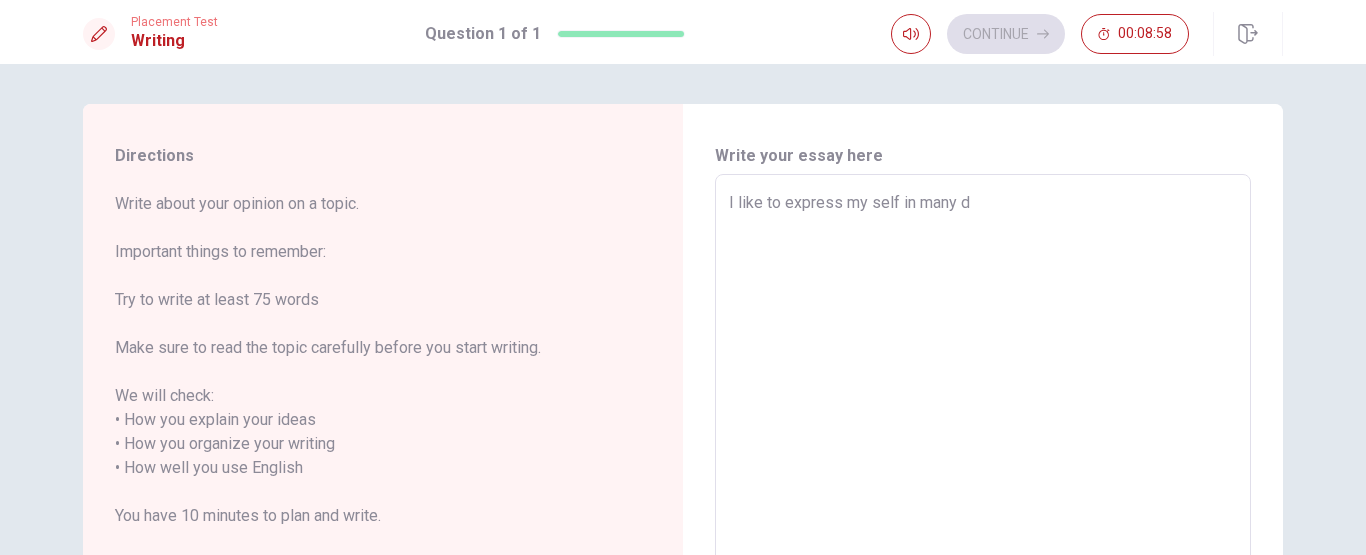 type on "x" 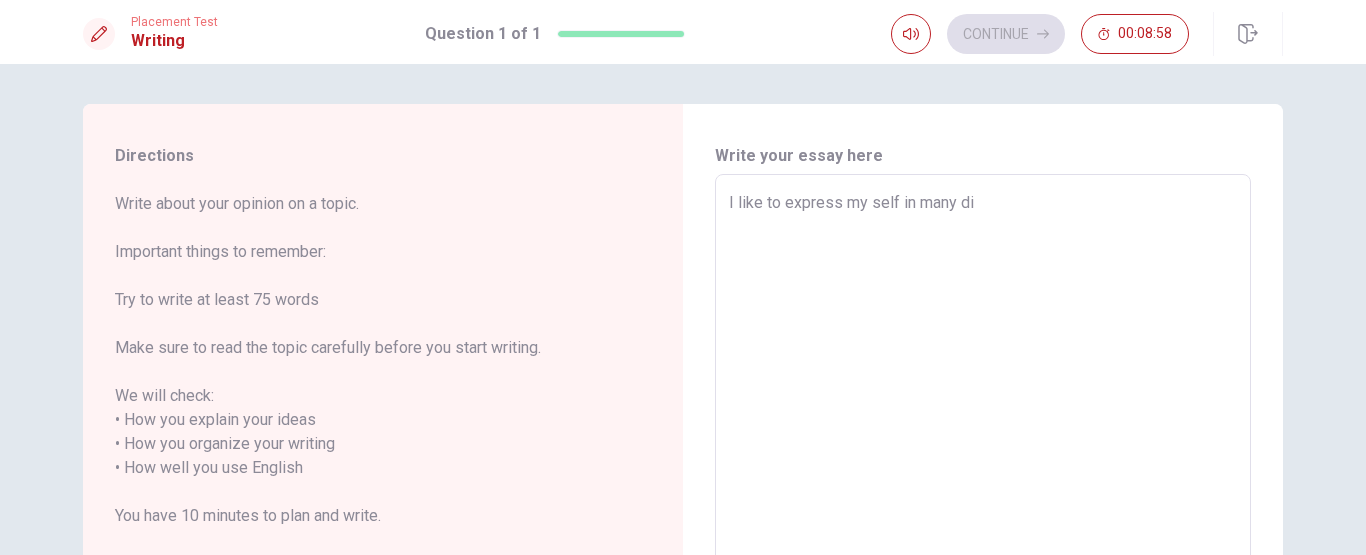 type on "x" 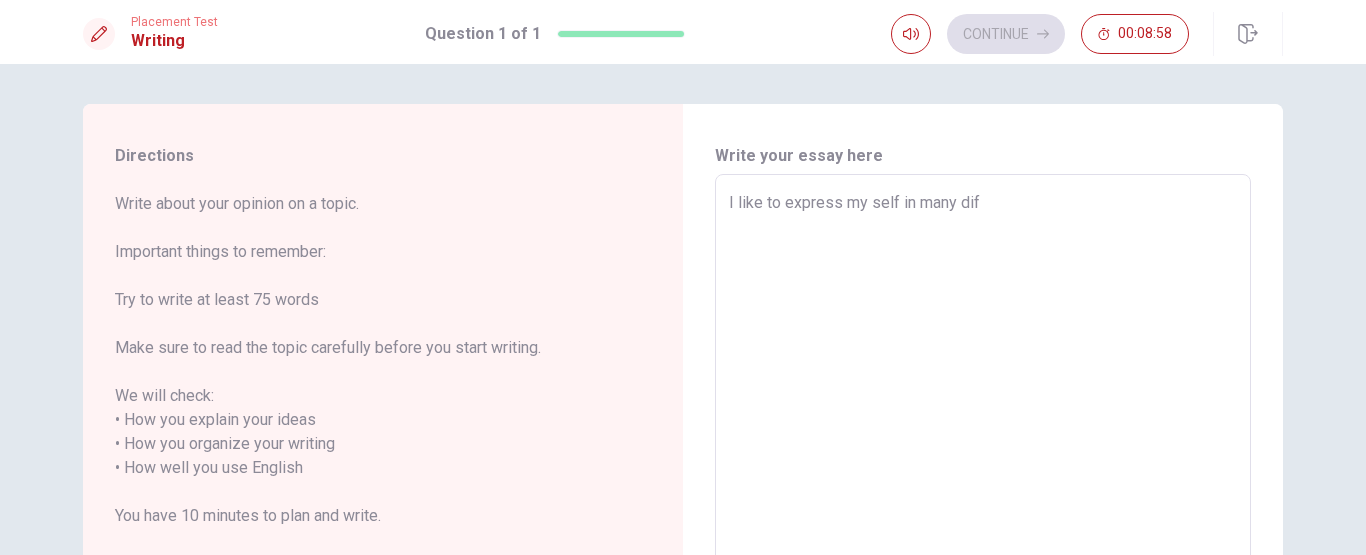 type on "x" 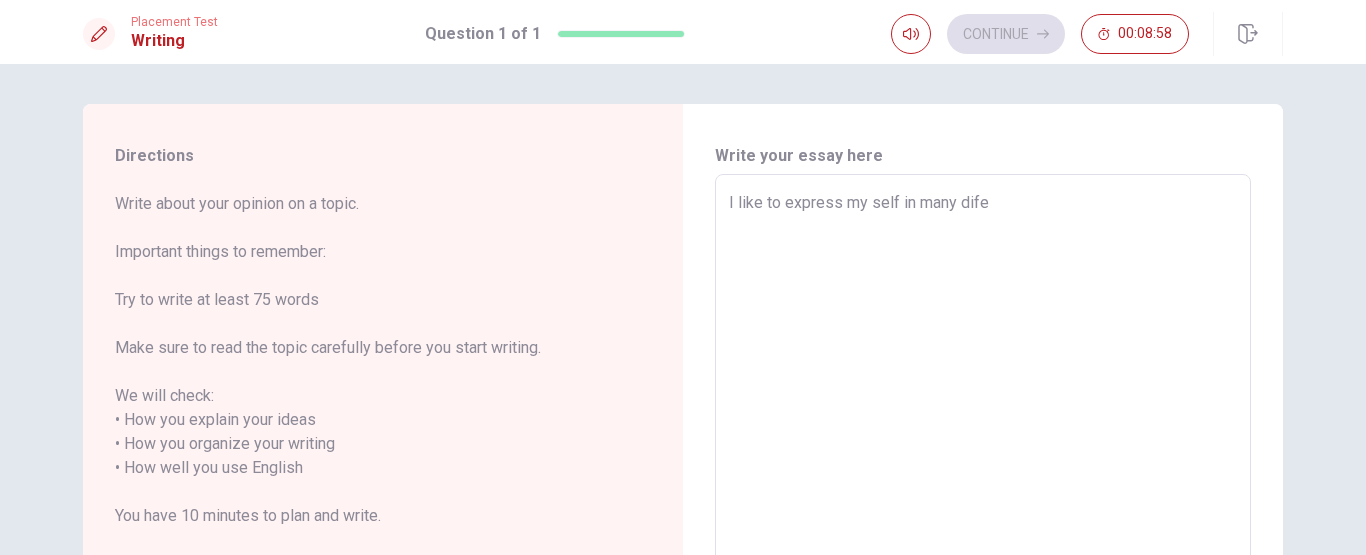 type on "x" 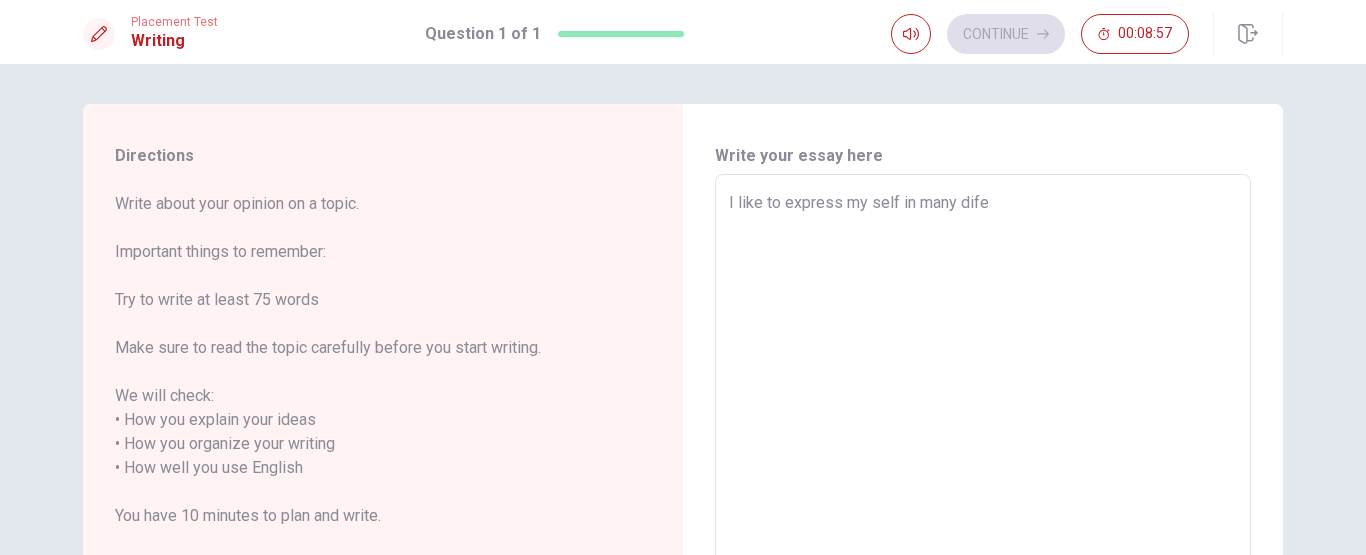 type on "I like to express my self in many dif" 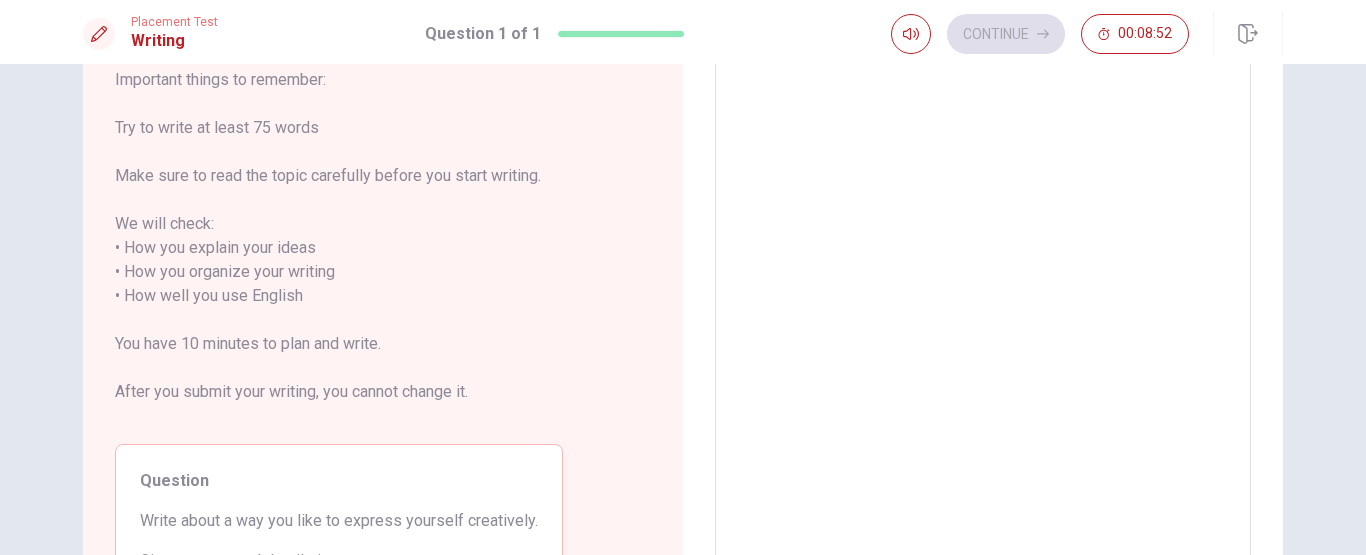 scroll, scrollTop: 0, scrollLeft: 0, axis: both 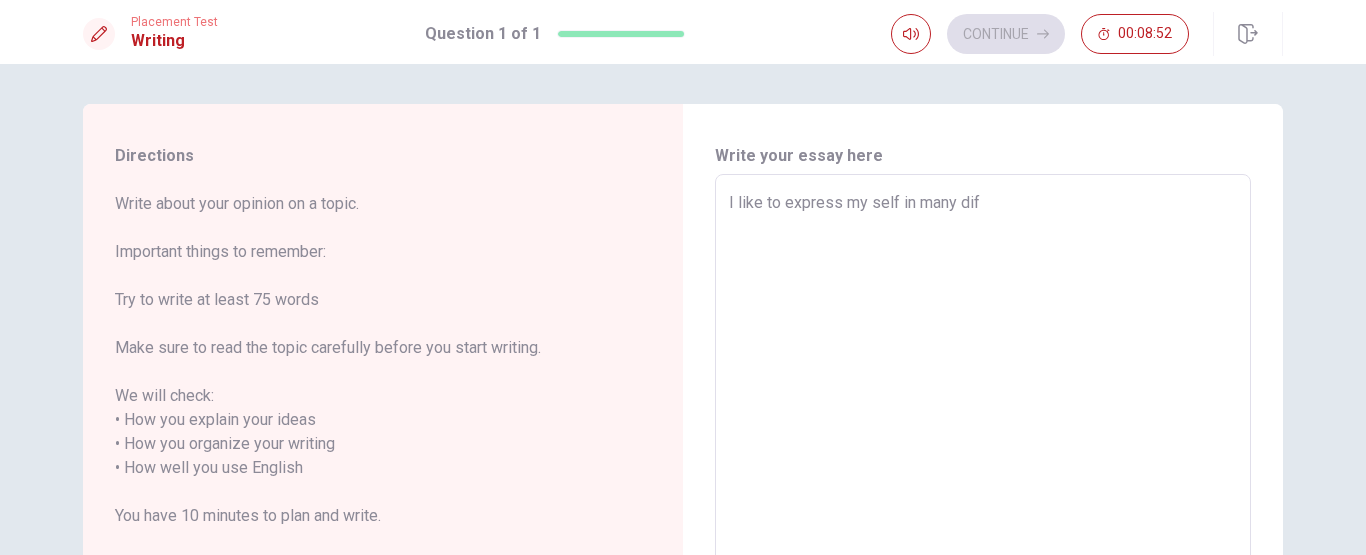 type on "x" 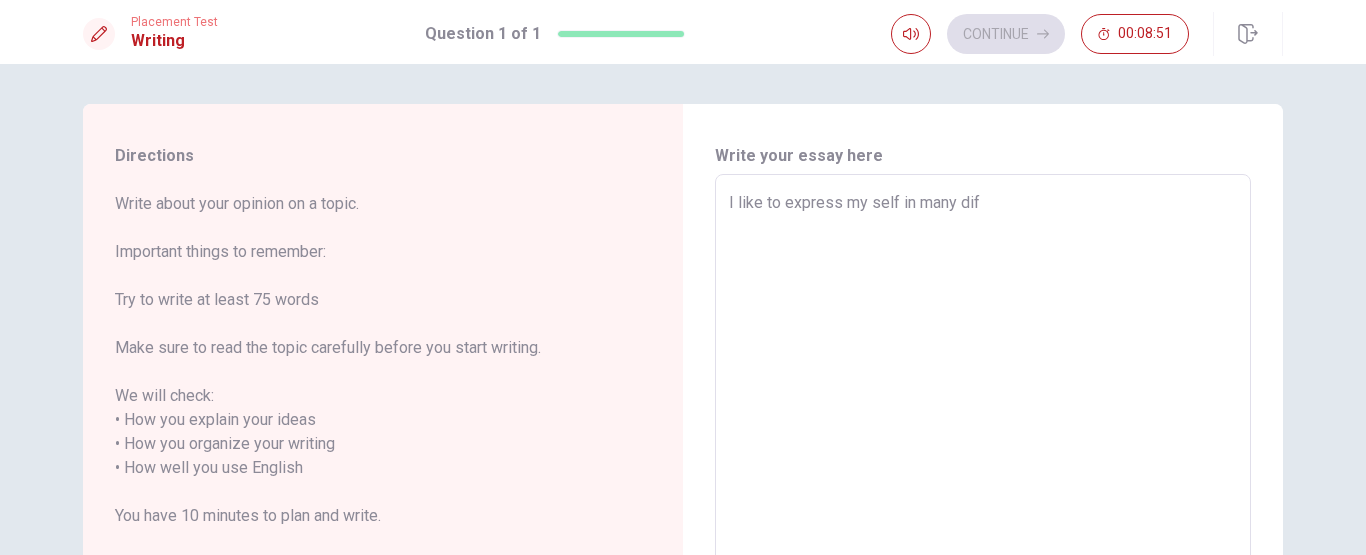 type on "I like to express my self in many dife" 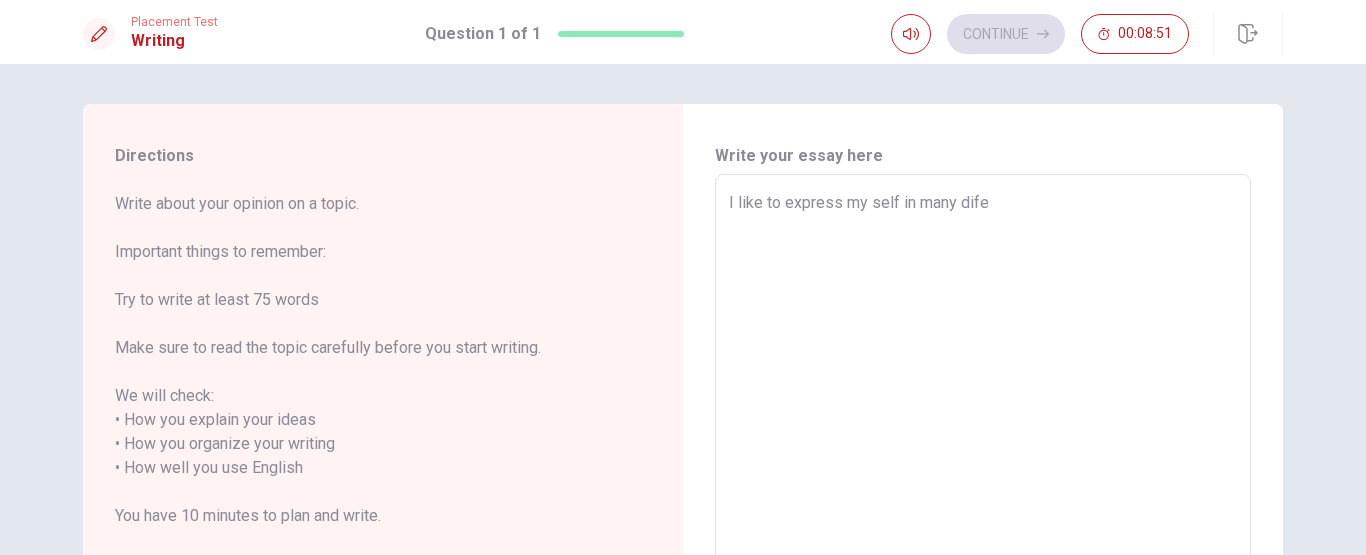 type on "x" 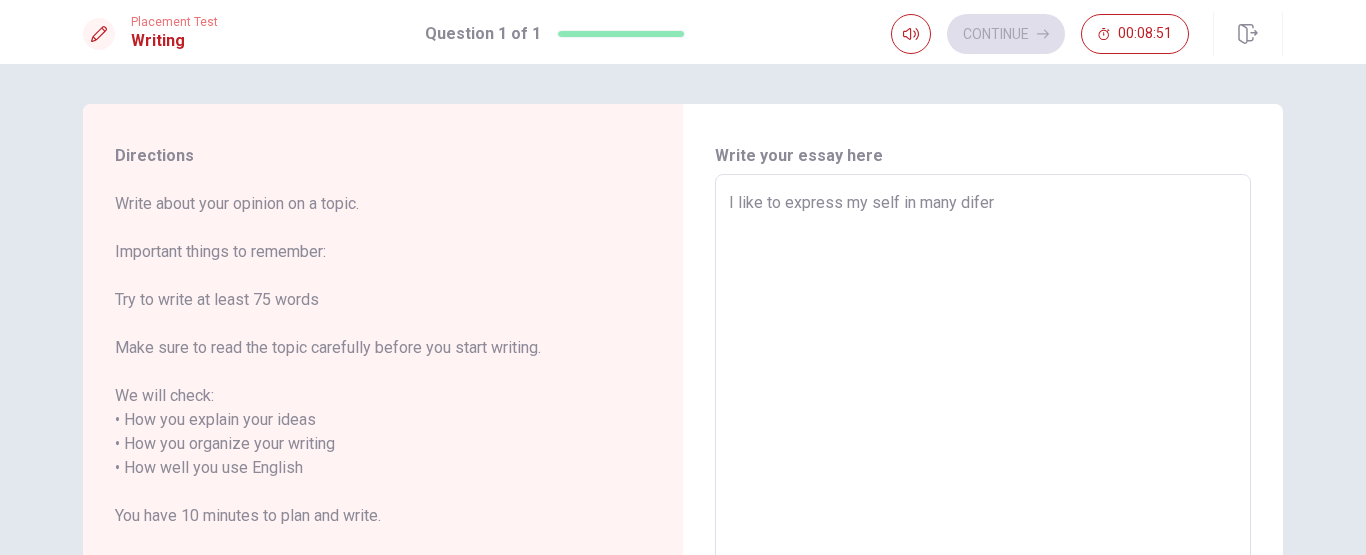 type on "x" 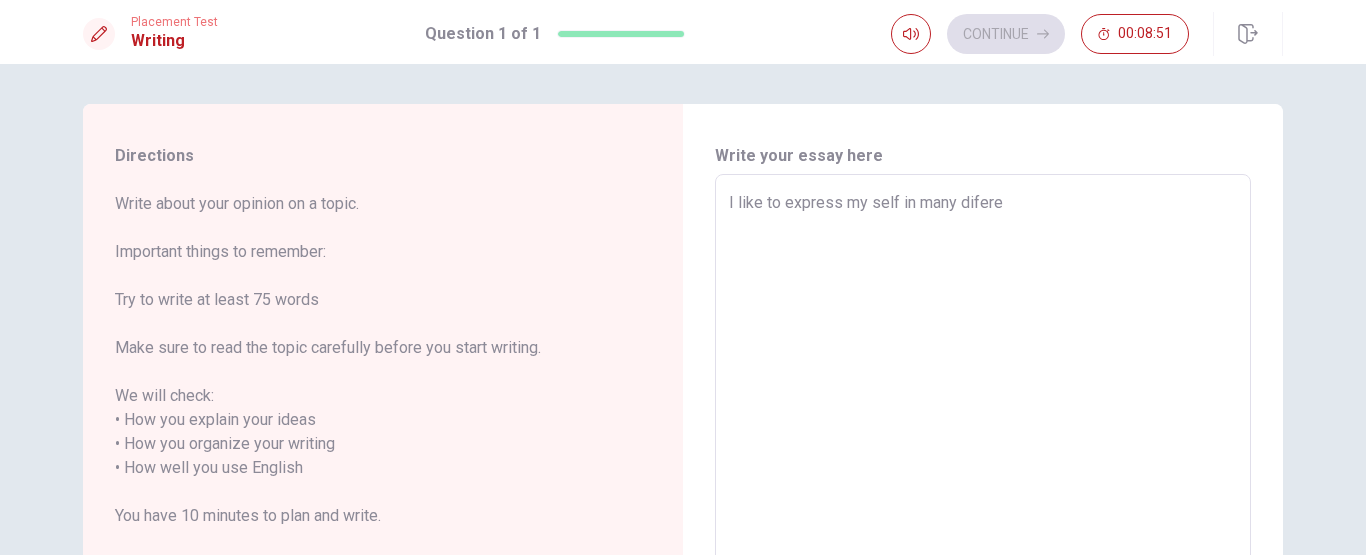 type on "x" 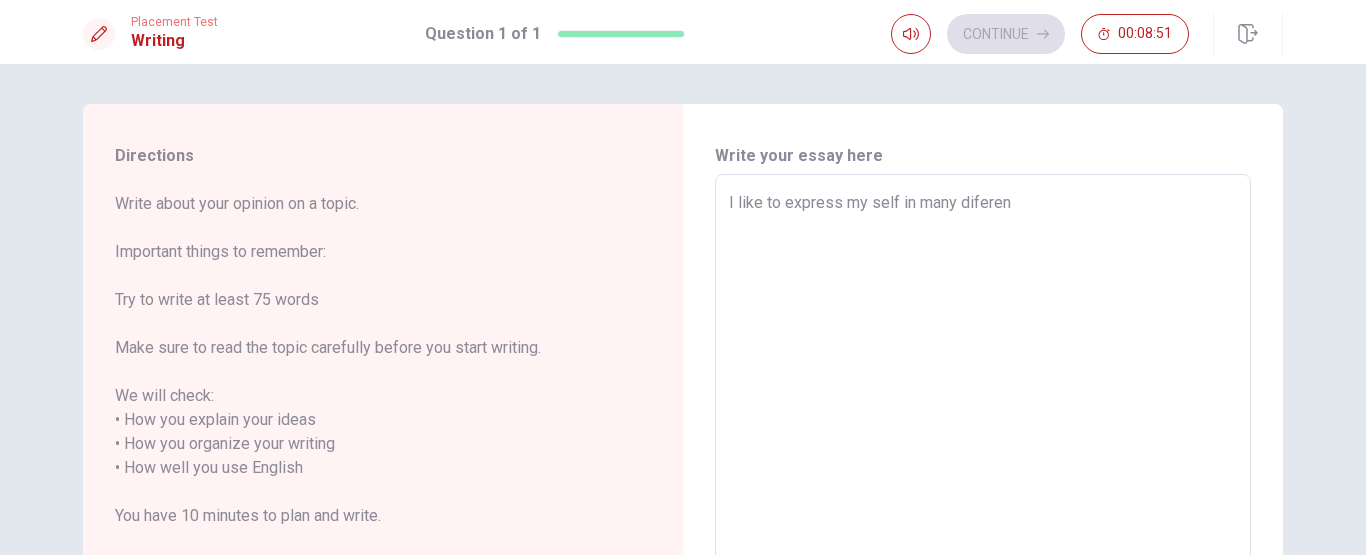 type on "x" 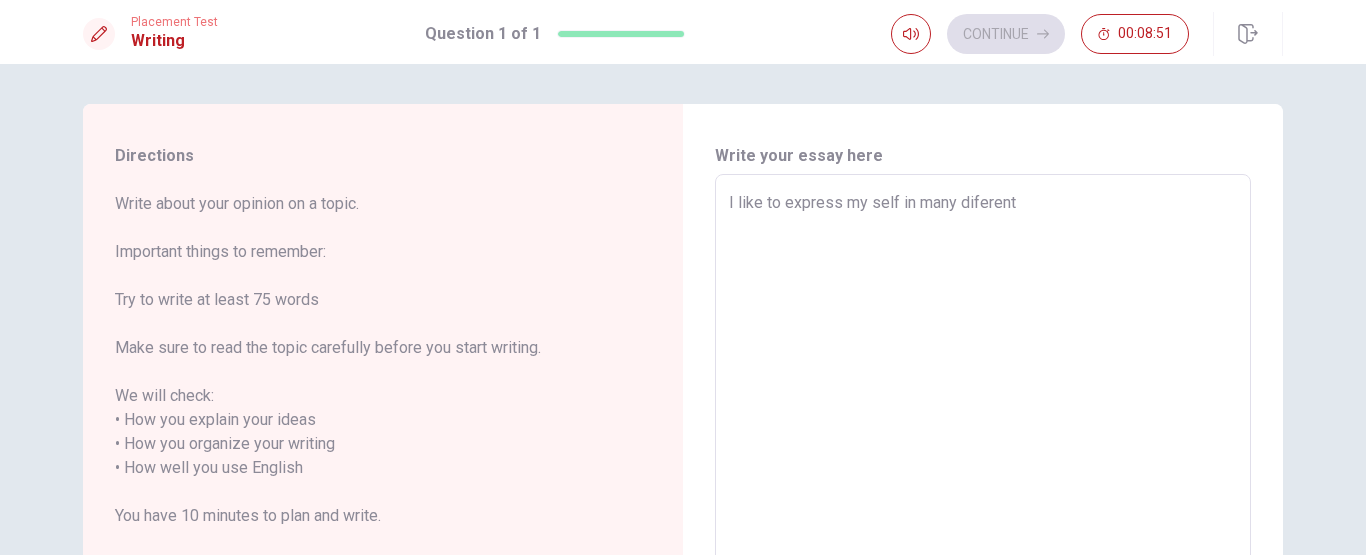 type on "I like to express my self in many diferente" 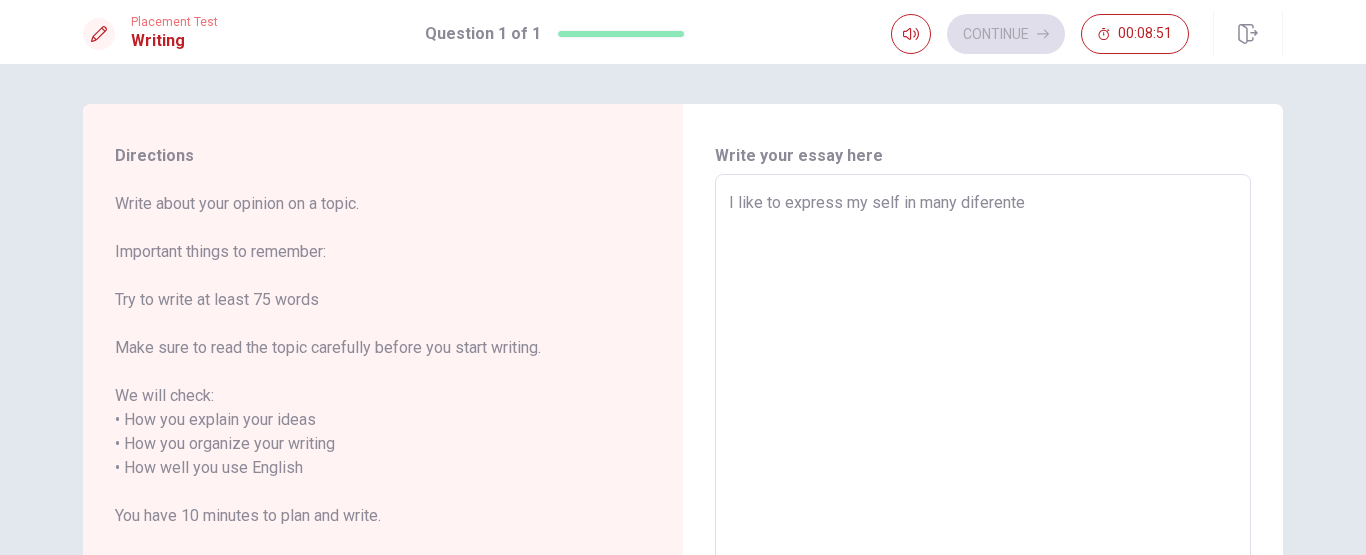 type on "x" 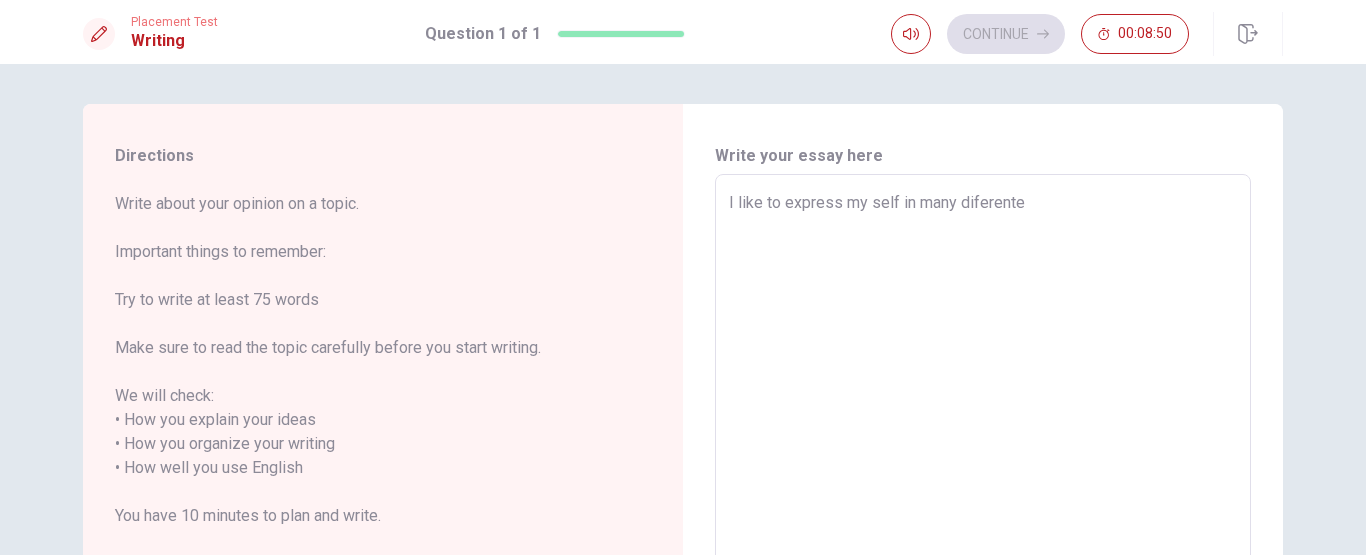type on "I like to express my self in many diferentes" 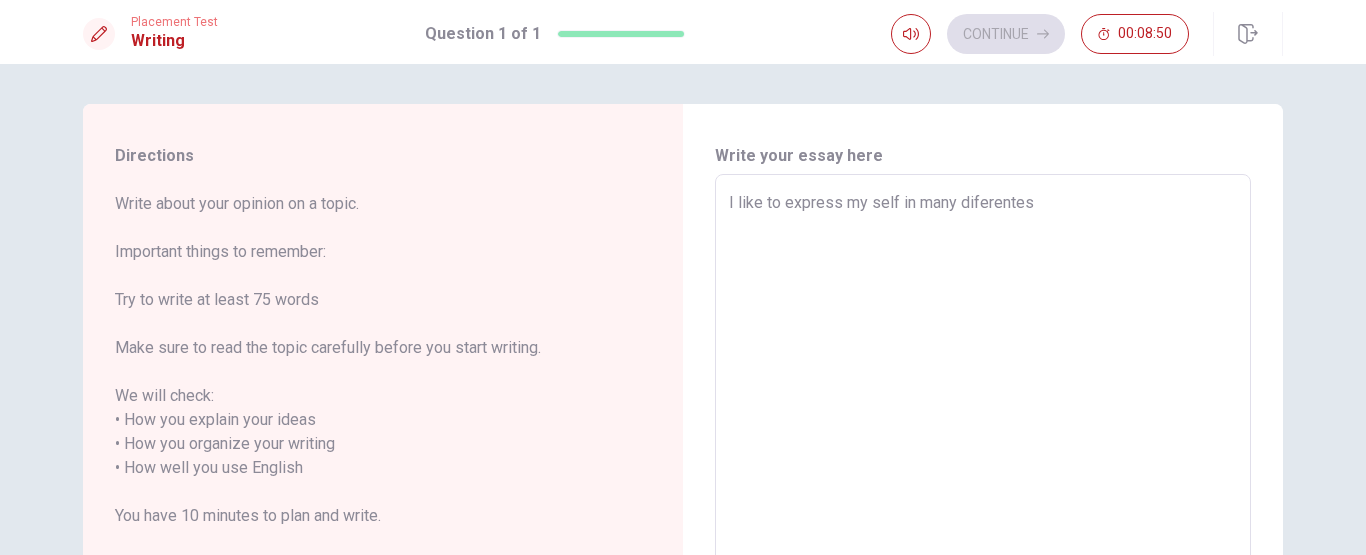 type on "x" 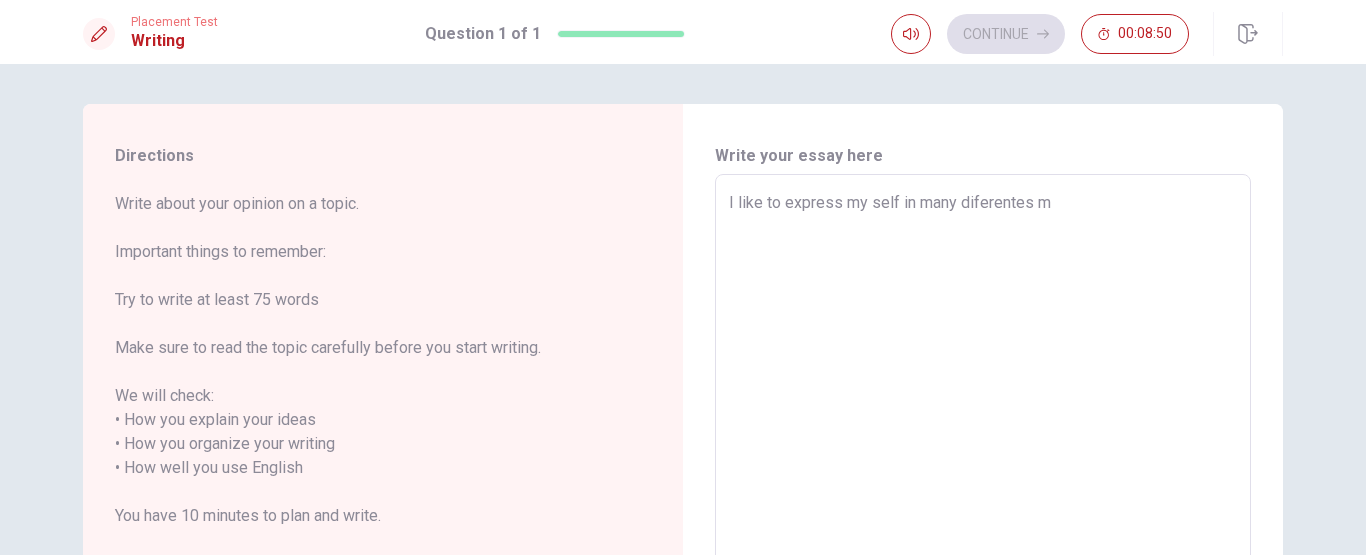 type on "x" 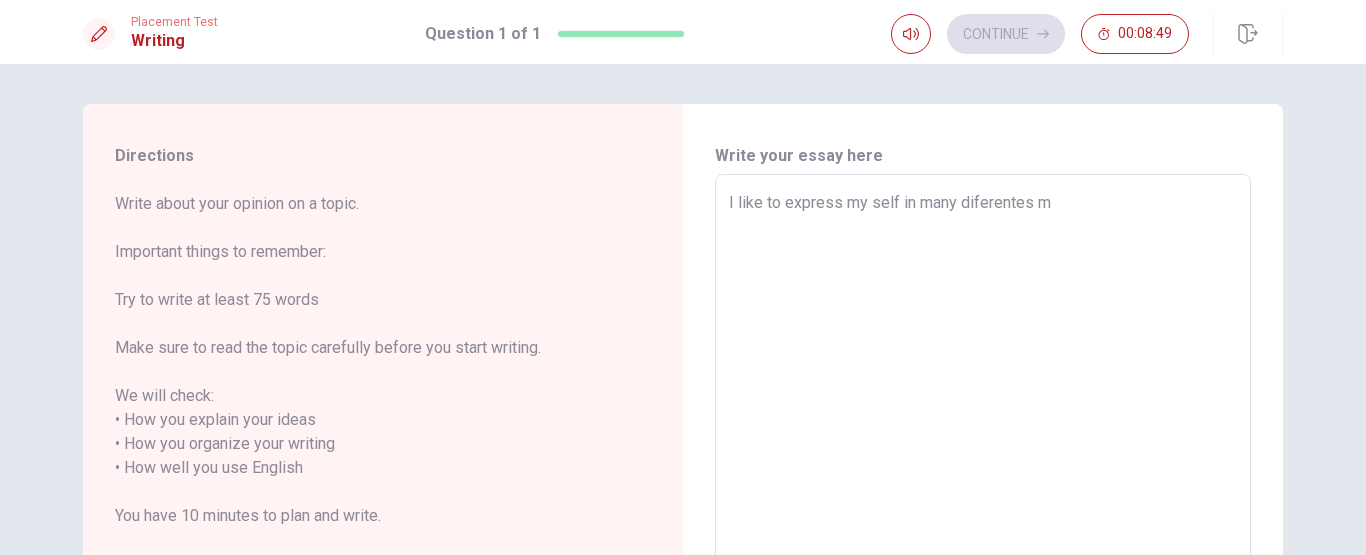 type on "I like to express my self in many diferentes" 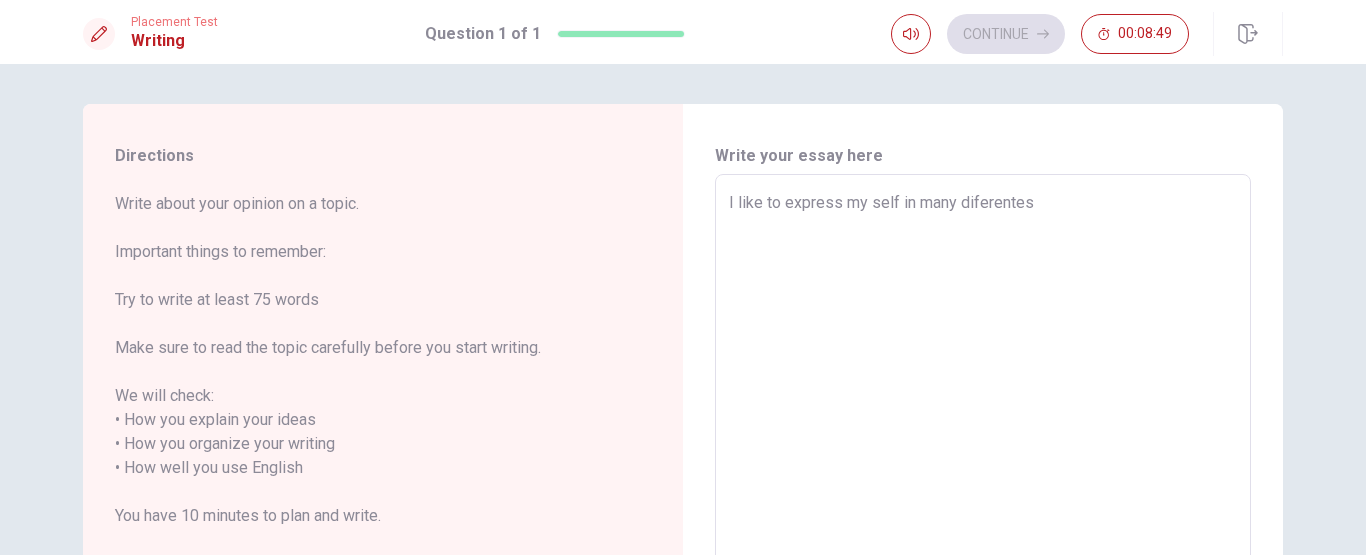 type on "x" 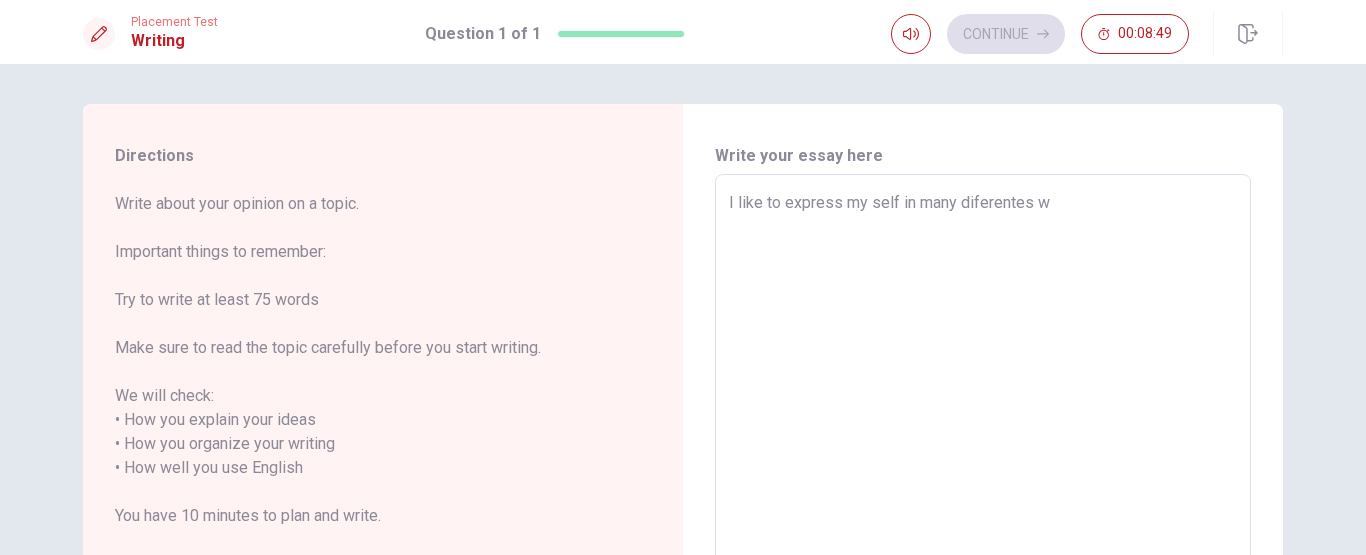 type on "I like to express my self in many diferentes wa" 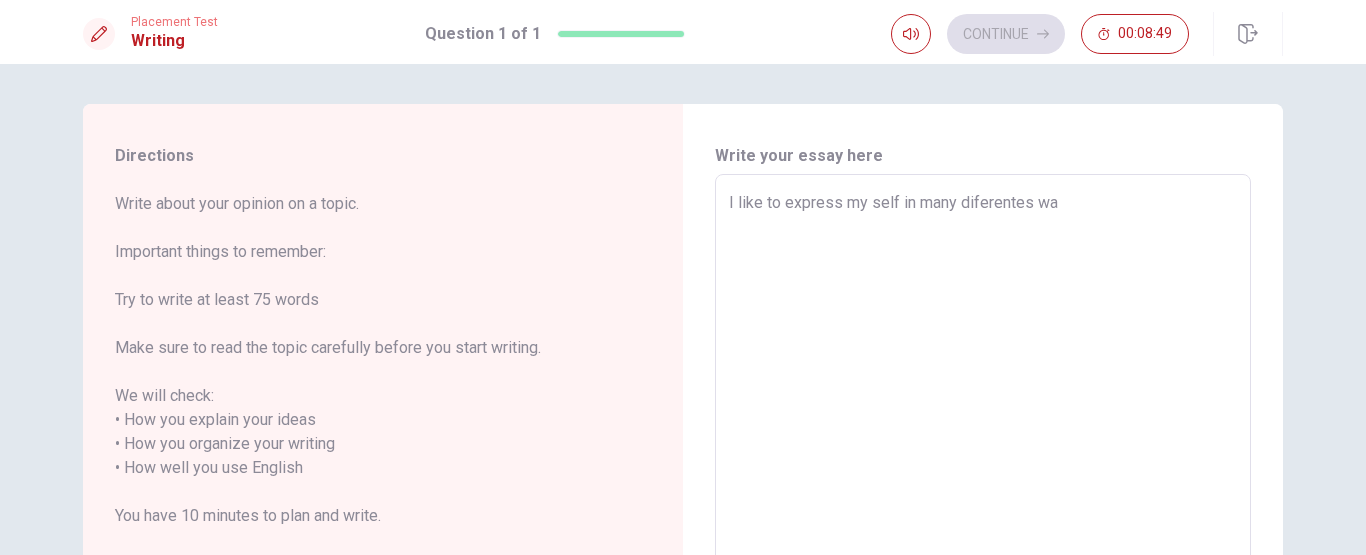 type on "x" 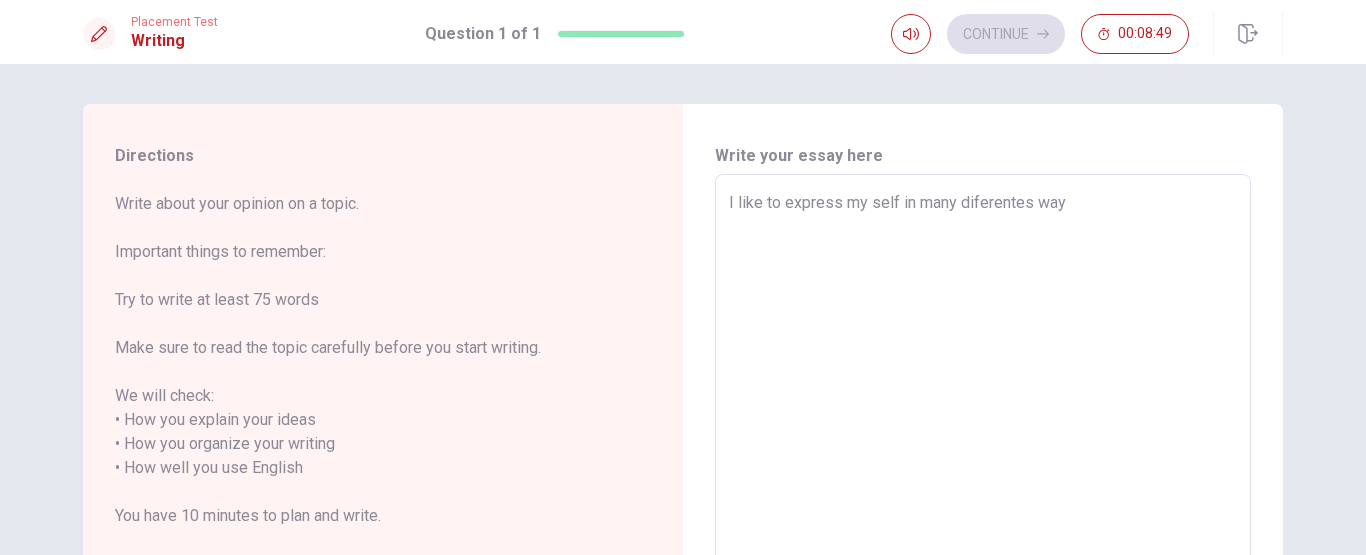 type on "I like to express my self in many diferentes ways" 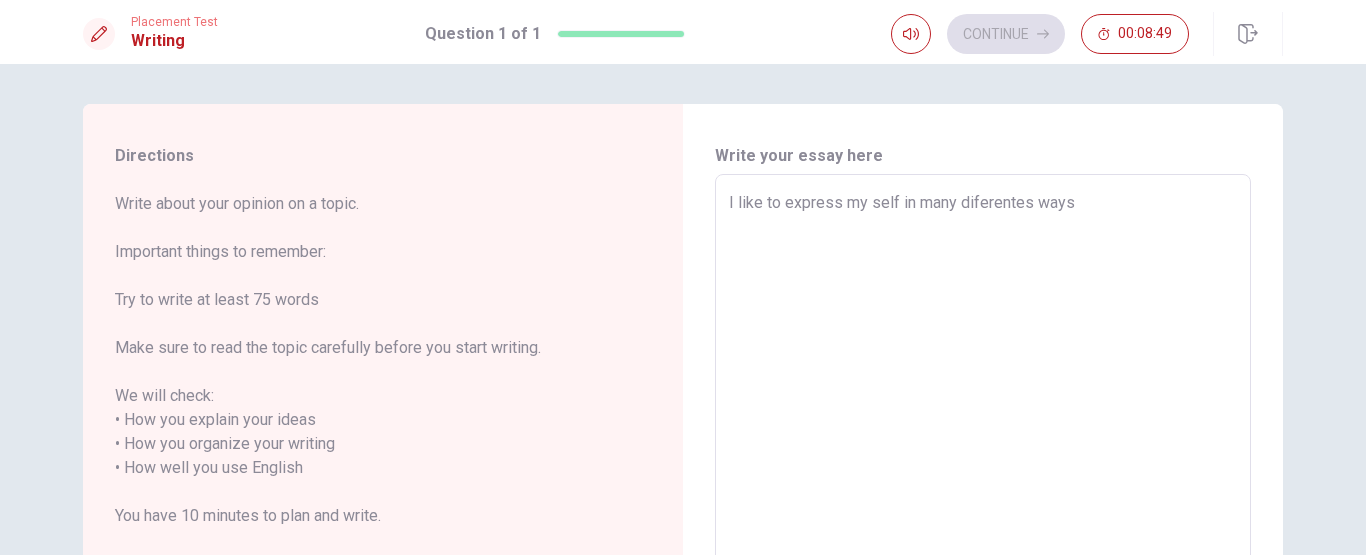 type on "x" 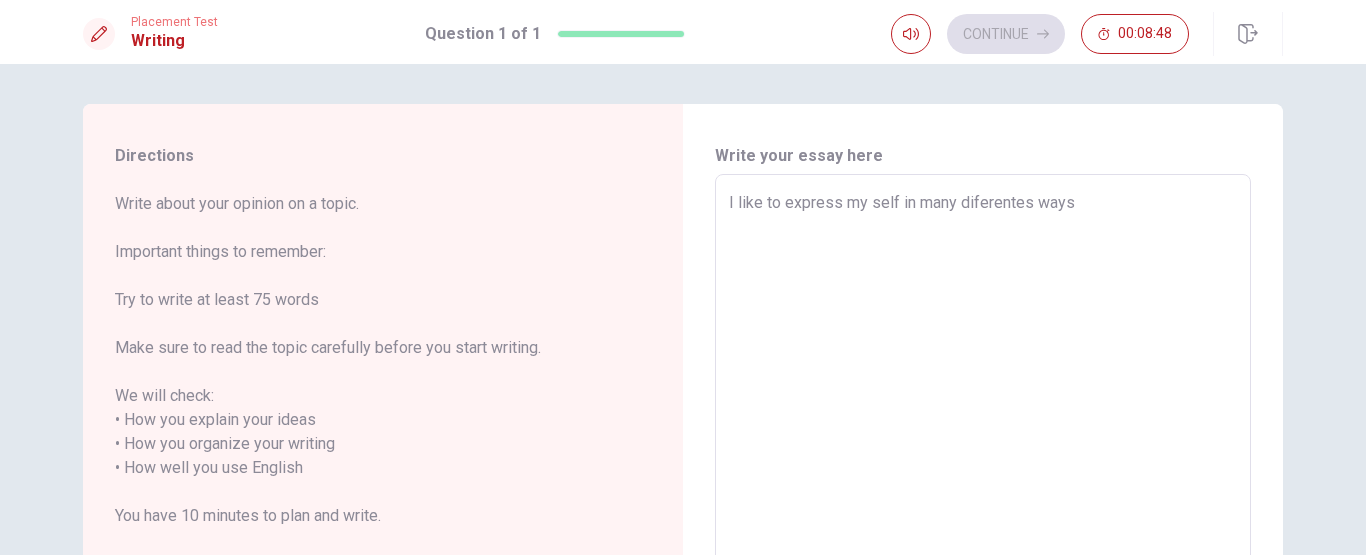 type on "I like to express my self in many diferentes ways" 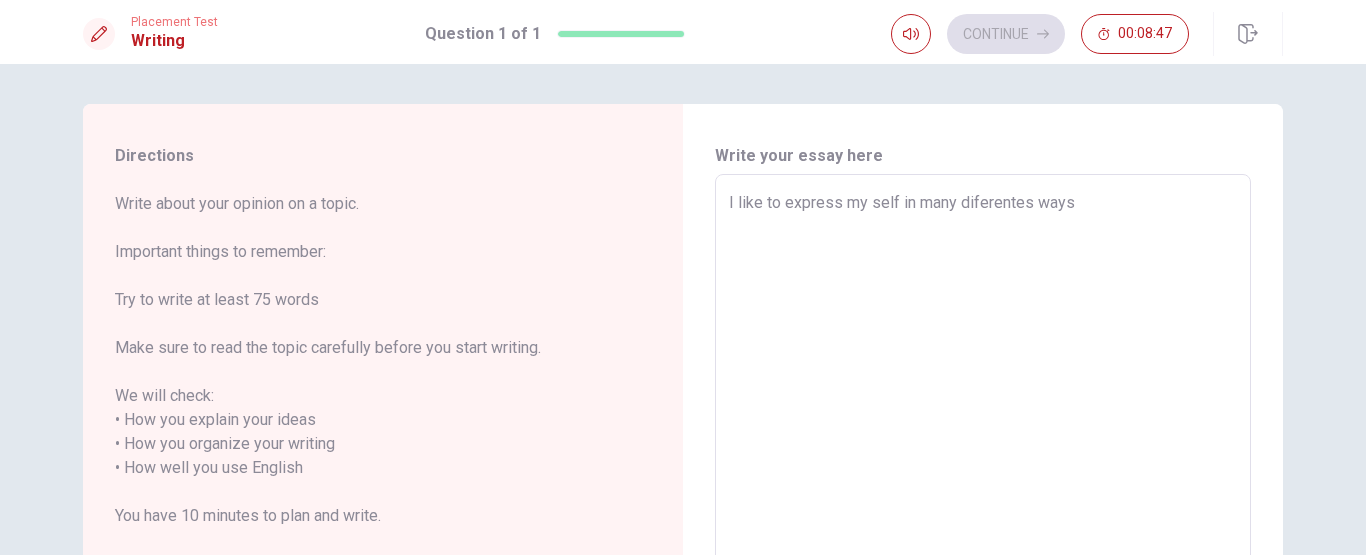 type on "I like to express my self in many diferentes ways" 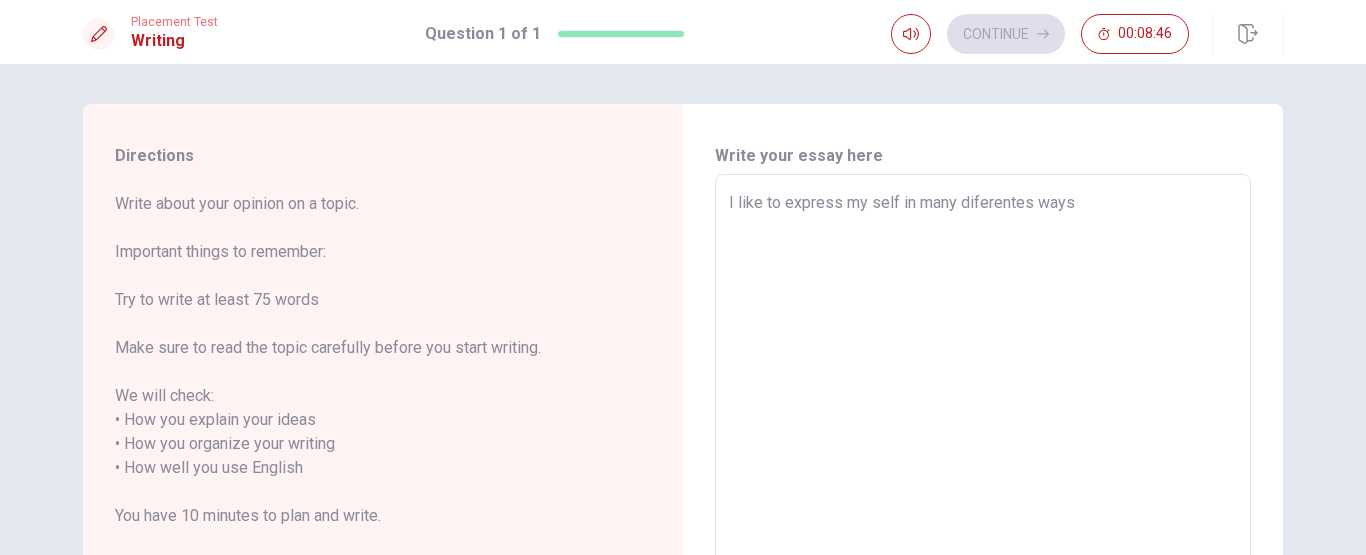 type on "I like to express my self in many diferentes ways," 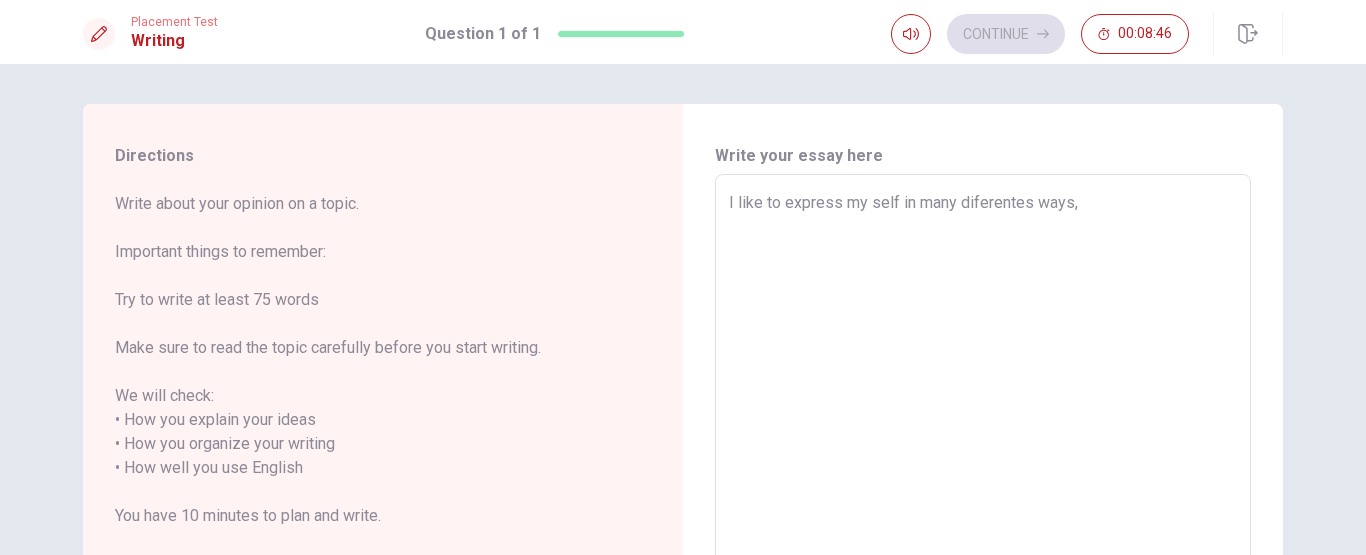 type on "x" 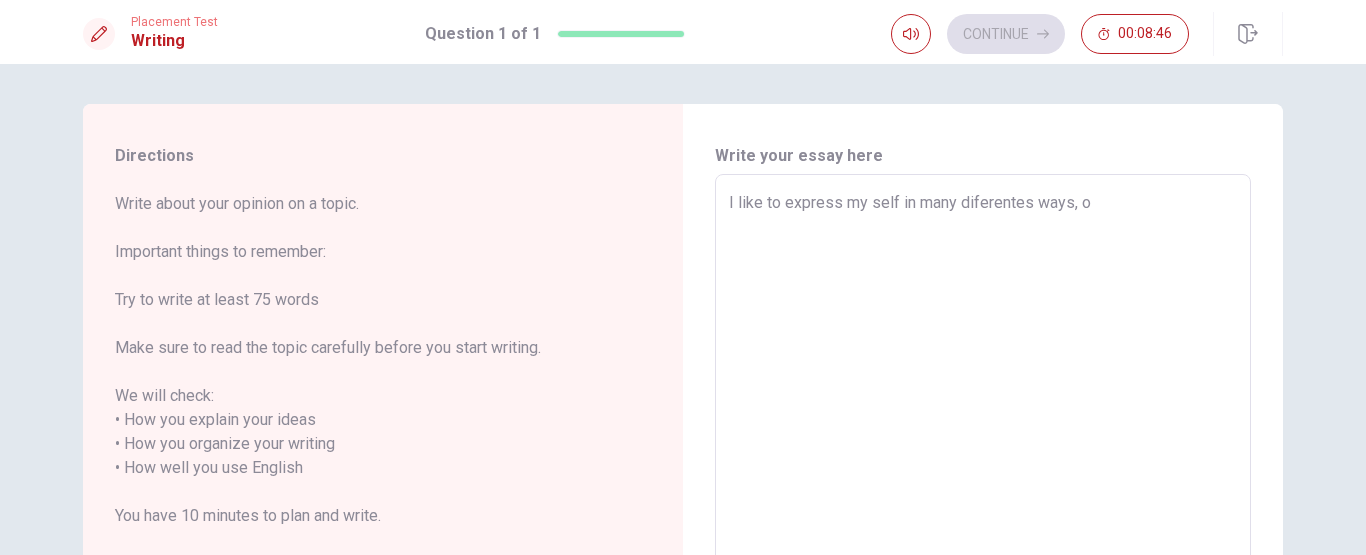 type on "x" 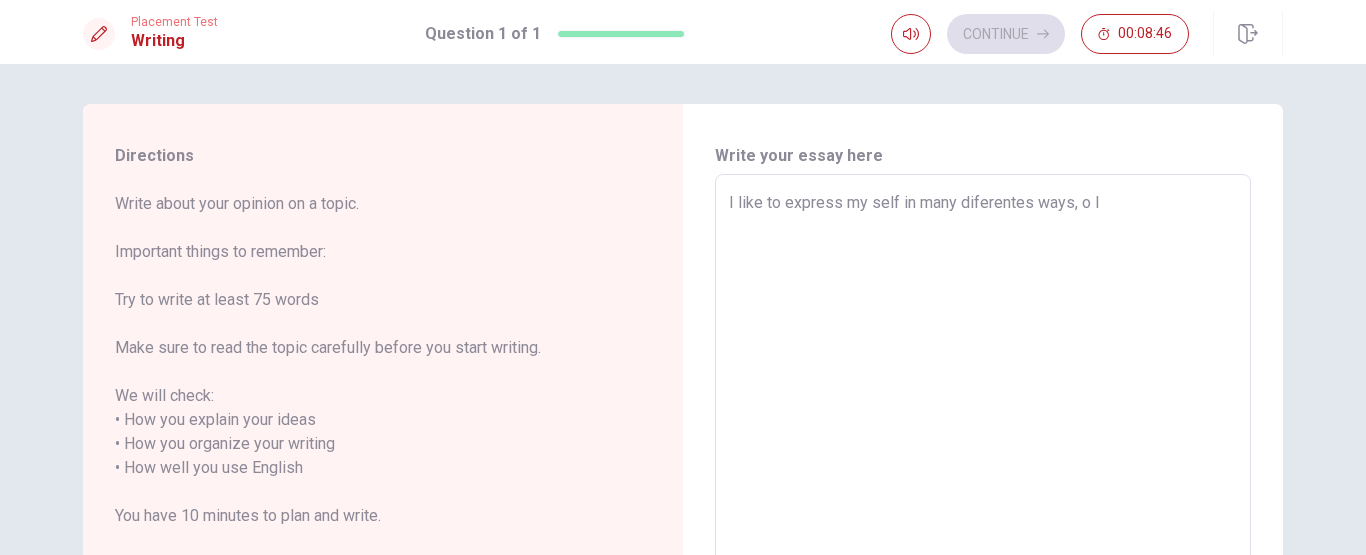 type on "I like to express my self in many diferentes ways, o lç" 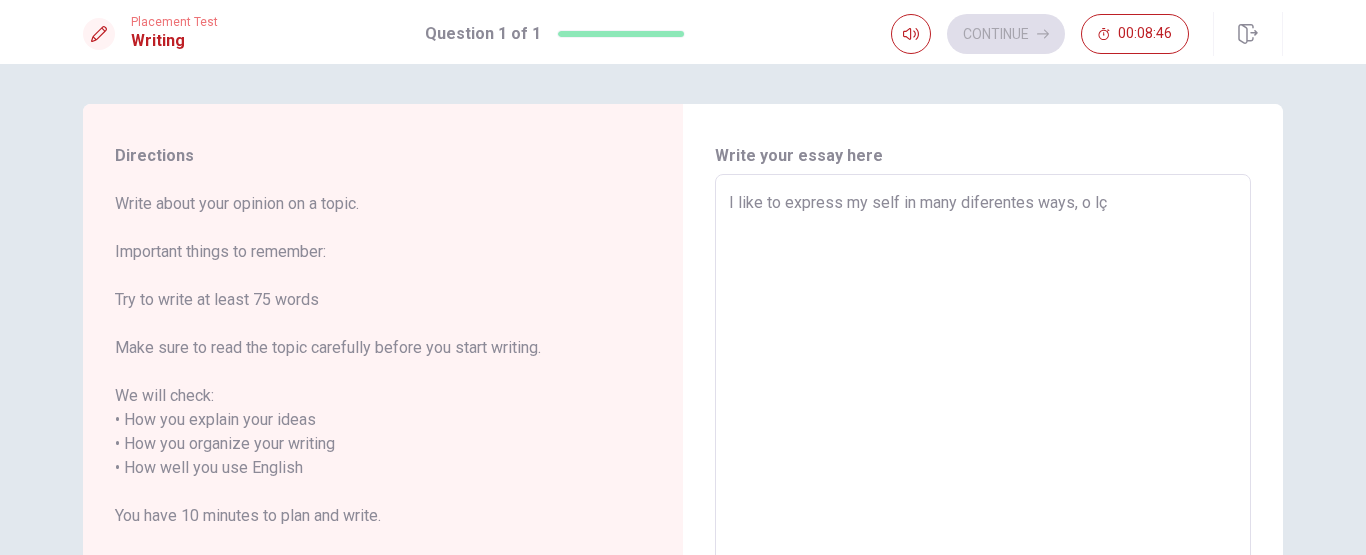 type on "x" 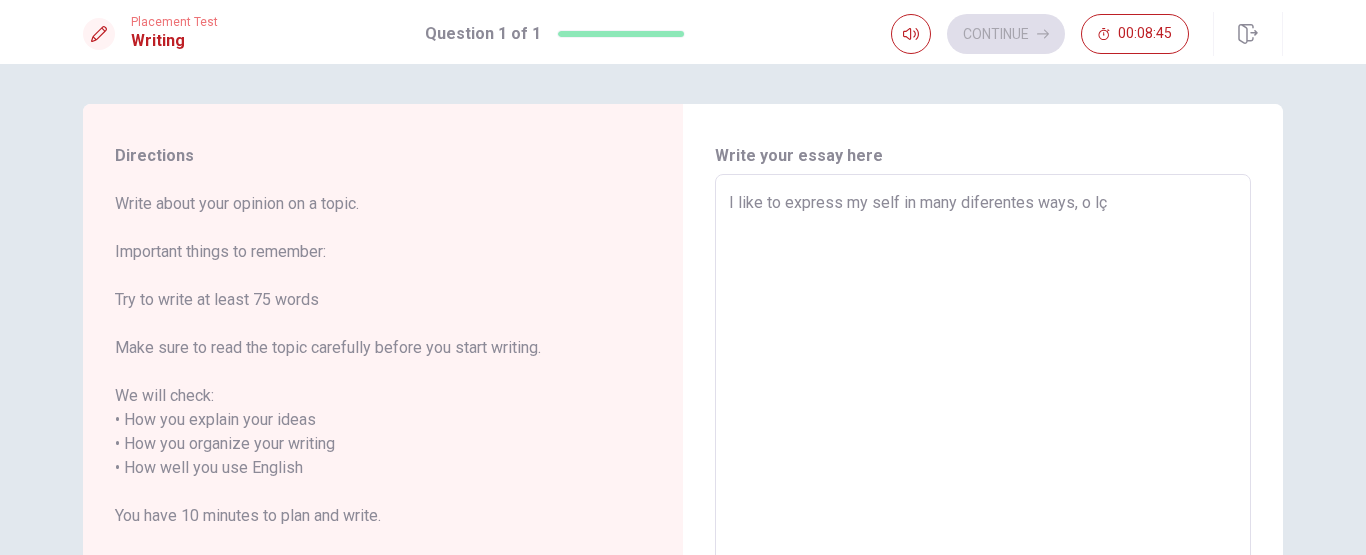 type on "I like to express my self in many diferentes ways, o l" 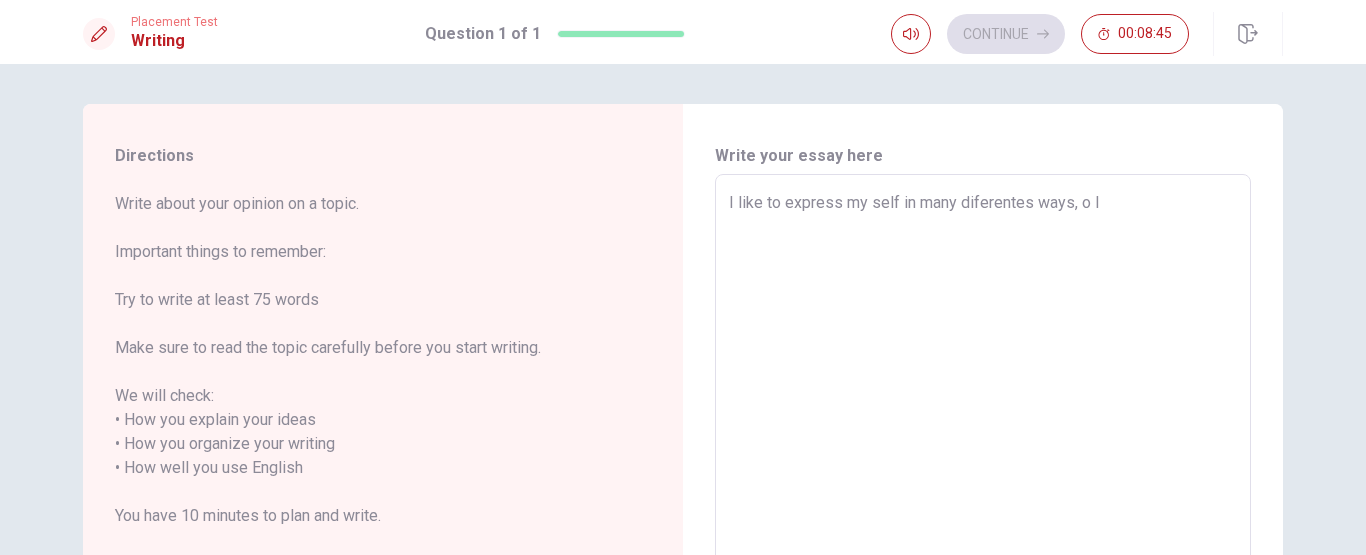 type on "x" 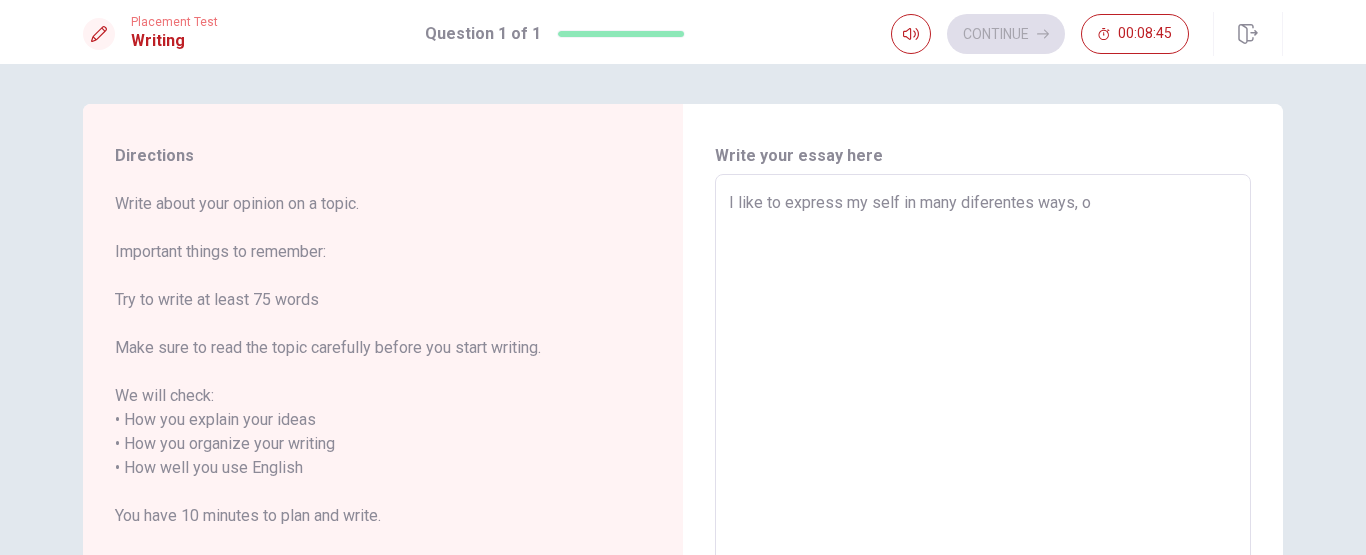 type on "x" 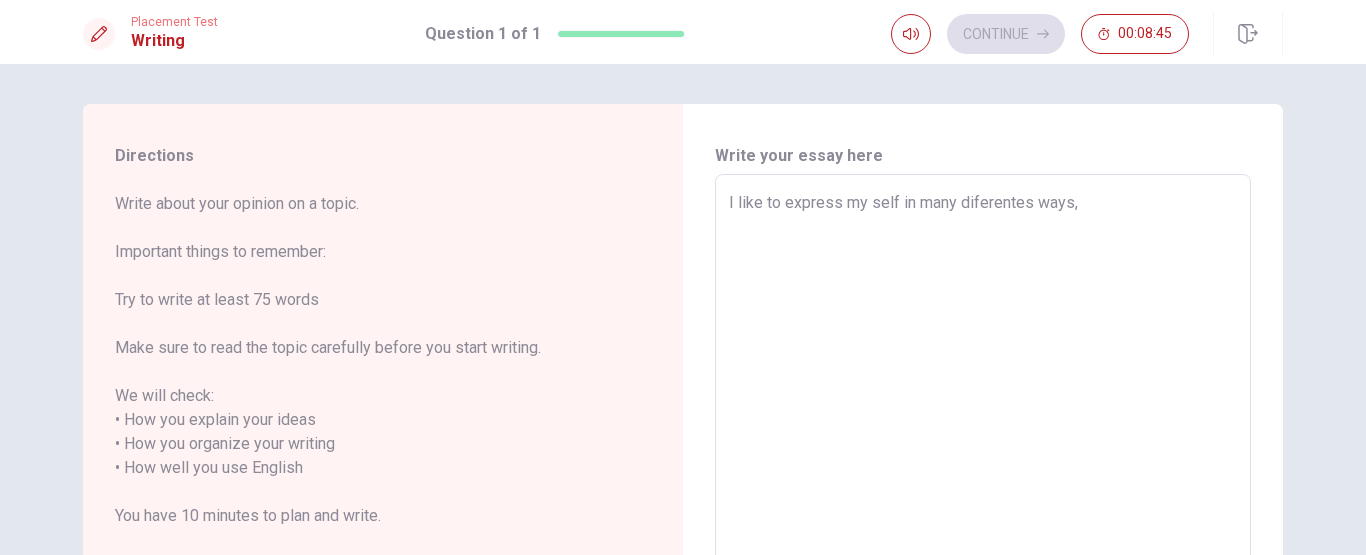 type on "x" 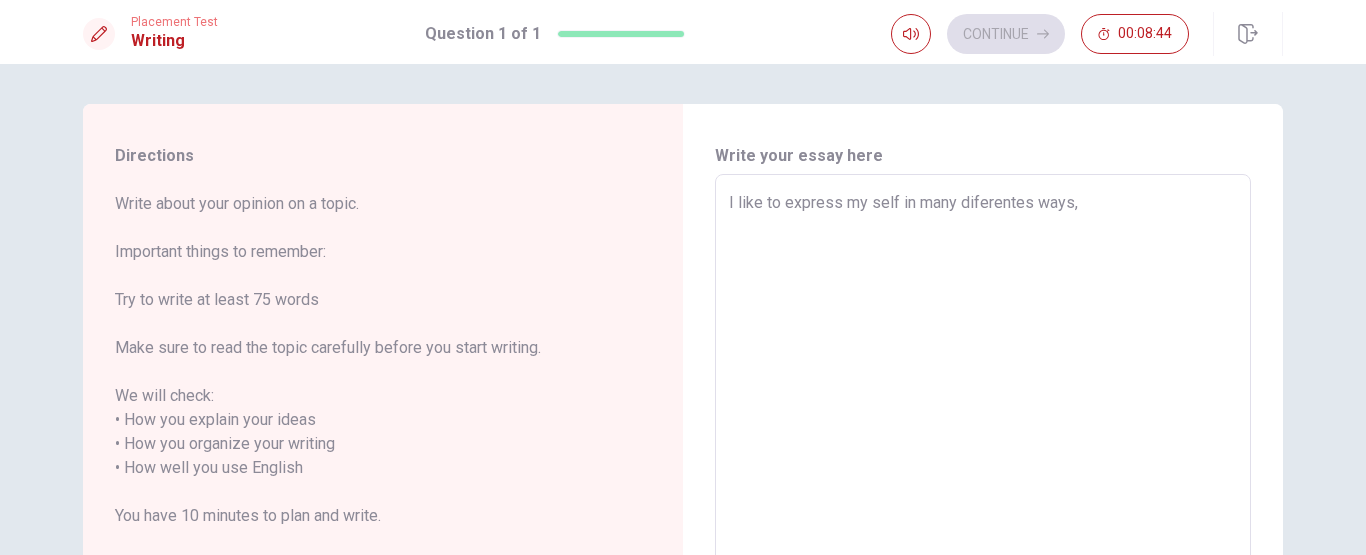 type on "I like to express my self in many diferentes ways, i" 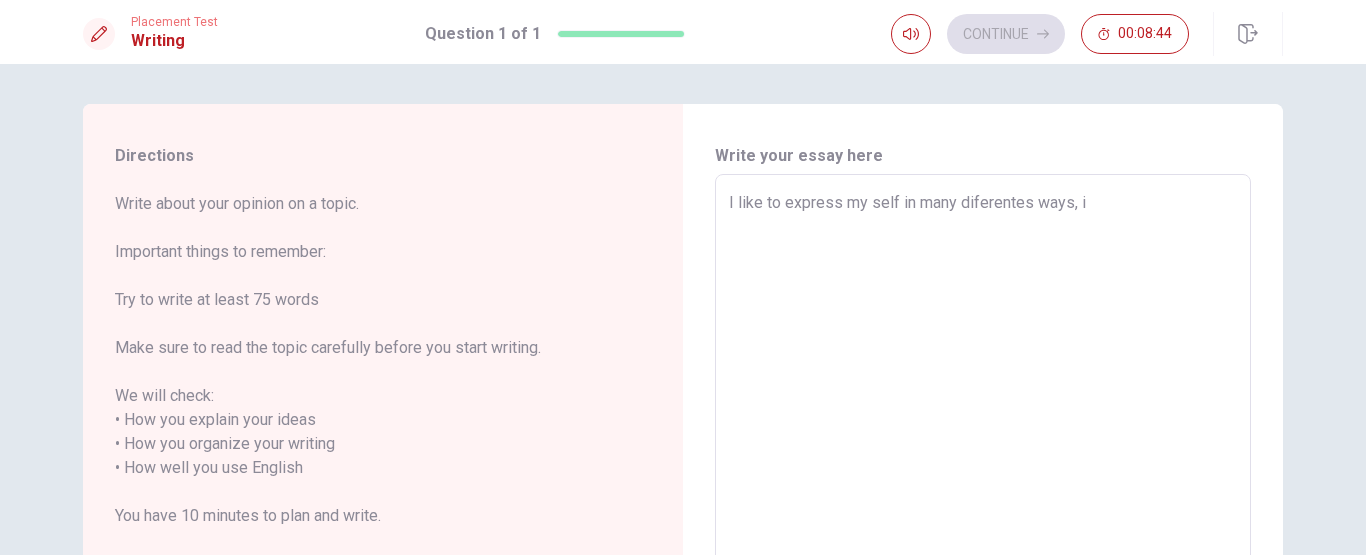 type on "x" 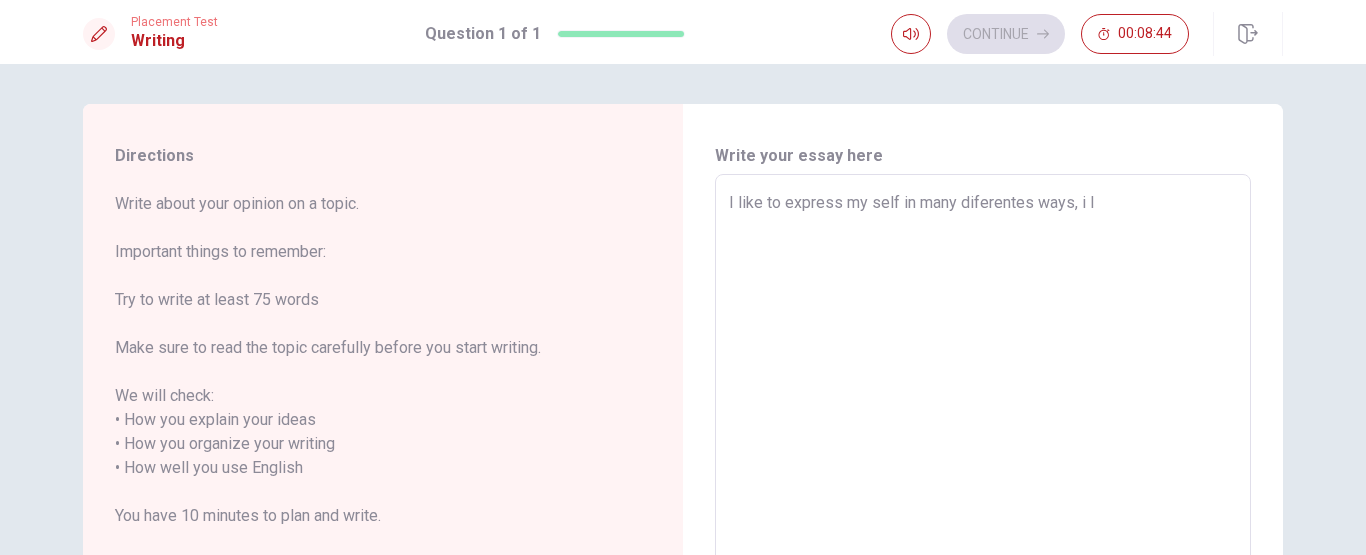 type on "x" 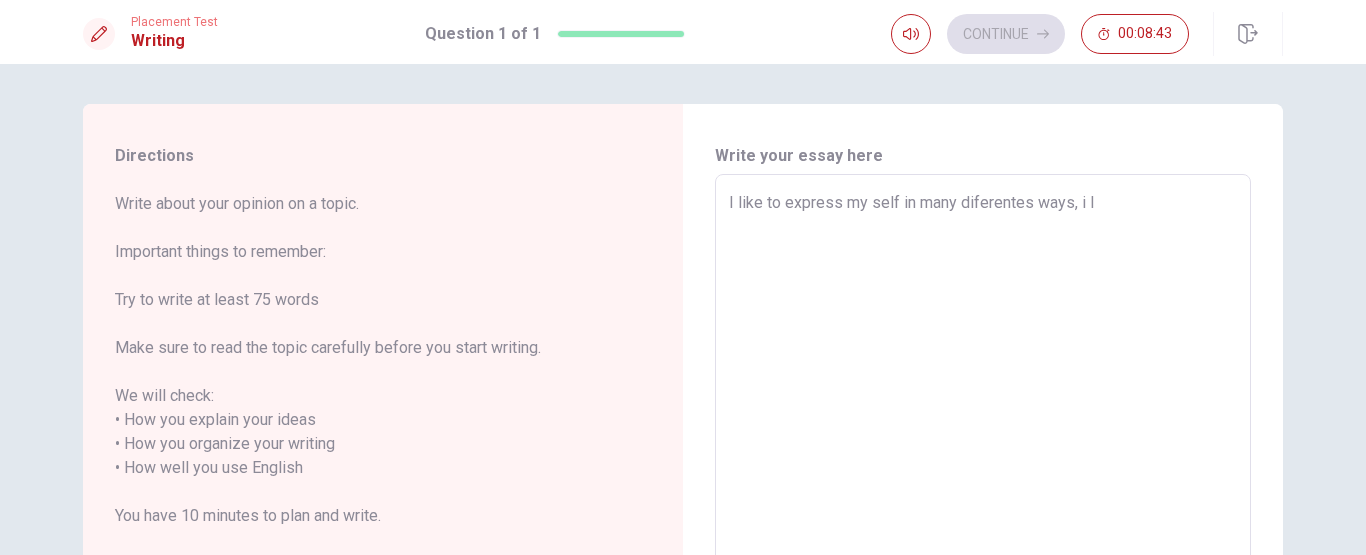 type on "I like to express my self in many diferentes ways, i" 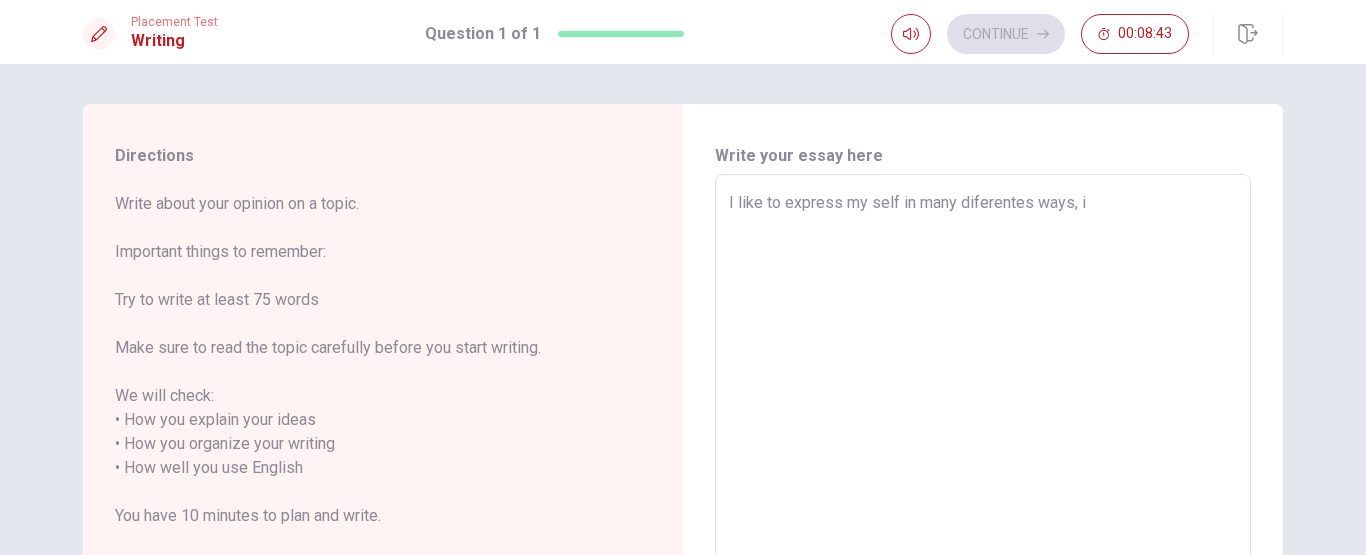 type on "x" 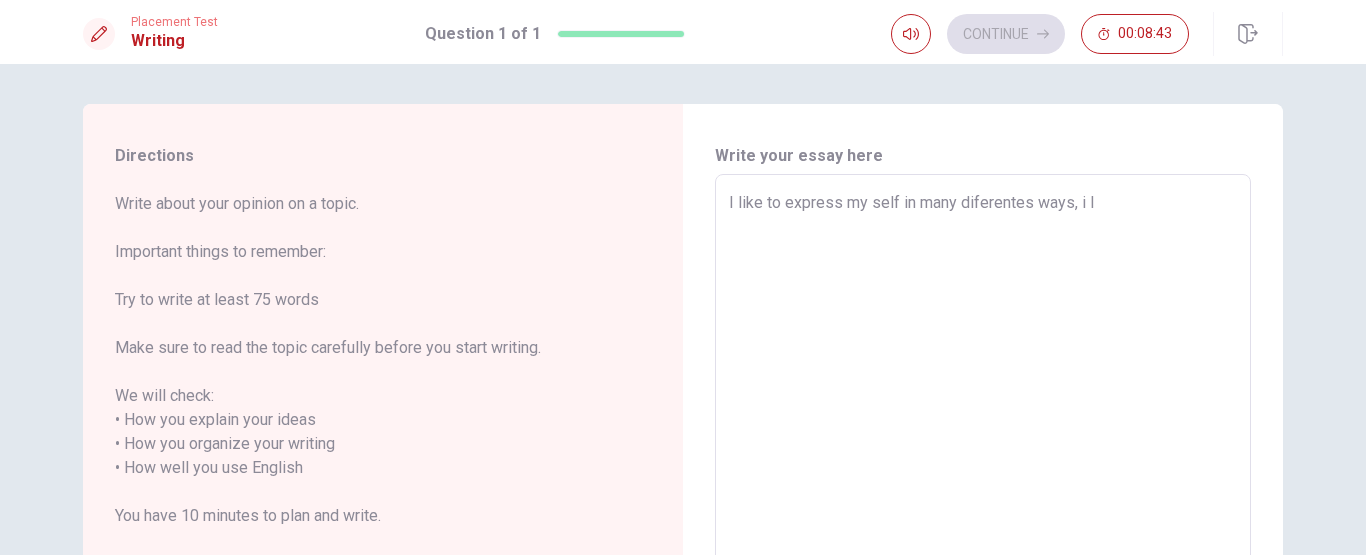 type on "x" 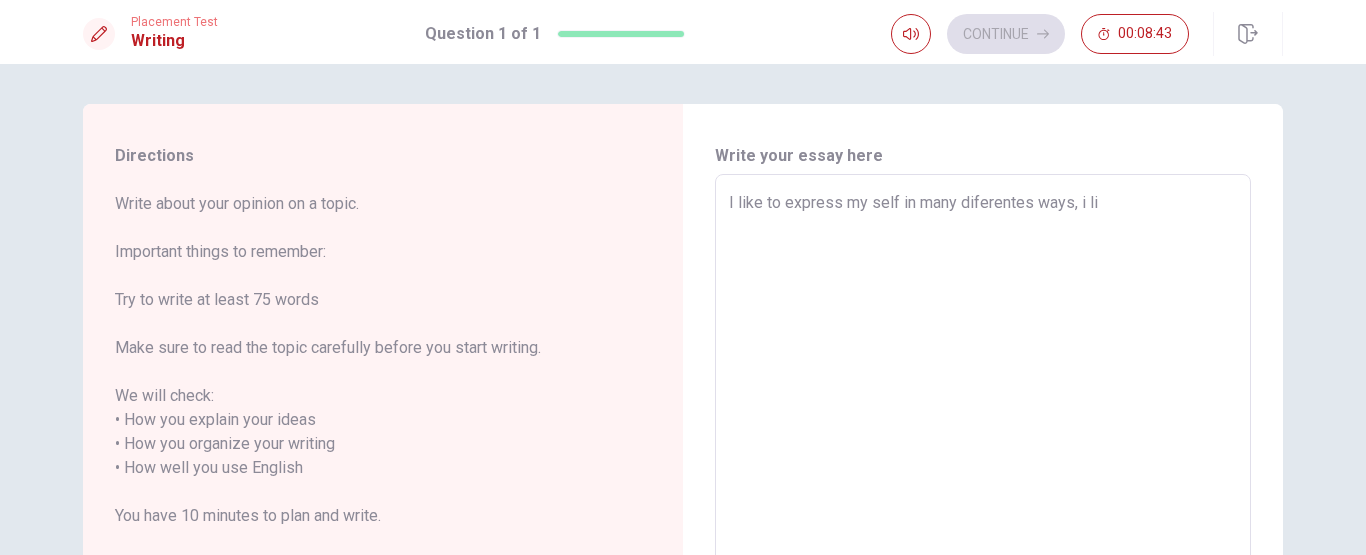 type on "x" 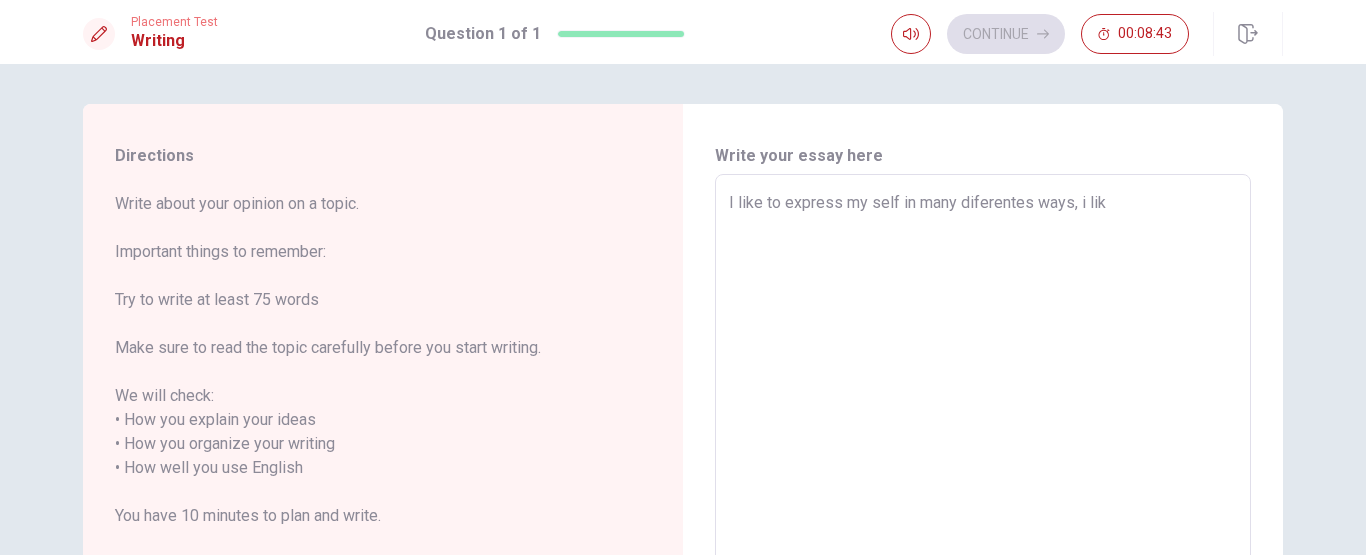 type on "x" 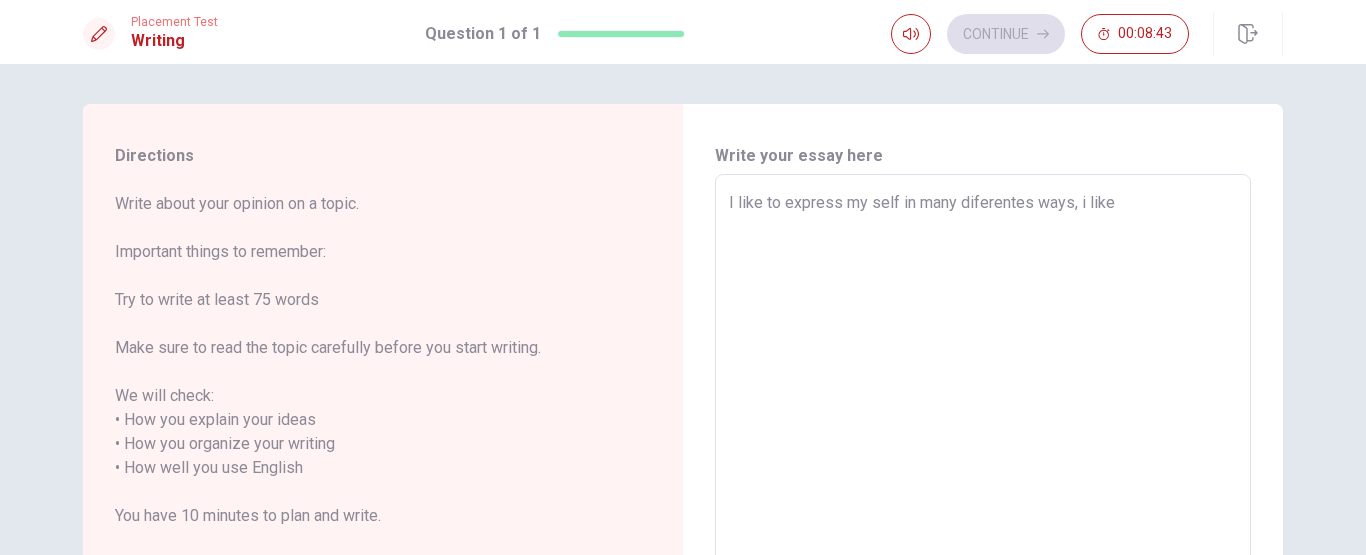 type on "x" 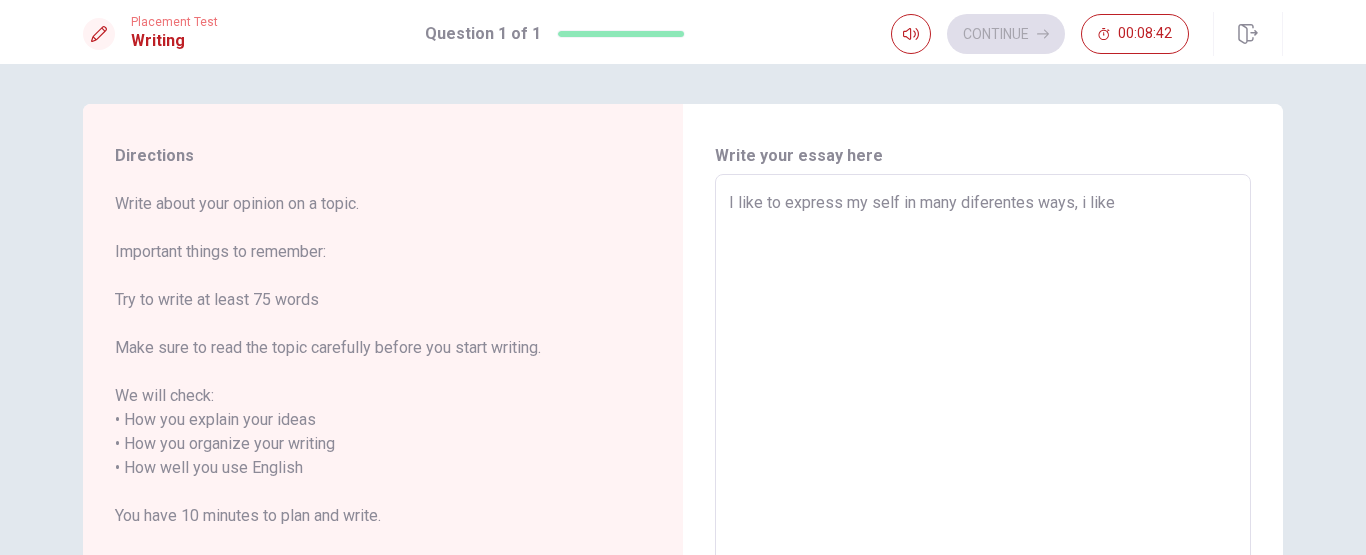 type on "I like to express my self in many diferentes ways, i like" 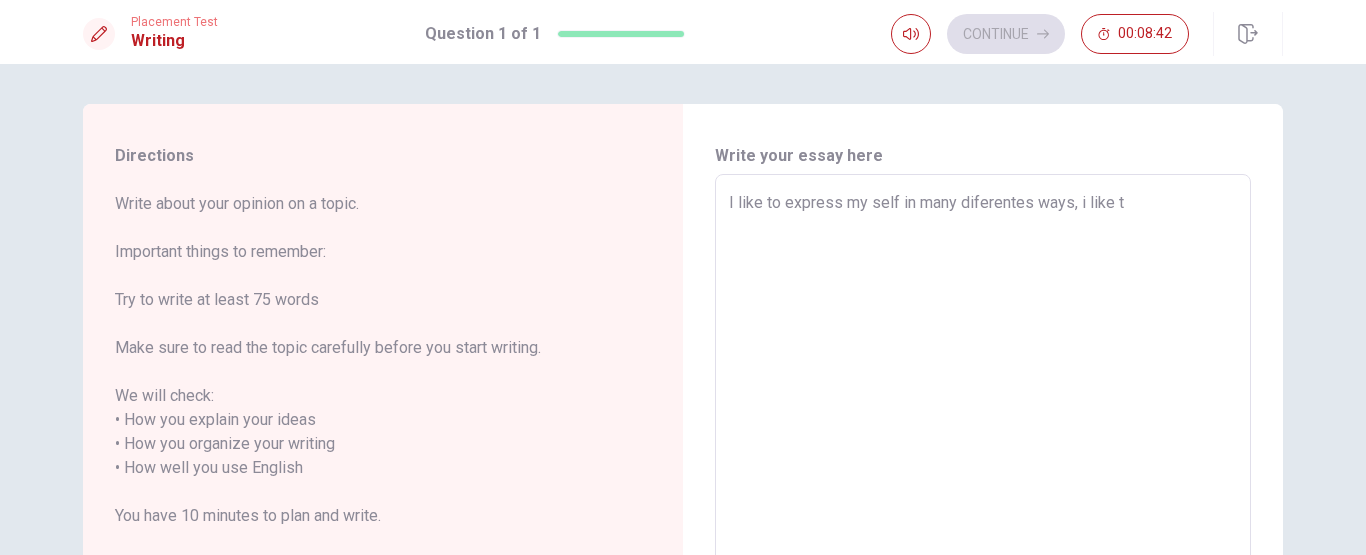 type on "I like to express my self in many diferentes ways, i like to" 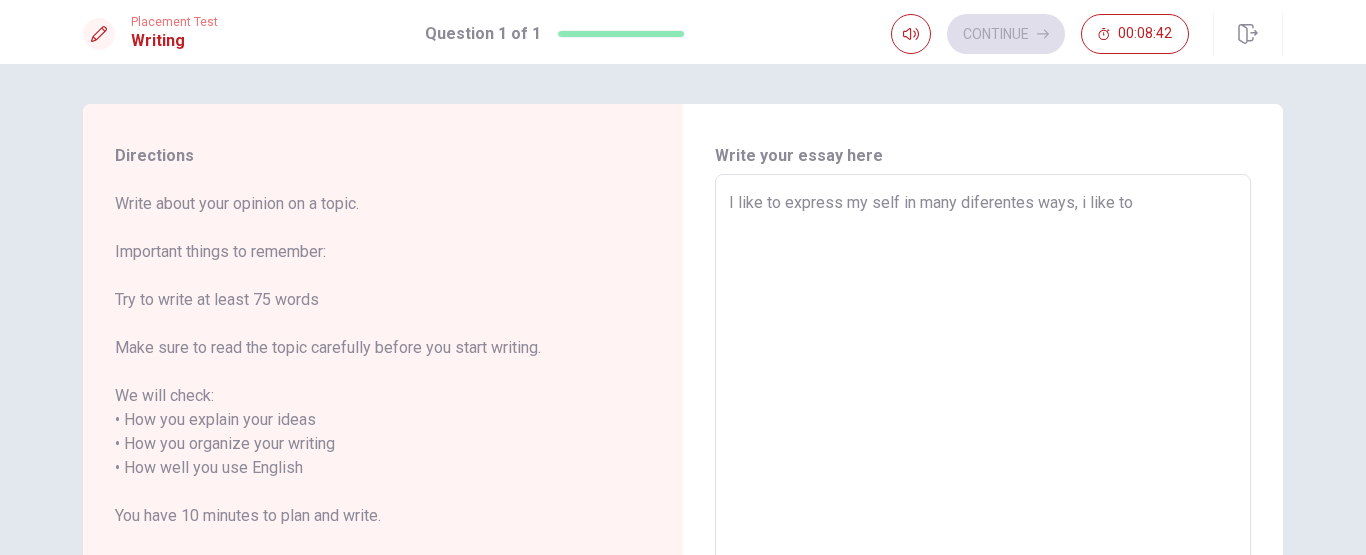 type on "x" 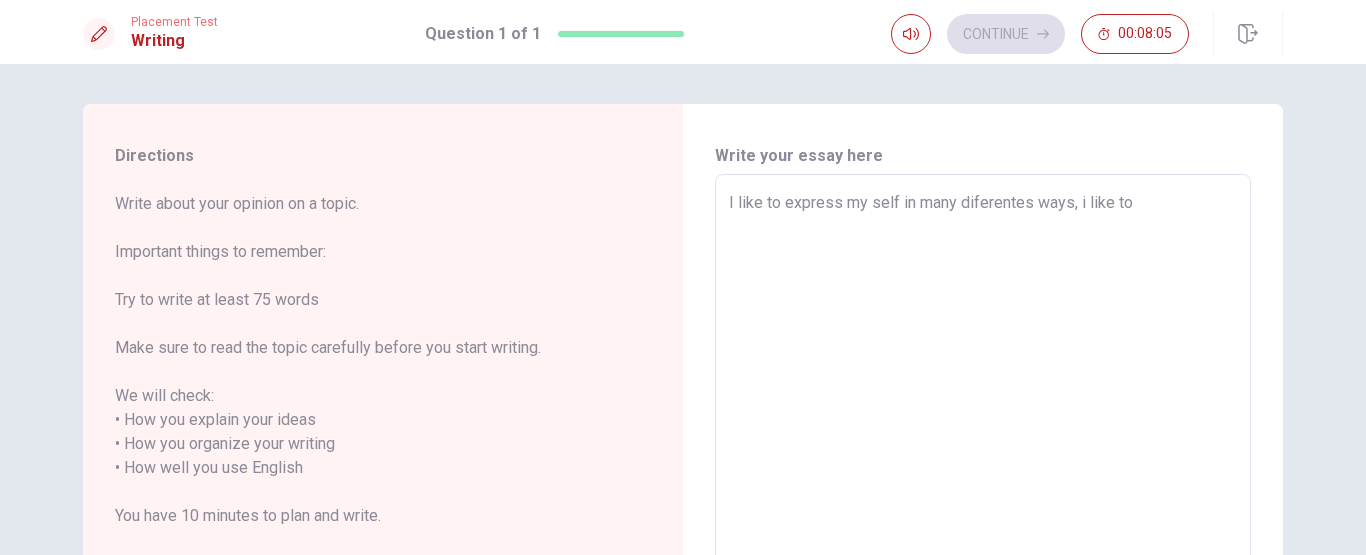 type on "x" 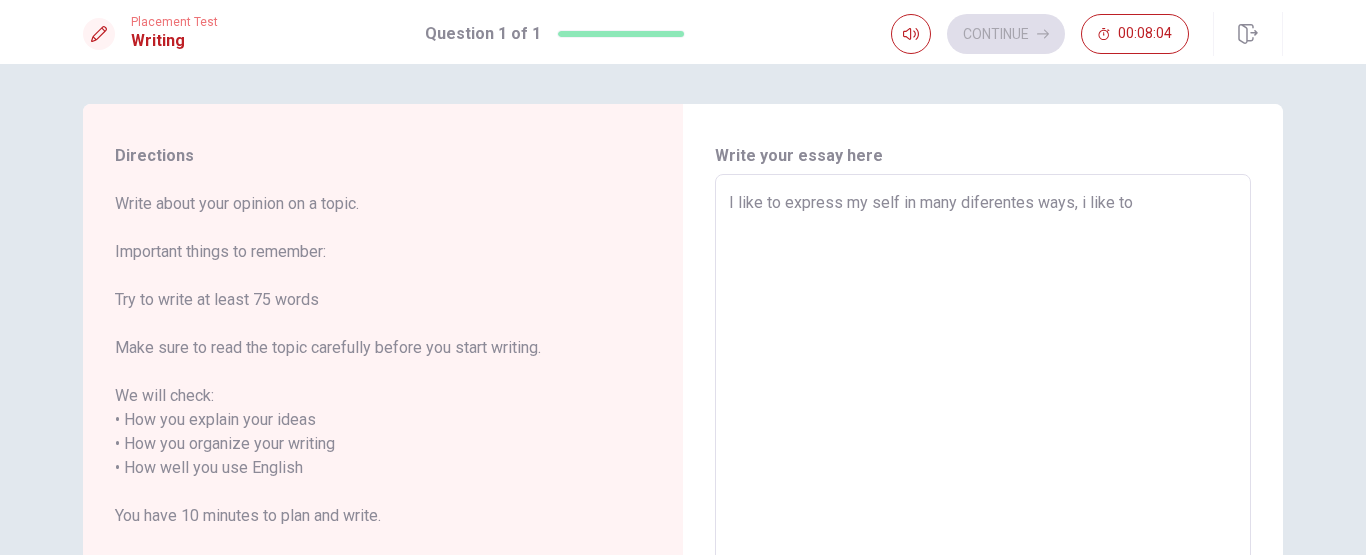 type on "I like to express my self in many differentes ways, i like to" 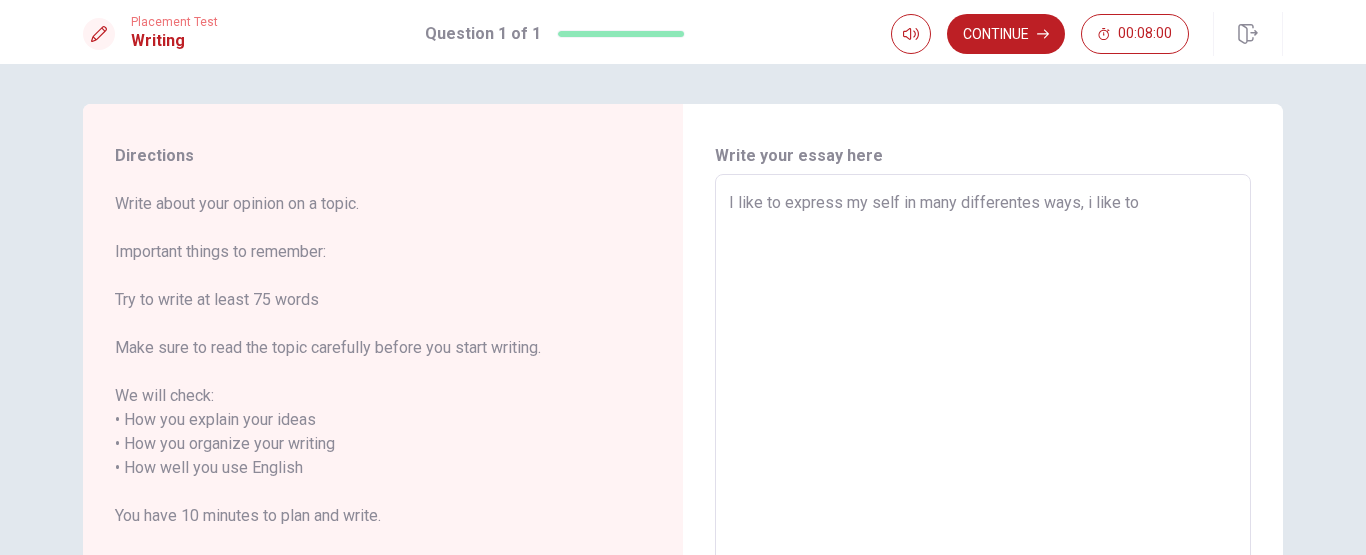 type on "x" 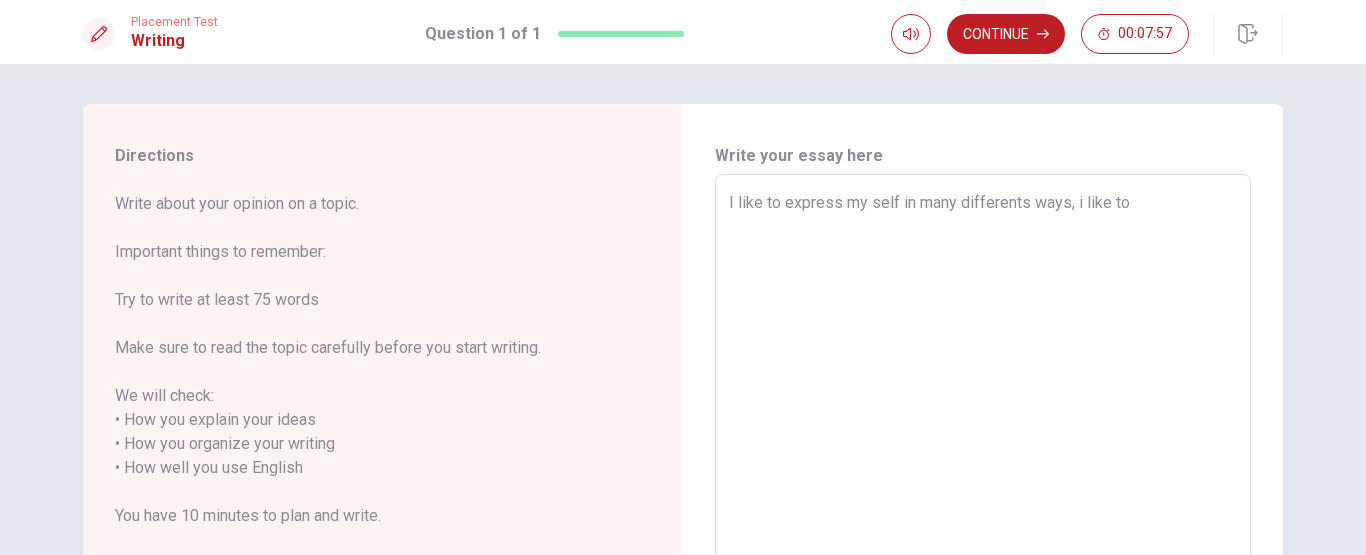 type on "x" 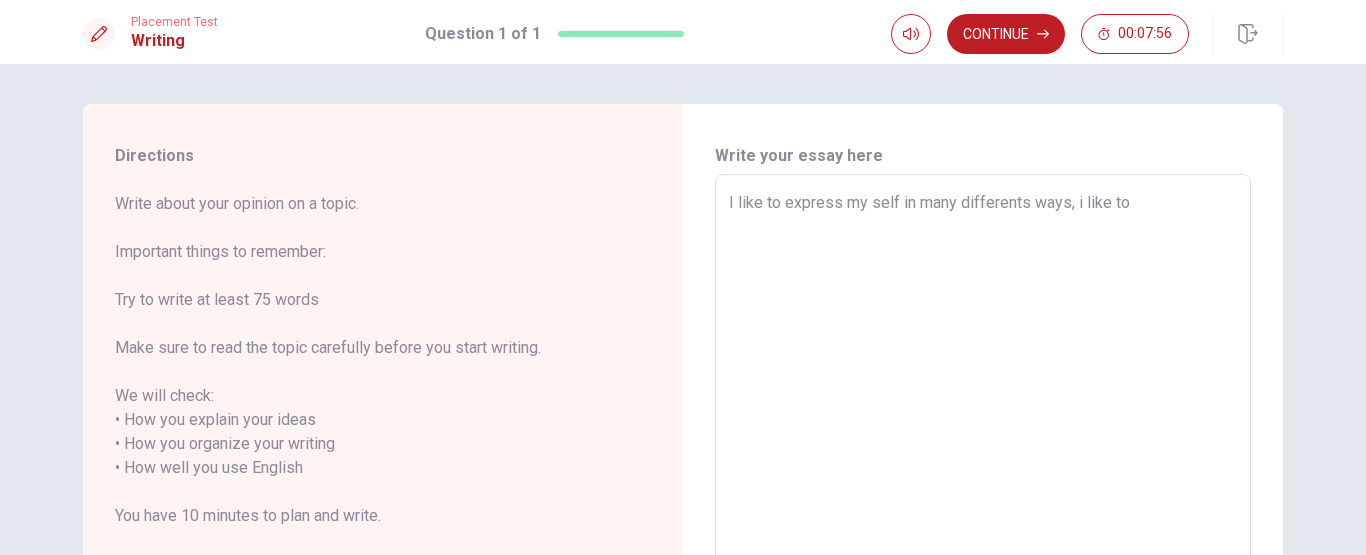 type on "I like to express my self in many different ways, i like to" 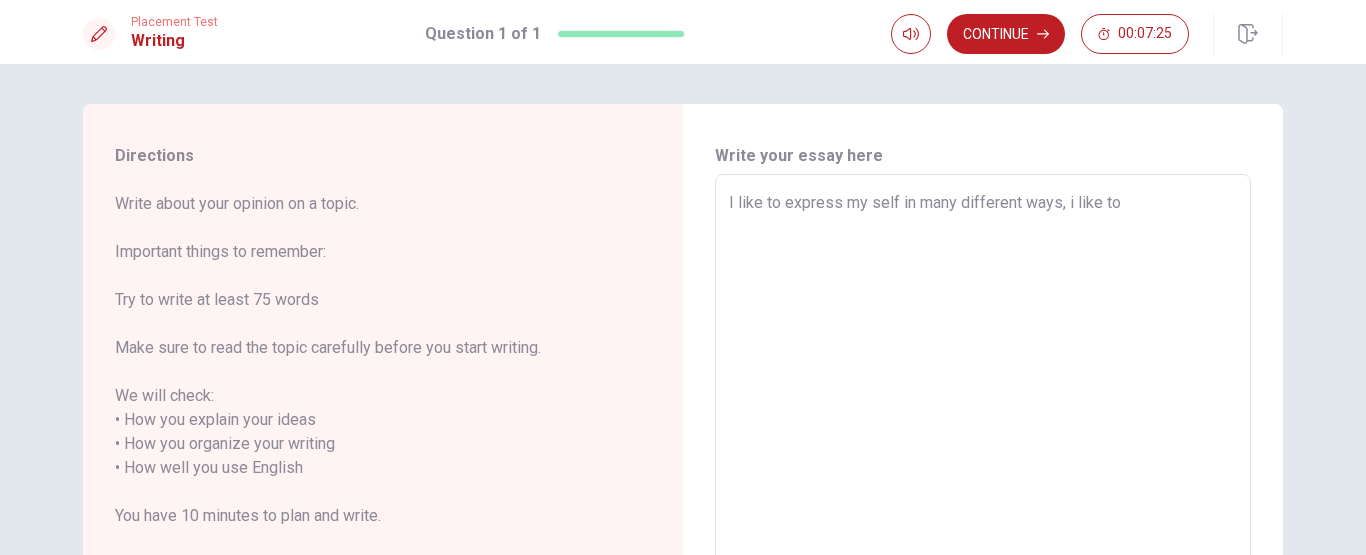 type on "x" 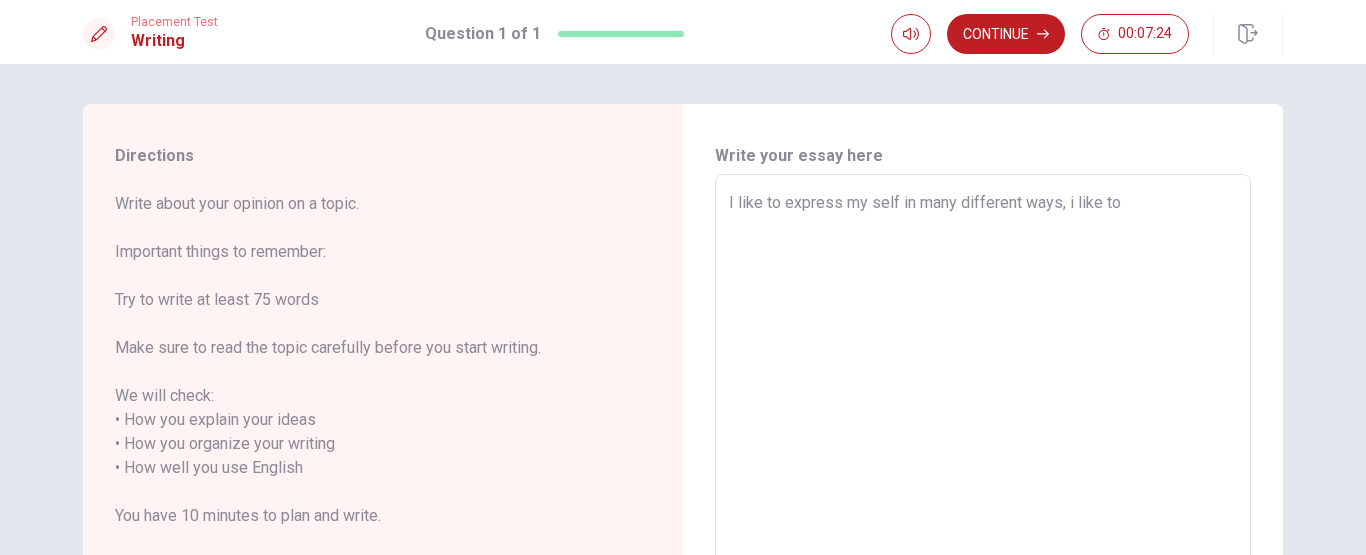 type on "I like to express my self in many different ways, i like to" 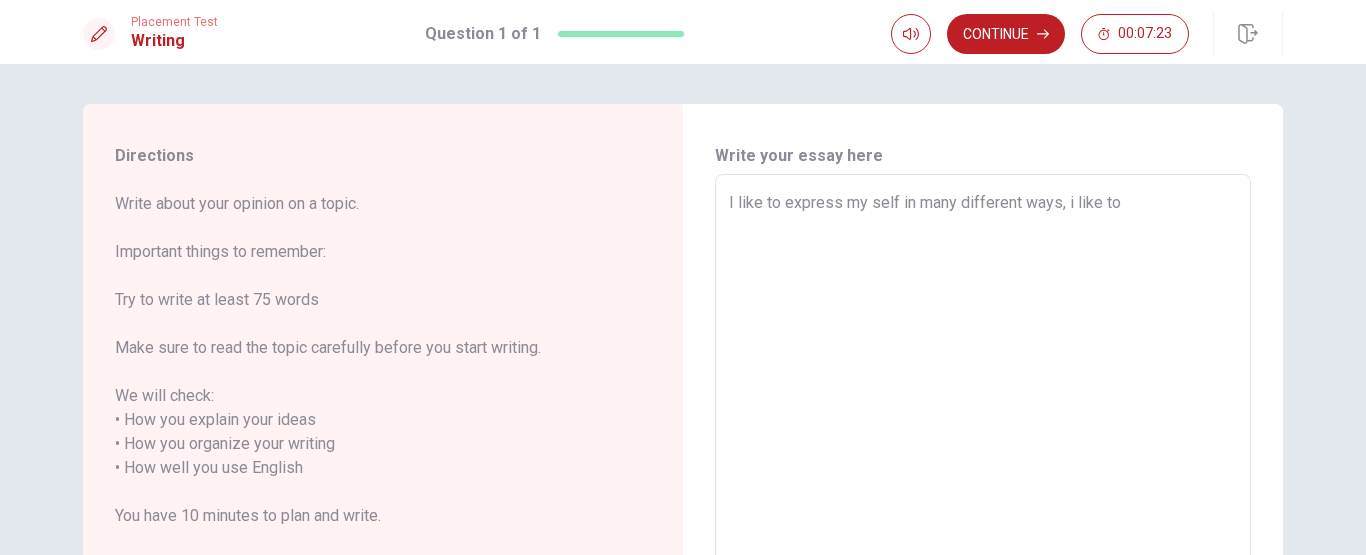 type on "I like to express my self in many different ways, i like to  u" 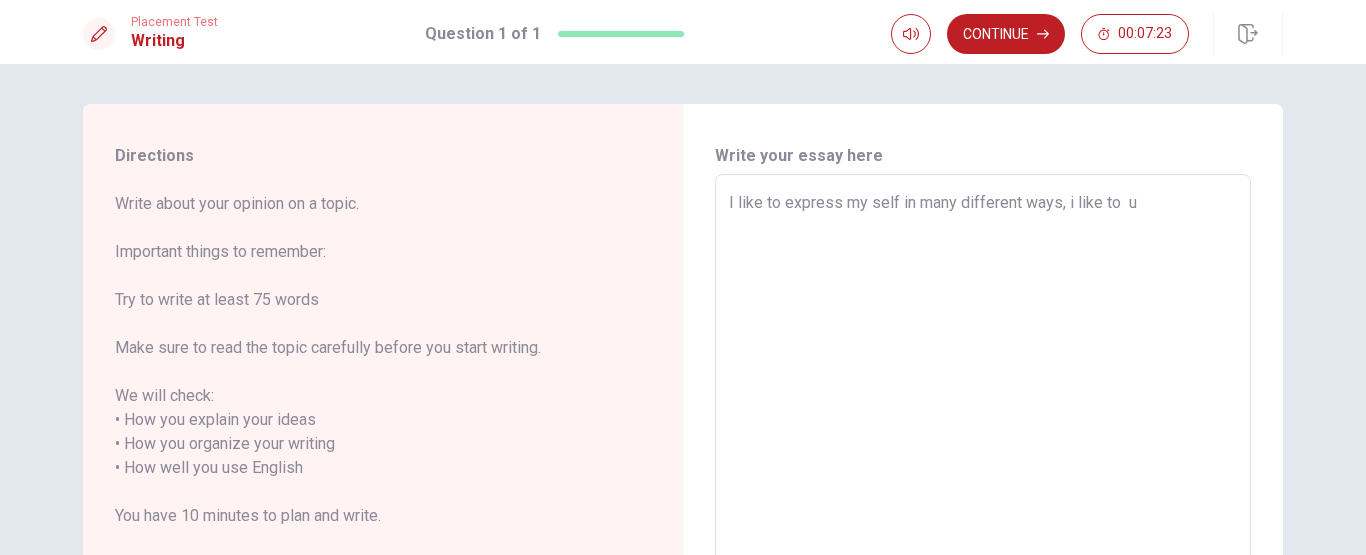 type on "x" 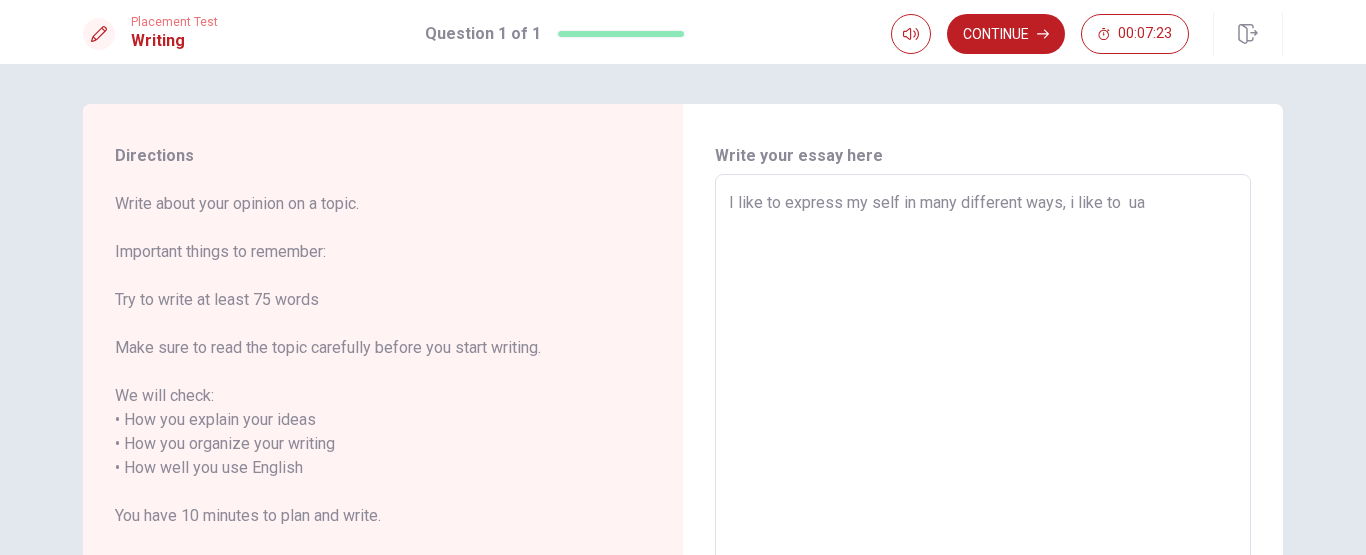 type on "x" 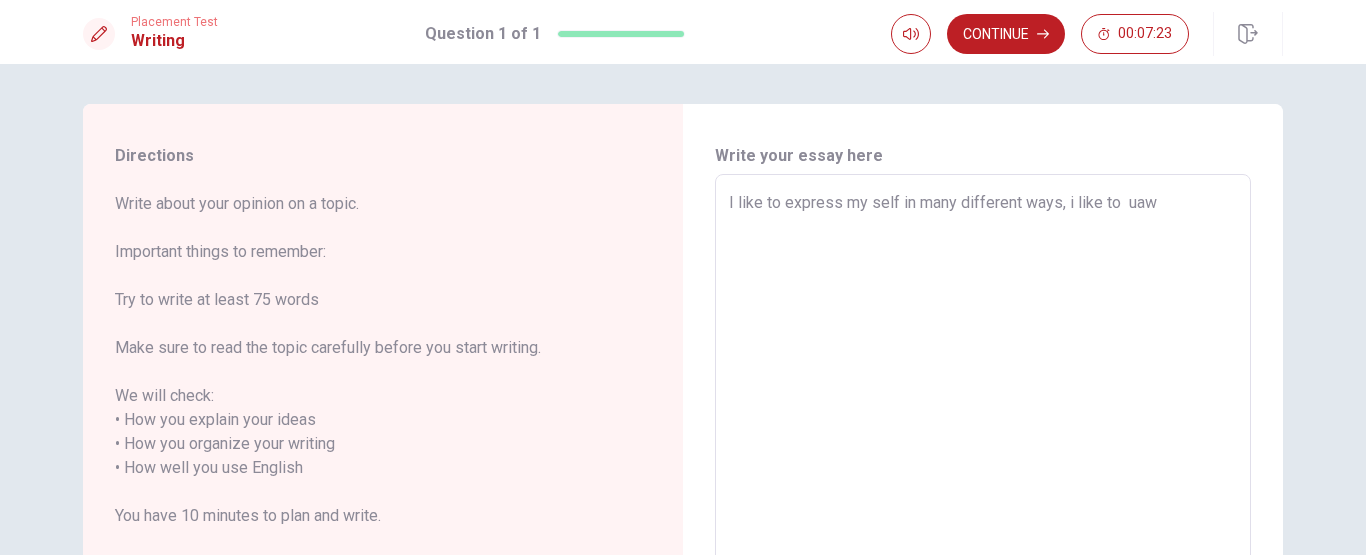 type on "x" 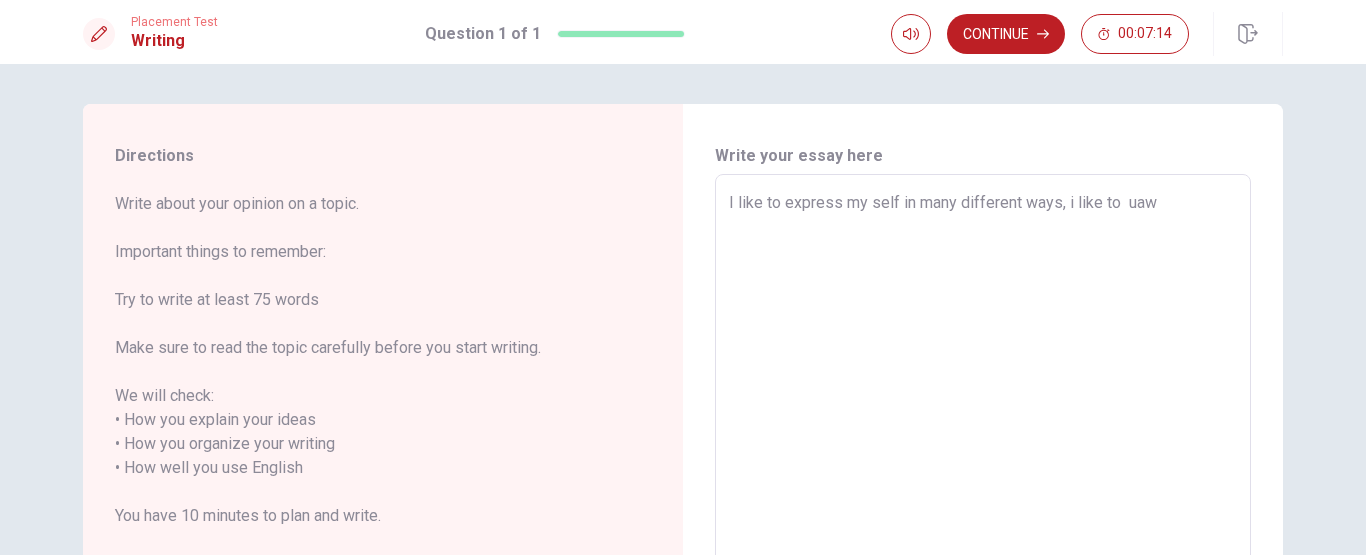 type on "x" 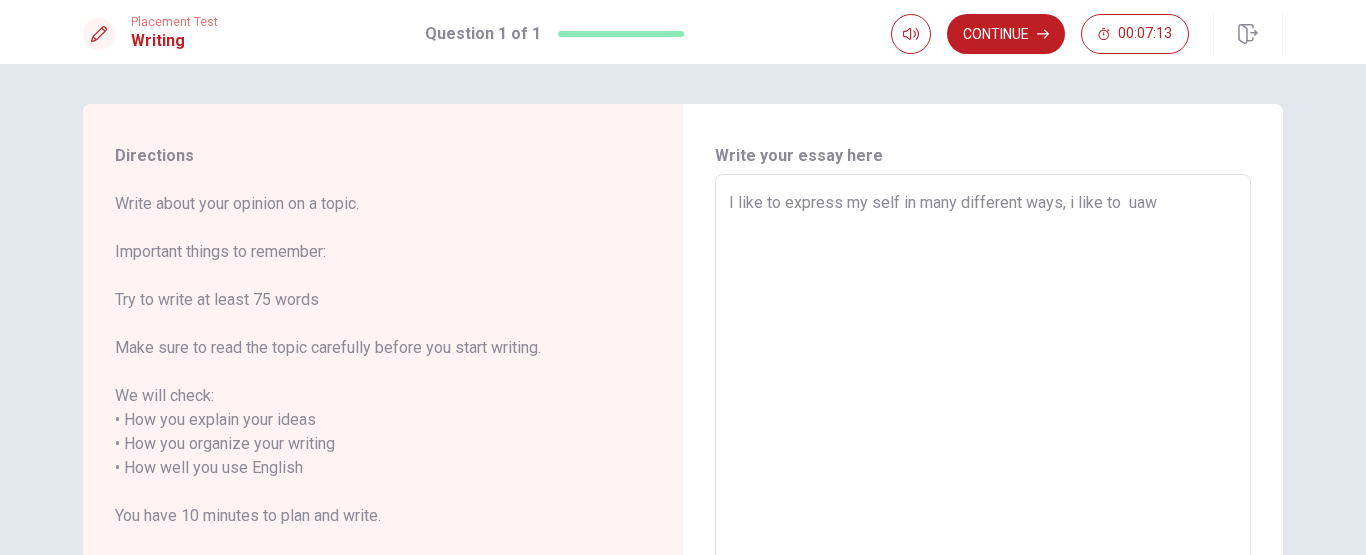 type on "I like to express my self in many different ways, i like to  uaw" 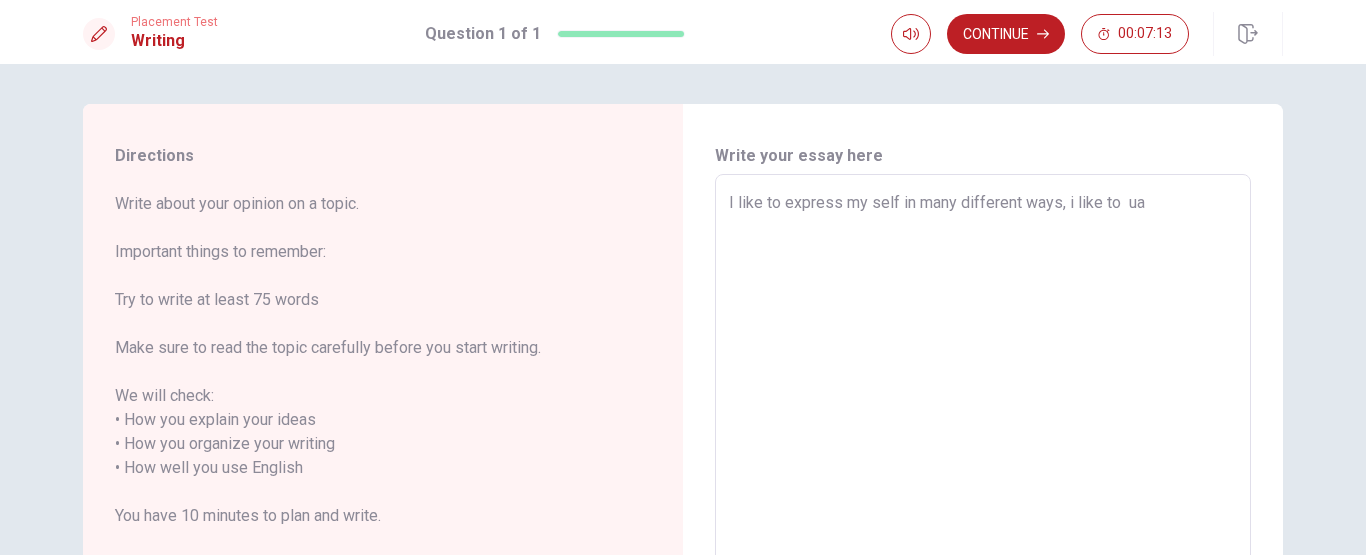 type on "x" 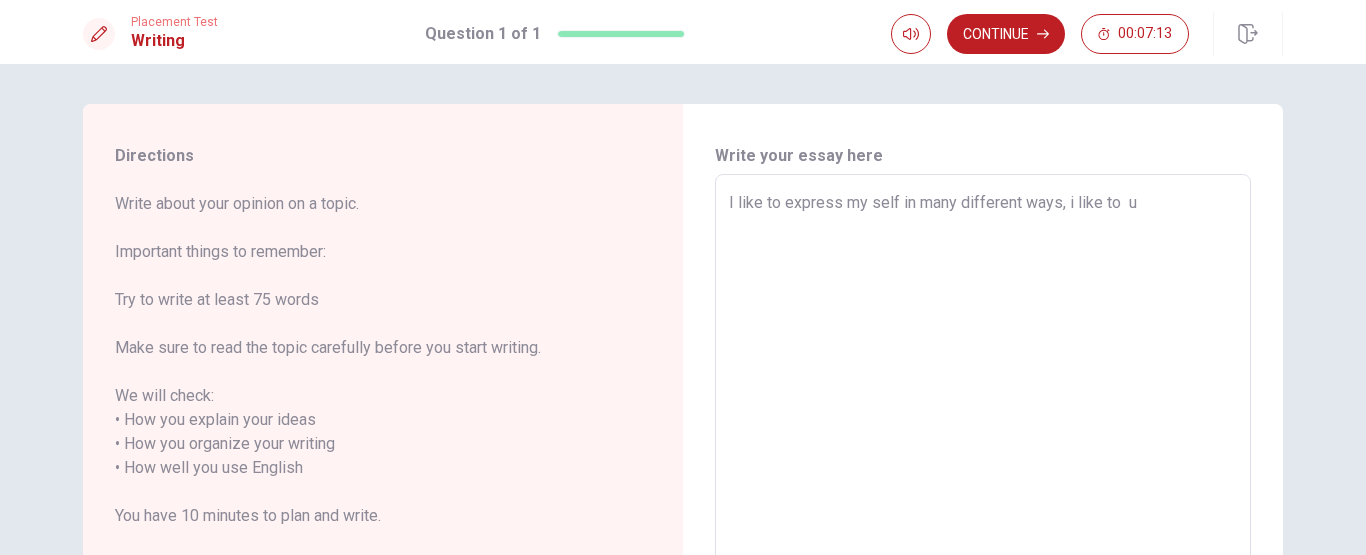 type on "x" 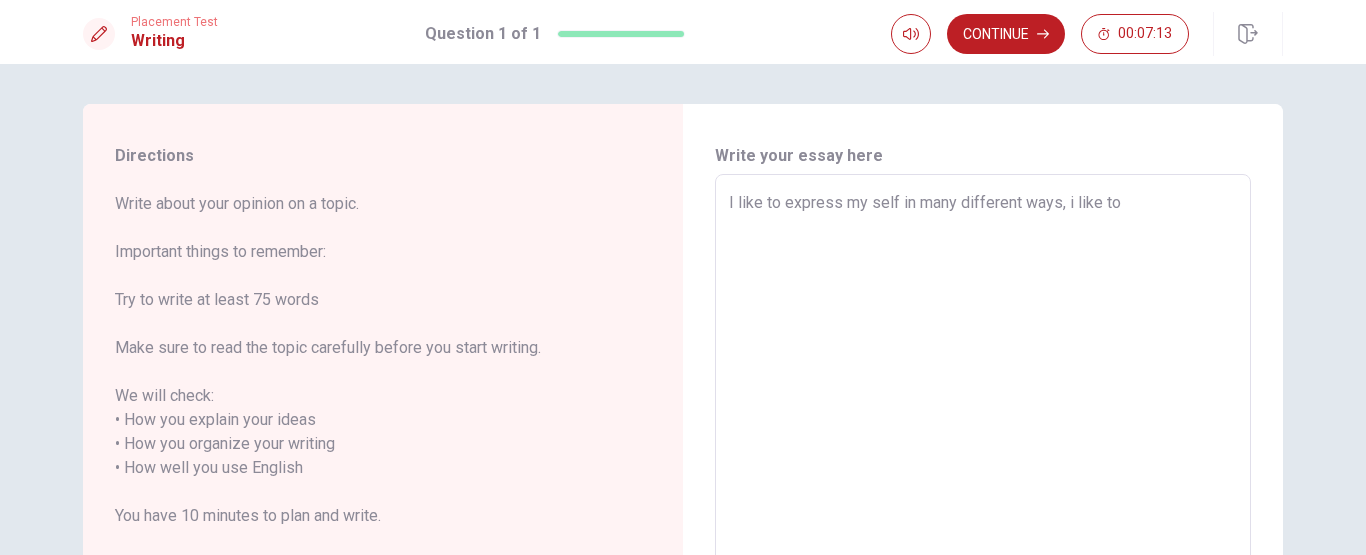 type on "x" 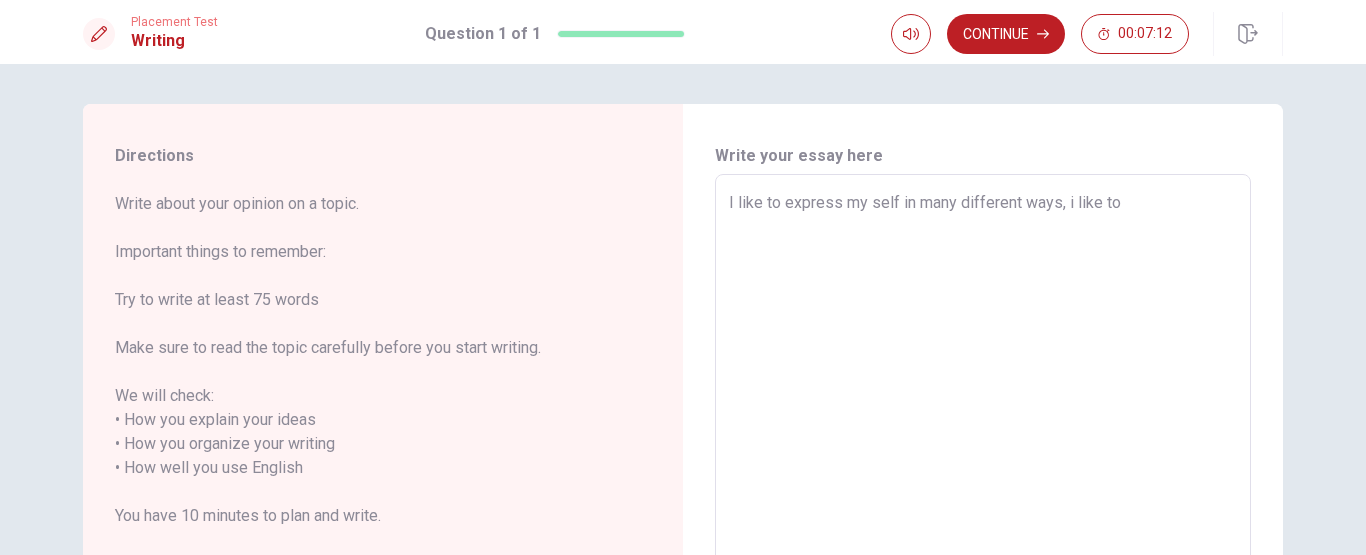 type on "I like to express my self in many different ways, i like to  y" 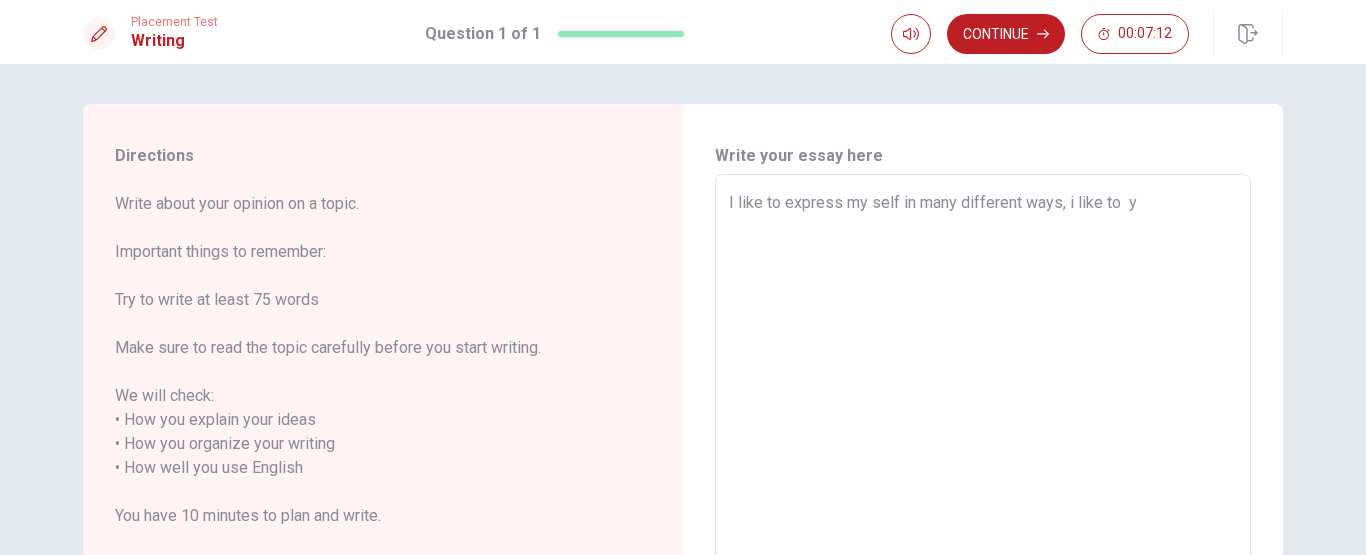 type on "x" 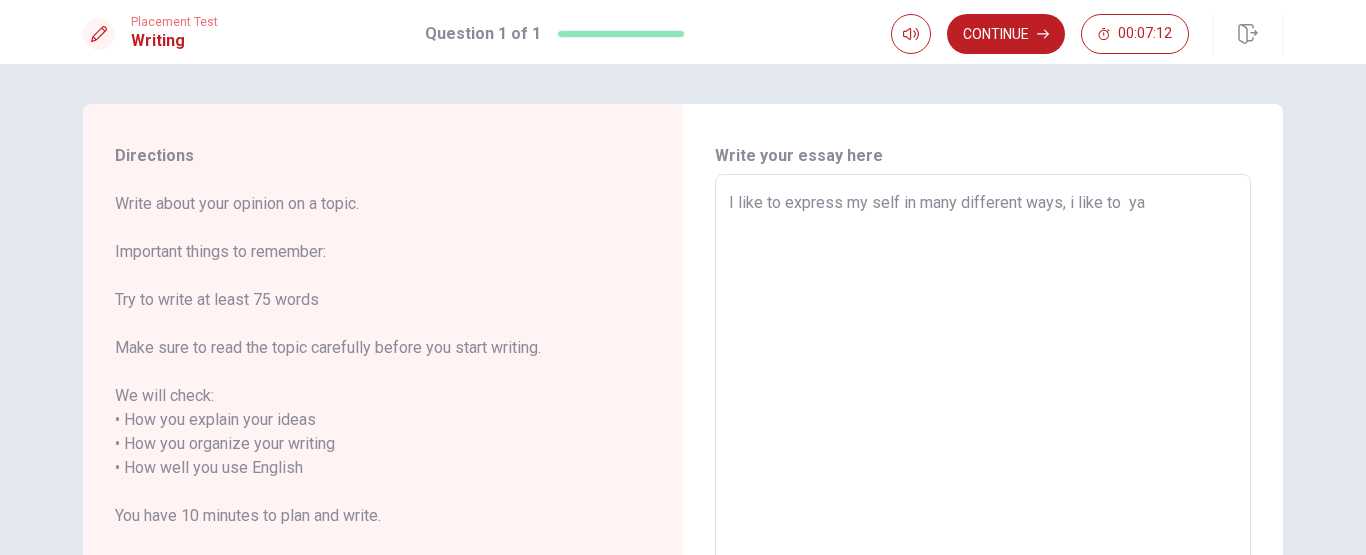 type on "x" 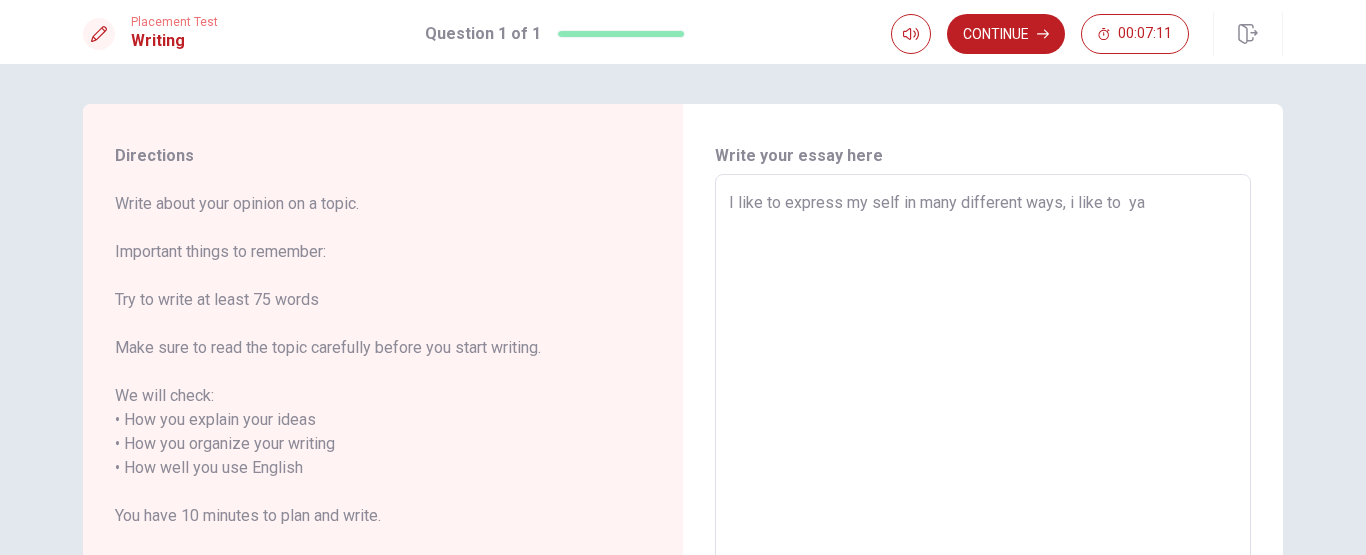 type on "I like to express my self in many different ways, i like to  y" 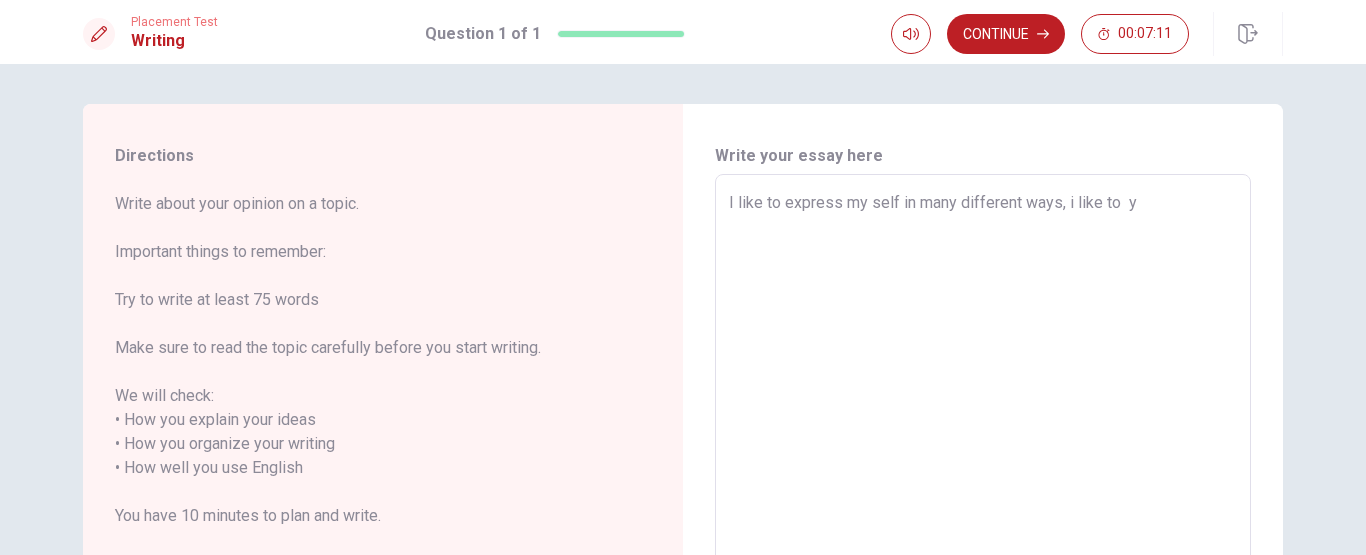 type on "x" 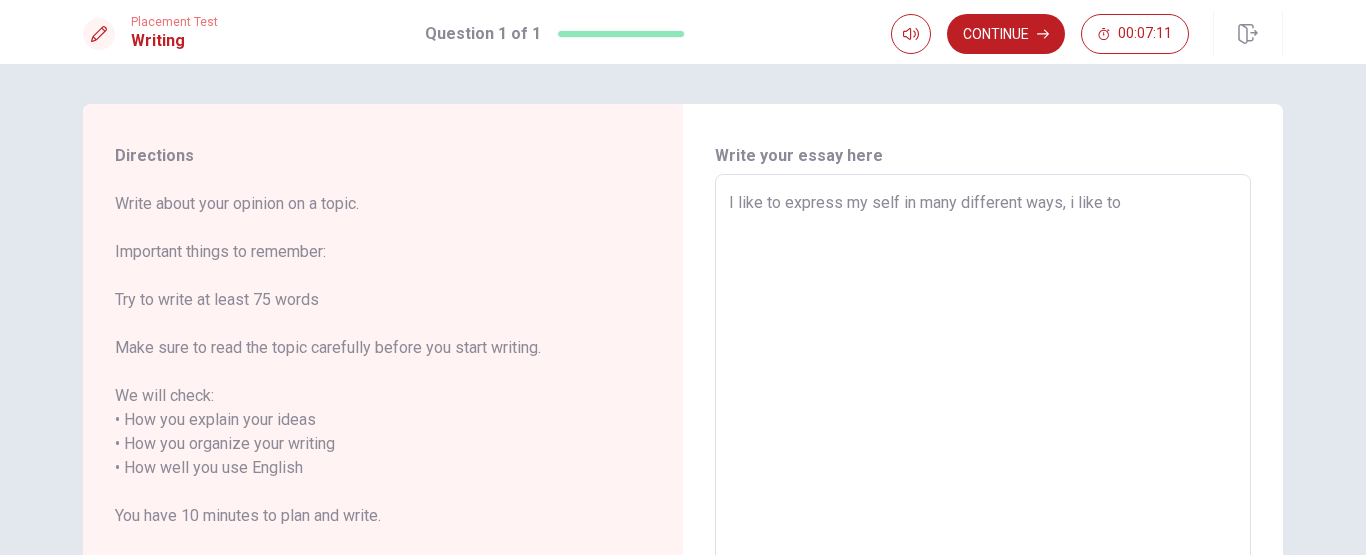 type on "x" 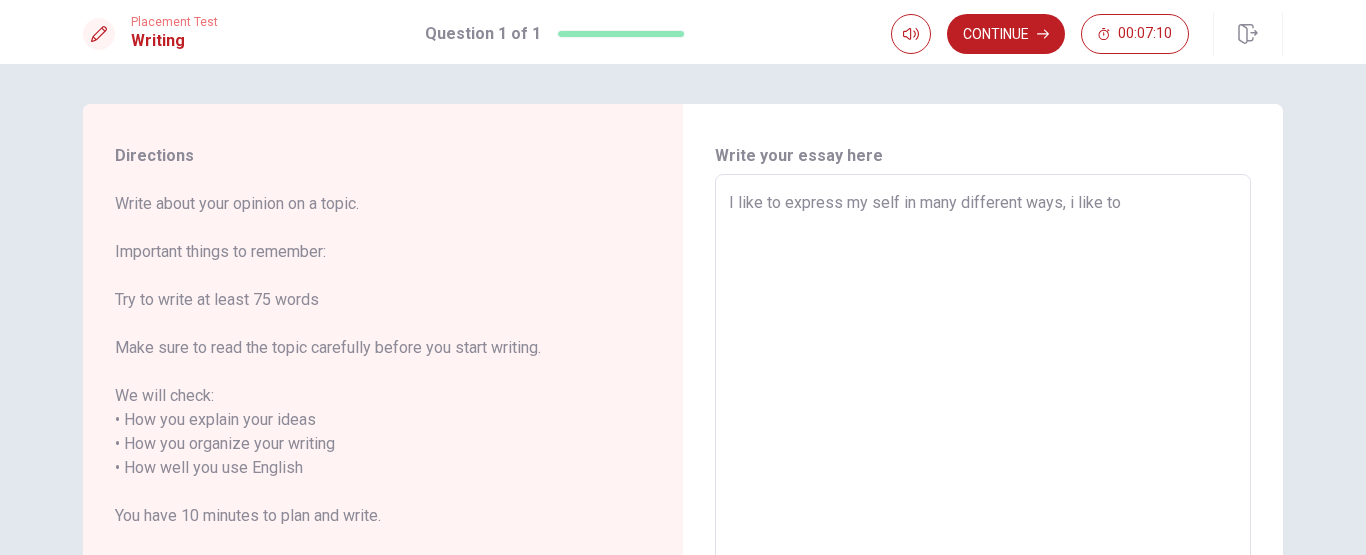 type on "I like to express my self in many different ways, i like to  u" 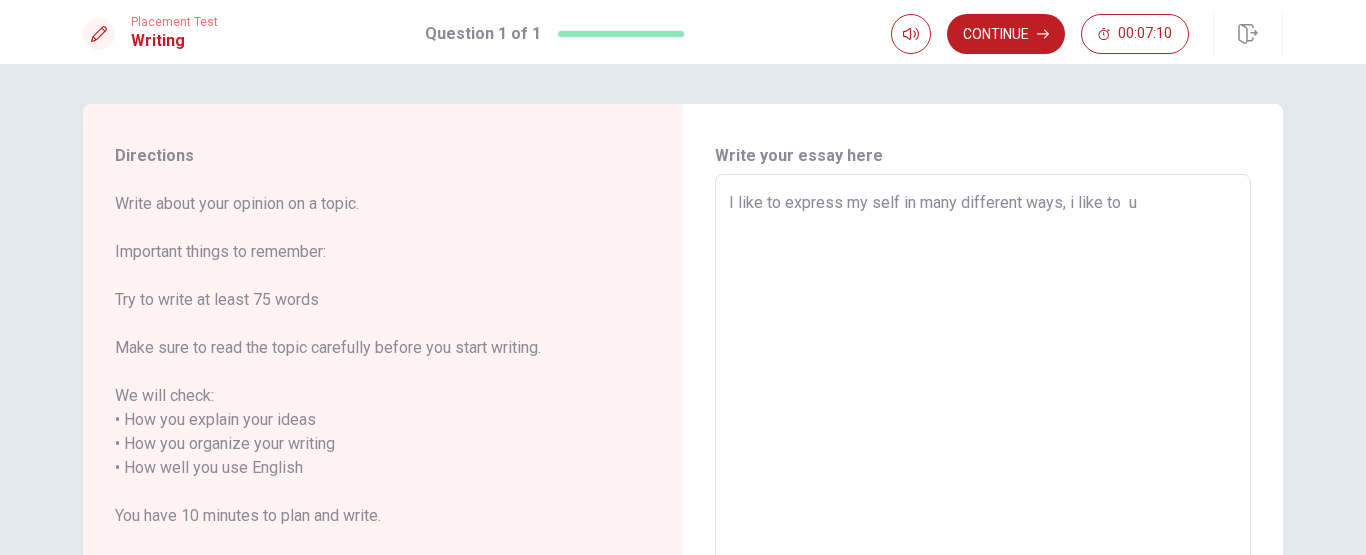 type on "x" 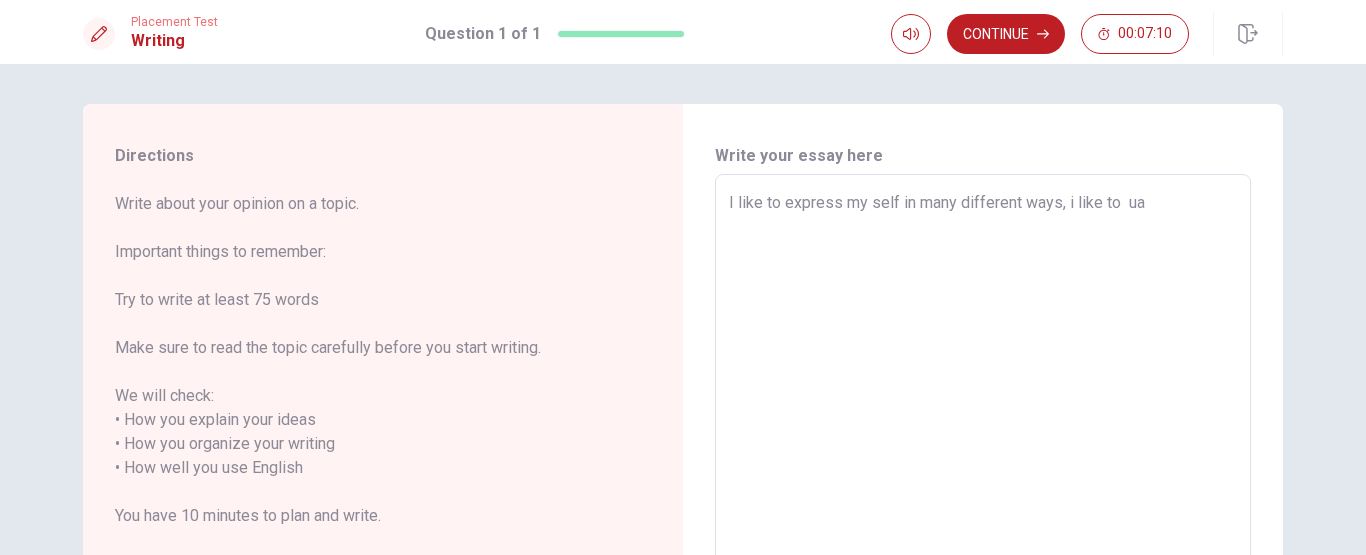 type on "x" 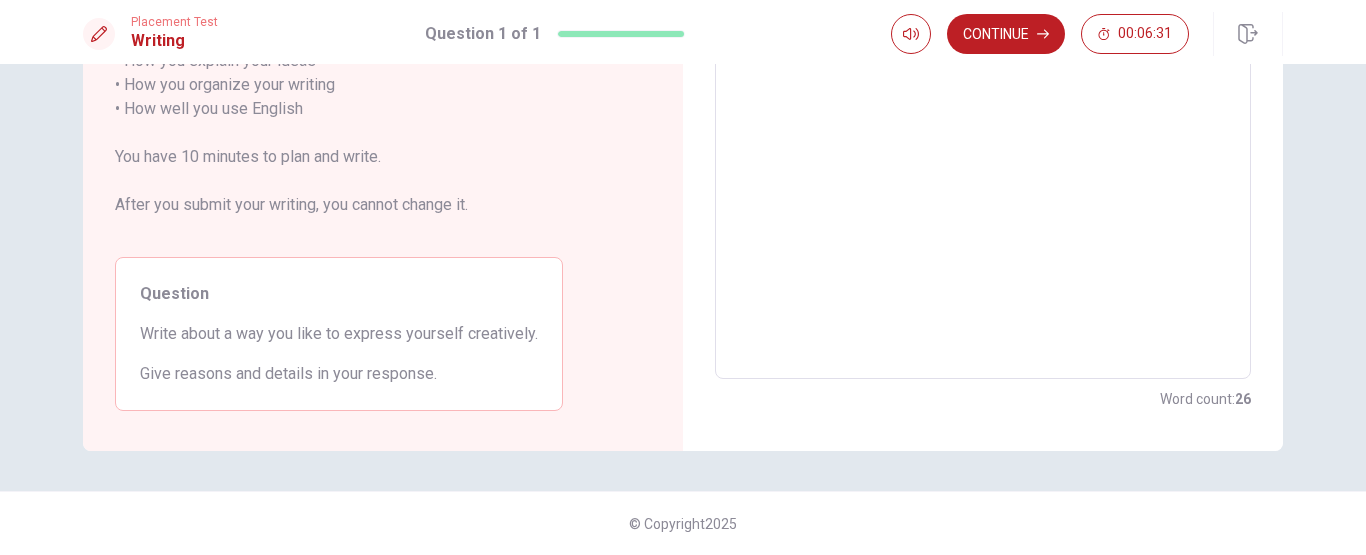 scroll, scrollTop: 0, scrollLeft: 0, axis: both 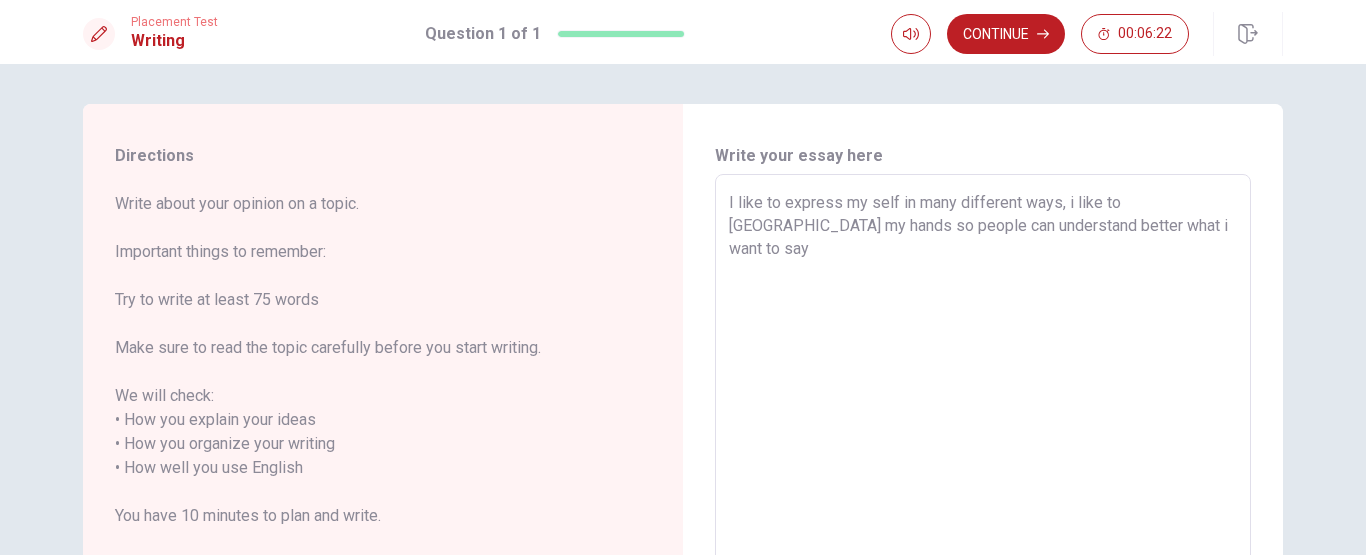click on "I like to express my self in many different ways, i like to  [GEOGRAPHIC_DATA] my hands so people can understand better what i want to say" at bounding box center [983, 456] 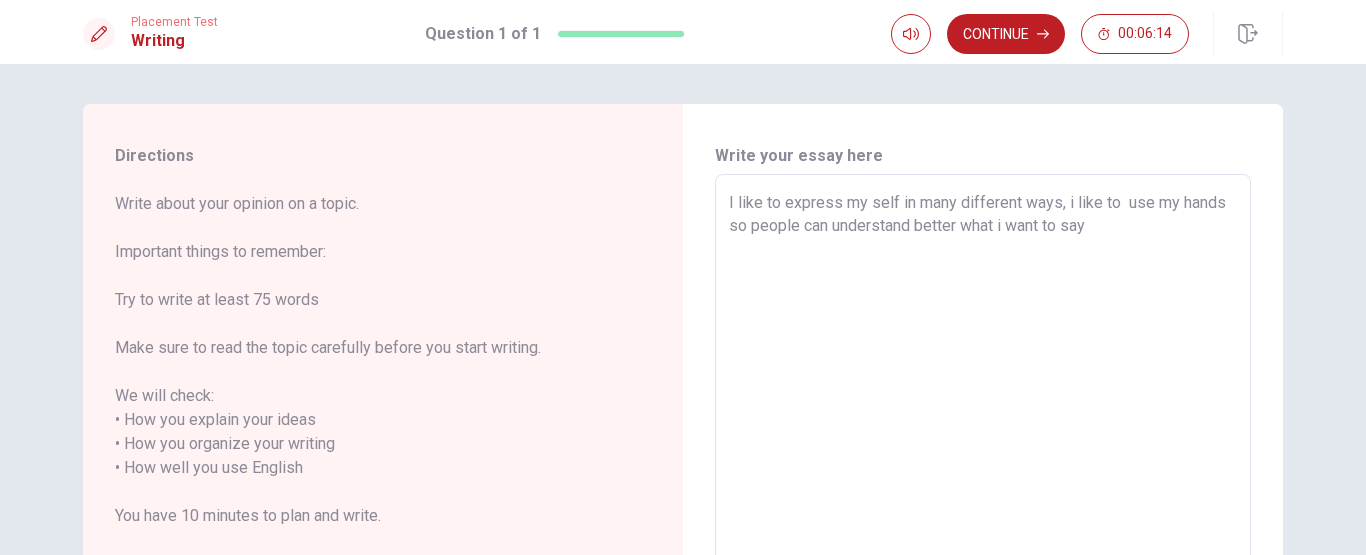 click on "I like to express my self in many different ways, i like to  use my hands so people can understand better what i want to say" at bounding box center [983, 456] 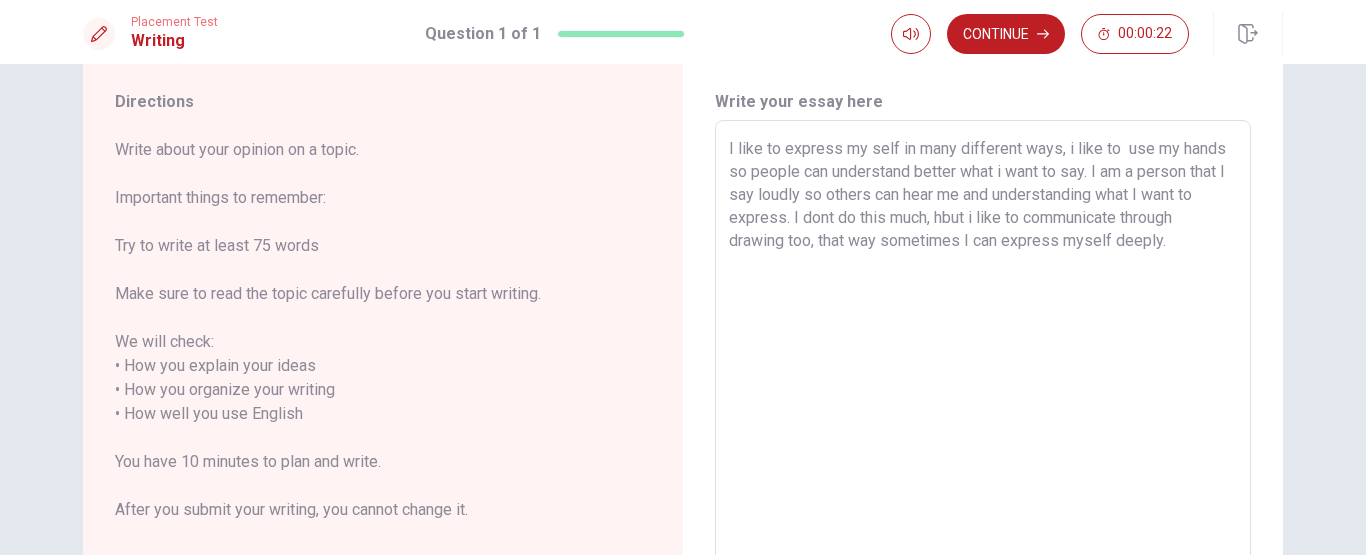 scroll, scrollTop: 55, scrollLeft: 0, axis: vertical 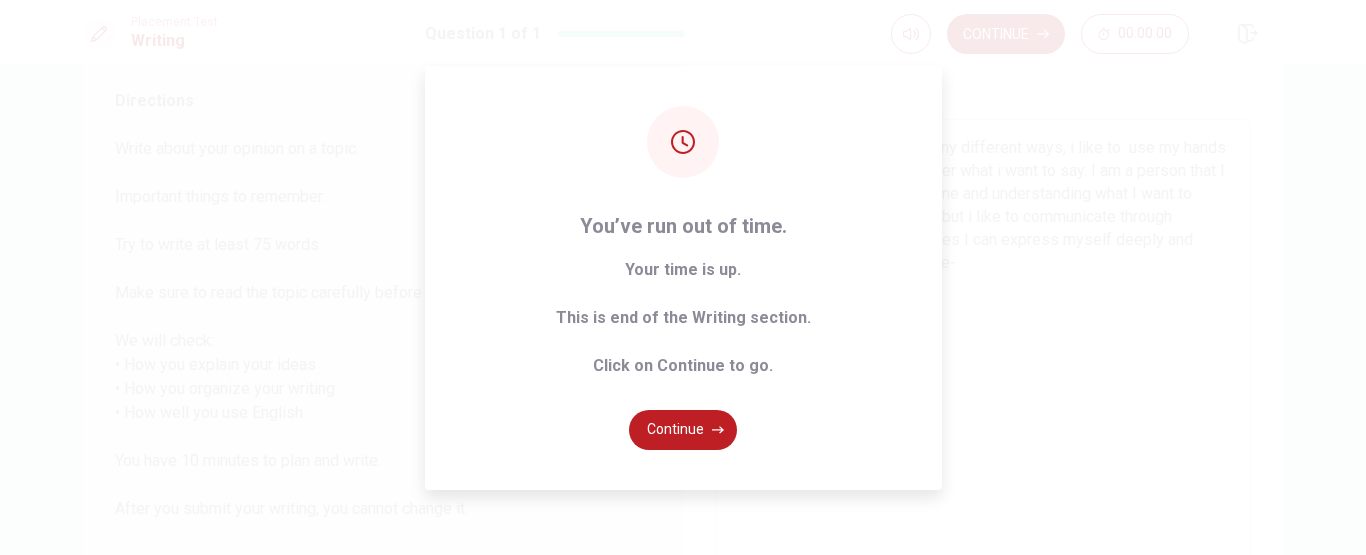 click on "You’ve run out of time. Your time is up. This is end of the Writing section. Click on Continue to go. Continue" at bounding box center (683, 278) 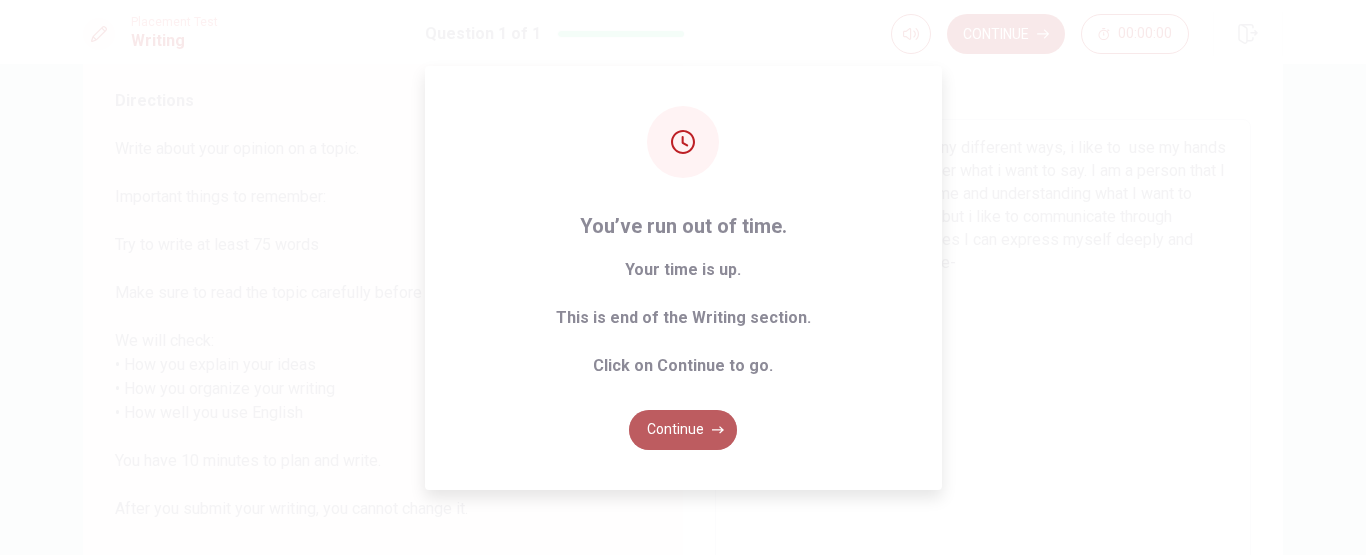 click on "Continue" at bounding box center [683, 430] 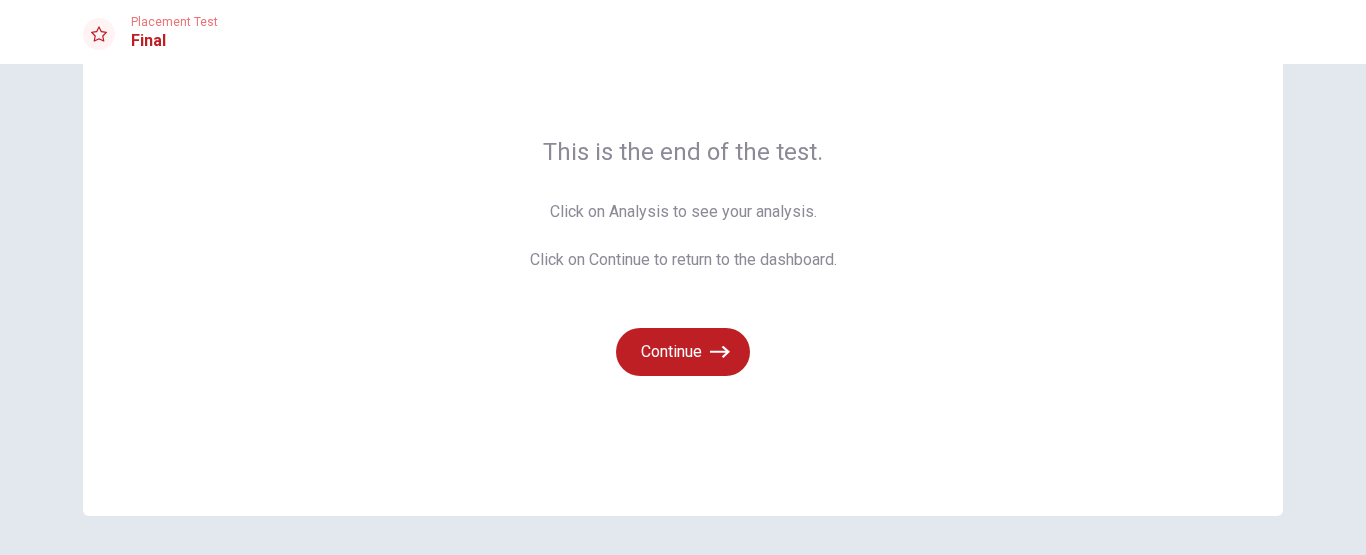 scroll, scrollTop: 109, scrollLeft: 0, axis: vertical 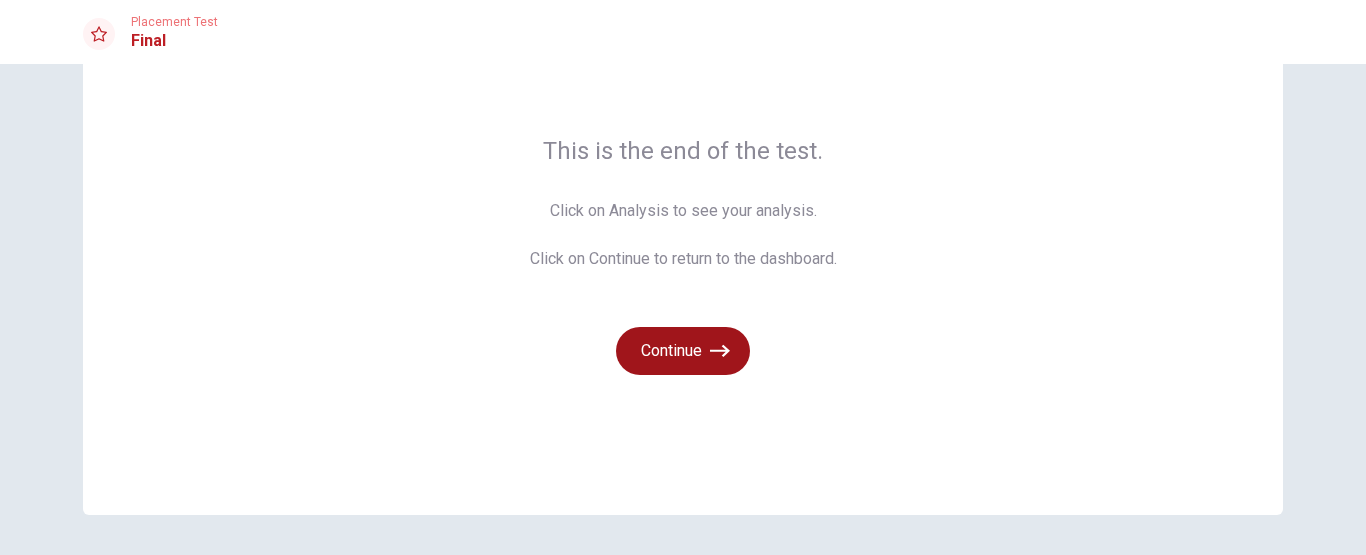 click on "Continue" at bounding box center [683, 351] 